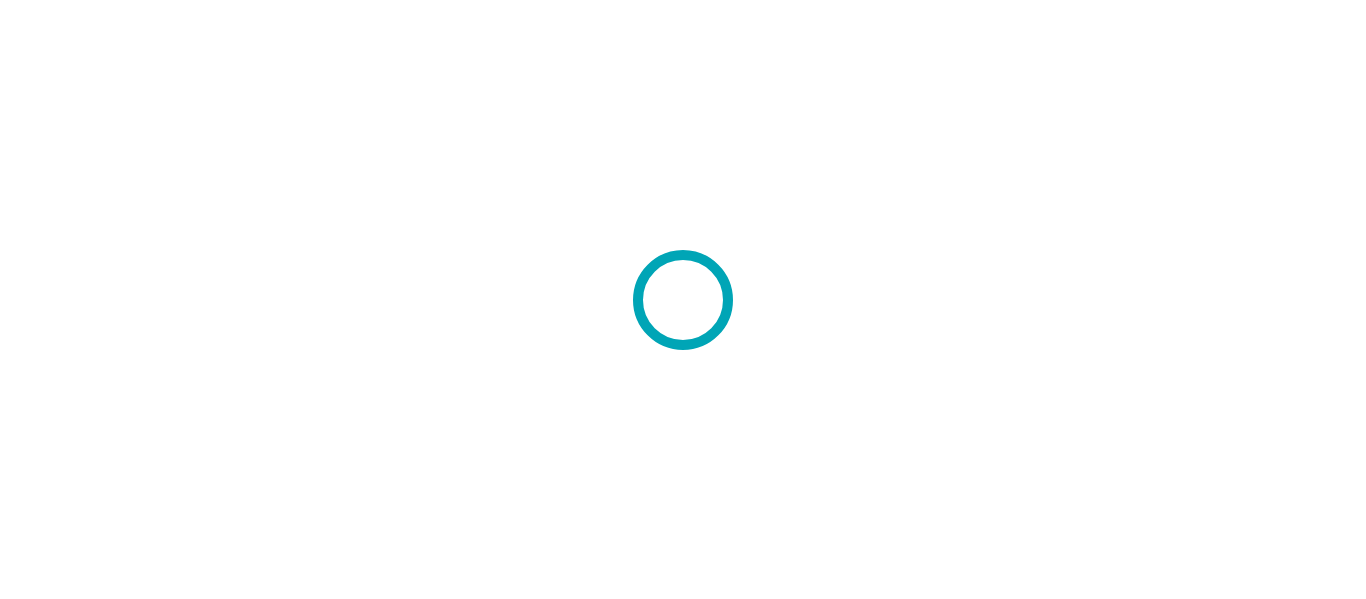 scroll, scrollTop: 0, scrollLeft: 0, axis: both 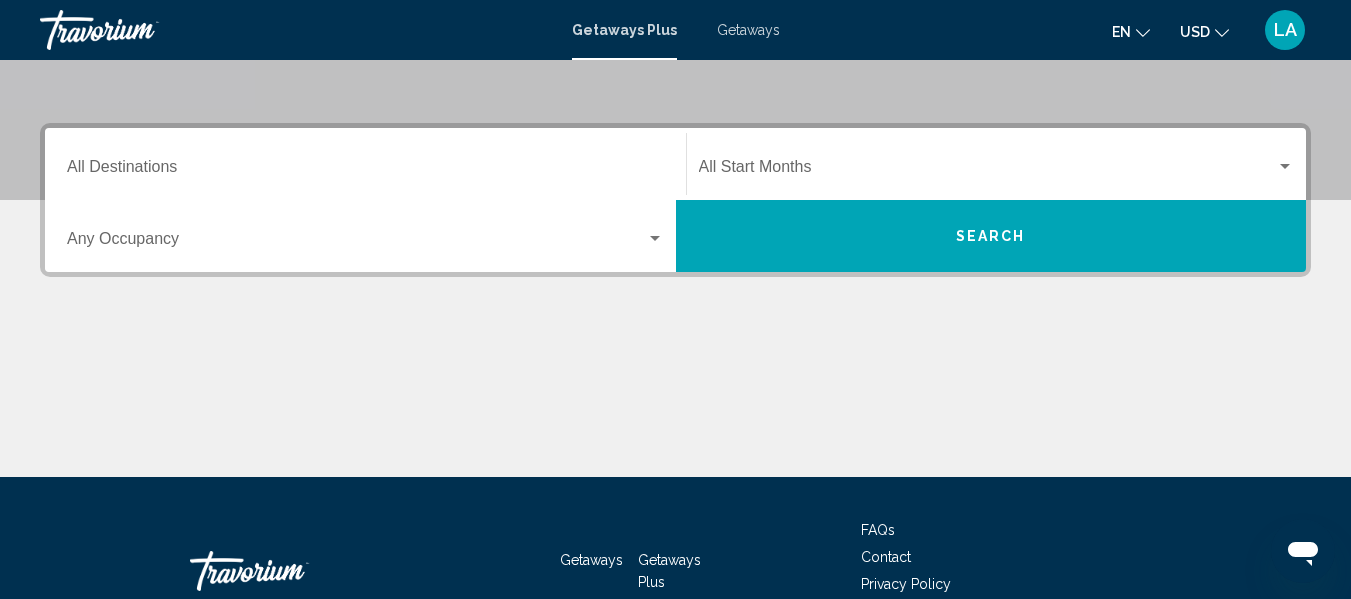 click on "Start Month All Start Months" 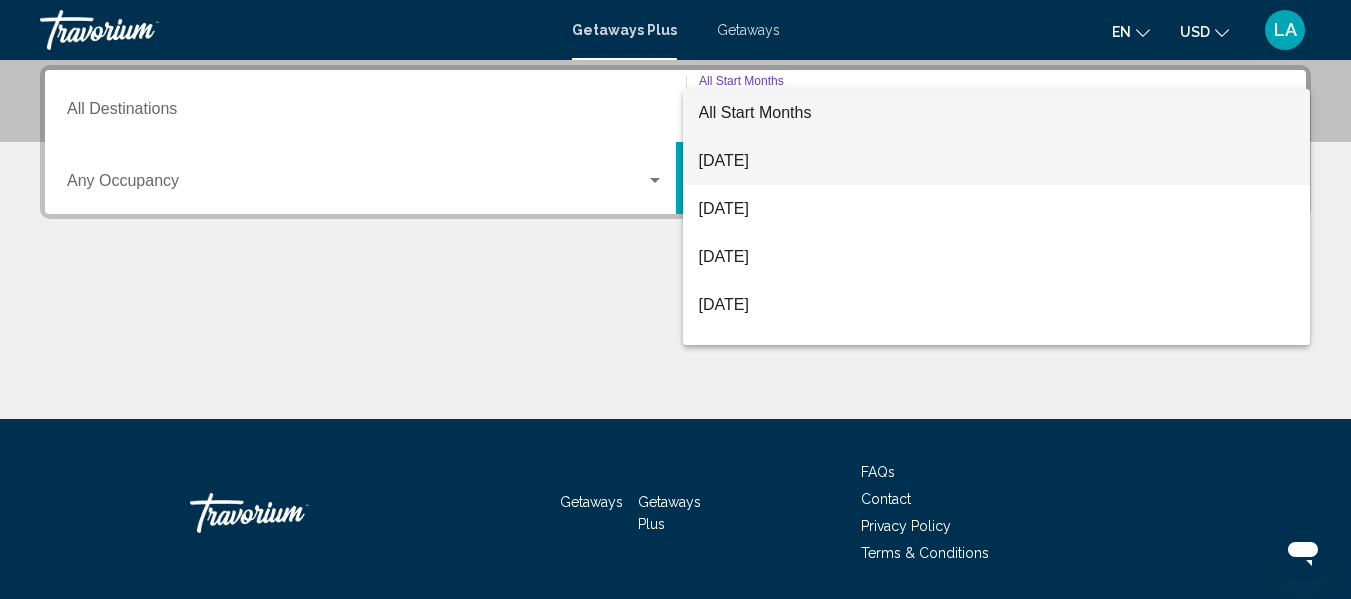 click on "July 2025" at bounding box center [997, 161] 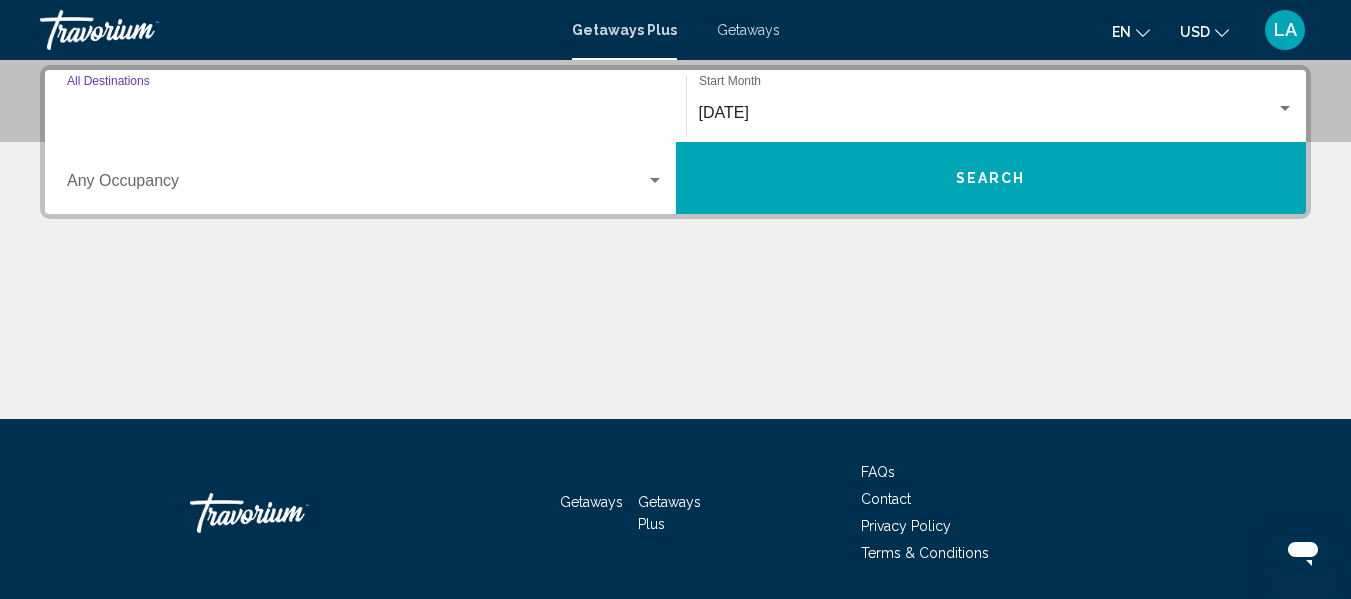 click on "Destination All Destinations" at bounding box center (365, 113) 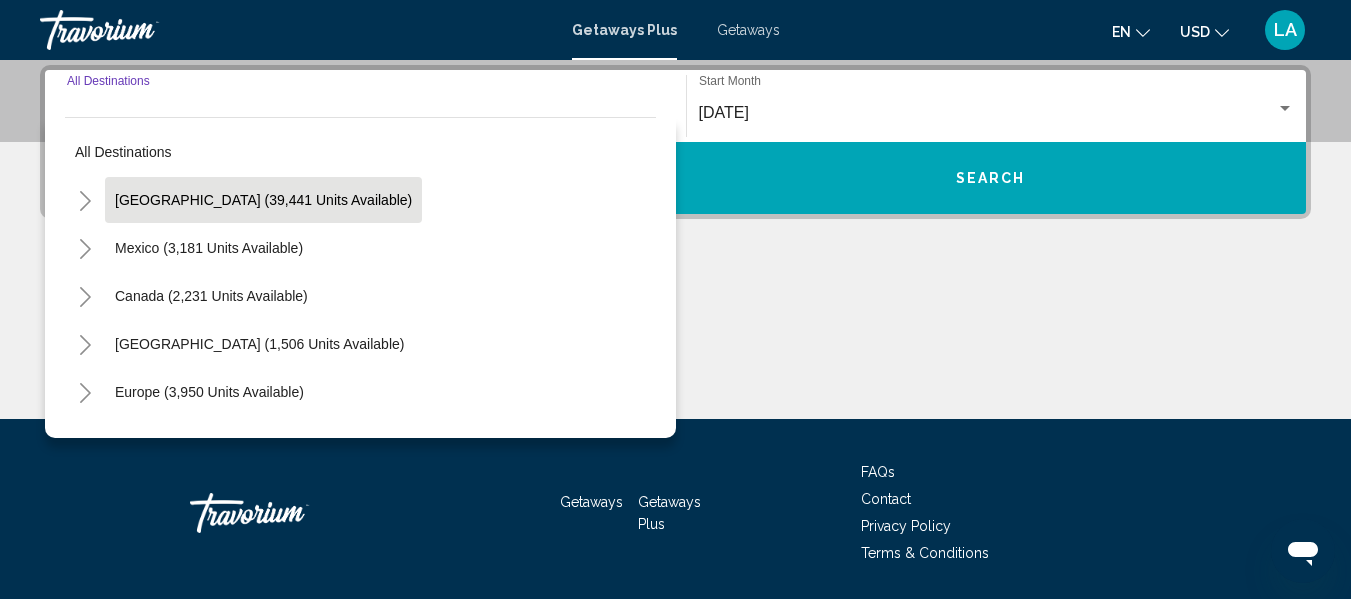 click on "[GEOGRAPHIC_DATA] (39,441 units available)" at bounding box center (209, 248) 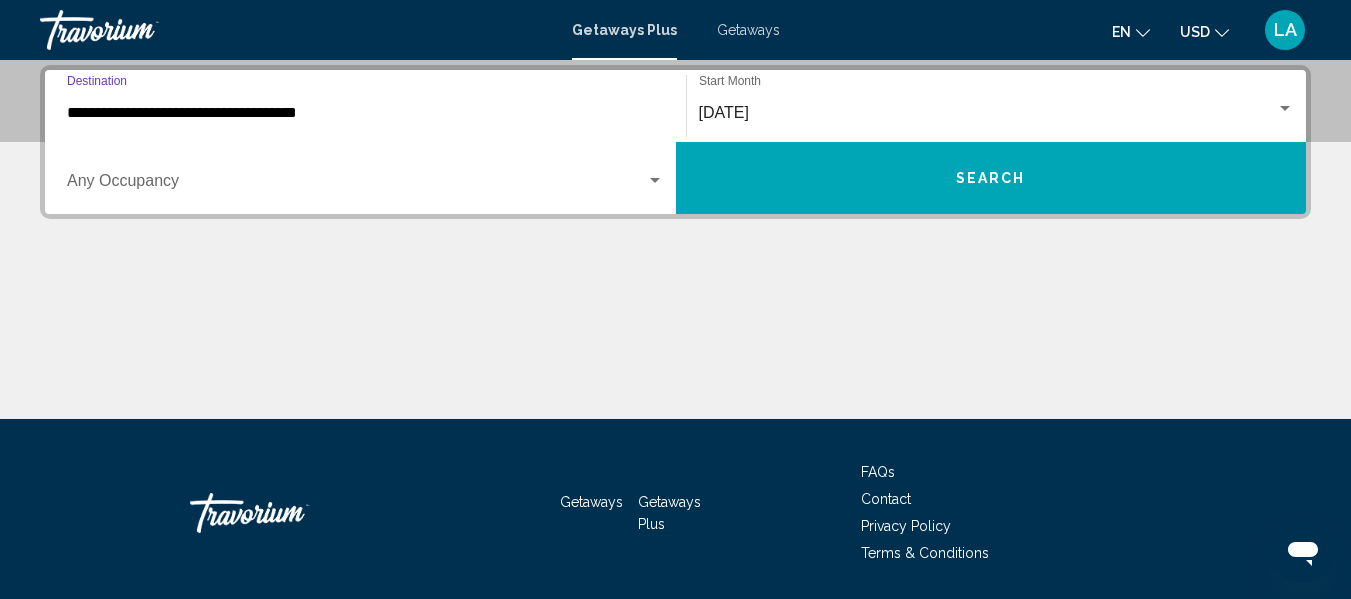 click on "Search" at bounding box center [991, 179] 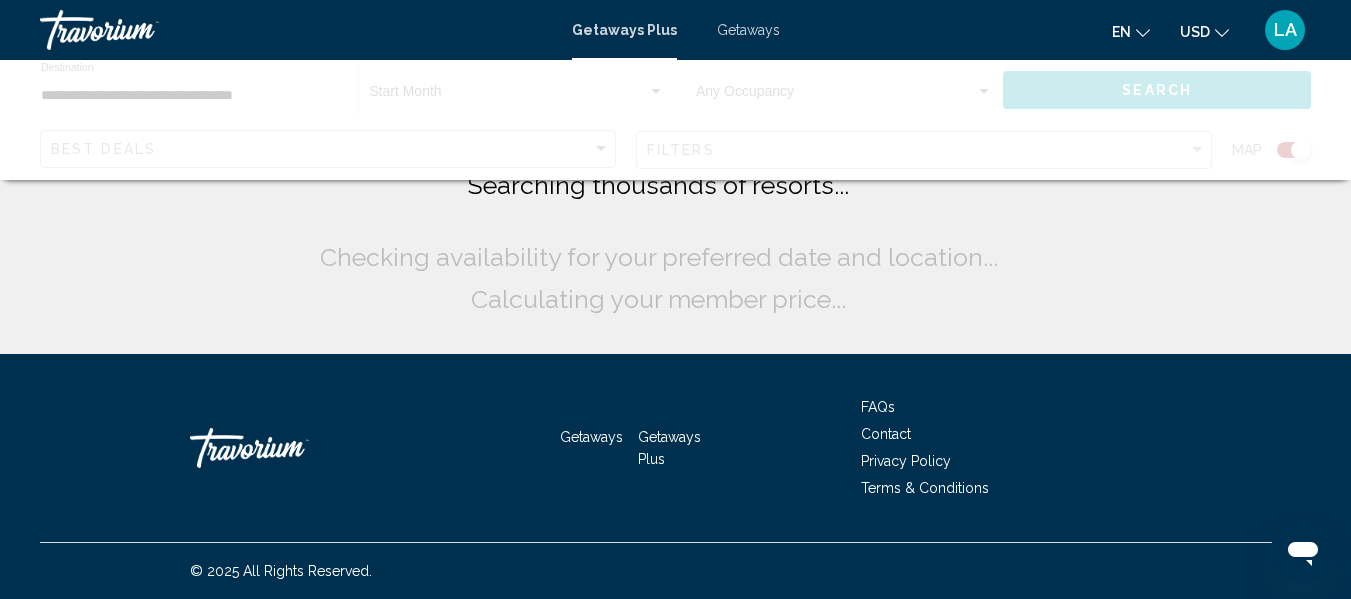 scroll, scrollTop: 0, scrollLeft: 0, axis: both 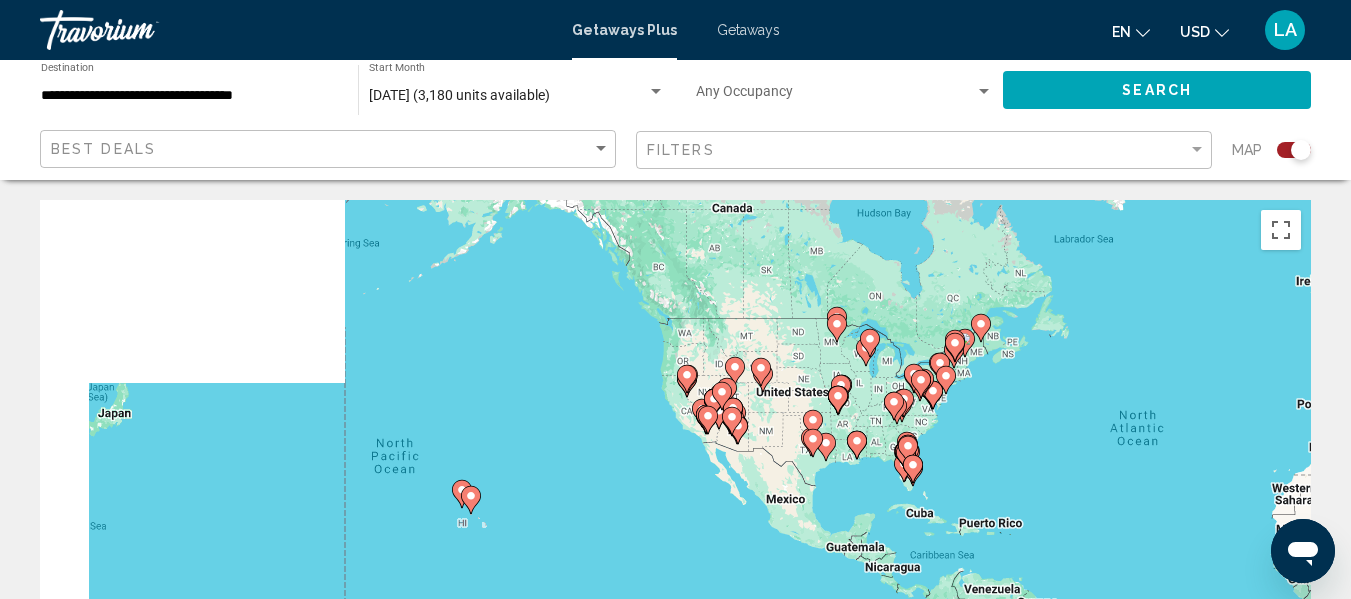drag, startPoint x: 302, startPoint y: 346, endPoint x: 831, endPoint y: 305, distance: 530.5865 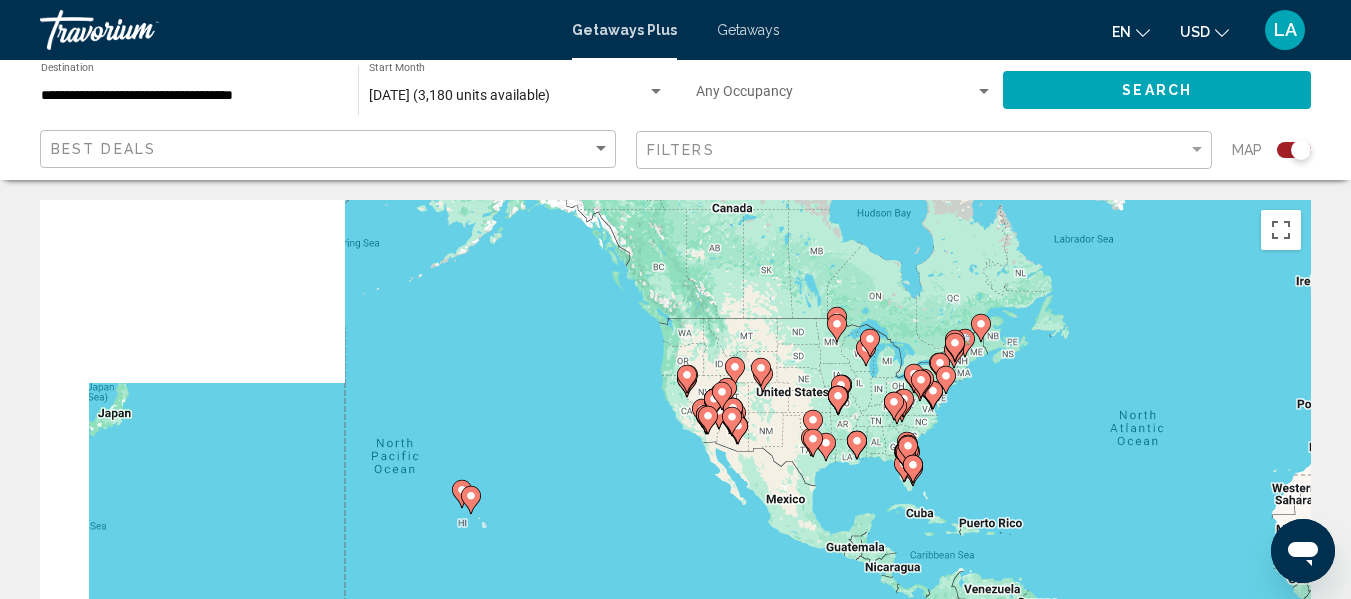 click on "To navigate, press the arrow keys. To activate drag with keyboard, press Alt + Enter. Once in keyboard drag state, use the arrow keys to move the marker. To complete the drag, press the Enter key. To cancel, press Escape." at bounding box center [675, 500] 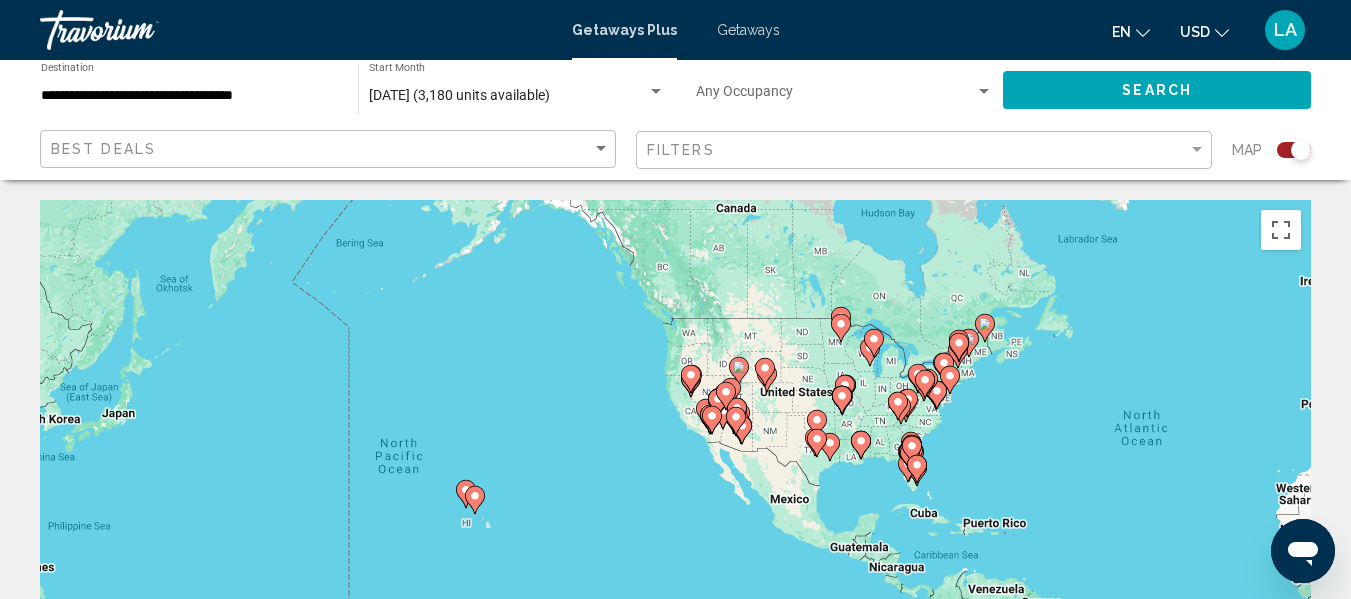 click 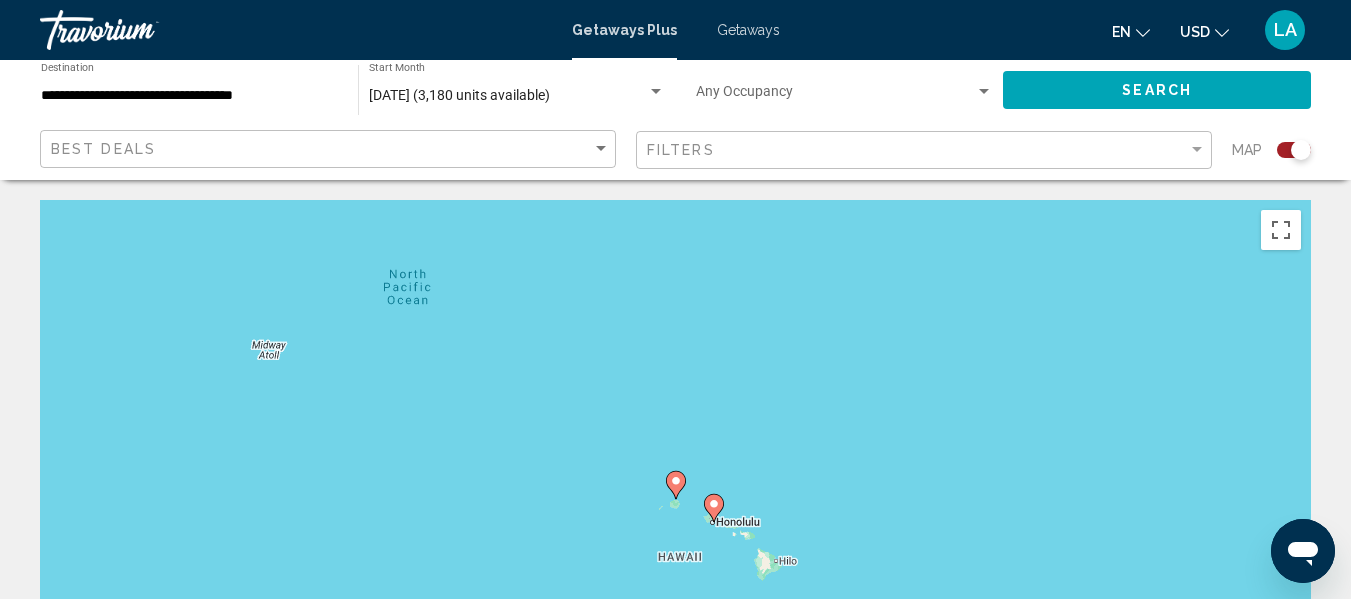 click 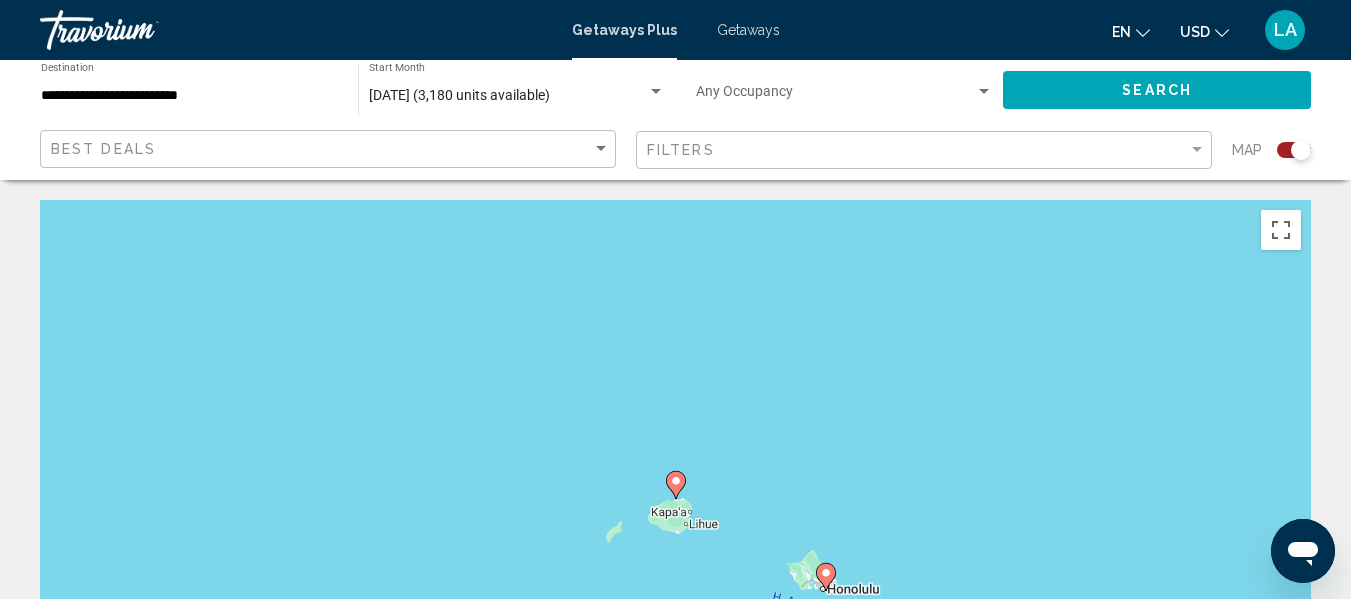click 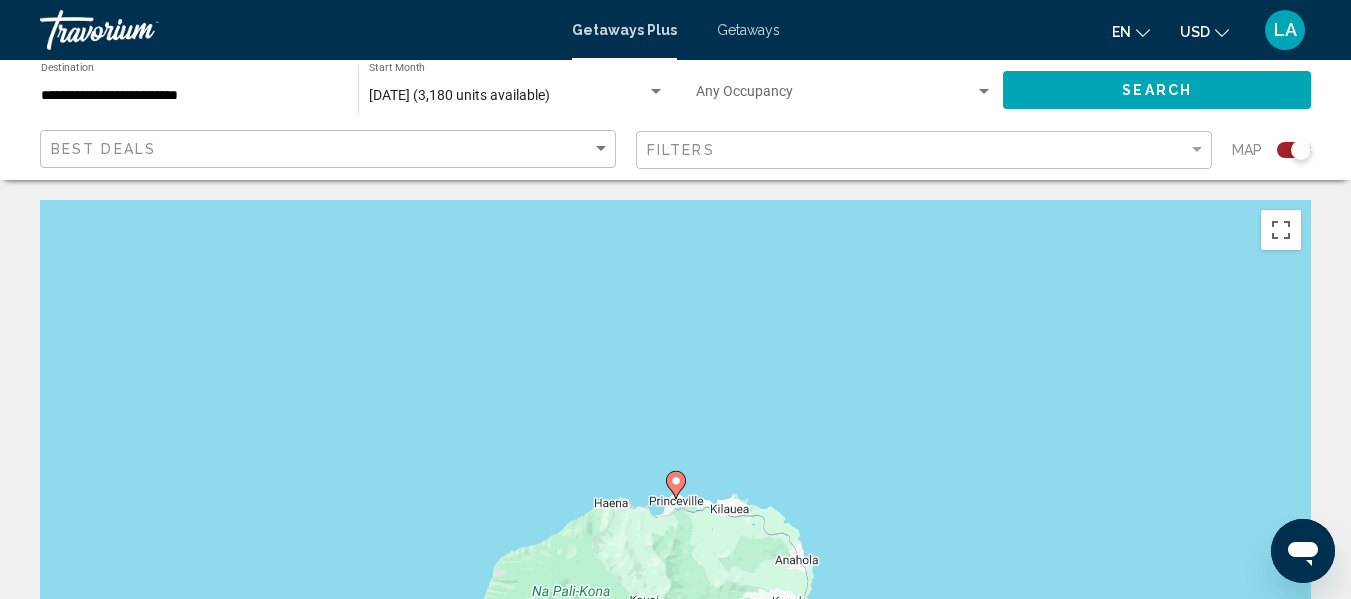 click 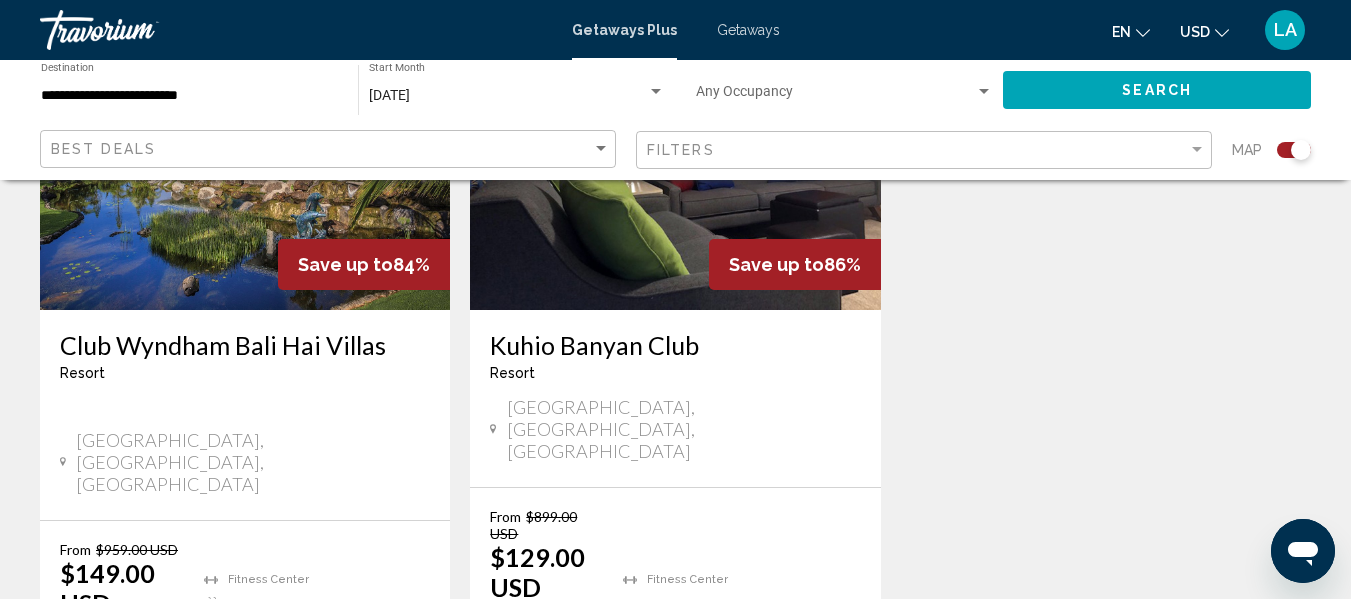 scroll, scrollTop: 1100, scrollLeft: 0, axis: vertical 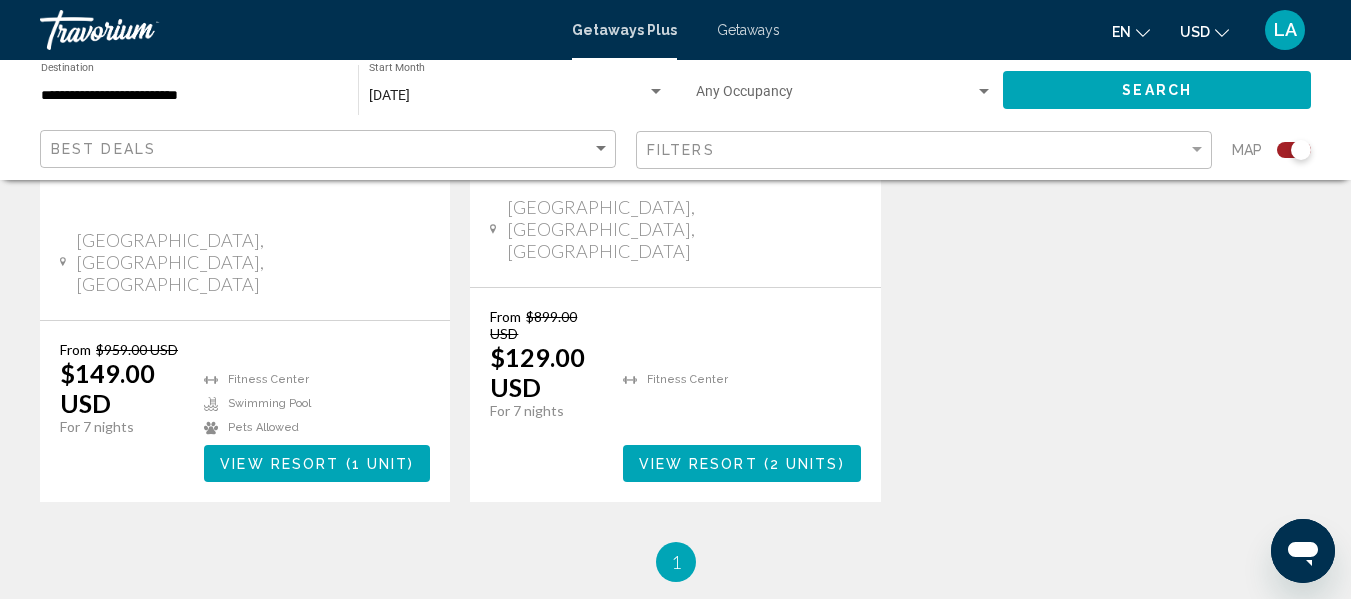 click on "View Resort    ( 1 unit )" at bounding box center [317, 463] 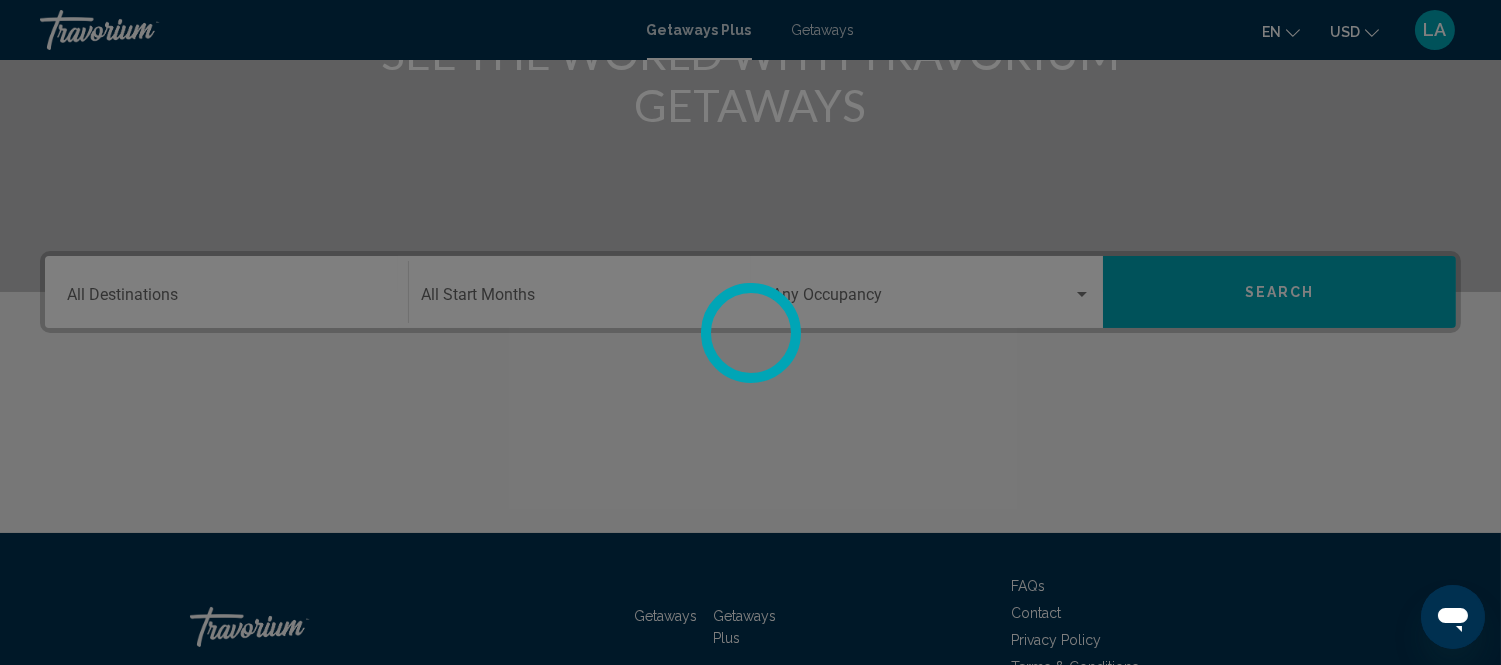 scroll, scrollTop: 420, scrollLeft: 0, axis: vertical 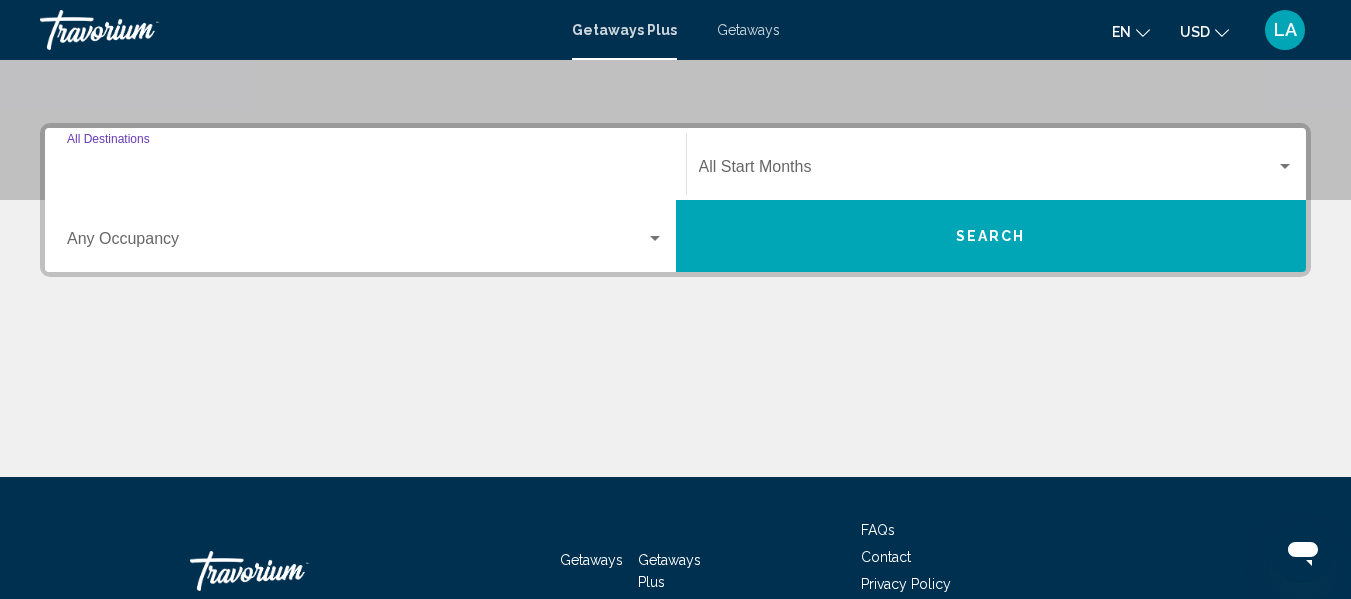 click on "Destination All Destinations" at bounding box center (365, 171) 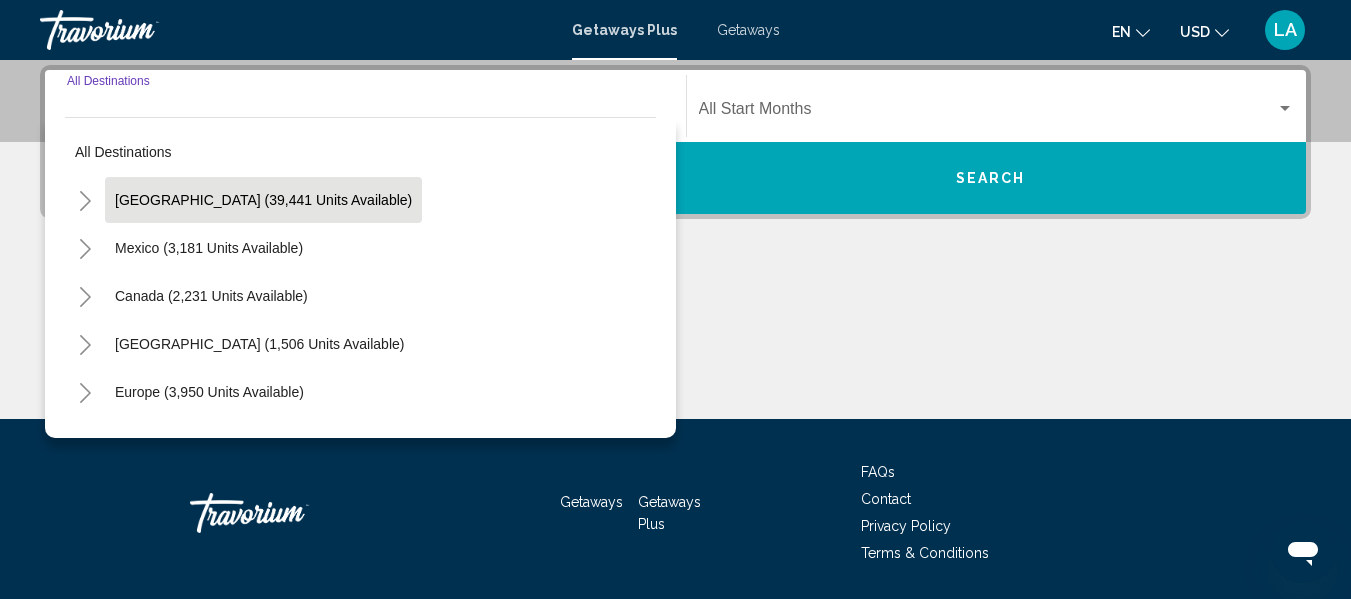 click on "[GEOGRAPHIC_DATA] (39,441 units available)" at bounding box center [209, 248] 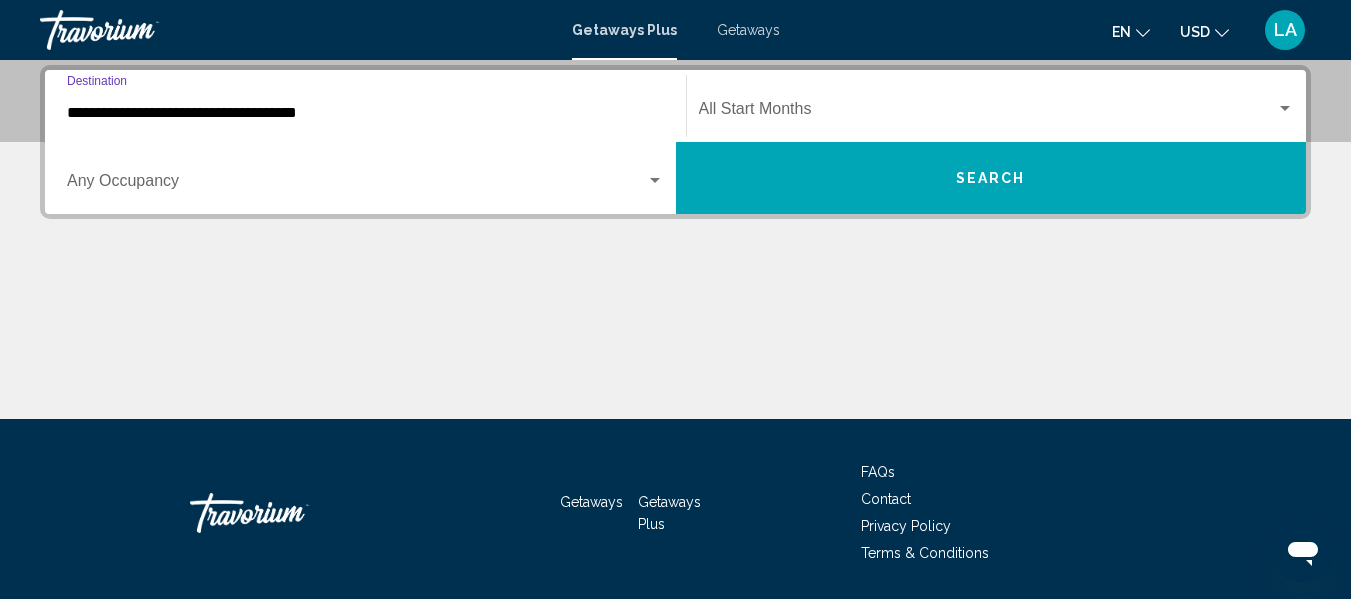 click on "Search" at bounding box center (991, 177) 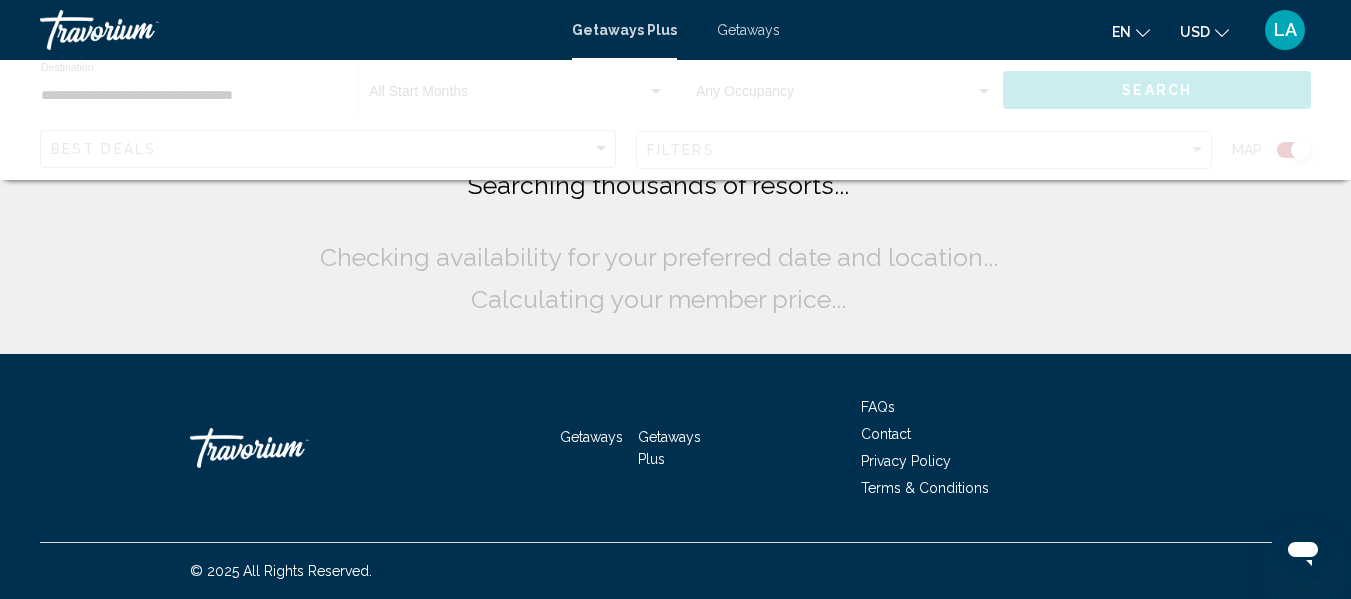 scroll, scrollTop: 0, scrollLeft: 0, axis: both 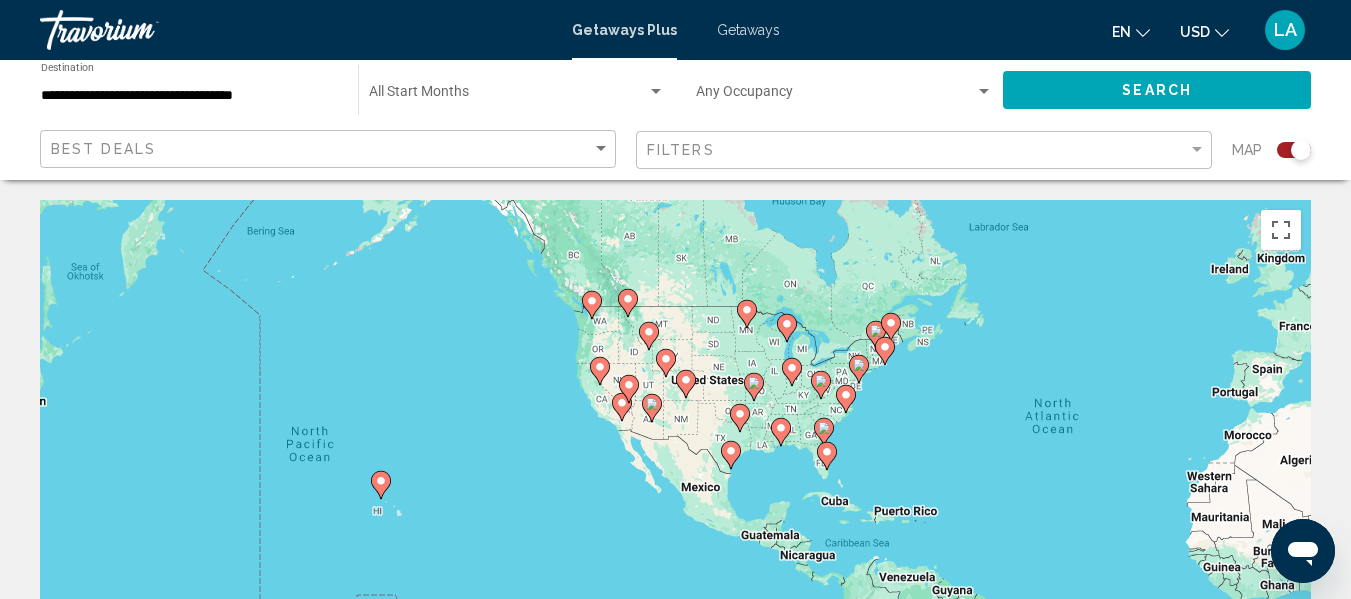 drag, startPoint x: 394, startPoint y: 381, endPoint x: 885, endPoint y: 325, distance: 494.18317 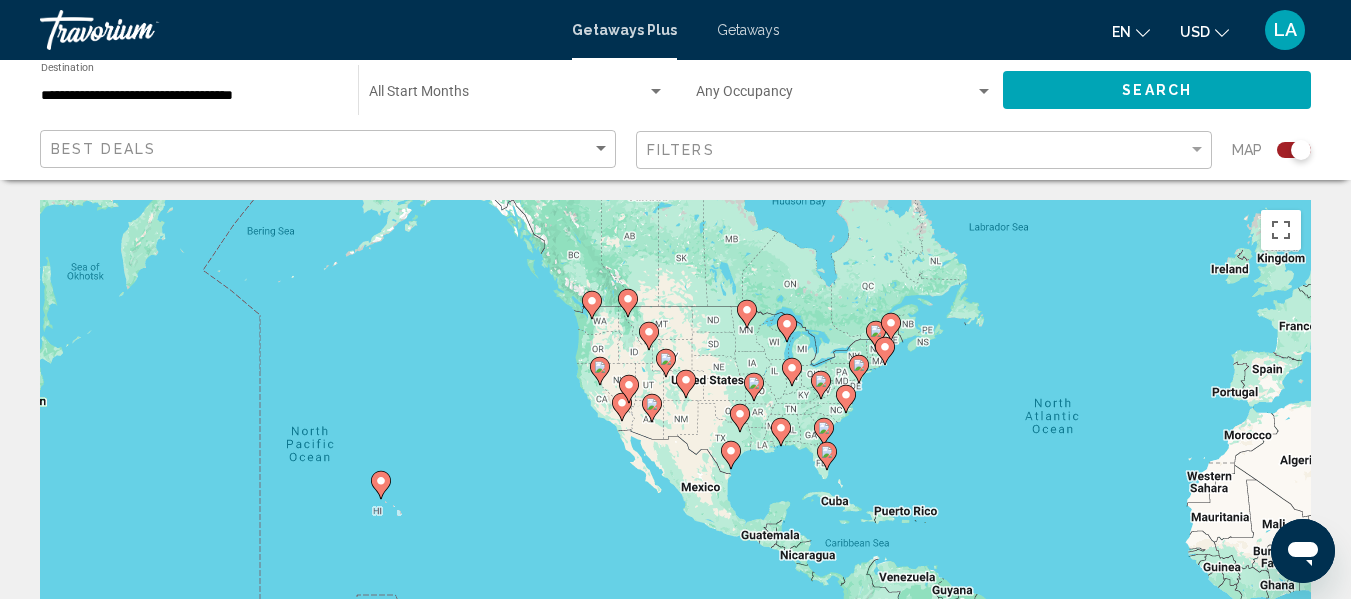 click on "To navigate, press the arrow keys. To activate drag with keyboard, press Alt + Enter. Once in keyboard drag state, use the arrow keys to move the marker. To complete the drag, press the Enter key. To cancel, press Escape." at bounding box center [675, 500] 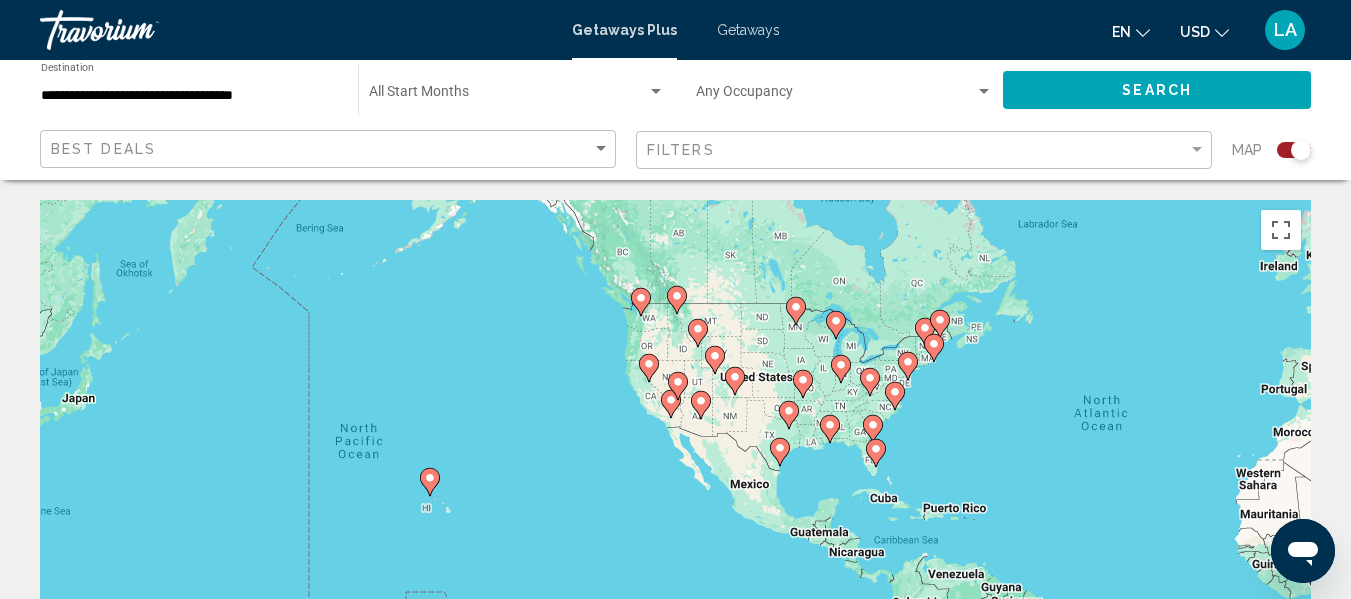 click on "To navigate, press the arrow keys. To activate drag with keyboard, press Alt + Enter. Once in keyboard drag state, use the arrow keys to move the marker. To complete the drag, press the Enter key. To cancel, press Escape." at bounding box center (675, 500) 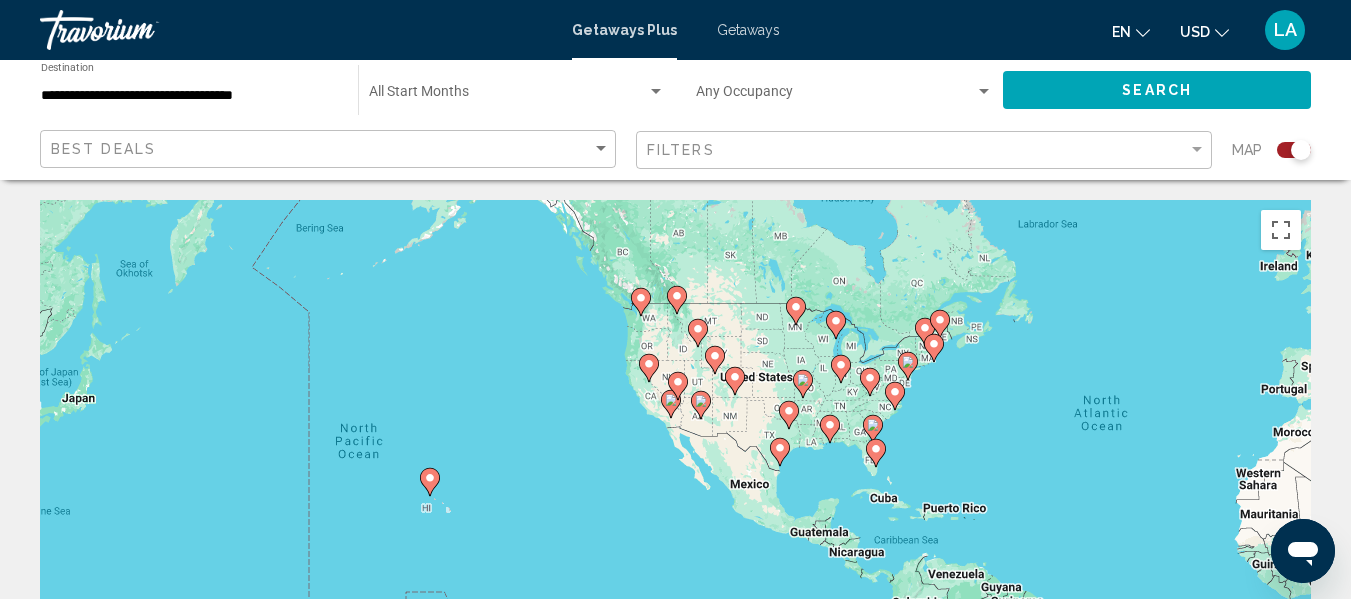 click on "To navigate, press the arrow keys. To activate drag with keyboard, press Alt + Enter. Once in keyboard drag state, use the arrow keys to move the marker. To complete the drag, press the Enter key. To cancel, press Escape." at bounding box center (675, 500) 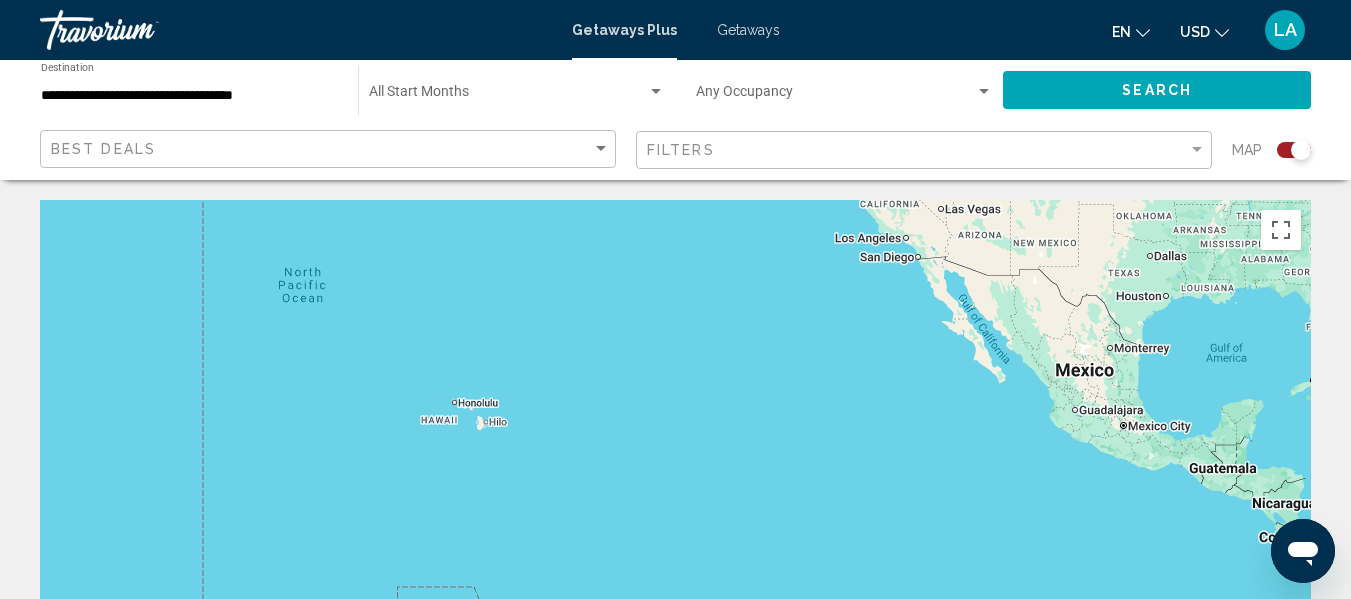 drag, startPoint x: 484, startPoint y: 475, endPoint x: 566, endPoint y: 367, distance: 135.60236 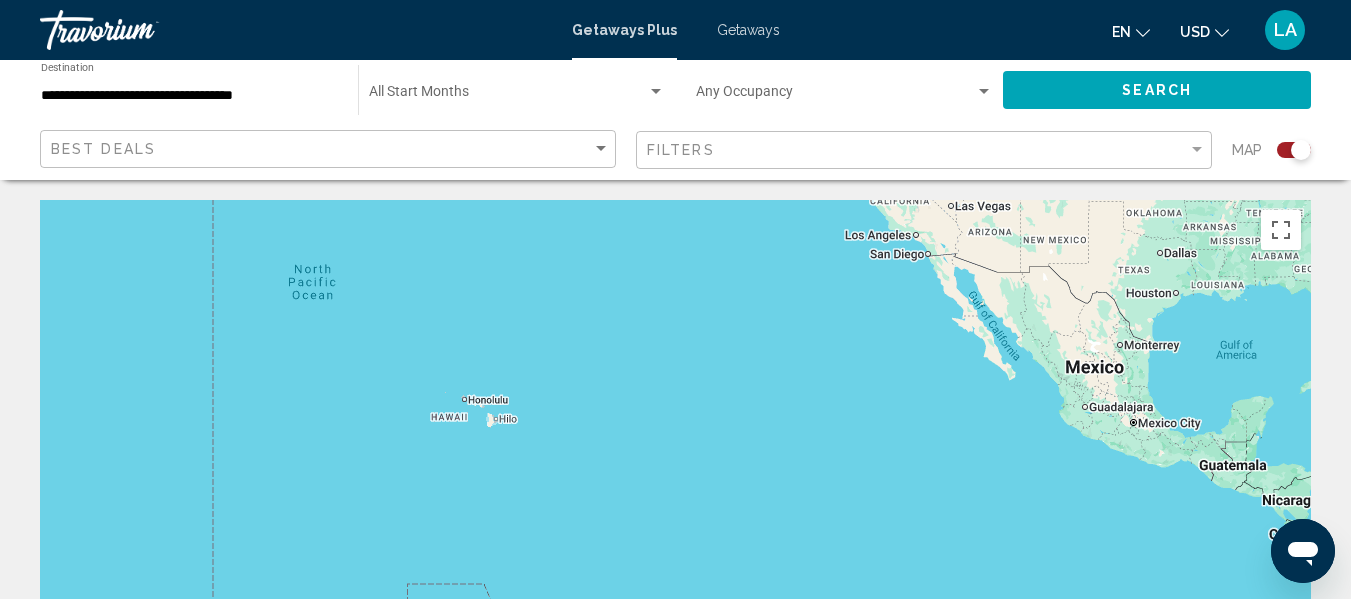 click on "To navigate, press the arrow keys." at bounding box center [675, 500] 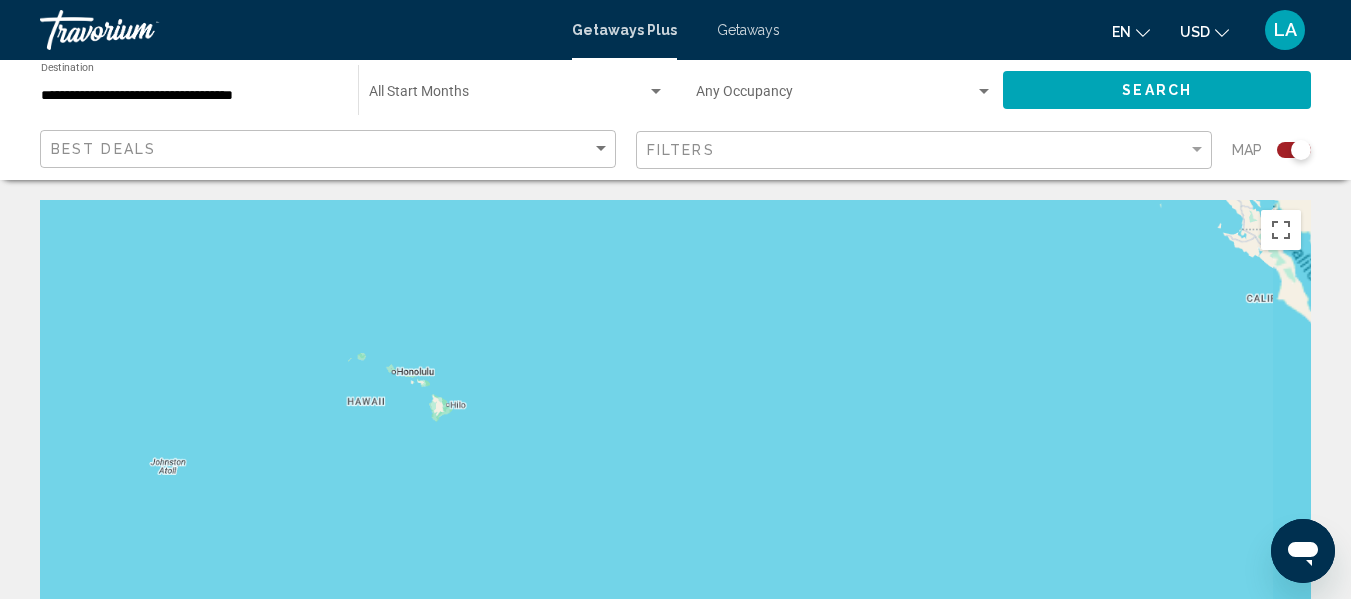 click on "To navigate, press the arrow keys." at bounding box center (675, 500) 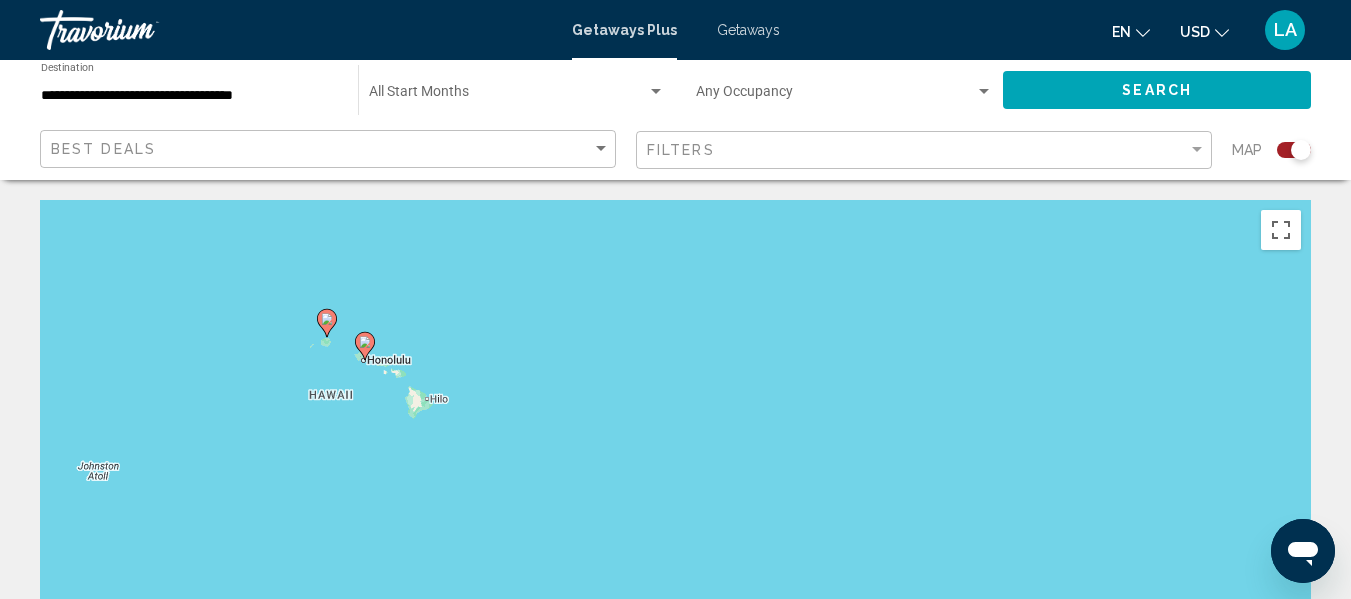 click 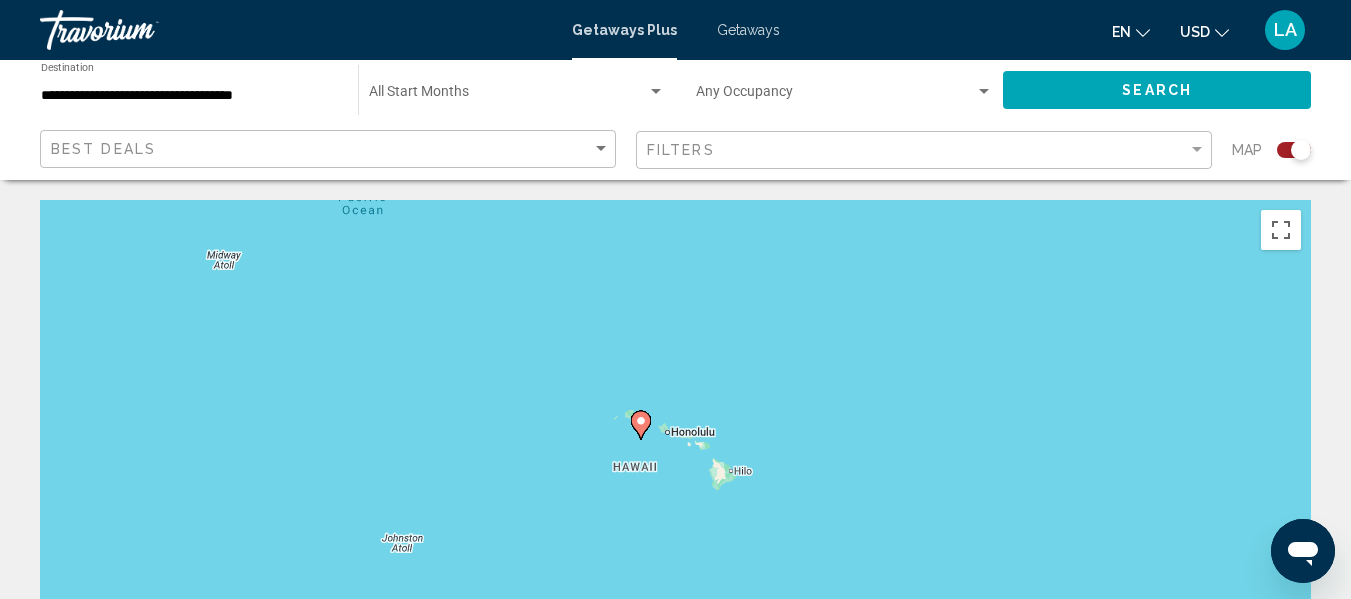 drag, startPoint x: 472, startPoint y: 413, endPoint x: 437, endPoint y: 314, distance: 105.00476 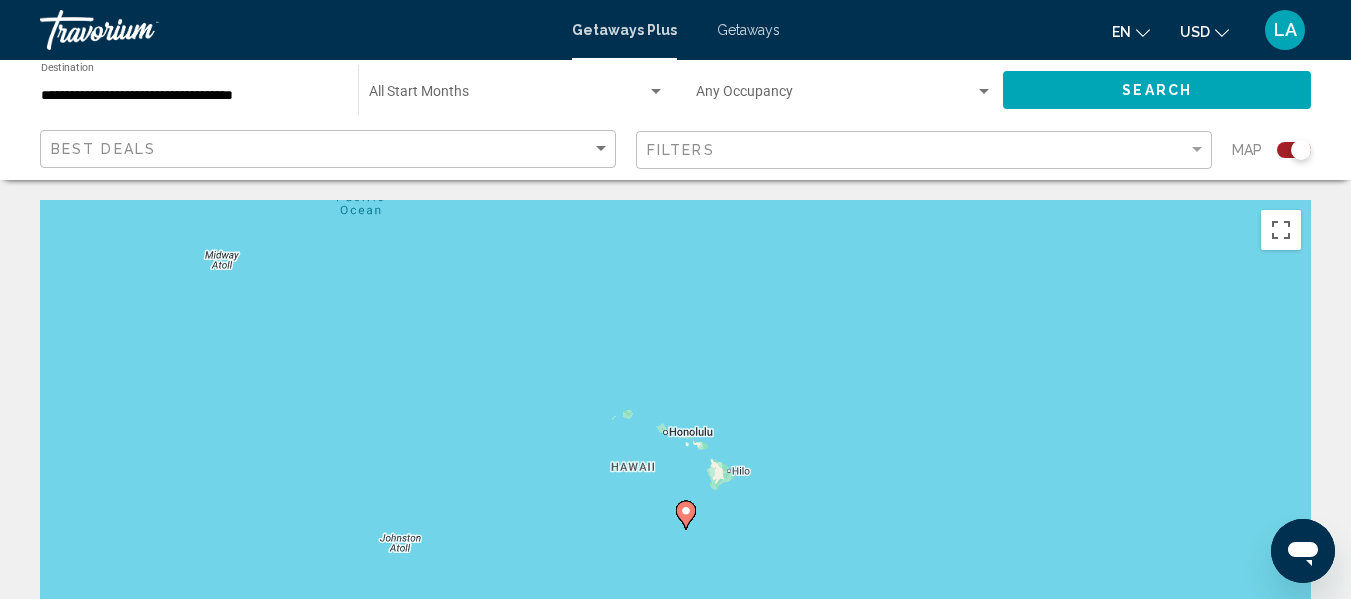 click on "To navigate, press the arrow keys. To activate drag with keyboard, press Alt + Enter. Once in keyboard drag state, use the arrow keys to move the marker. To complete the drag, press the Enter key. To cancel, press Escape." at bounding box center (675, 500) 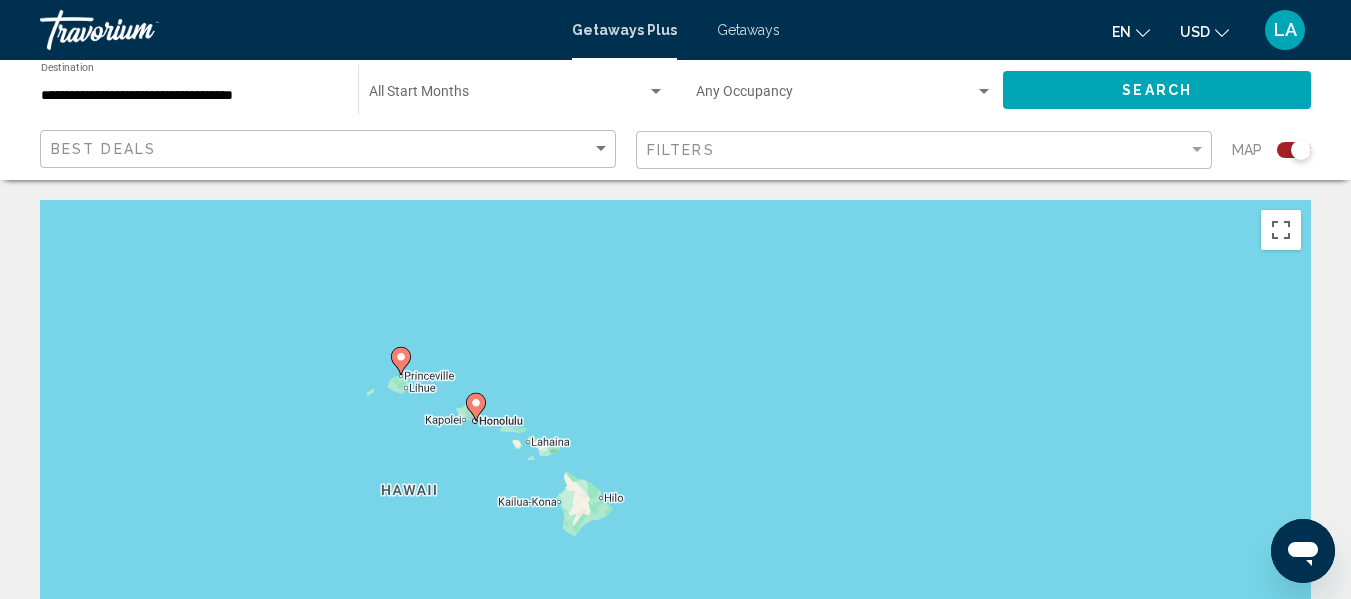 click 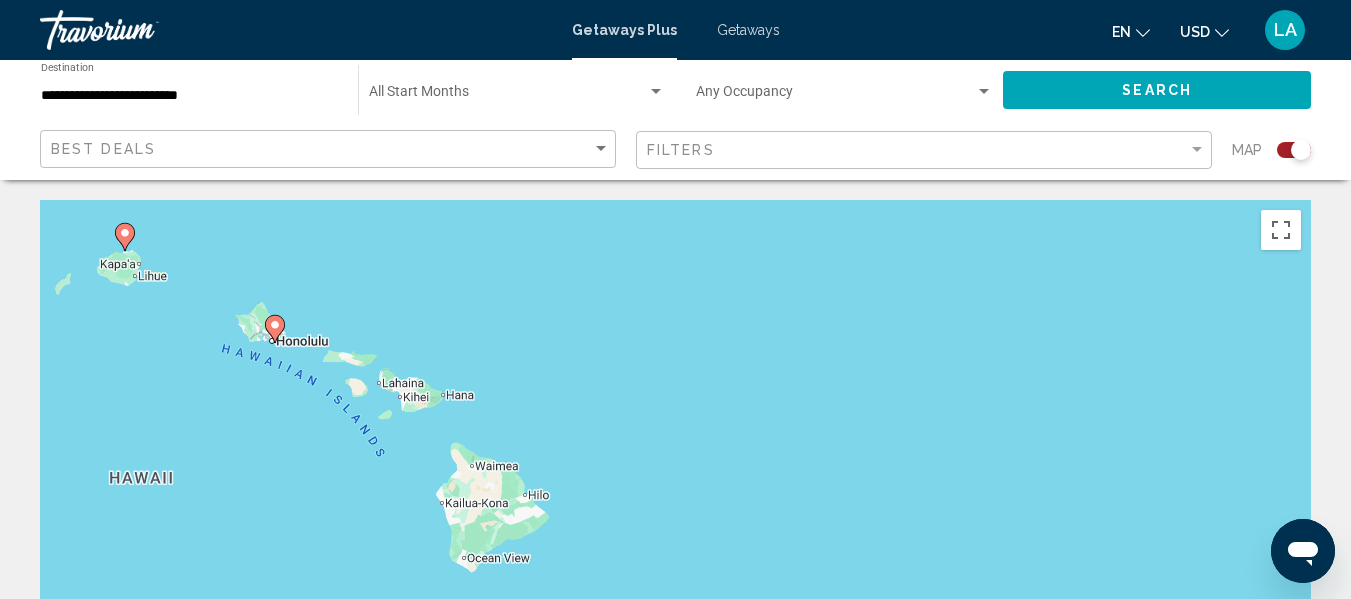 click 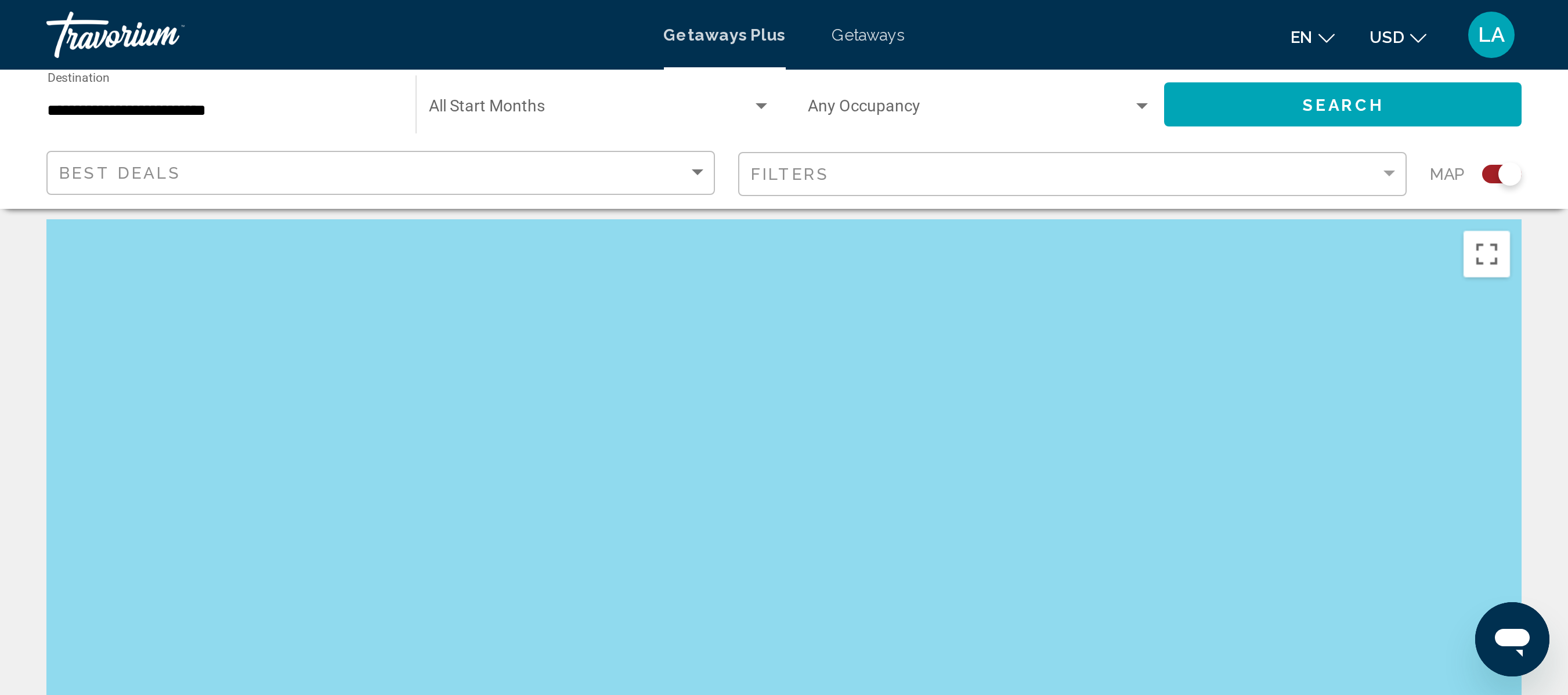 scroll, scrollTop: 0, scrollLeft: 0, axis: both 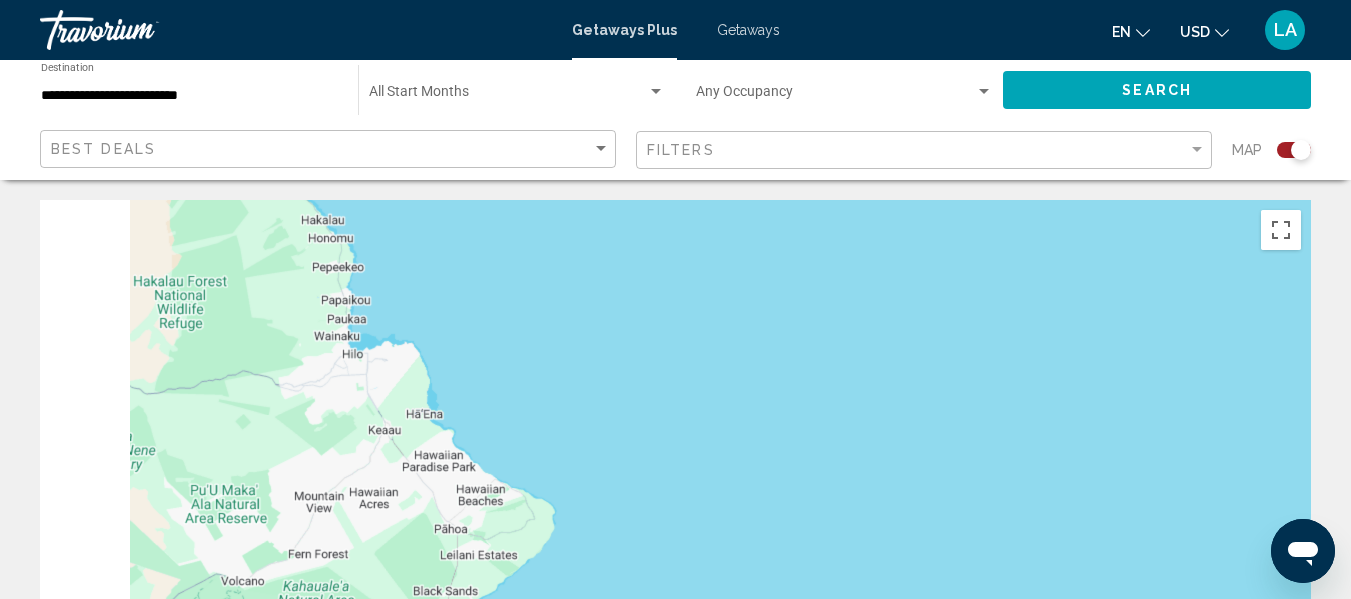 drag, startPoint x: 391, startPoint y: 387, endPoint x: 1365, endPoint y: 292, distance: 978.622 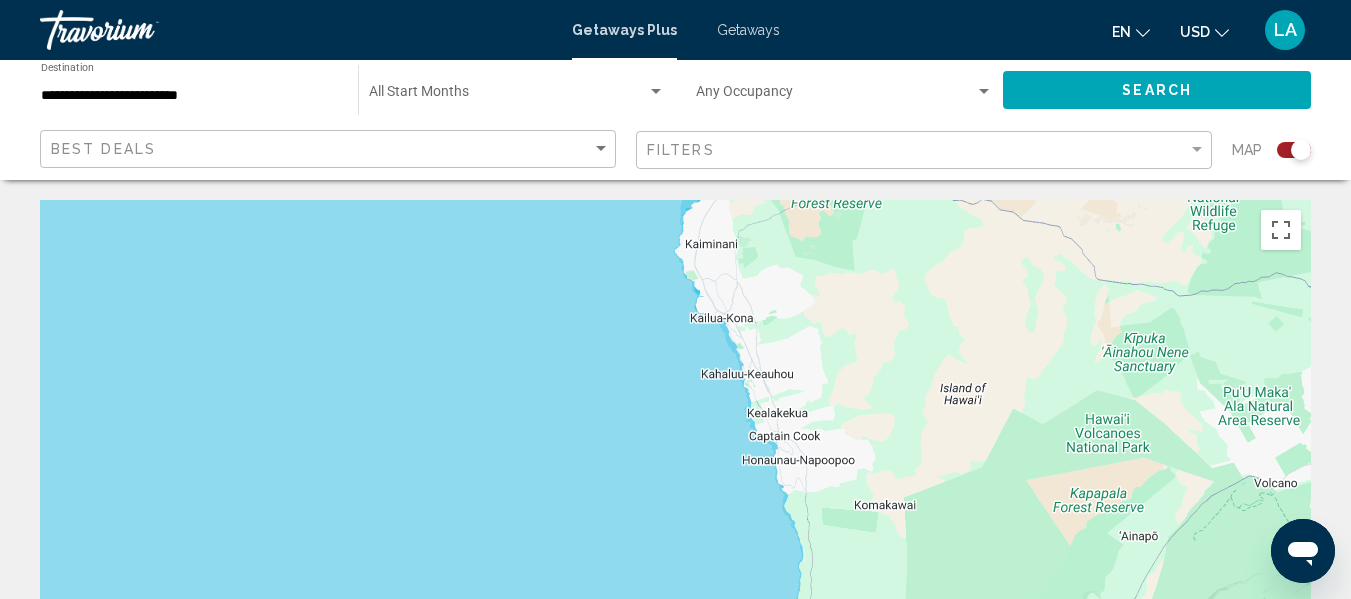 drag, startPoint x: 351, startPoint y: 459, endPoint x: 994, endPoint y: 364, distance: 649.98 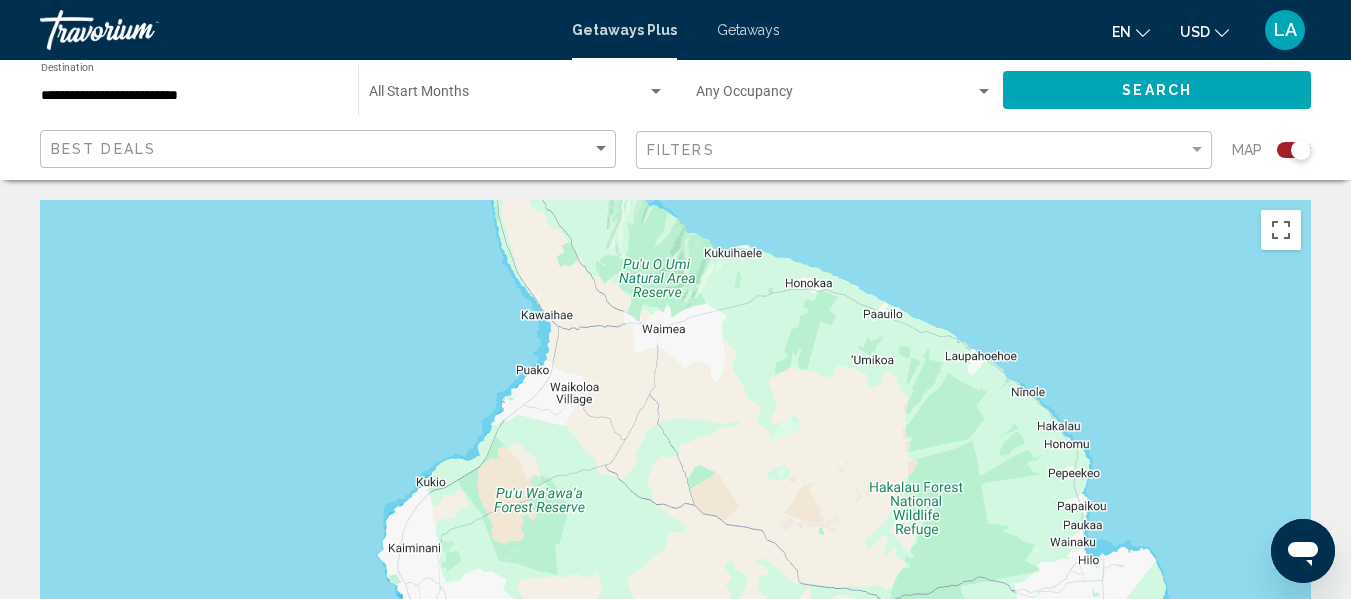 drag, startPoint x: 984, startPoint y: 326, endPoint x: 685, endPoint y: 646, distance: 437.9509 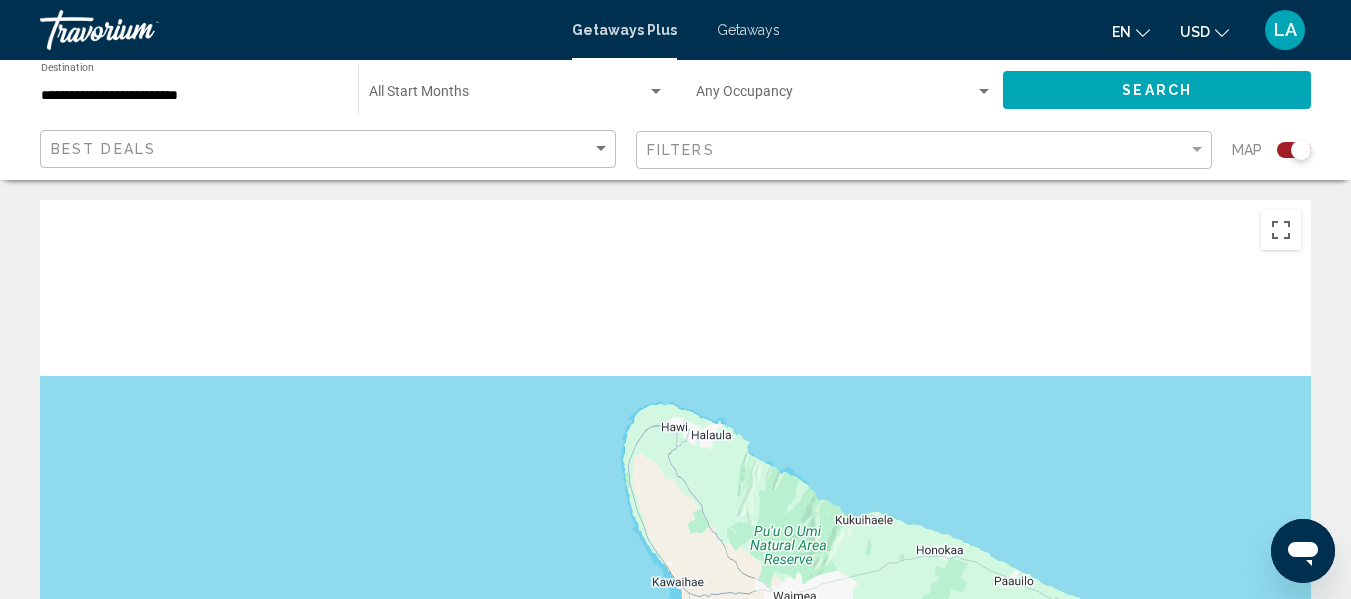 drag, startPoint x: 737, startPoint y: 346, endPoint x: 905, endPoint y: 646, distance: 343.83716 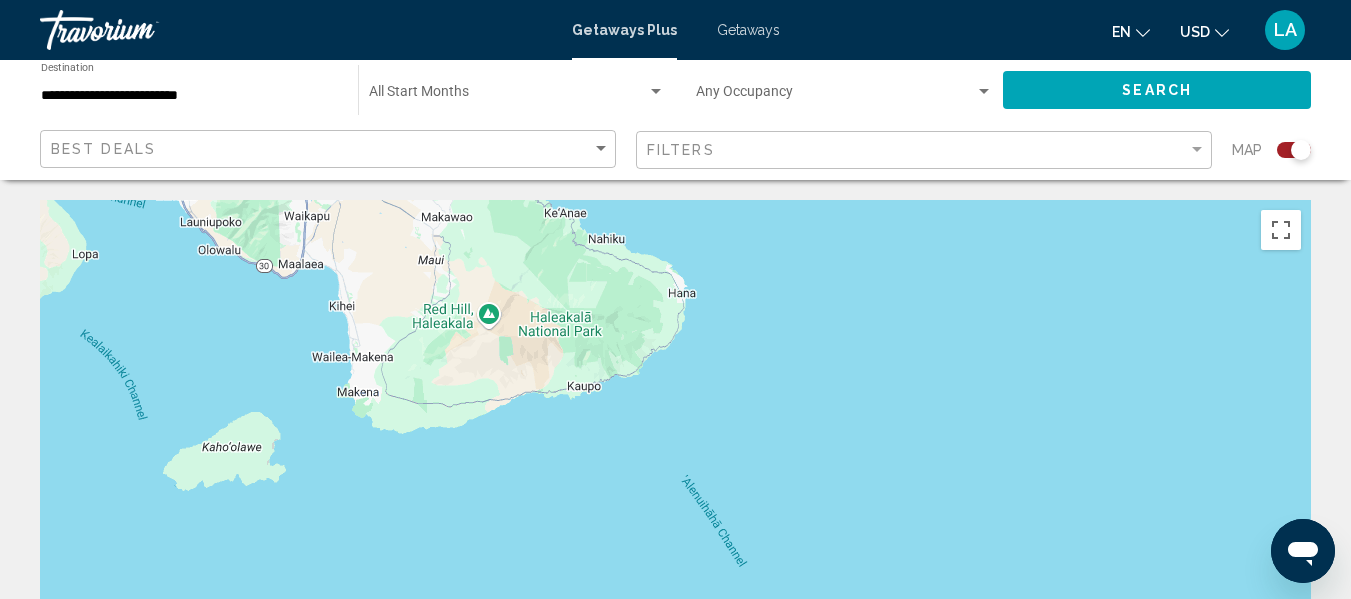 drag, startPoint x: 582, startPoint y: 329, endPoint x: 662, endPoint y: 567, distance: 251.08565 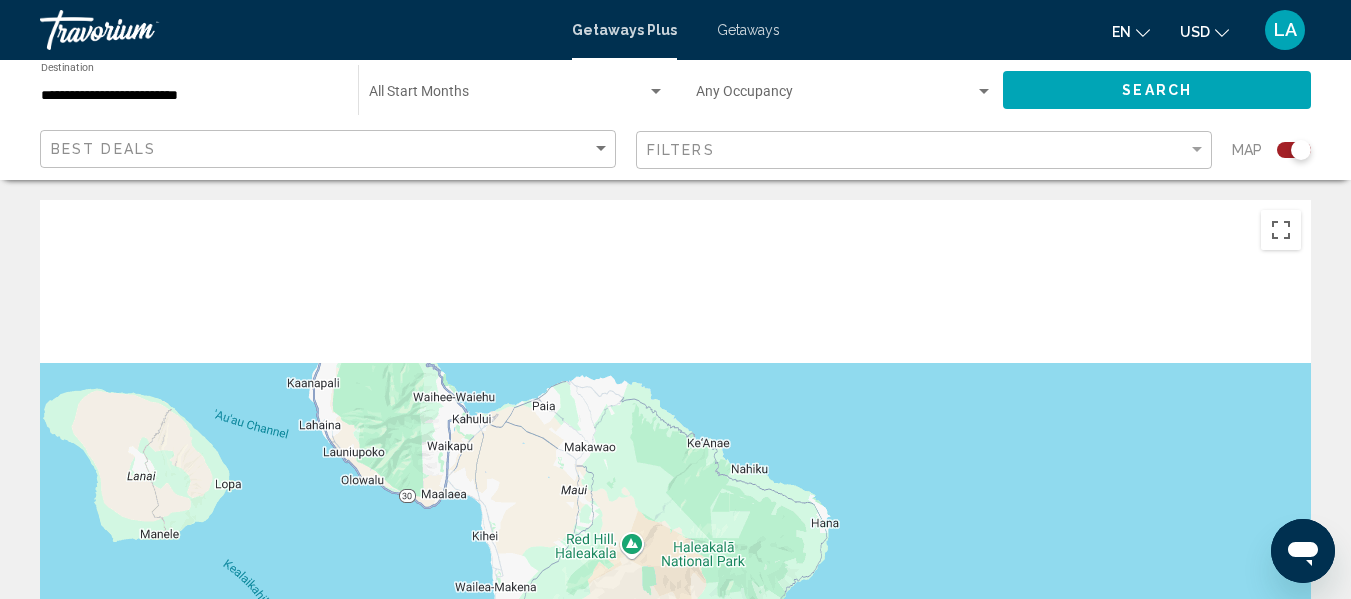 drag, startPoint x: 640, startPoint y: 491, endPoint x: 795, endPoint y: 646, distance: 219.20311 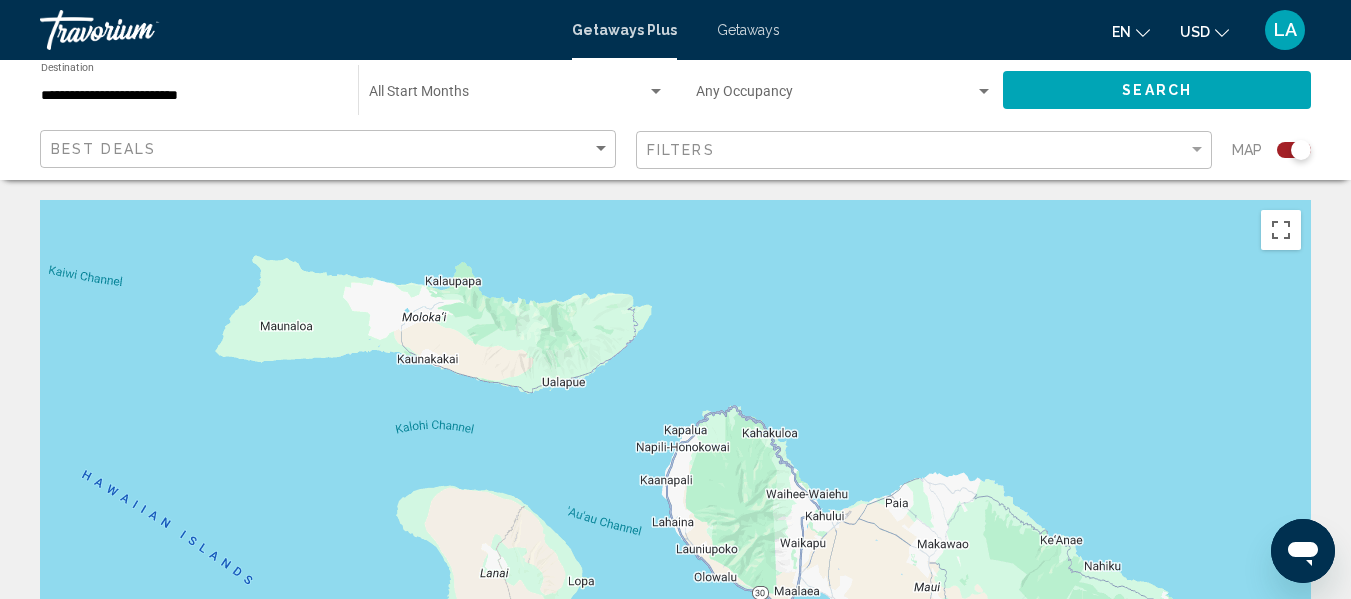 drag, startPoint x: 584, startPoint y: 391, endPoint x: 783, endPoint y: 417, distance: 200.6913 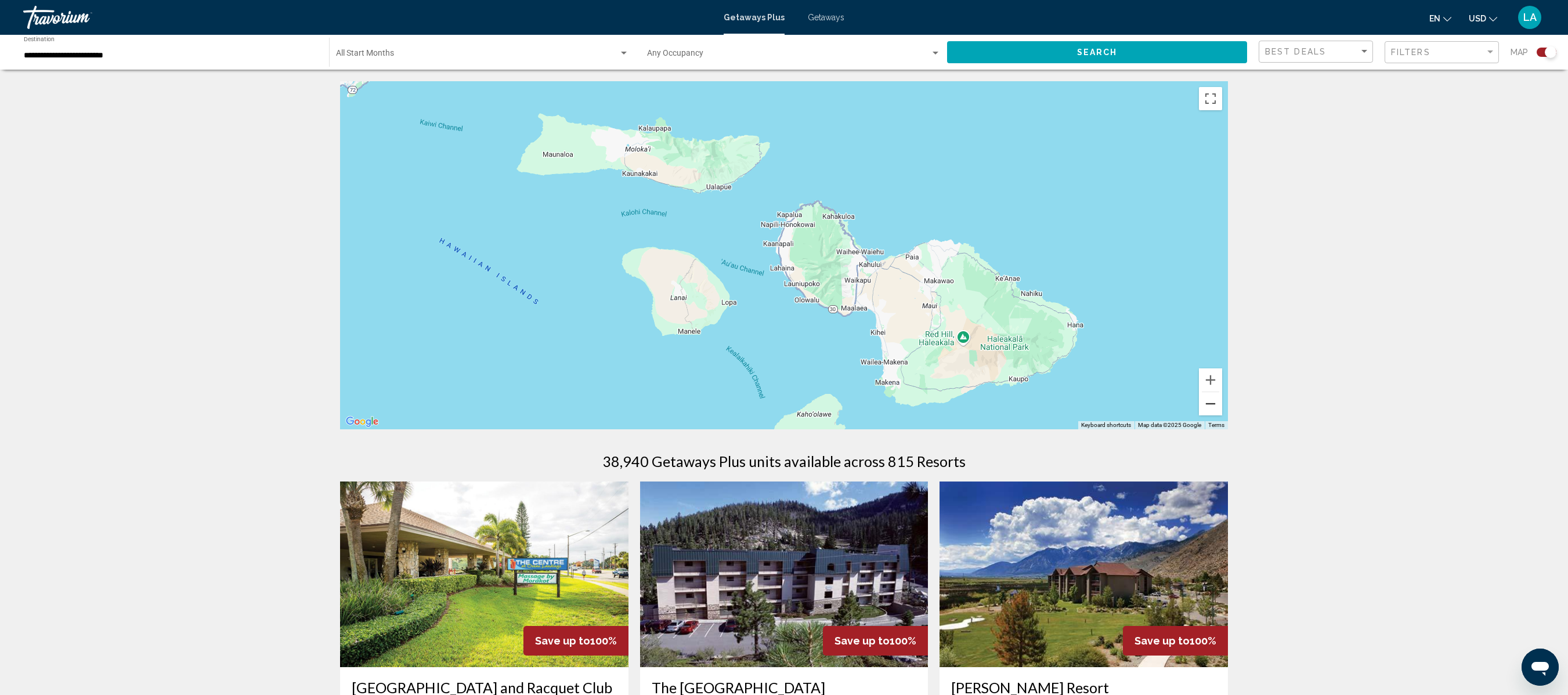 click at bounding box center [1211, 404] 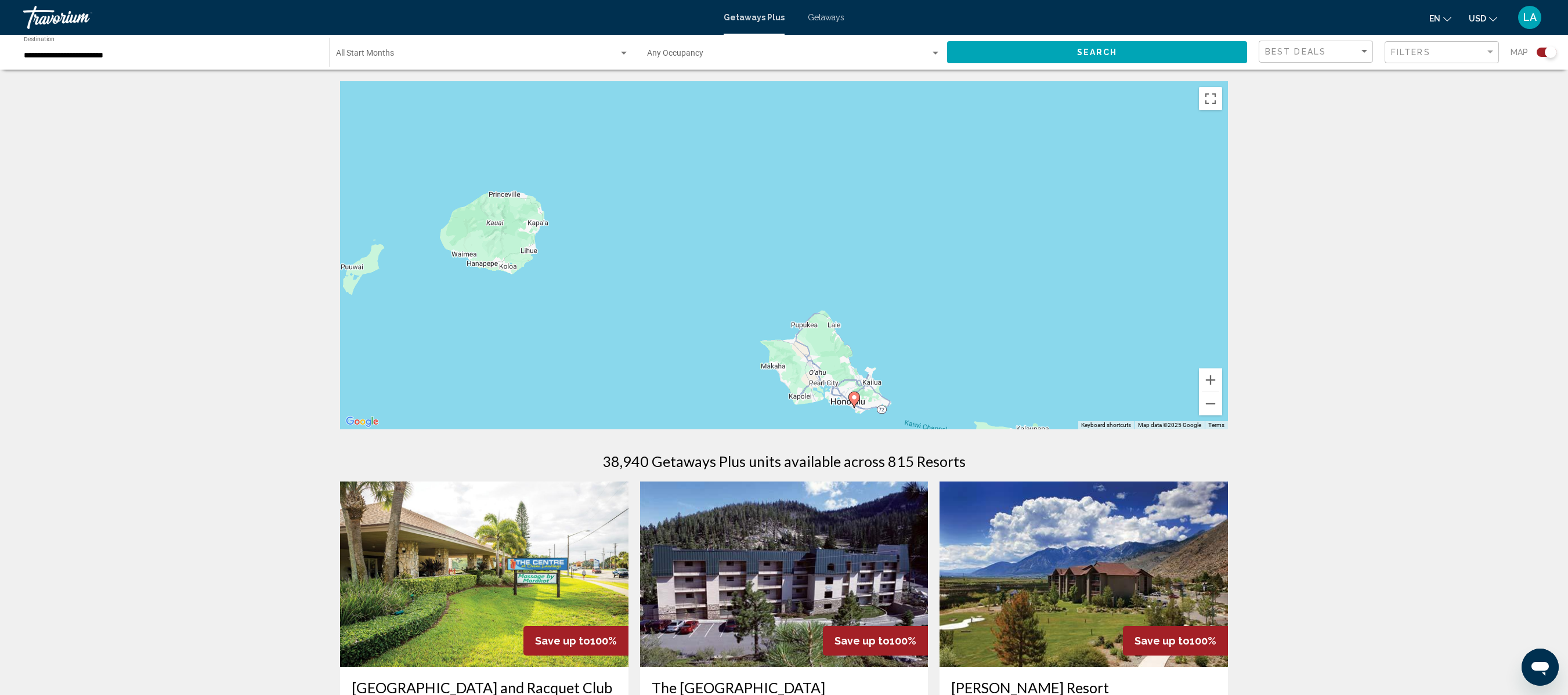 drag, startPoint x: 641, startPoint y: 234, endPoint x: 952, endPoint y: 477, distance: 394.6771 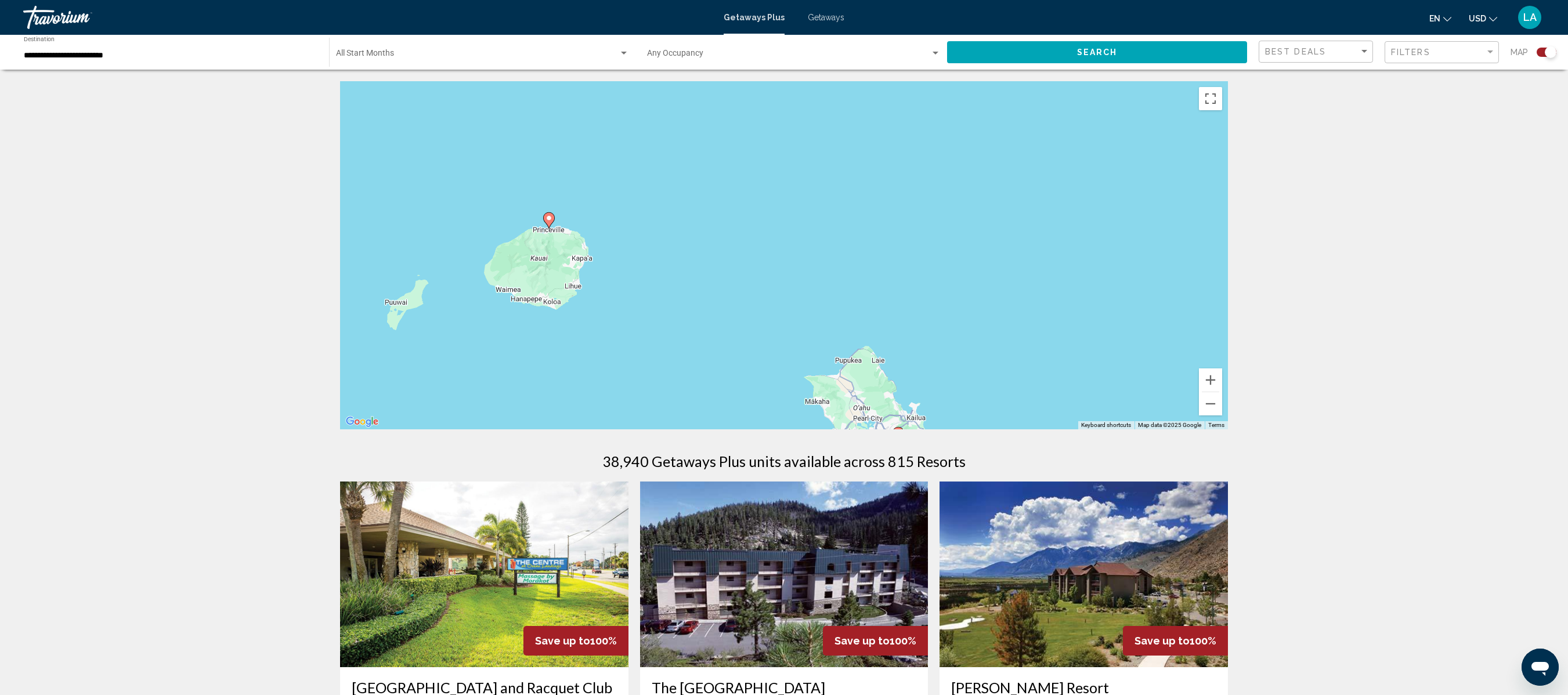 drag, startPoint x: 585, startPoint y: 283, endPoint x: 630, endPoint y: 316, distance: 55.80323 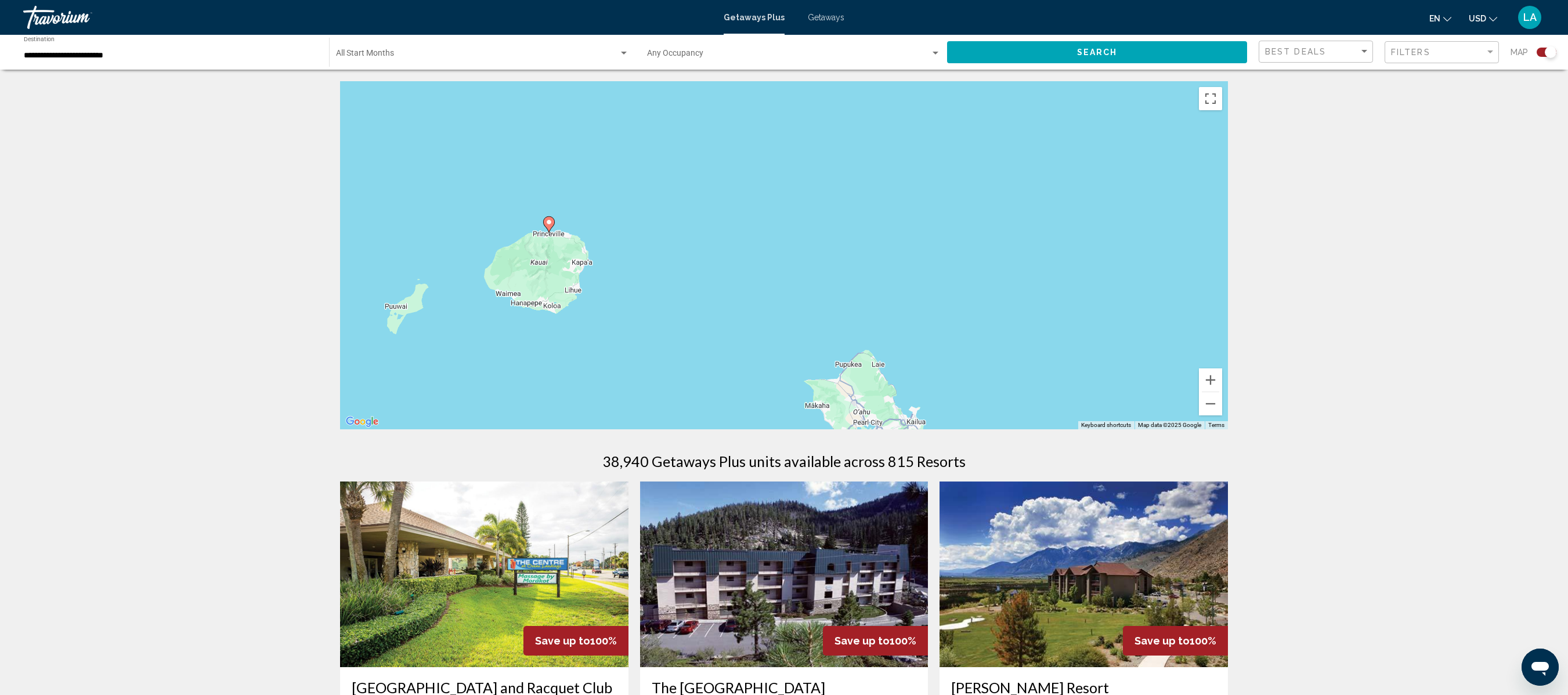 click 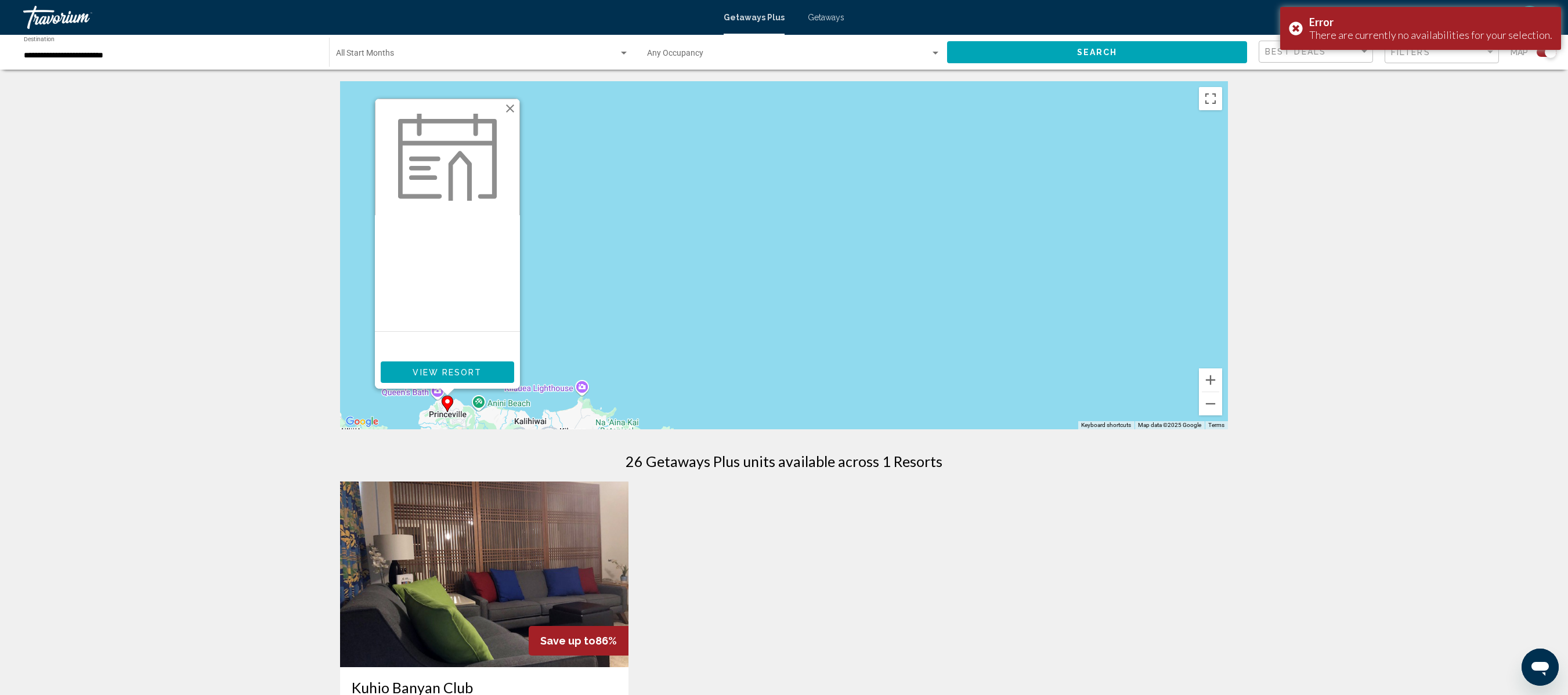 scroll, scrollTop: 116, scrollLeft: 0, axis: vertical 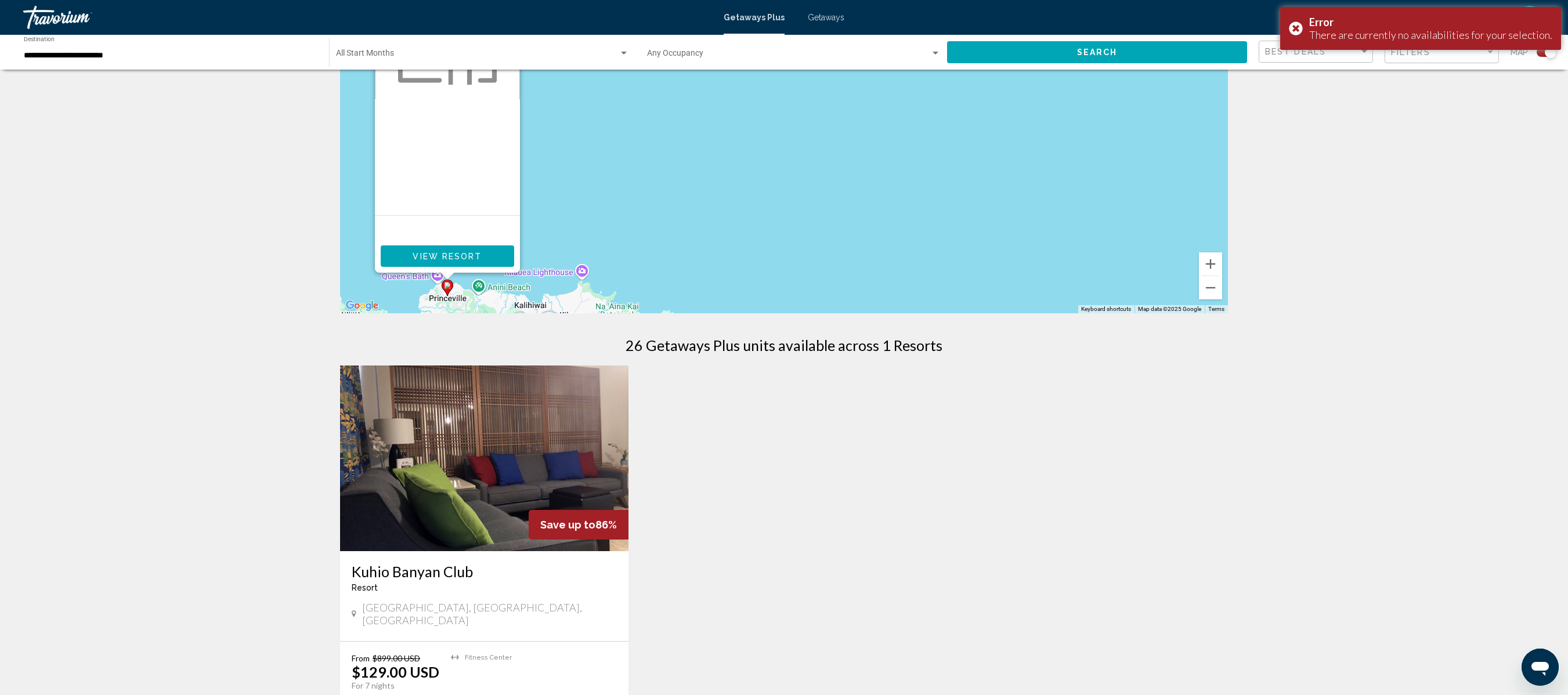 click 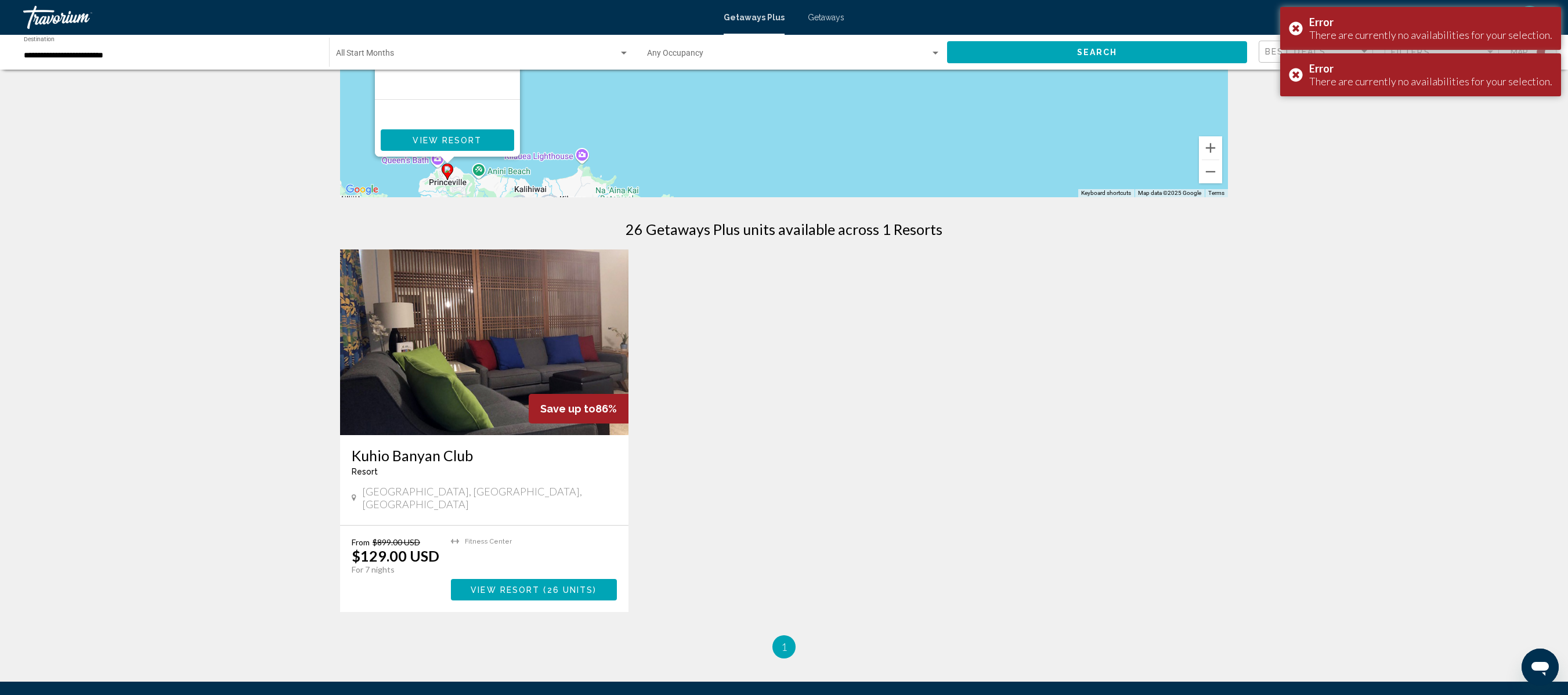 scroll, scrollTop: 0, scrollLeft: 0, axis: both 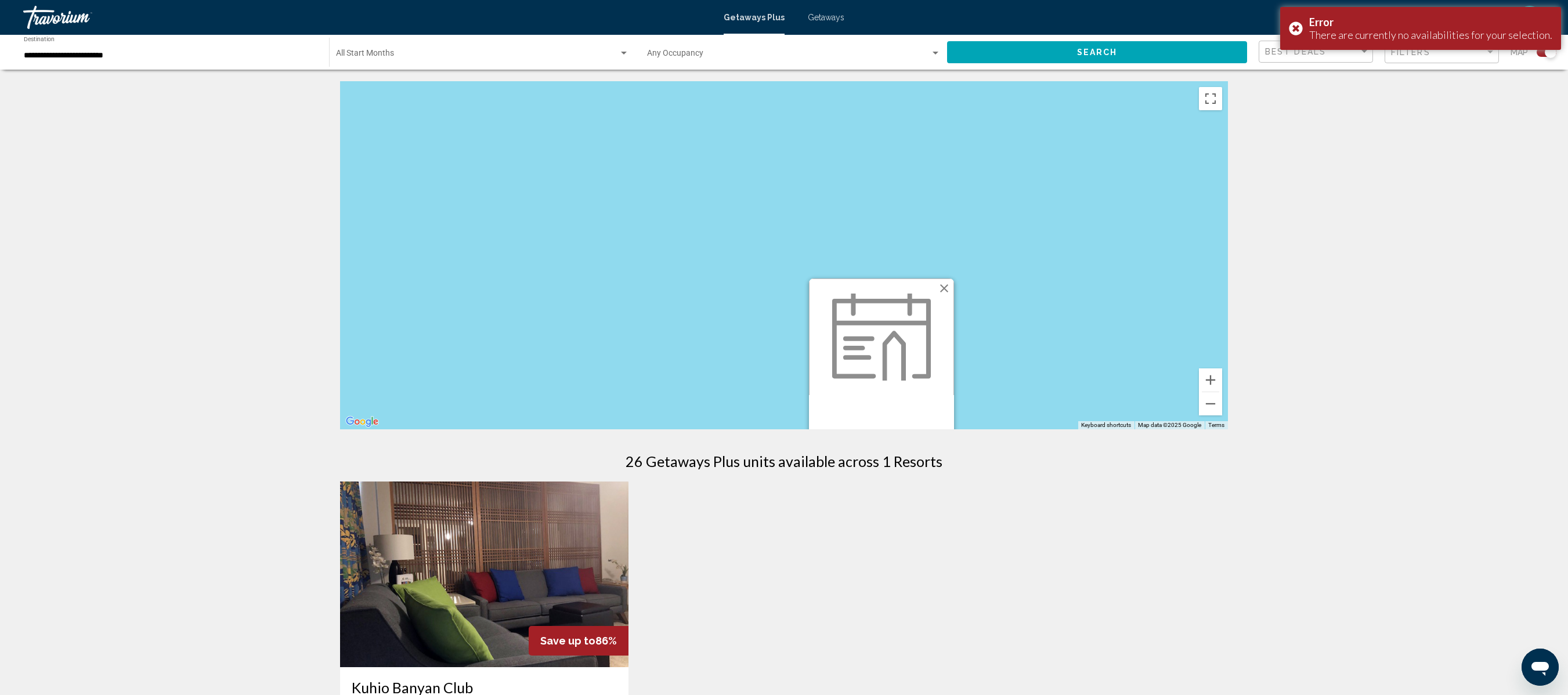 drag, startPoint x: 823, startPoint y: 165, endPoint x: 1262, endPoint y: 349, distance: 476.0011 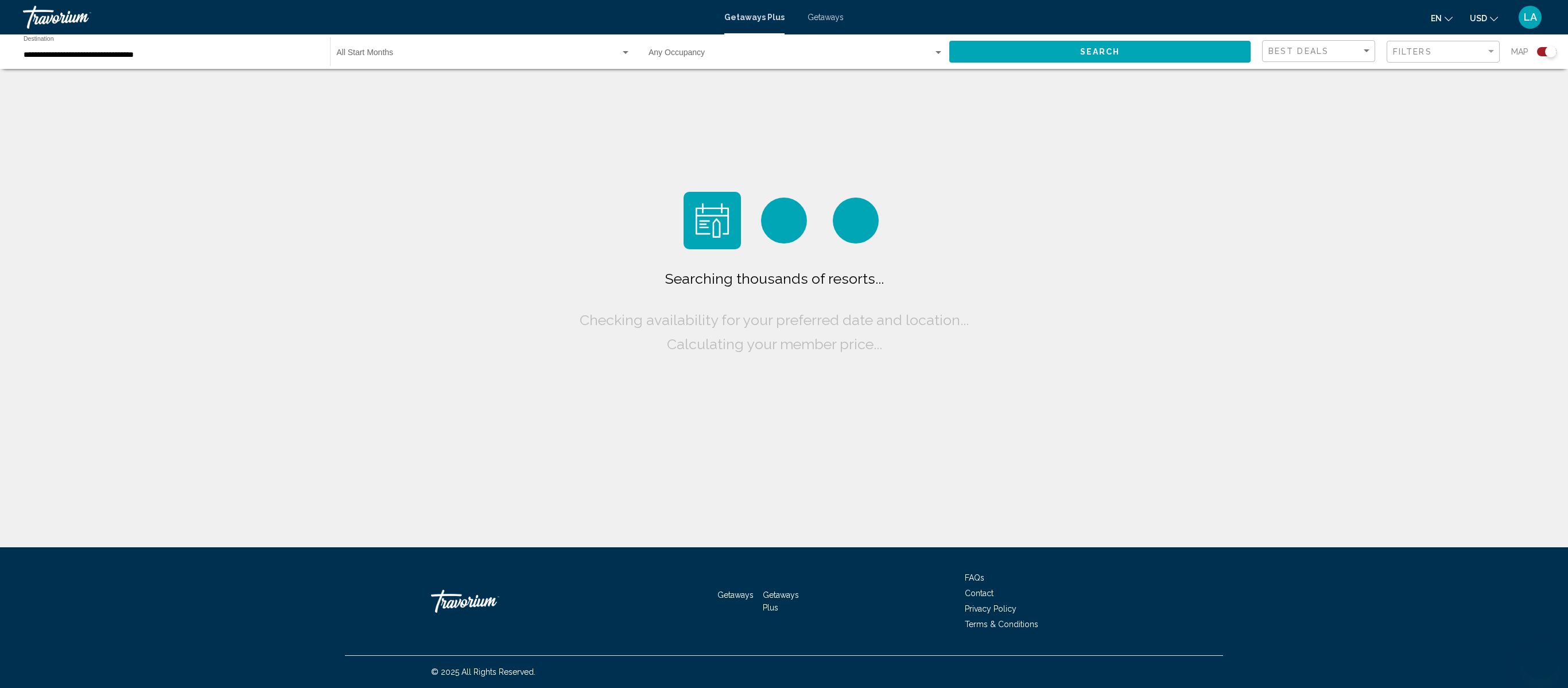 scroll, scrollTop: 0, scrollLeft: 0, axis: both 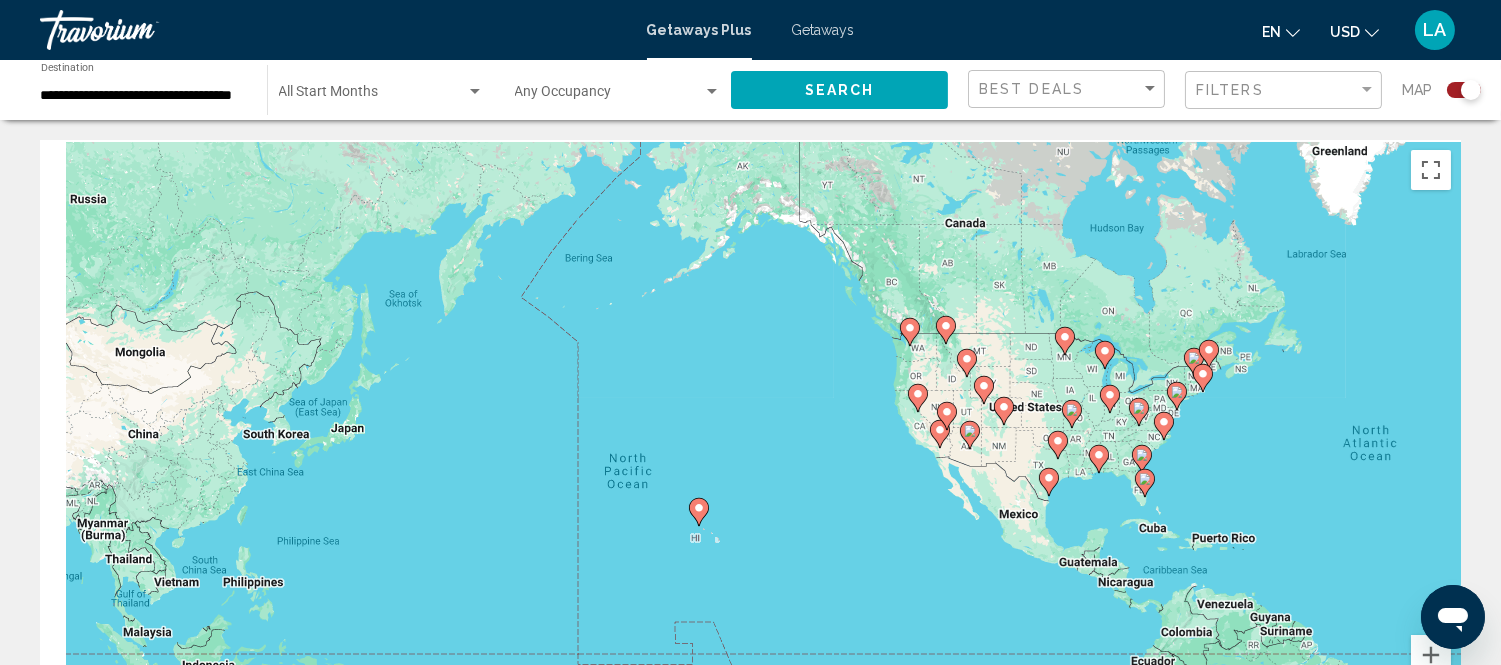 drag, startPoint x: 183, startPoint y: 521, endPoint x: 886, endPoint y: 560, distance: 704.08093 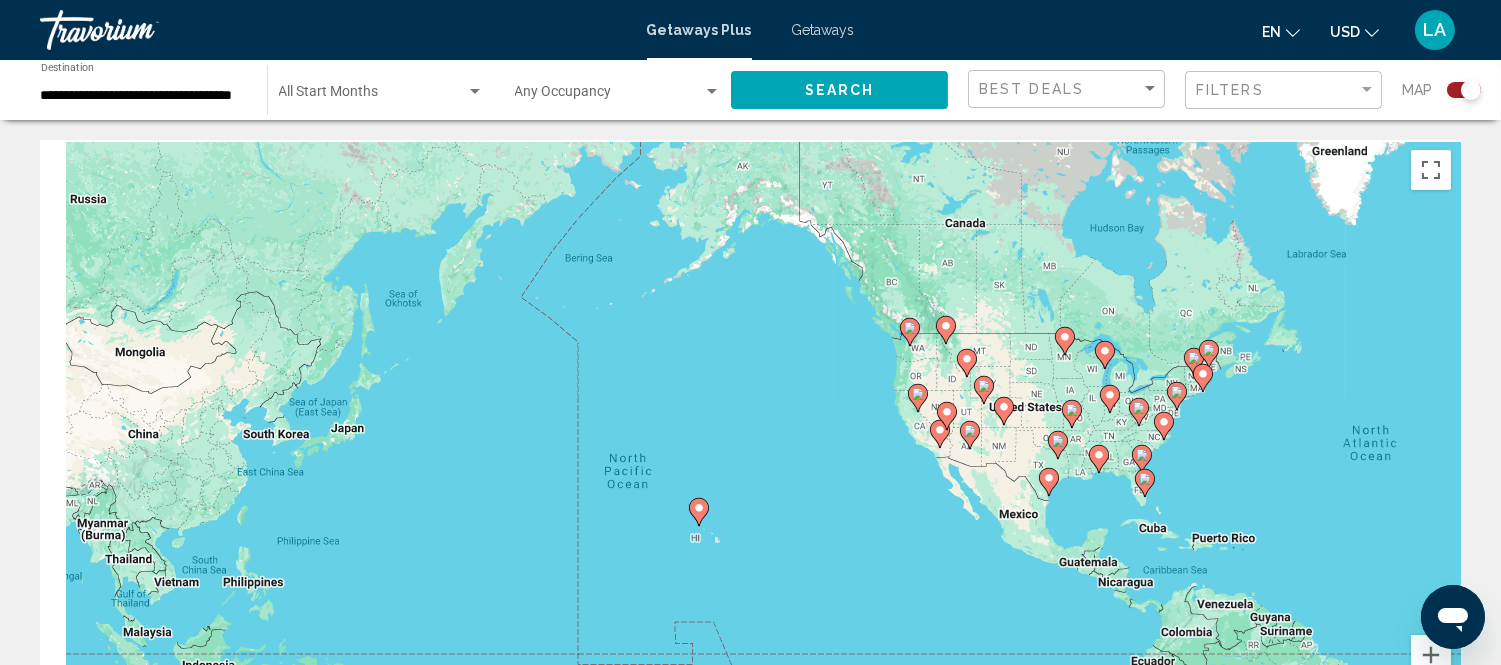 click on "To navigate, press the arrow keys. To activate drag with keyboard, press Alt + Enter. Once in keyboard drag state, use the arrow keys to move the marker. To complete the drag, press the Enter key. To cancel, press Escape." at bounding box center (750, 440) 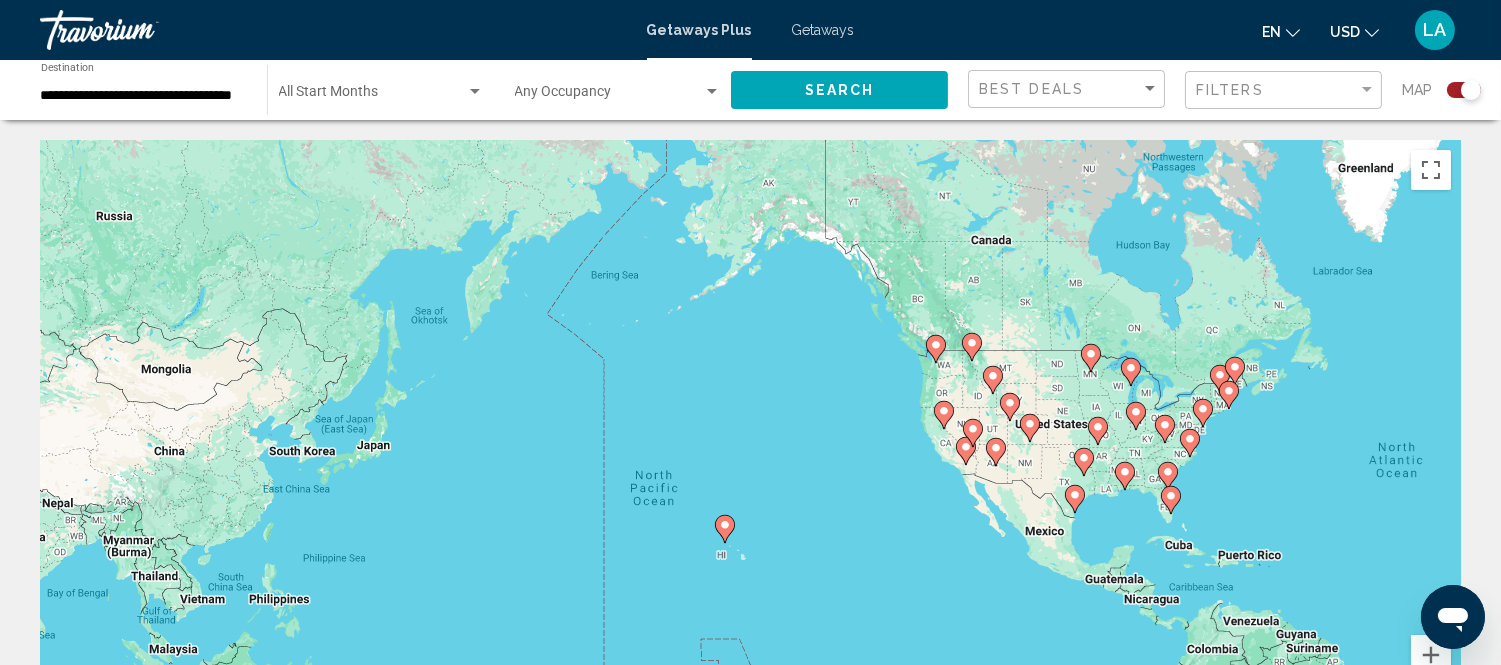 click on "To navigate, press the arrow keys. To activate drag with keyboard, press Alt + Enter. Once in keyboard drag state, use the arrow keys to move the marker. To complete the drag, press the Enter key. To cancel, press Escape." at bounding box center (750, 440) 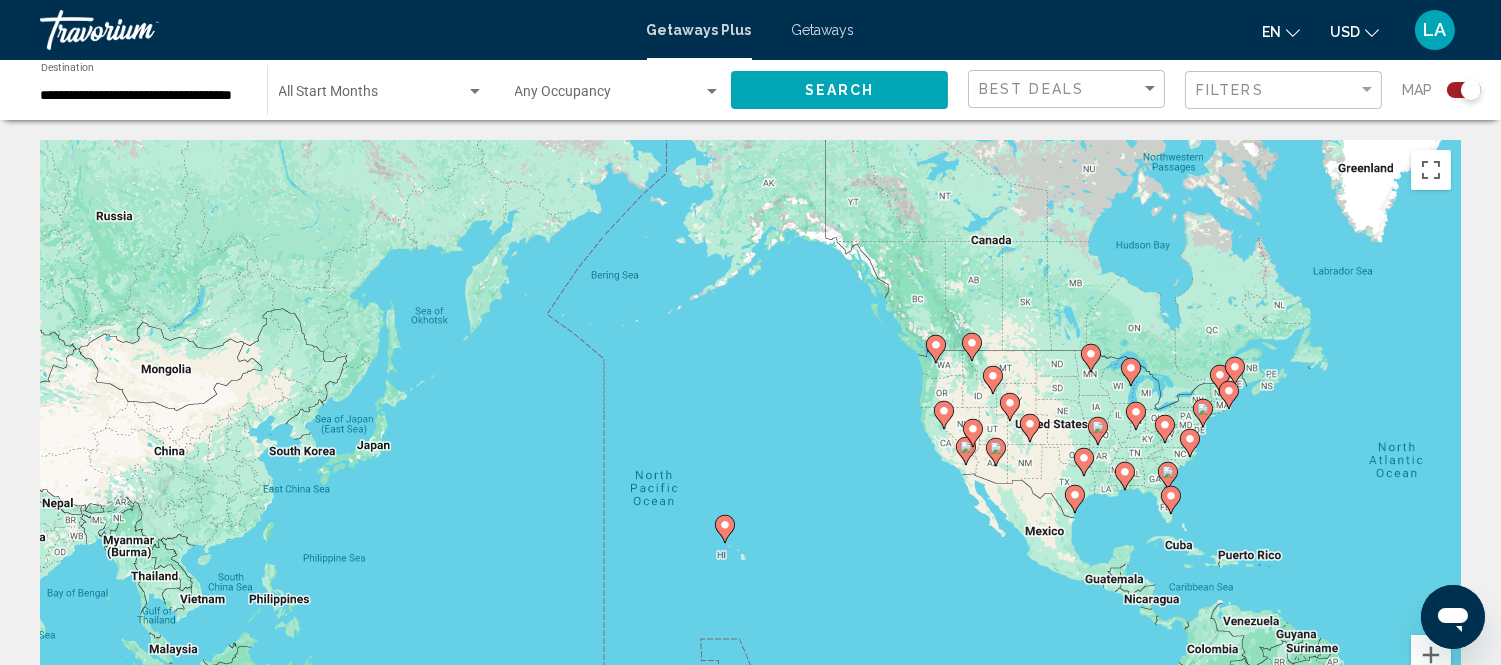 click on "To navigate, press the arrow keys. To activate drag with keyboard, press Alt + Enter. Once in keyboard drag state, use the arrow keys to move the marker. To complete the drag, press the Enter key. To cancel, press Escape." at bounding box center [750, 440] 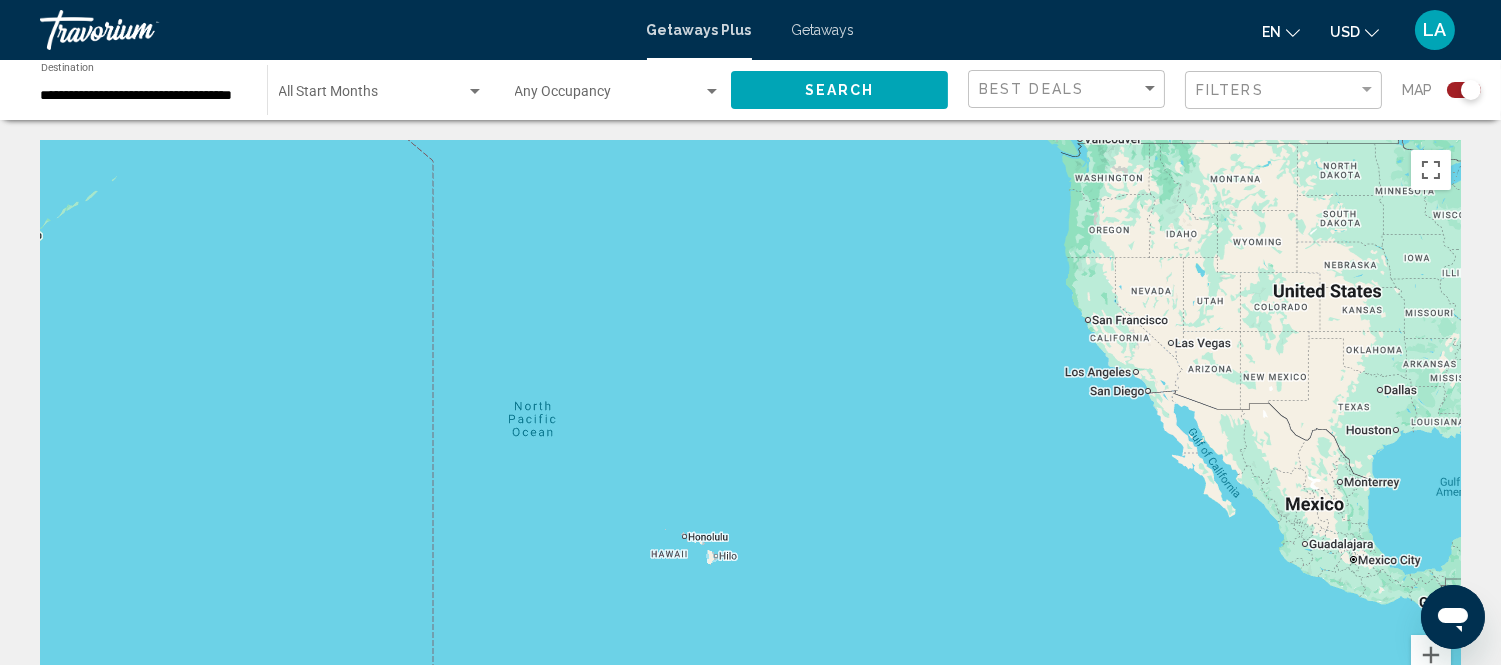click on "To navigate, press the arrow keys. To activate drag with keyboard, press Alt + Enter. Once in keyboard drag state, use the arrow keys to move the marker. To complete the drag, press the Enter key. To cancel, press Escape." at bounding box center [750, 440] 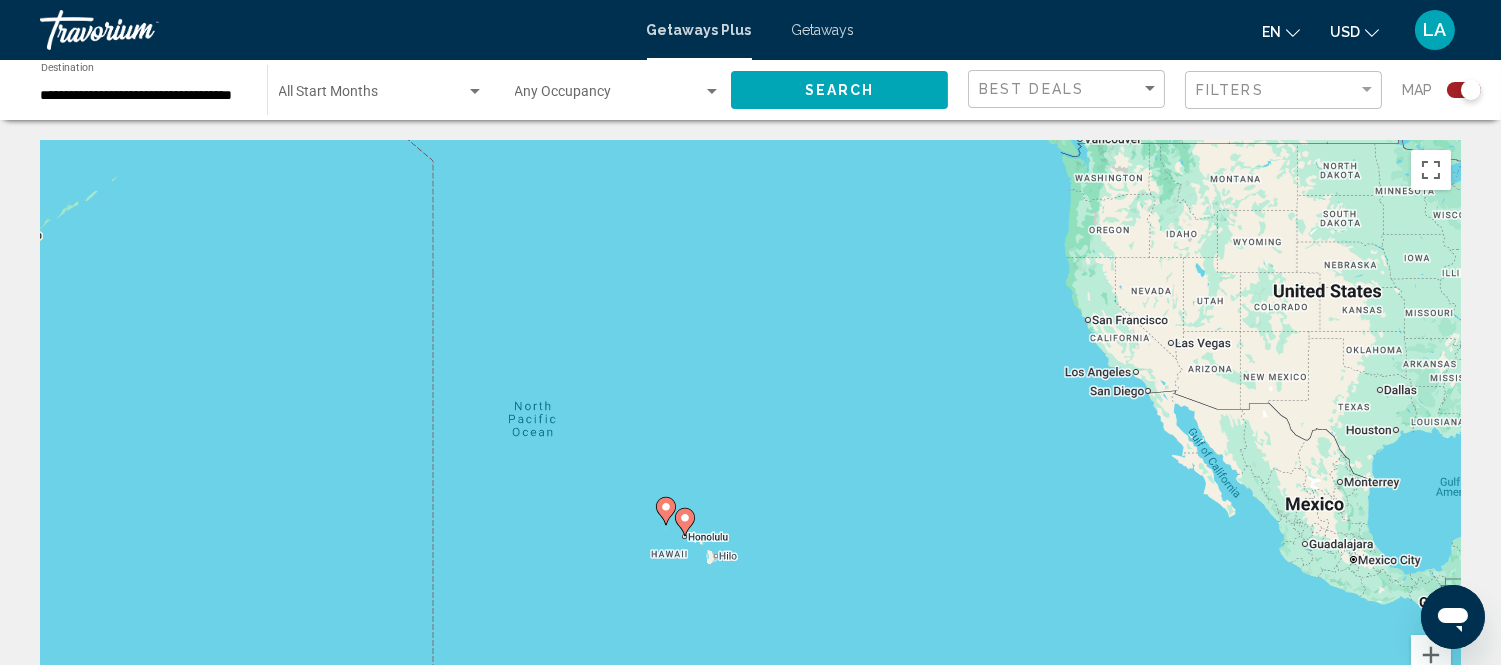 click 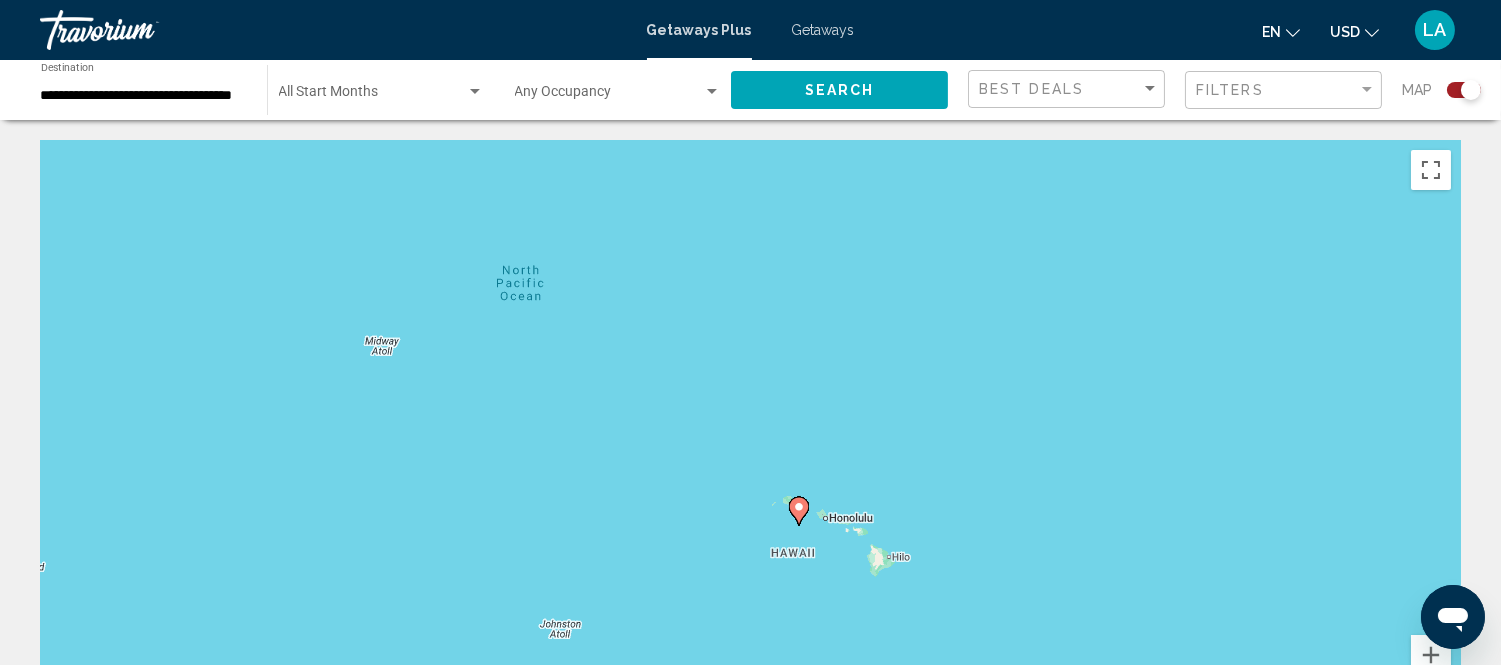 drag, startPoint x: 1044, startPoint y: 484, endPoint x: 1084, endPoint y: 542, distance: 70.45566 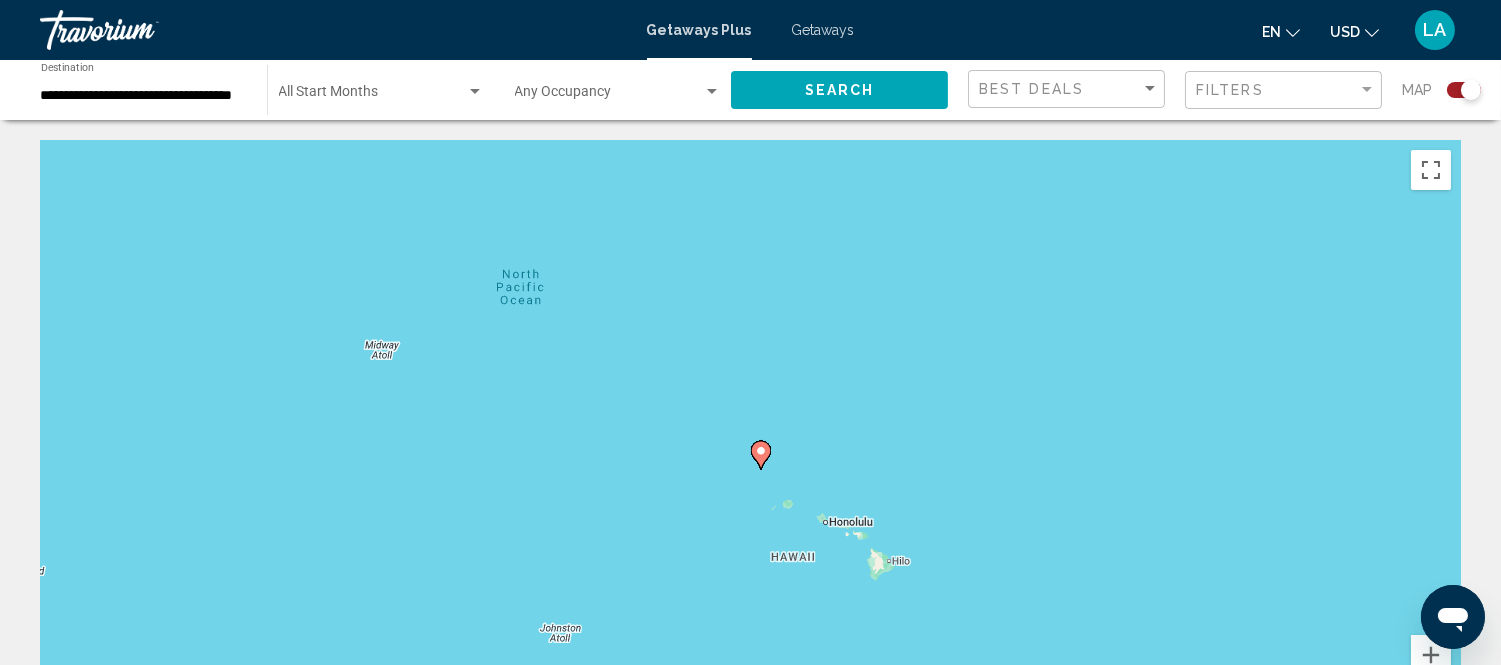 click on "To navigate, press the arrow keys. To activate drag with keyboard, press Alt + Enter. Once in keyboard drag state, use the arrow keys to move the marker. To complete the drag, press the Enter key. To cancel, press Escape." at bounding box center [750, 440] 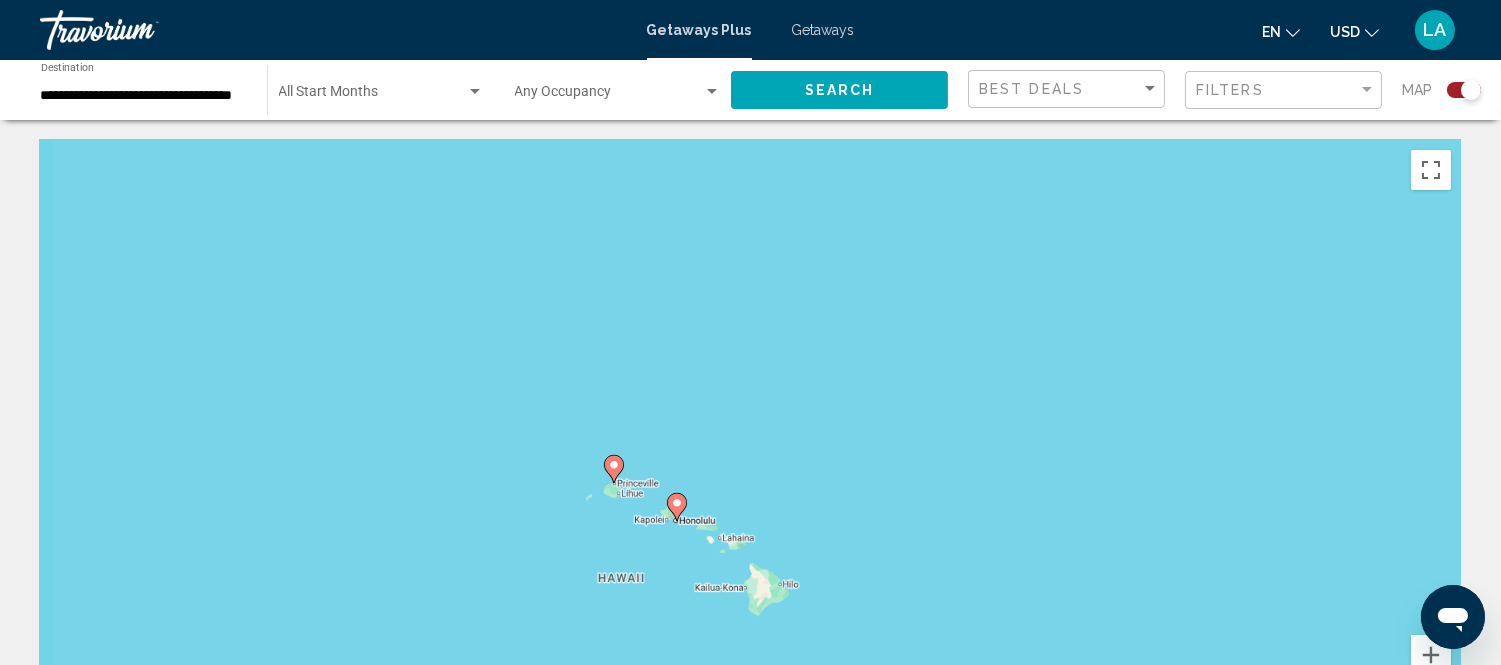 click on "To navigate, press the arrow keys. To activate drag with keyboard, press Alt + Enter. Once in keyboard drag state, use the arrow keys to move the marker. To complete the drag, press the Enter key. To cancel, press Escape." at bounding box center [750, 440] 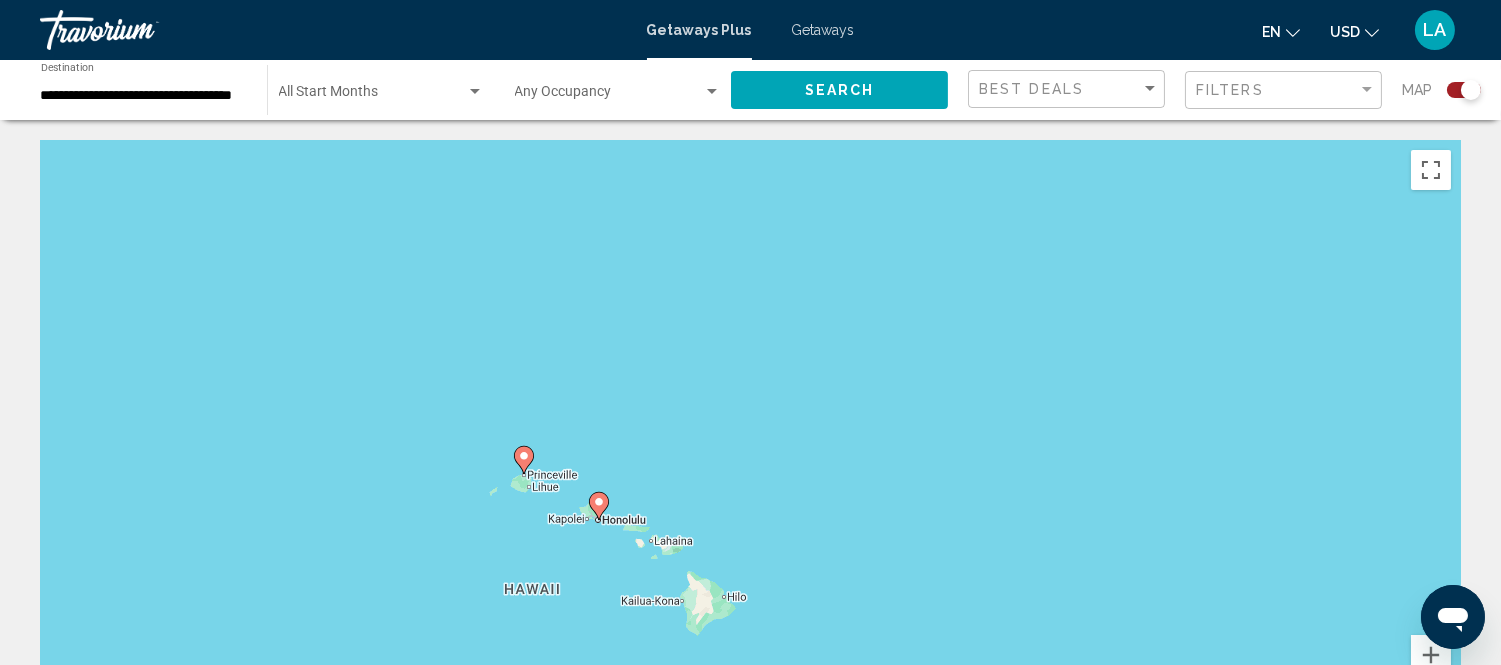 click 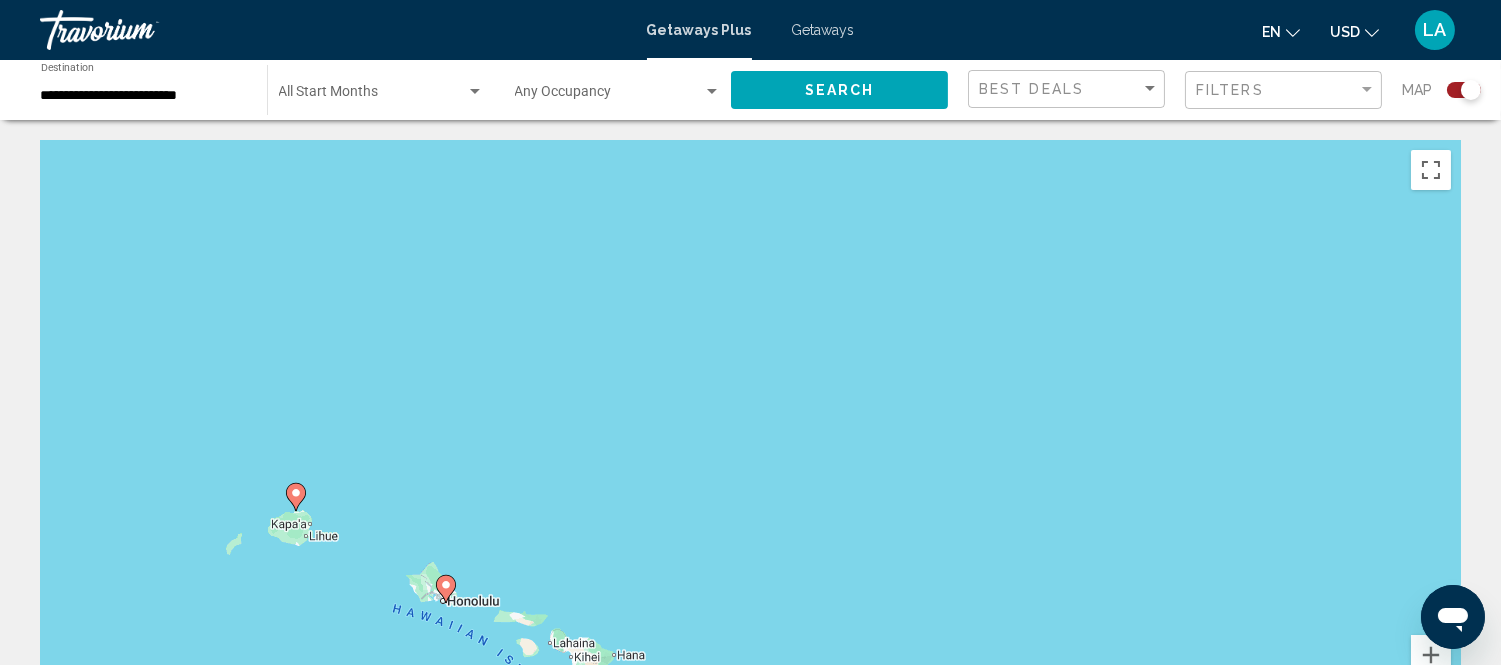 click 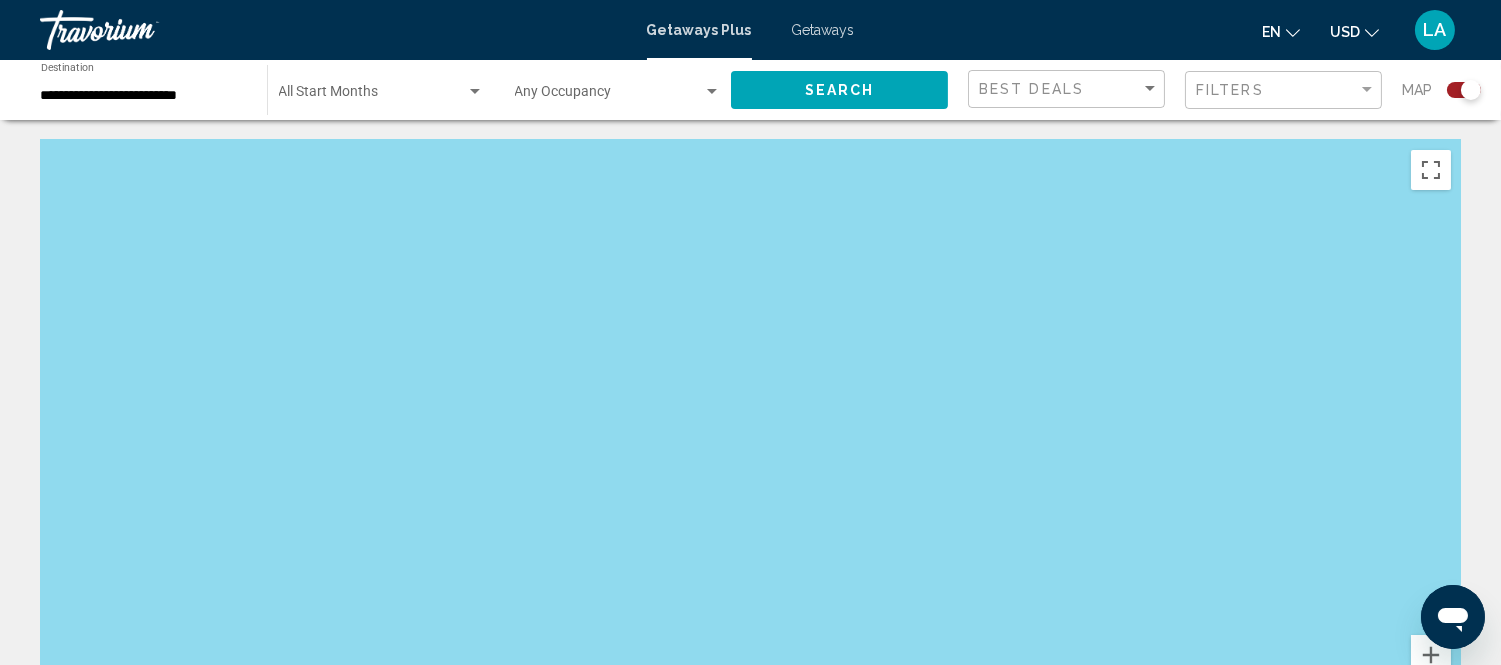 drag, startPoint x: 291, startPoint y: 496, endPoint x: 677, endPoint y: 171, distance: 504.59985 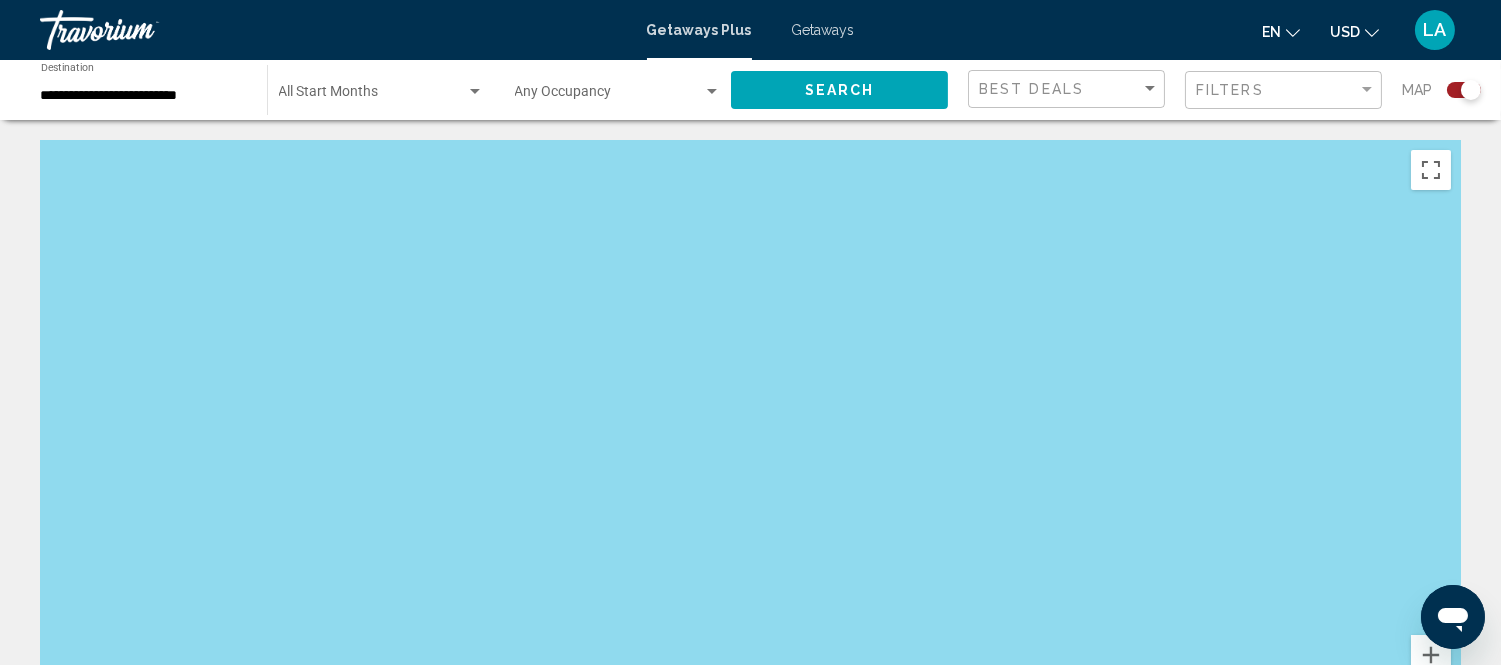 scroll, scrollTop: 444, scrollLeft: 0, axis: vertical 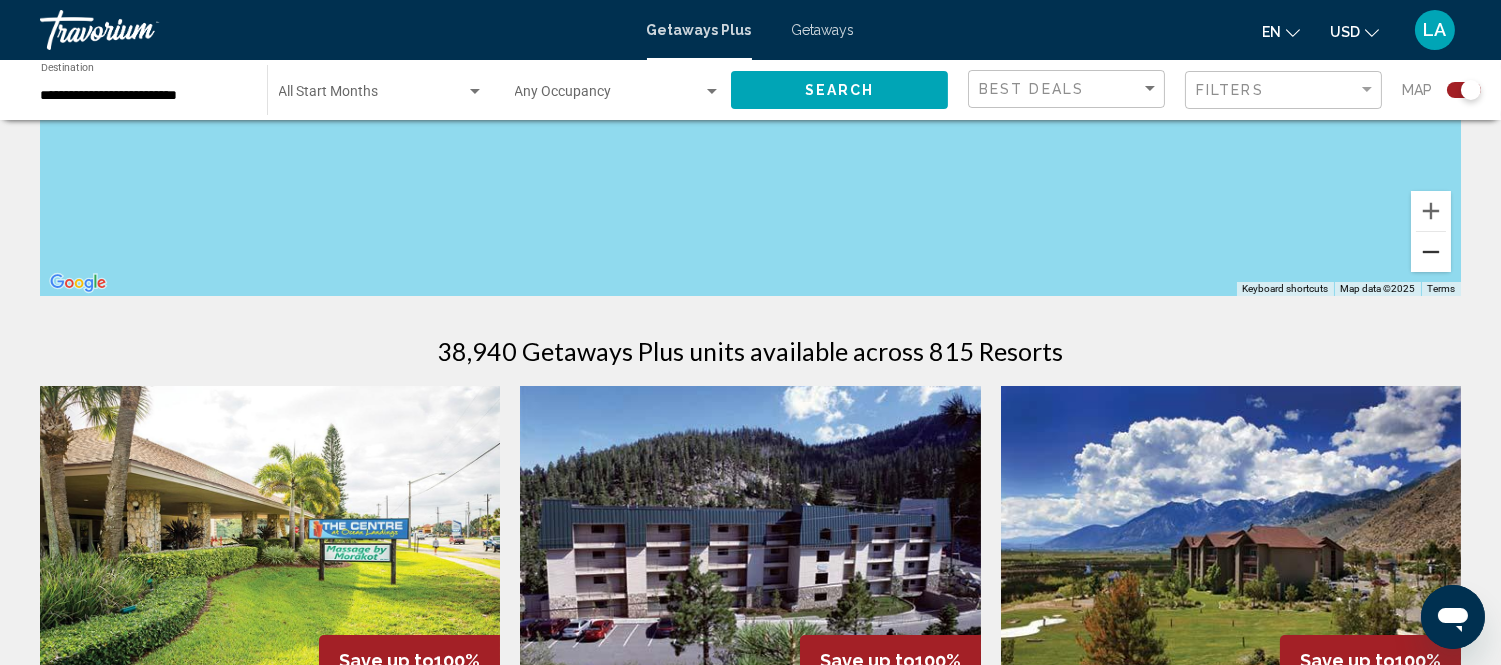 click at bounding box center (1431, 252) 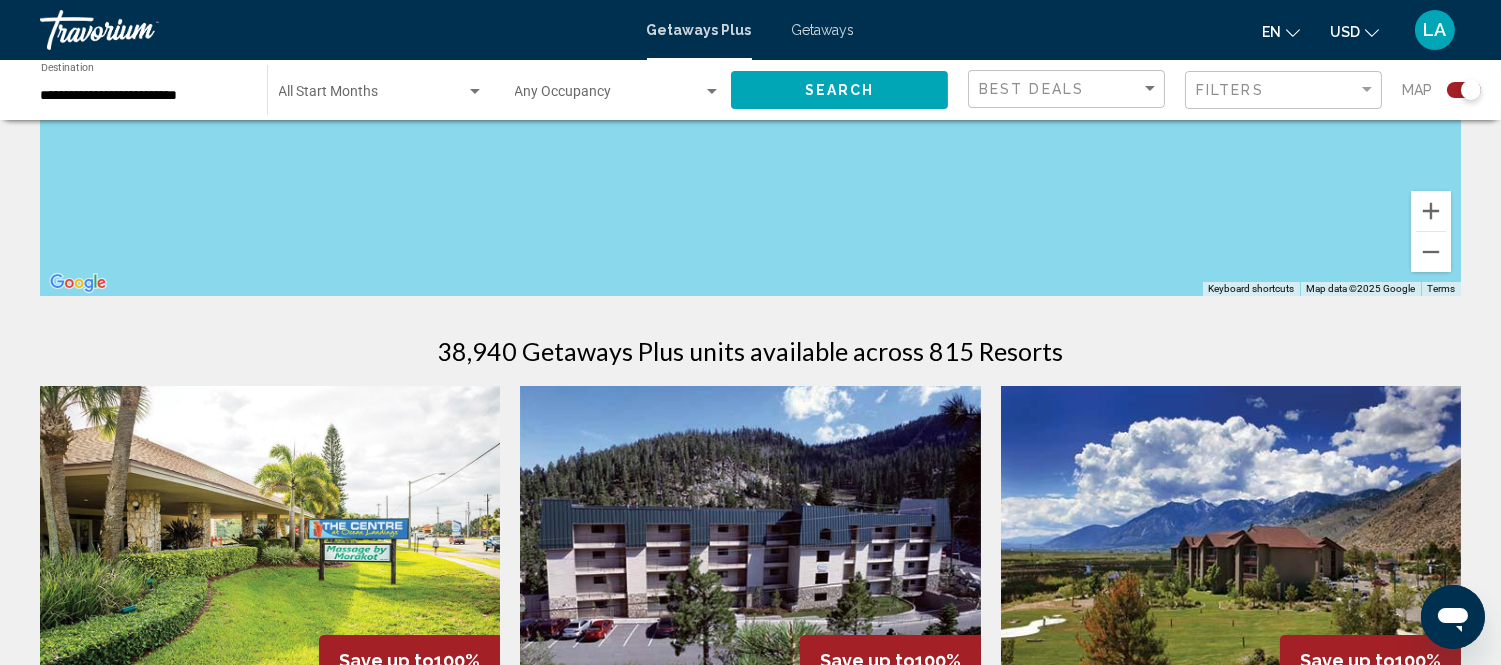 drag, startPoint x: 928, startPoint y: 231, endPoint x: 993, endPoint y: 438, distance: 216.96544 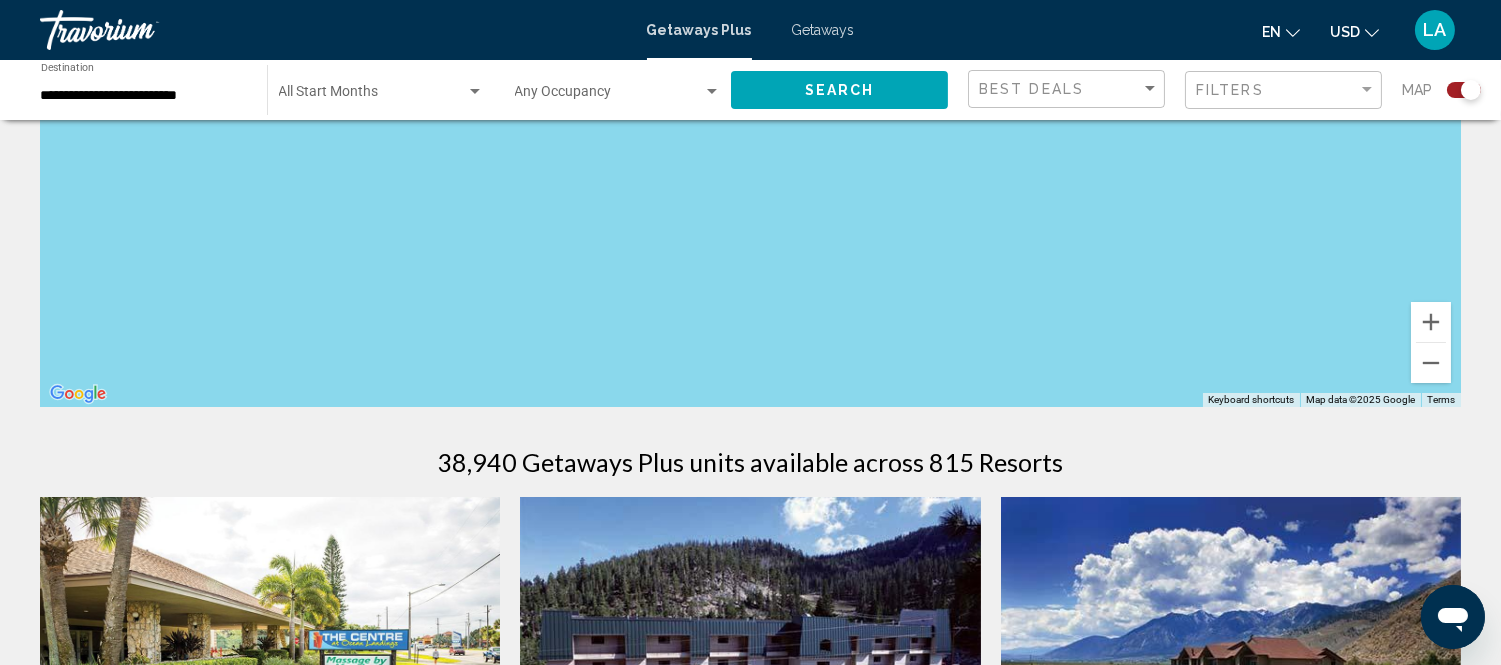 scroll, scrollTop: 0, scrollLeft: 0, axis: both 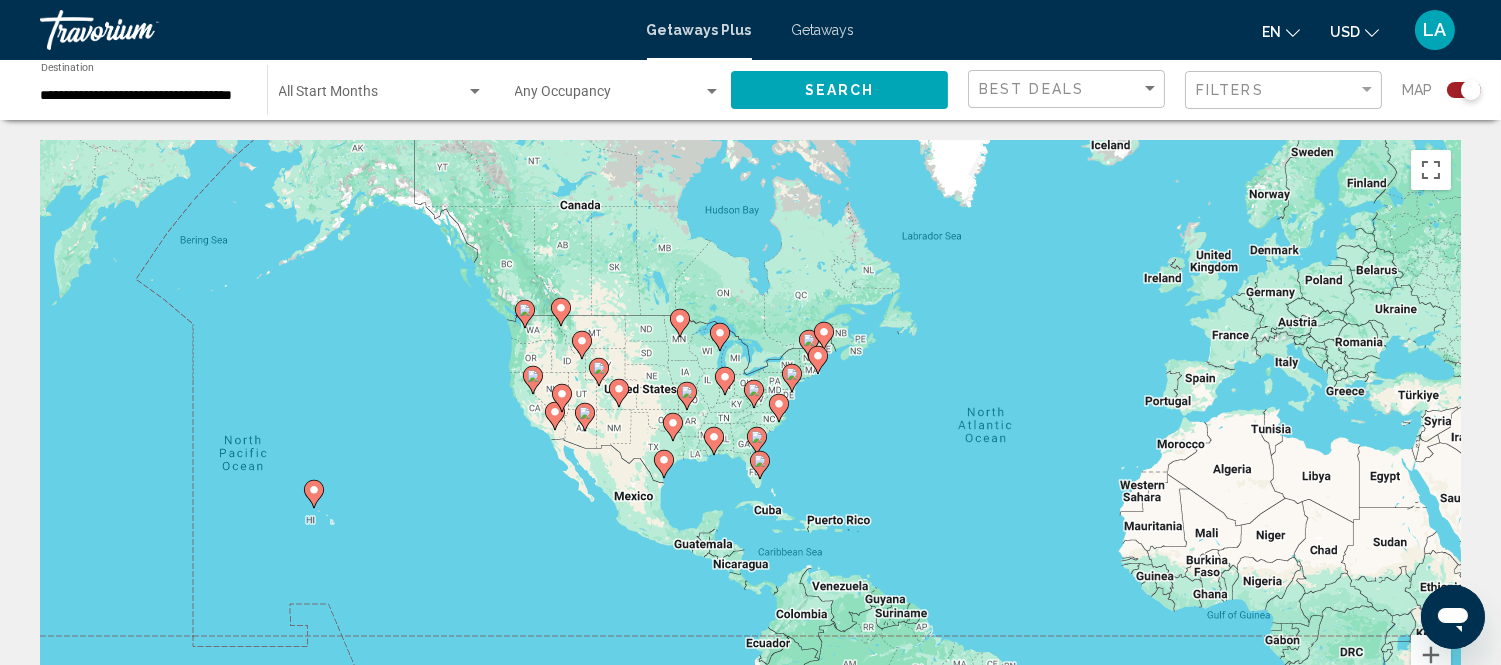 drag, startPoint x: 180, startPoint y: 428, endPoint x: 536, endPoint y: 445, distance: 356.40567 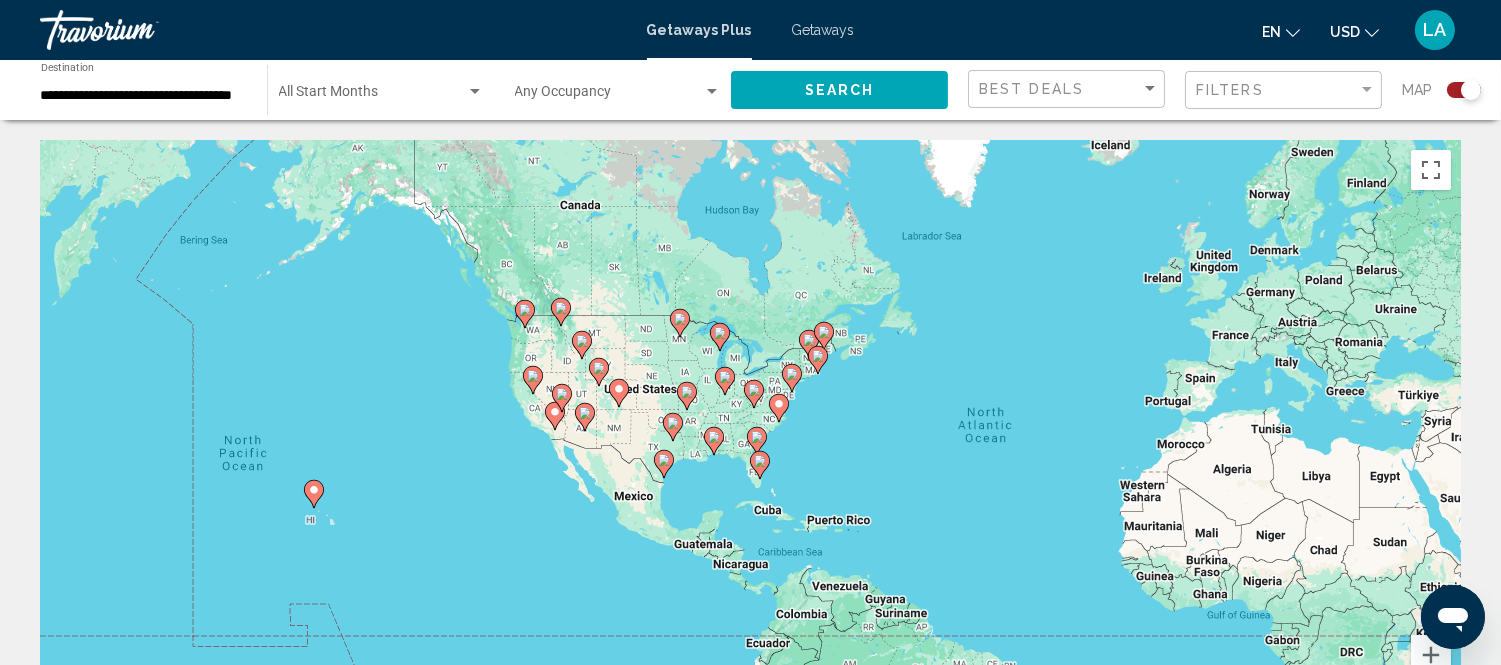 click on "To navigate, press the arrow keys. To activate drag with keyboard, press Alt + Enter. Once in keyboard drag state, use the arrow keys to move the marker. To complete the drag, press the Enter key. To cancel, press Escape." at bounding box center [750, 440] 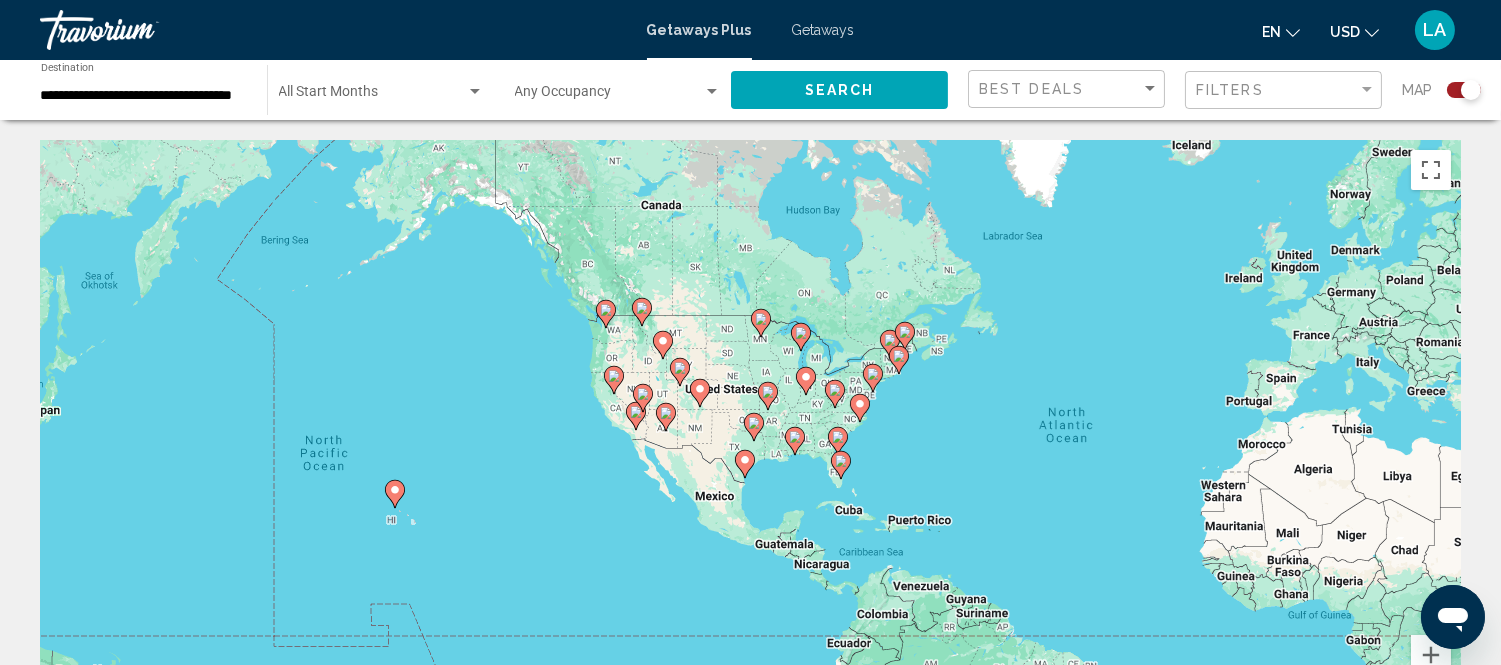 click on "To navigate, press the arrow keys. To activate drag with keyboard, press Alt + Enter. Once in keyboard drag state, use the arrow keys to move the marker. To complete the drag, press the Enter key. To cancel, press Escape." at bounding box center [750, 440] 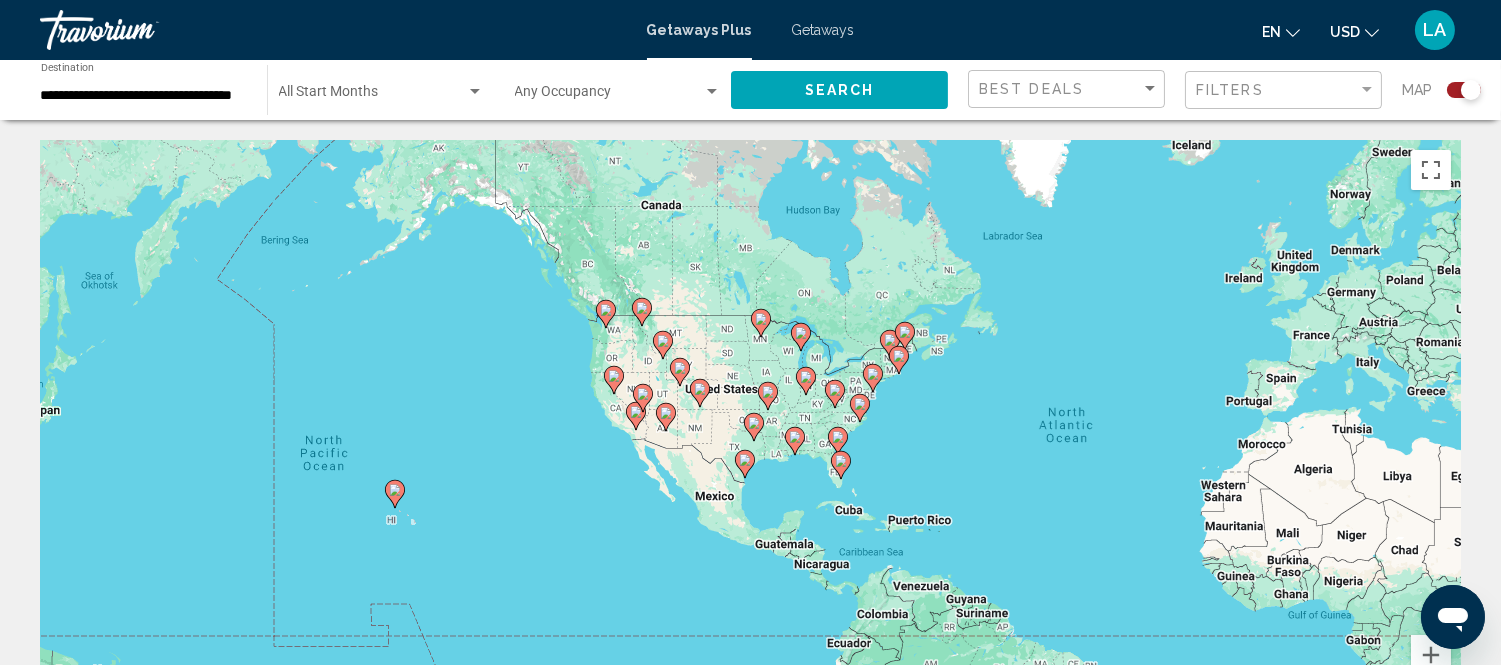 click on "To navigate, press the arrow keys. To activate drag with keyboard, press Alt + Enter. Once in keyboard drag state, use the arrow keys to move the marker. To complete the drag, press the Enter key. To cancel, press Escape." at bounding box center (750, 440) 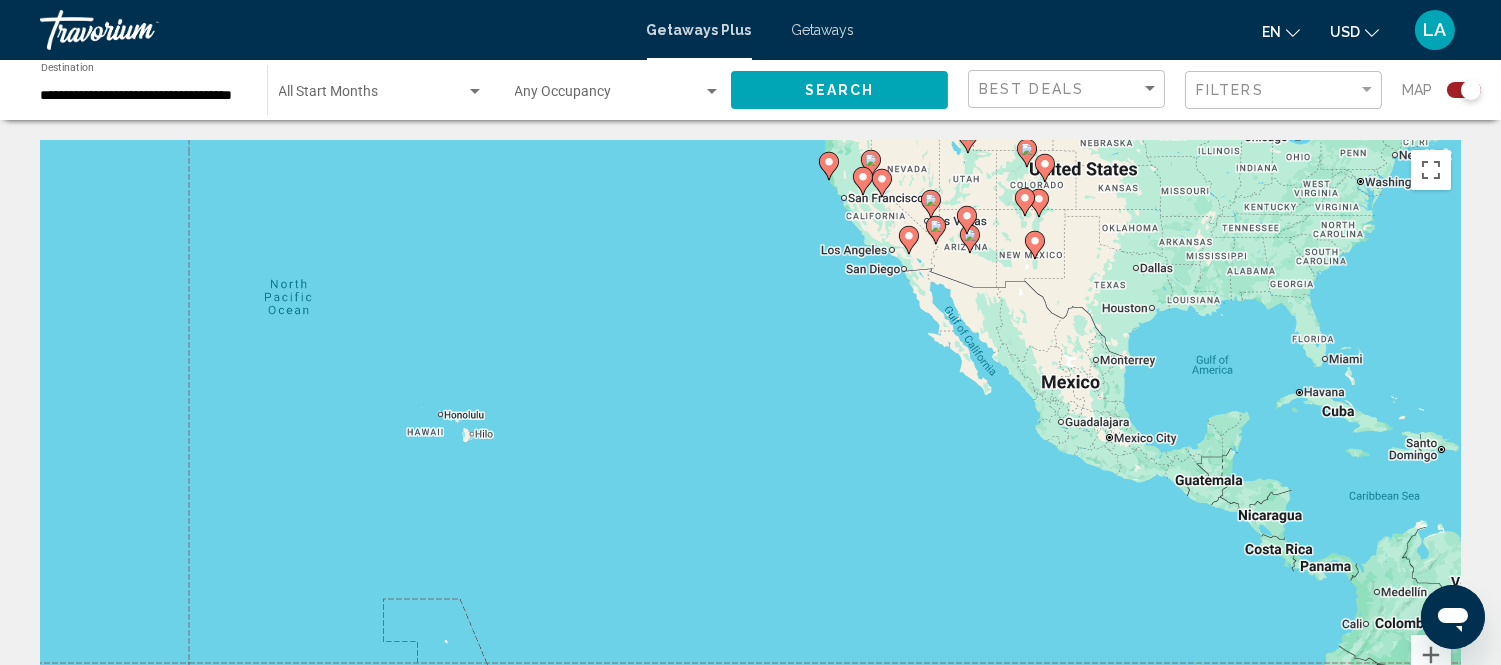 drag, startPoint x: 435, startPoint y: 486, endPoint x: 588, endPoint y: 411, distance: 170.39366 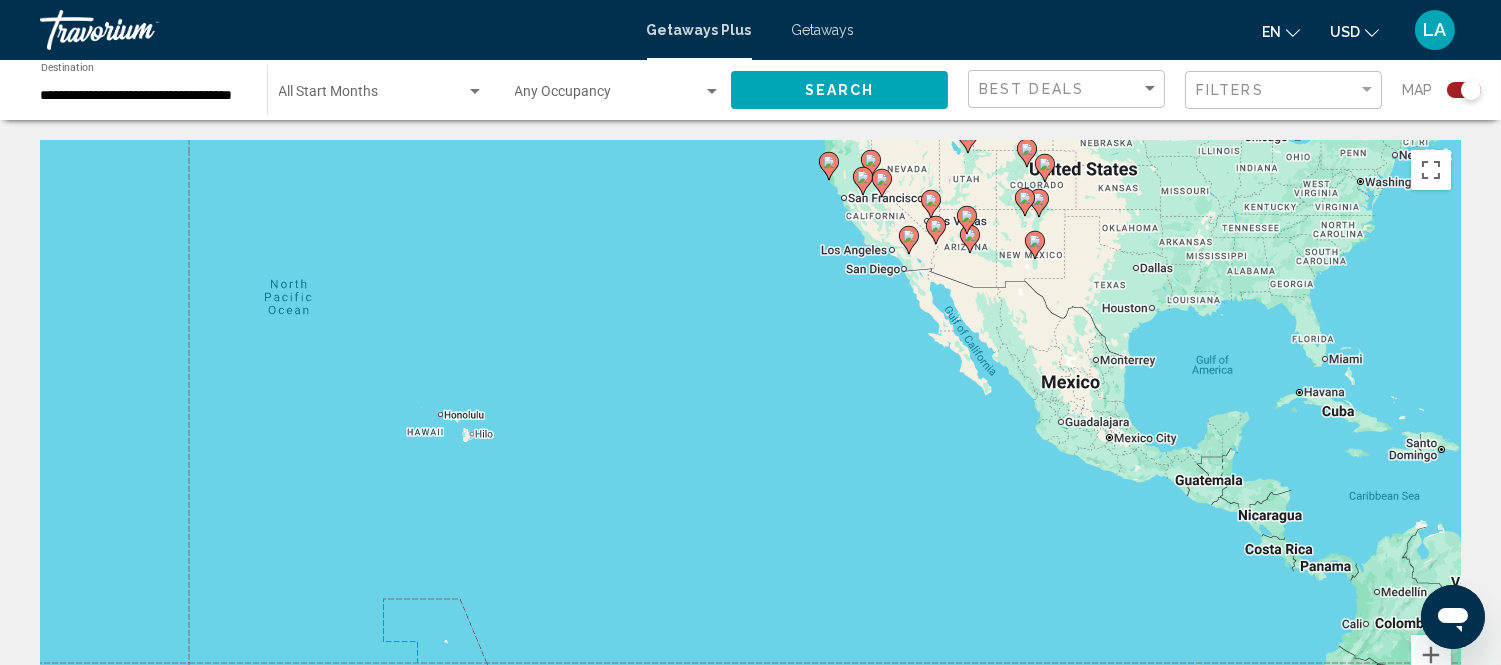 click on "To navigate, press the arrow keys. To activate drag with keyboard, press Alt + Enter. Once in keyboard drag state, use the arrow keys to move the marker. To complete the drag, press the Enter key. To cancel, press Escape." at bounding box center (750, 440) 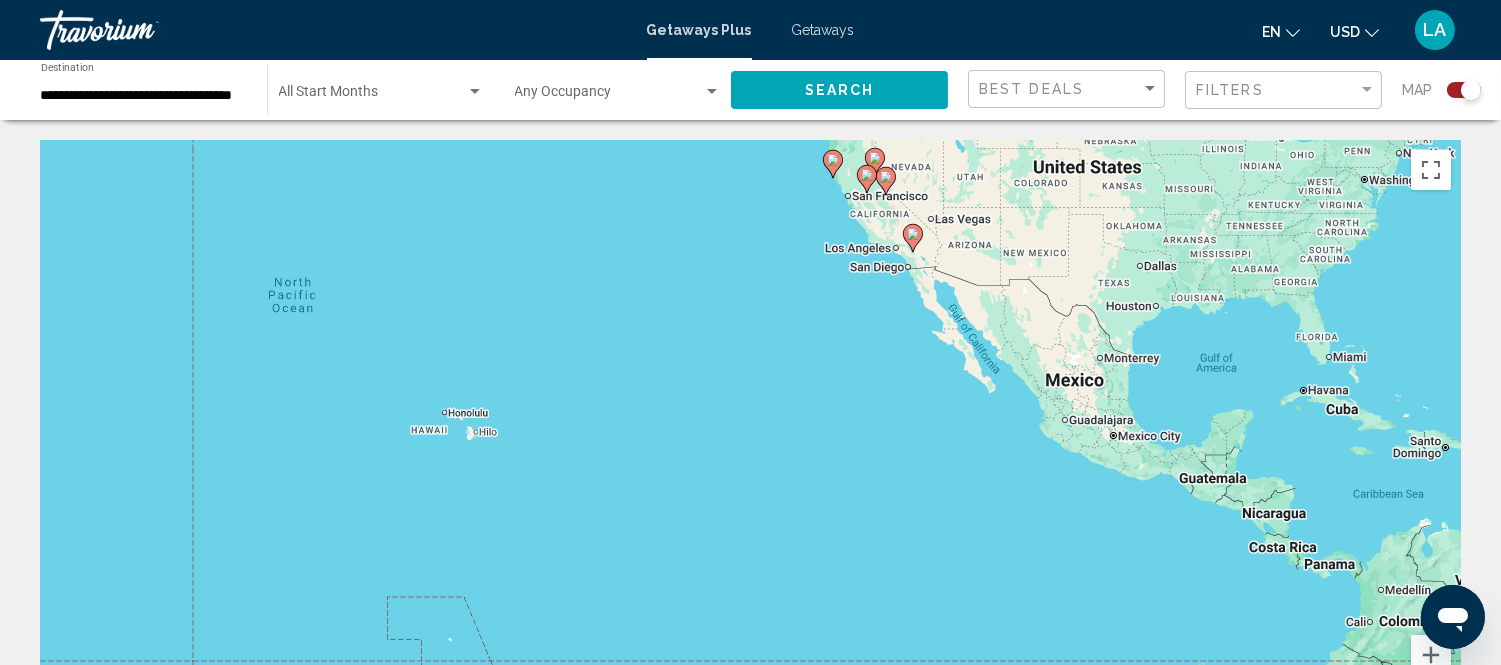click on "To navigate, press the arrow keys. To activate drag with keyboard, press Alt + Enter. Once in keyboard drag state, use the arrow keys to move the marker. To complete the drag, press the Enter key. To cancel, press Escape." at bounding box center [750, 440] 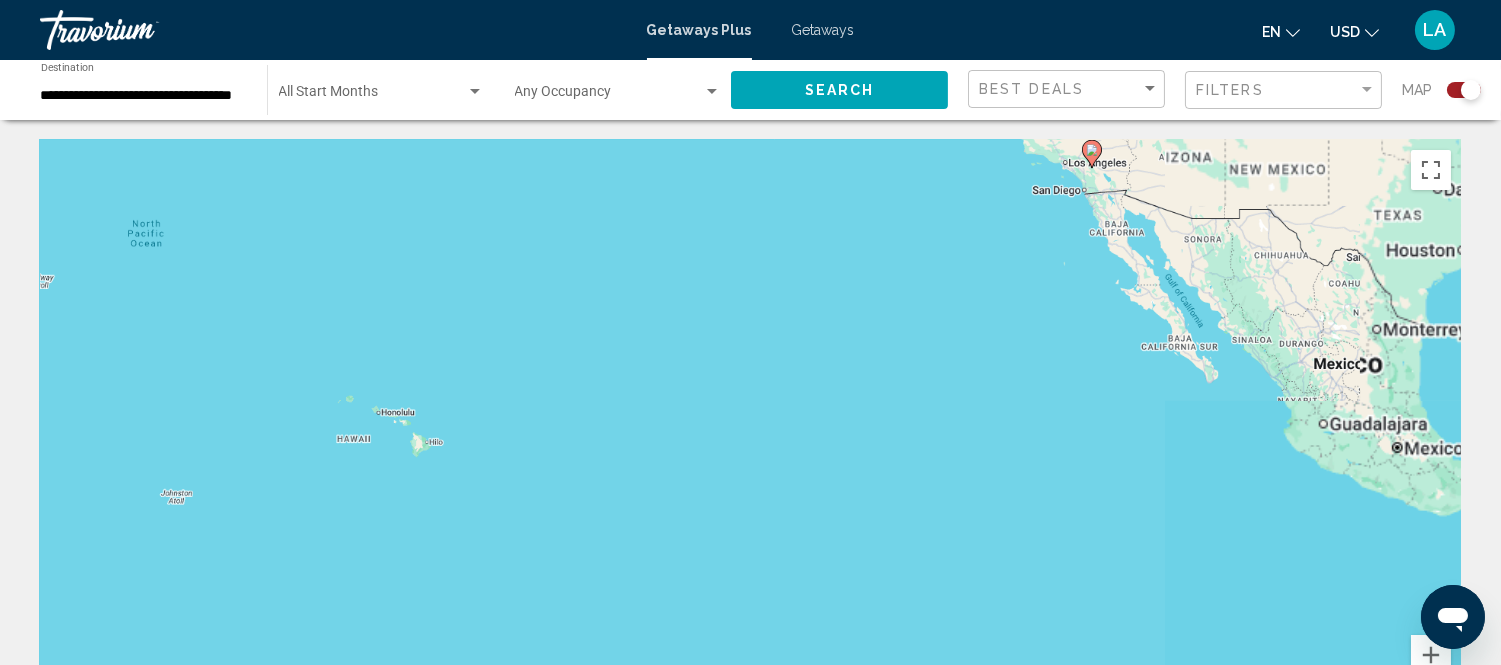click on "To navigate, press the arrow keys. To activate drag with keyboard, press Alt + Enter. Once in keyboard drag state, use the arrow keys to move the marker. To complete the drag, press the Enter key. To cancel, press Escape." at bounding box center (750, 440) 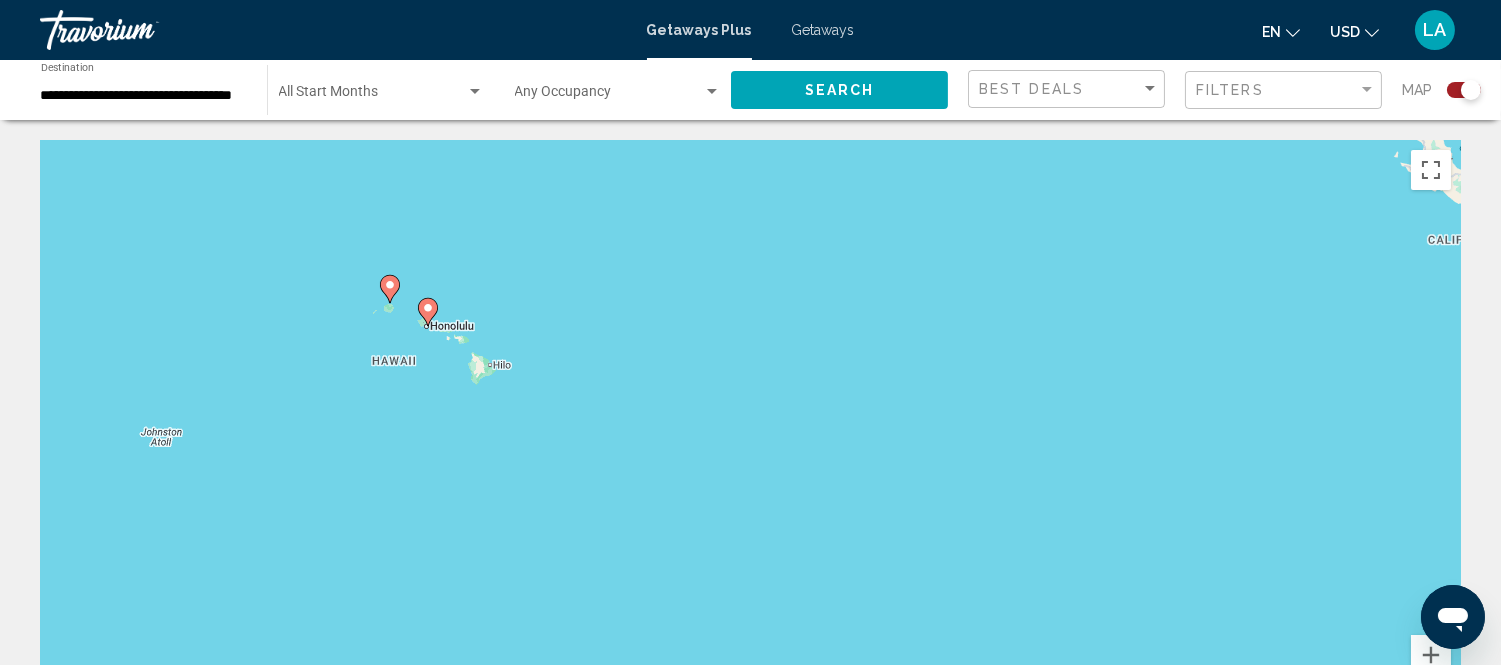 drag, startPoint x: 381, startPoint y: 377, endPoint x: 592, endPoint y: 288, distance: 229.00218 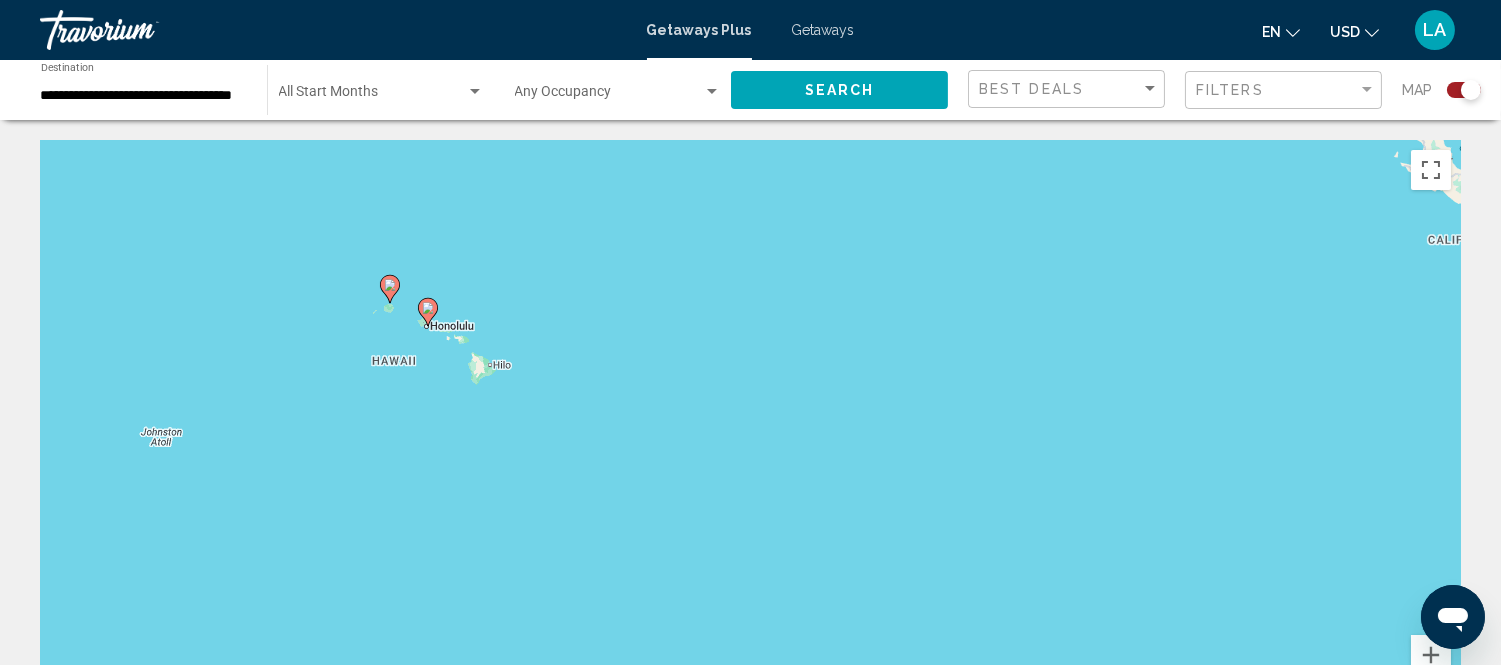 click on "To navigate, press the arrow keys. To activate drag with keyboard, press Alt + Enter. Once in keyboard drag state, use the arrow keys to move the marker. To complete the drag, press the Enter key. To cancel, press Escape." at bounding box center (750, 440) 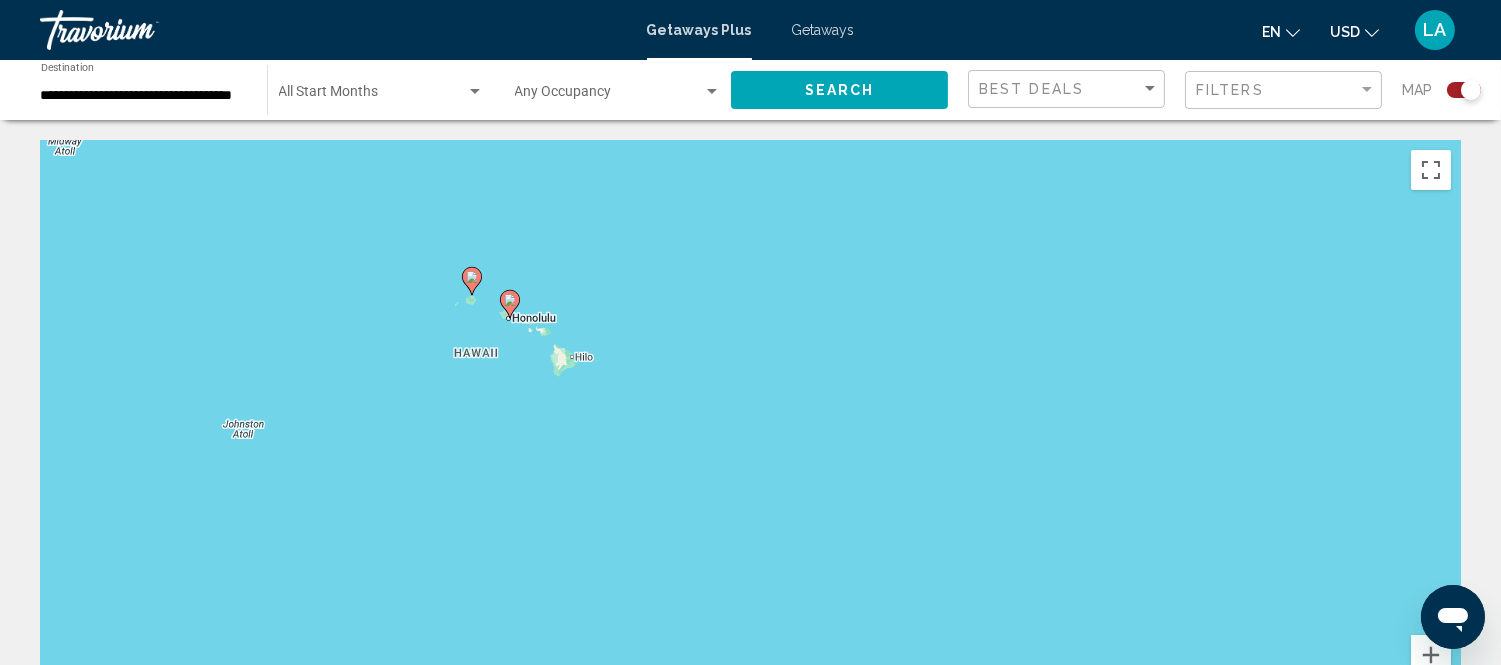 click 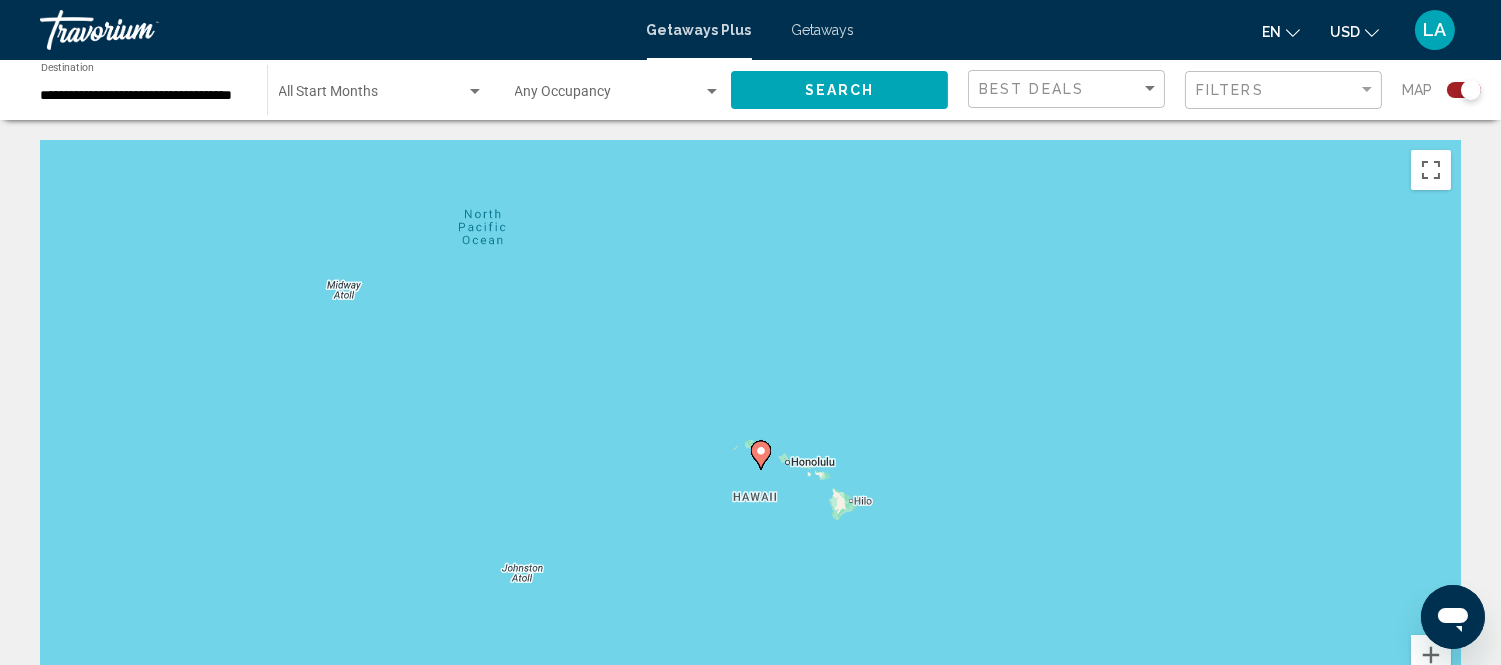 click on "To navigate, press the arrow keys. To activate drag with keyboard, press Alt + Enter. Once in keyboard drag state, use the arrow keys to move the marker. To complete the drag, press the Enter key. To cancel, press Escape." at bounding box center [750, 440] 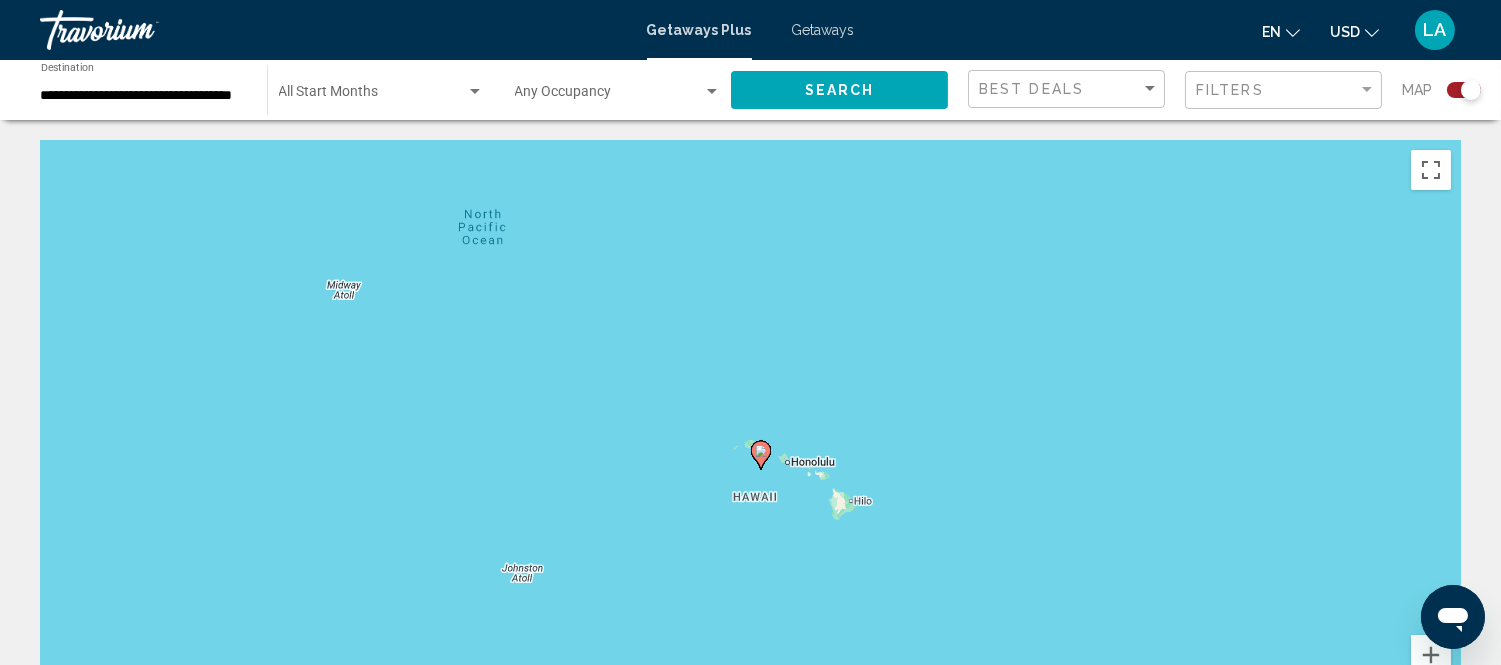 click on "To navigate, press the arrow keys. To activate drag with keyboard, press Alt + Enter. Once in keyboard drag state, use the arrow keys to move the marker. To complete the drag, press the Enter key. To cancel, press Escape." at bounding box center (750, 440) 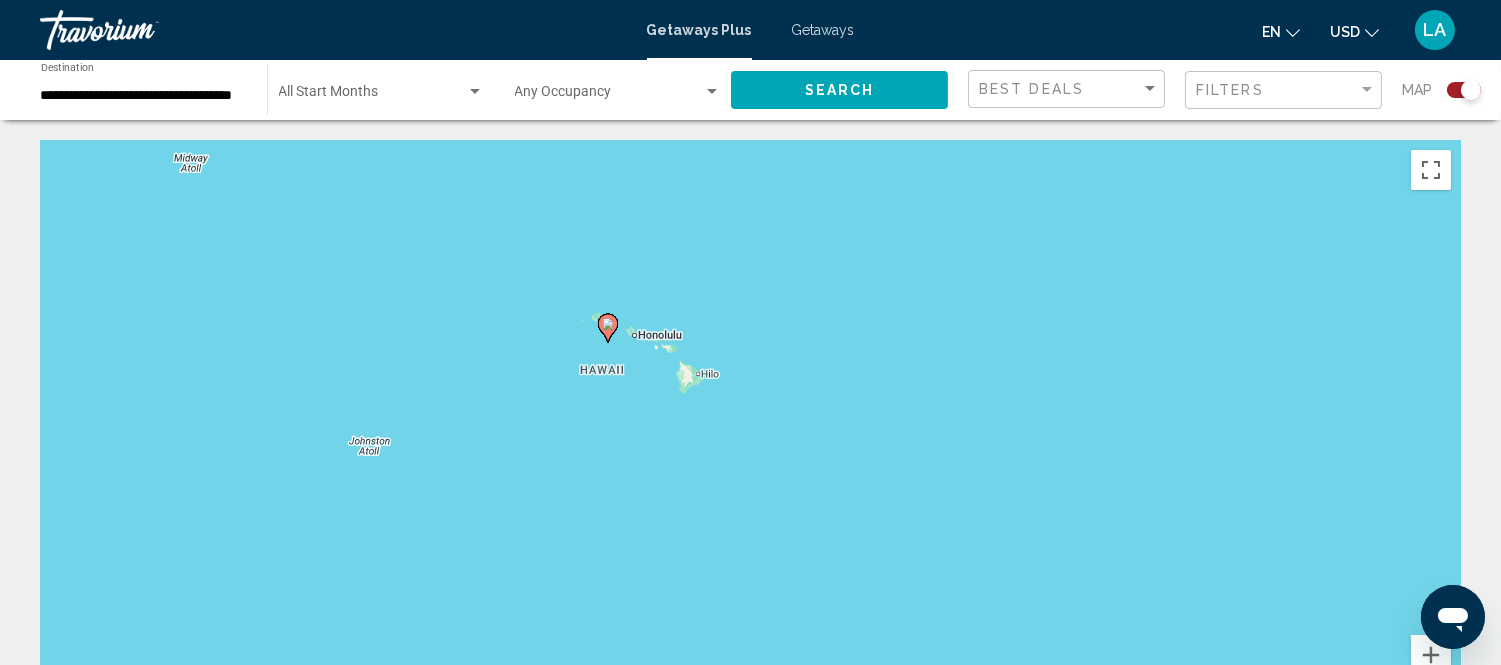 drag, startPoint x: 967, startPoint y: 404, endPoint x: 802, endPoint y: 255, distance: 222.3196 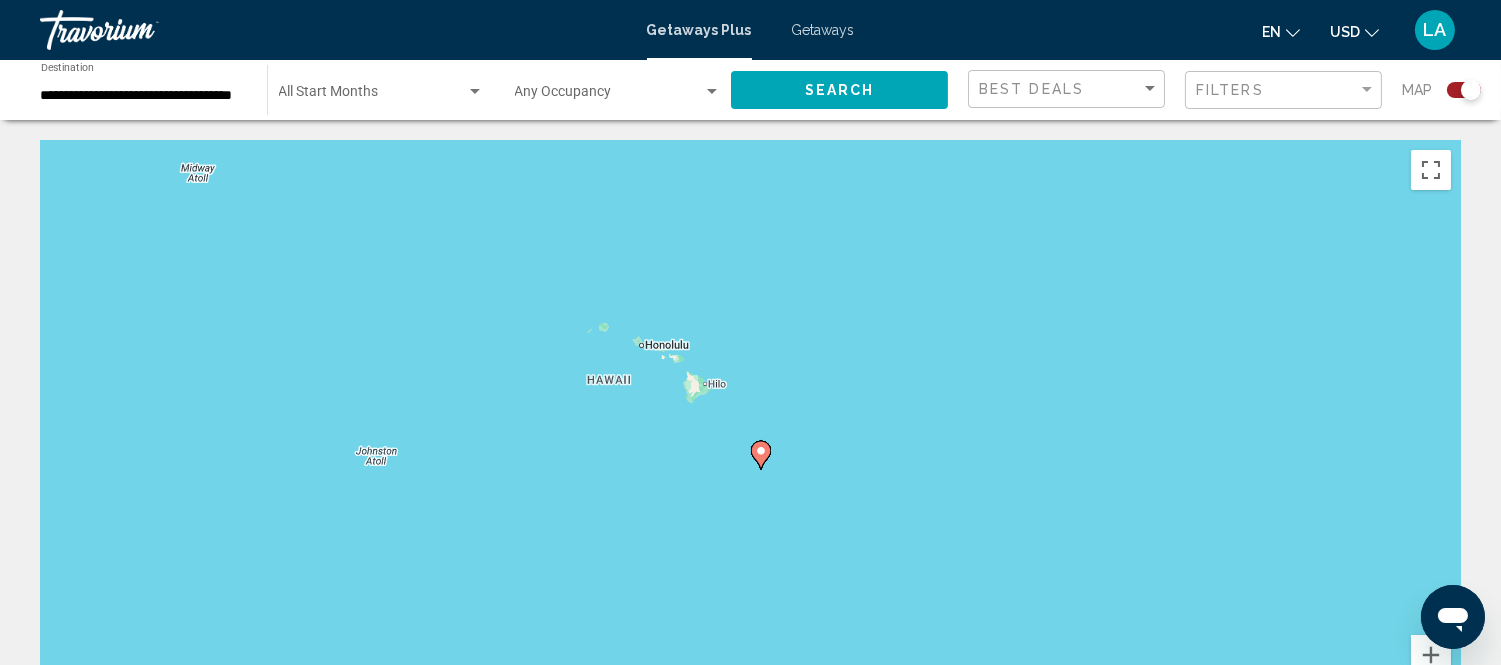 click on "To navigate, press the arrow keys. To activate drag with keyboard, press Alt + Enter. Once in keyboard drag state, use the arrow keys to move the marker. To complete the drag, press the Enter key. To cancel, press Escape." at bounding box center [750, 440] 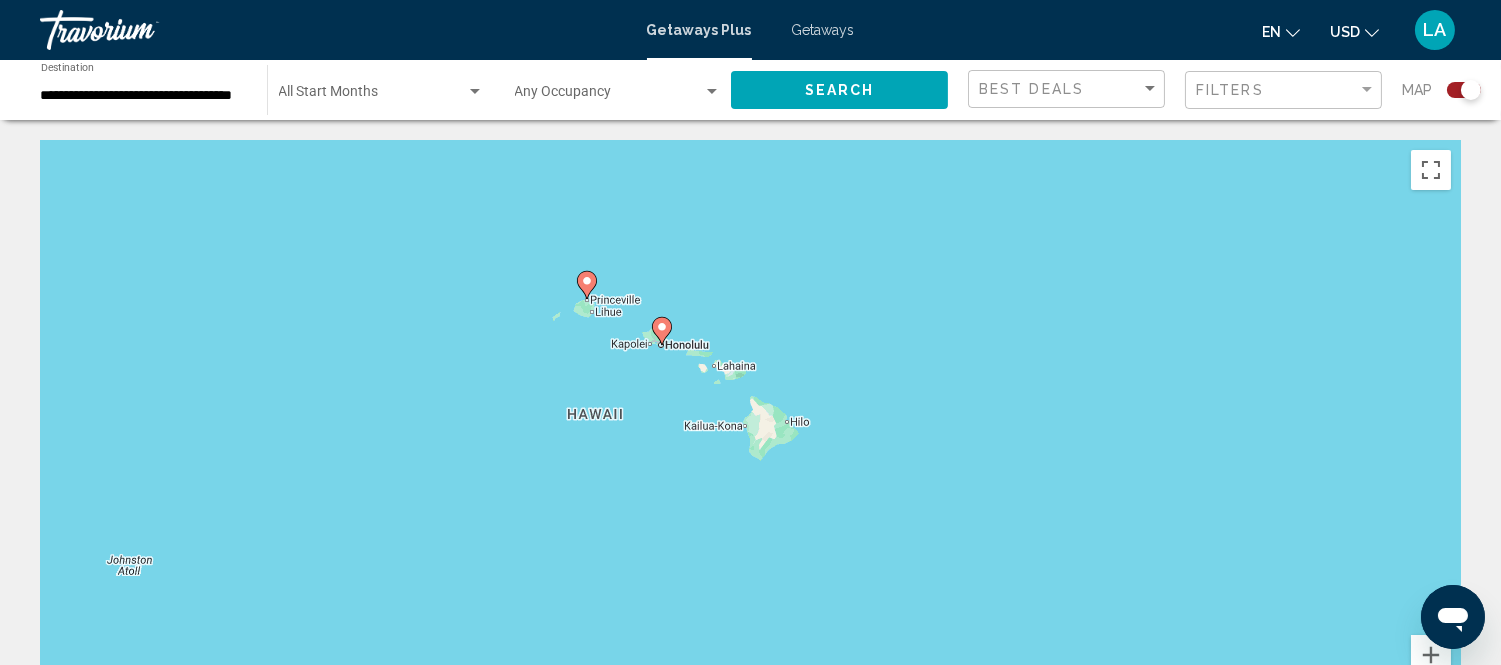 drag, startPoint x: 544, startPoint y: 277, endPoint x: 576, endPoint y: 336, distance: 67.11929 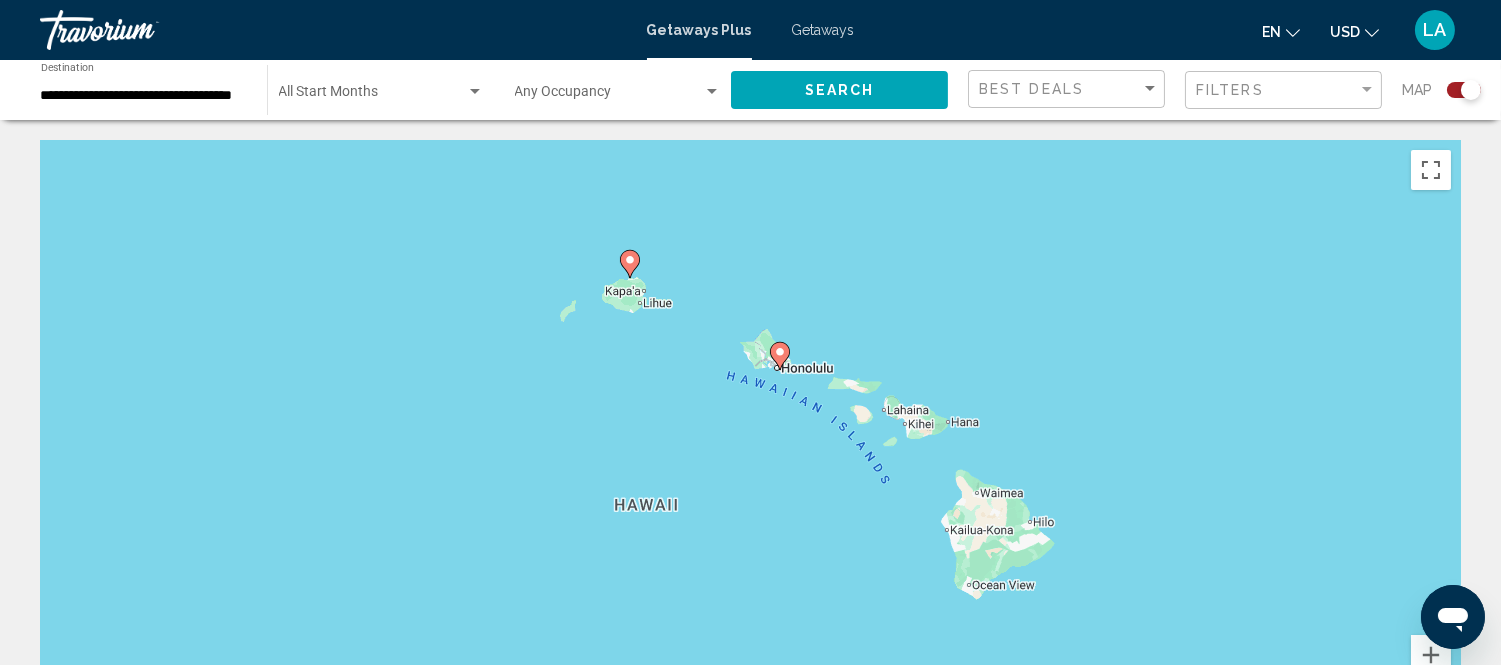 click on "To navigate, press the arrow keys. To activate drag with keyboard, press Alt + Enter. Once in keyboard drag state, use the arrow keys to move the marker. To complete the drag, press the Enter key. To cancel, press Escape." at bounding box center [750, 440] 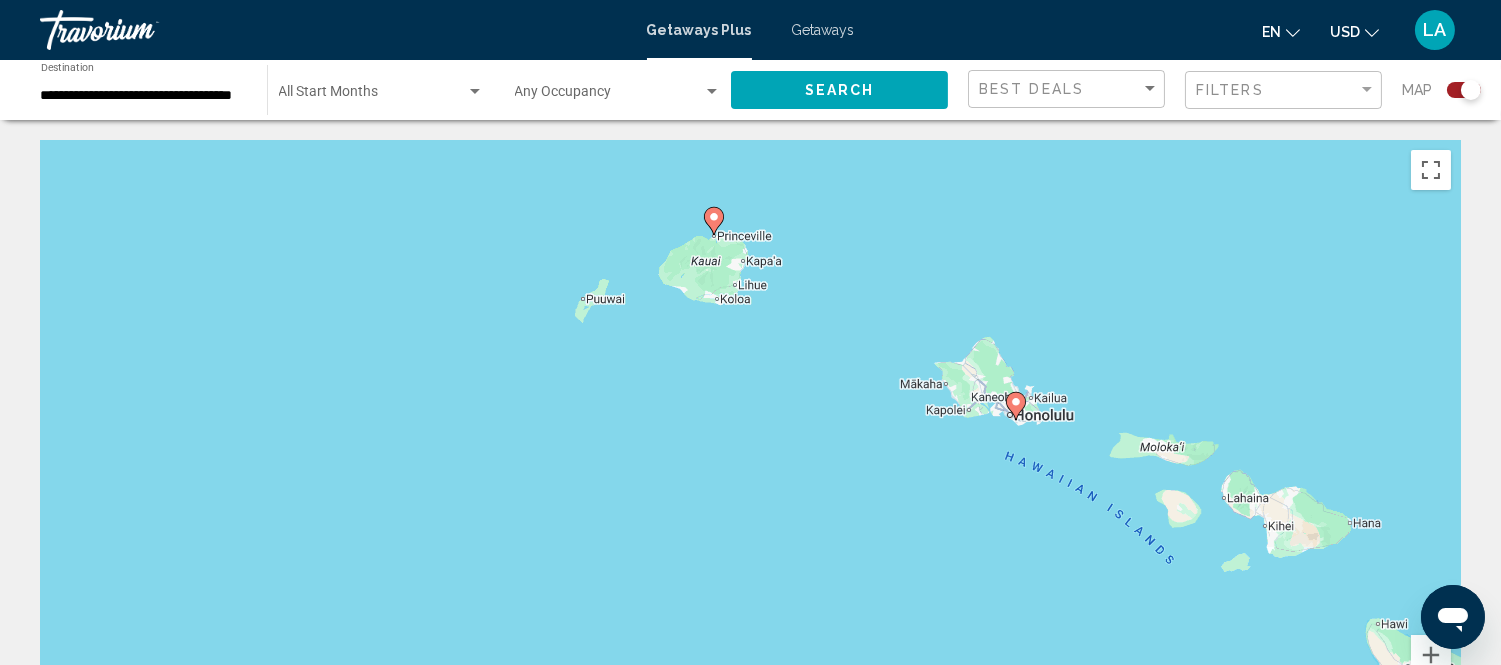 click 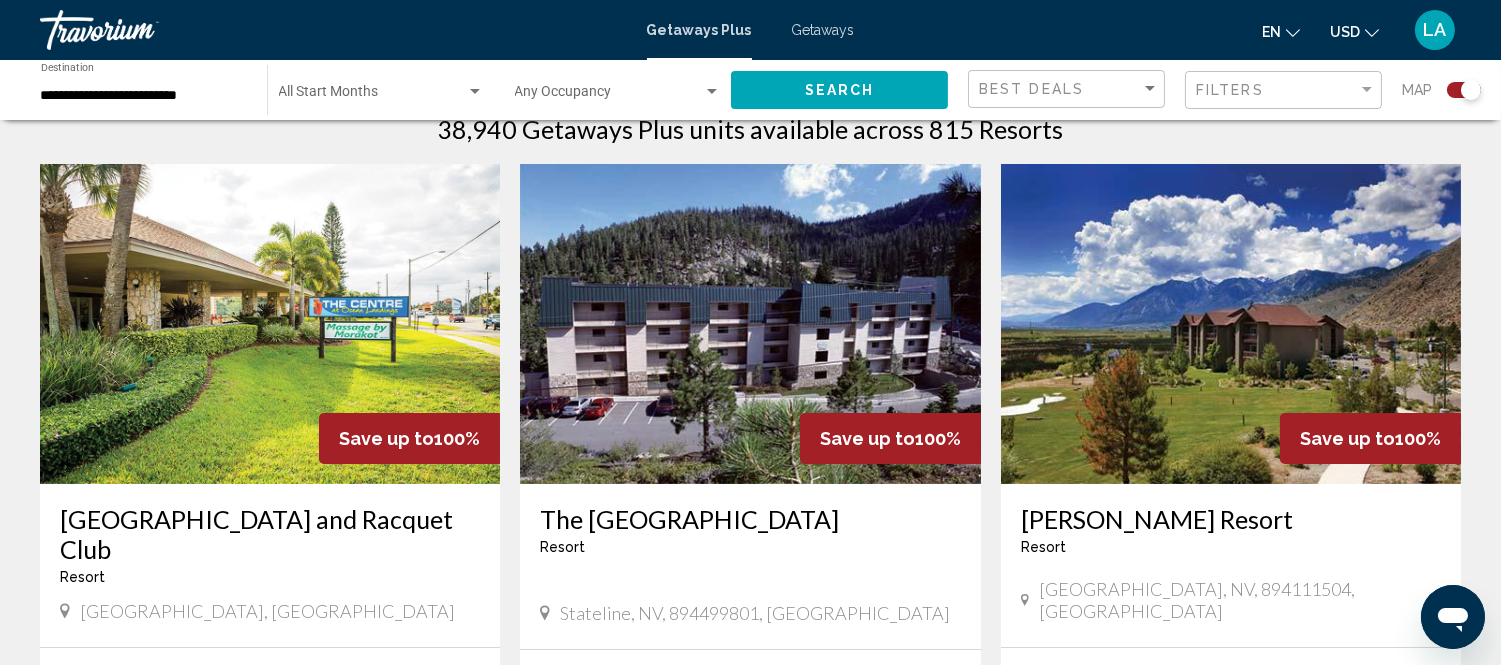scroll, scrollTop: 0, scrollLeft: 0, axis: both 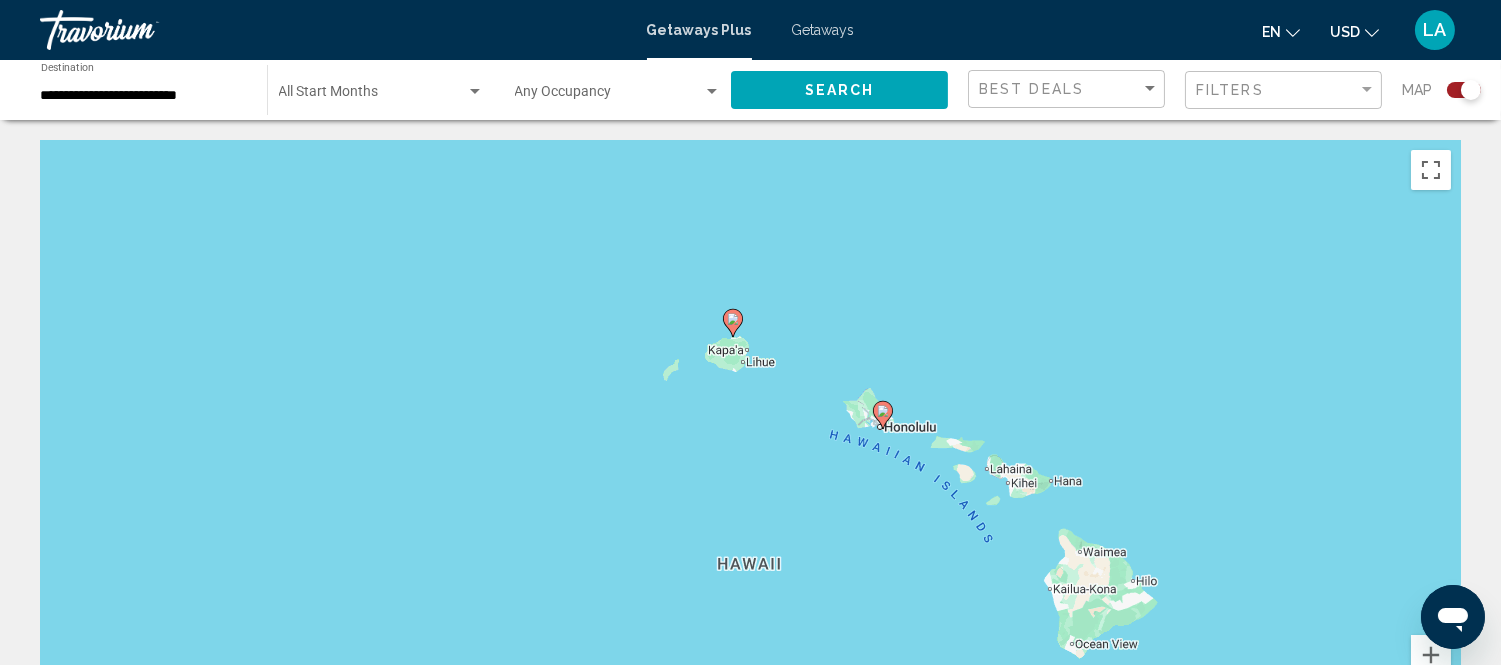 click on "Search" 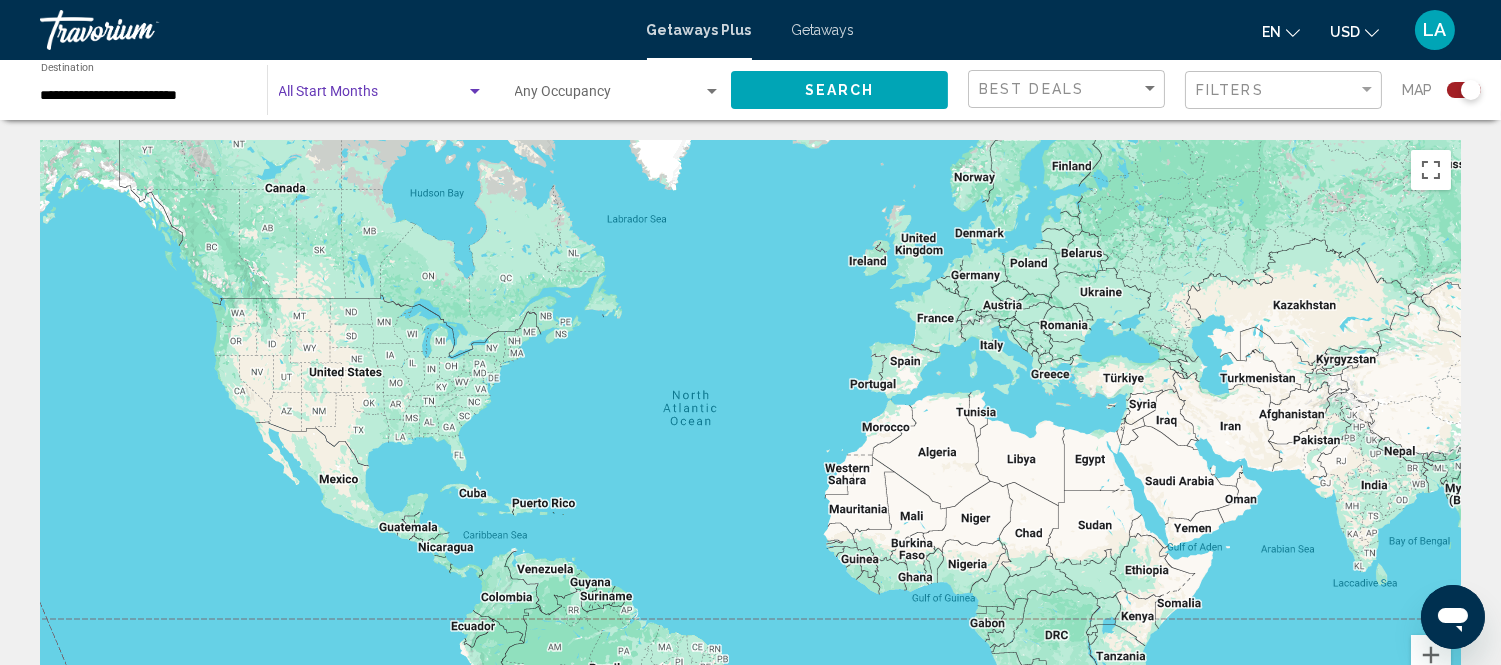 click at bounding box center (372, 96) 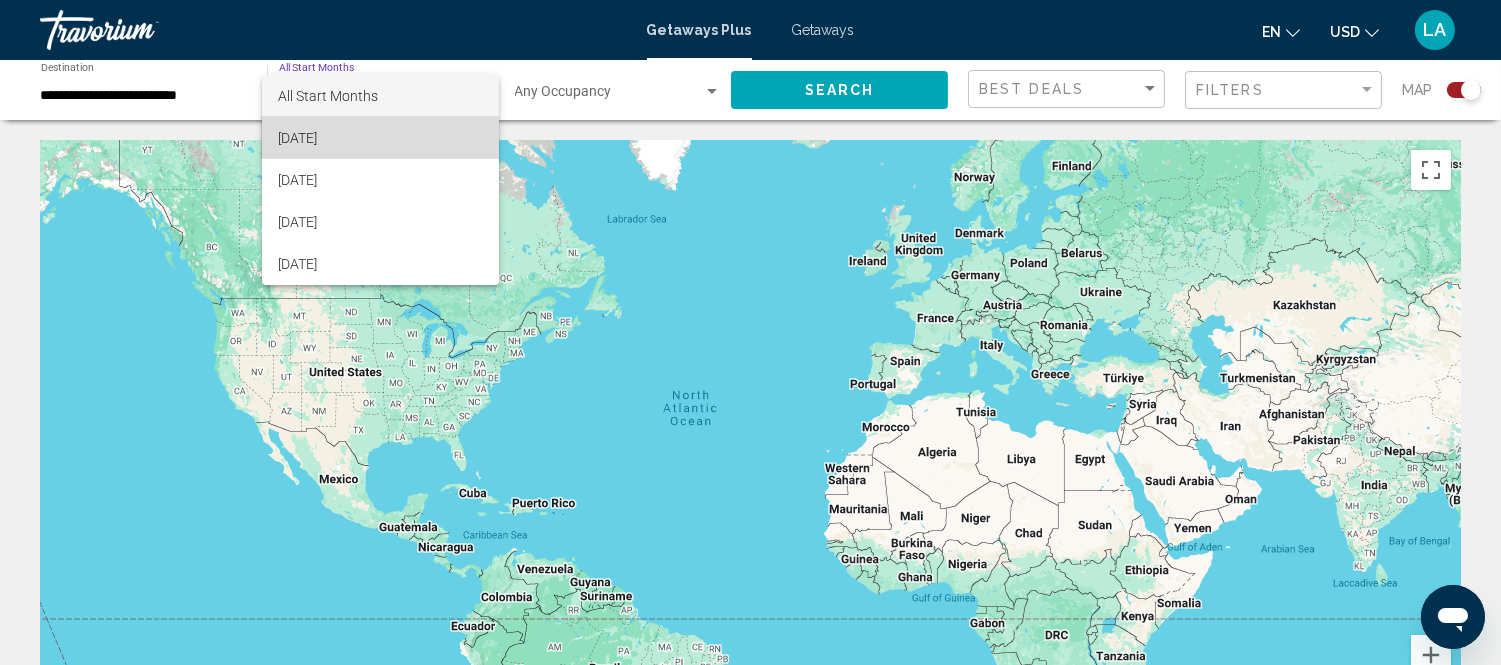 click on "July 2025" at bounding box center [380, 138] 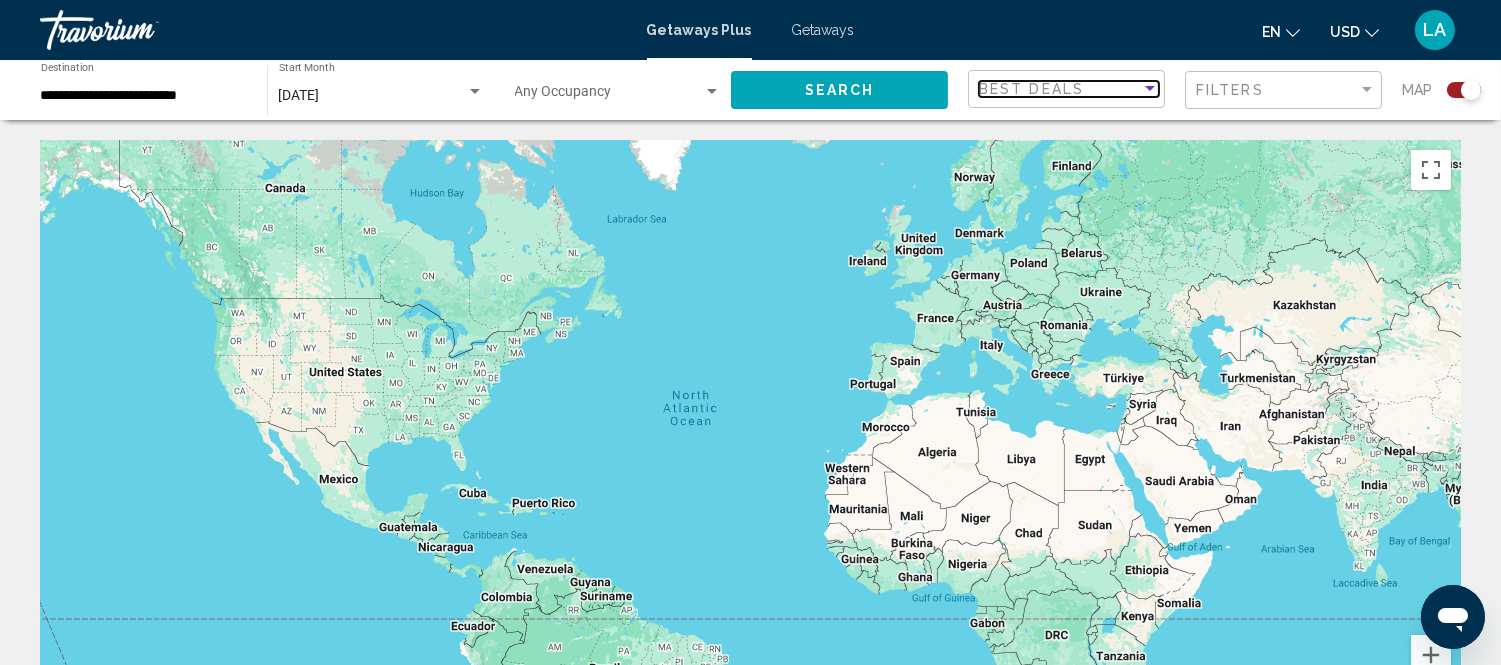 click on "Best Deals" at bounding box center [1031, 89] 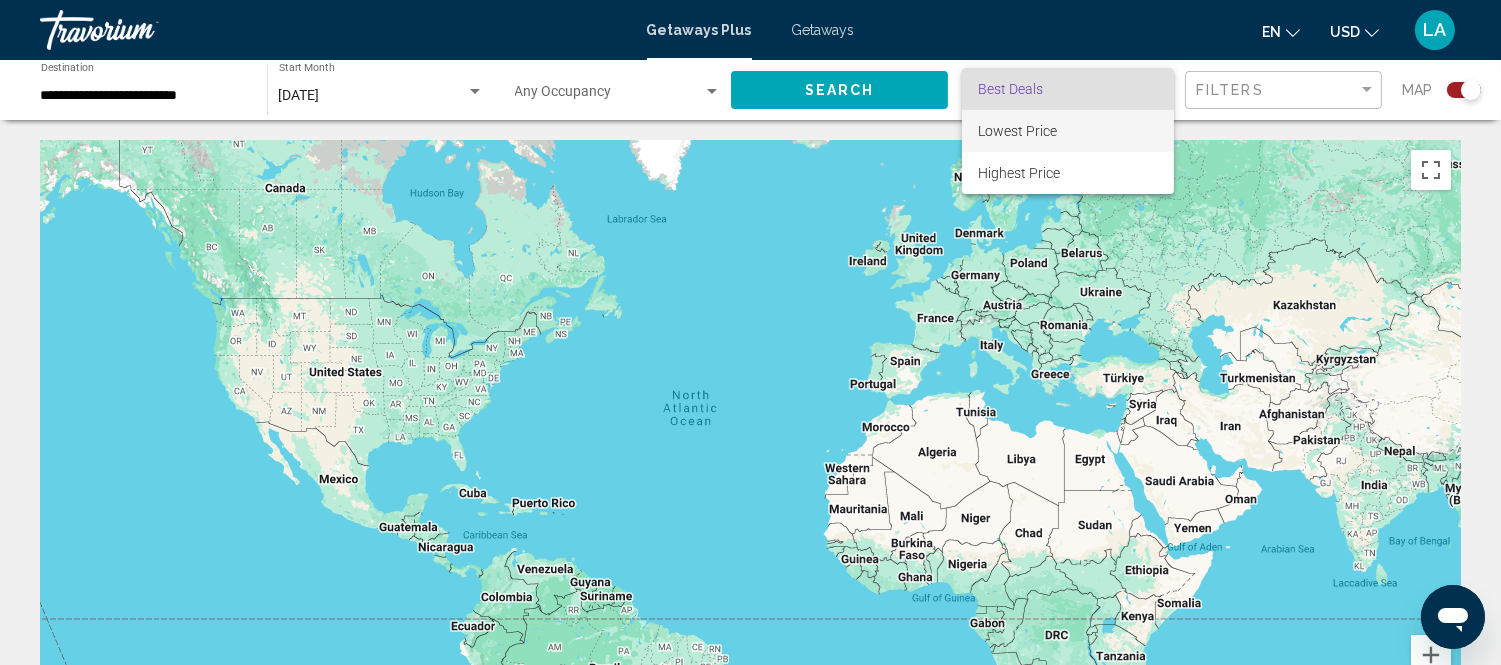 click on "Lowest Price" at bounding box center [1068, 131] 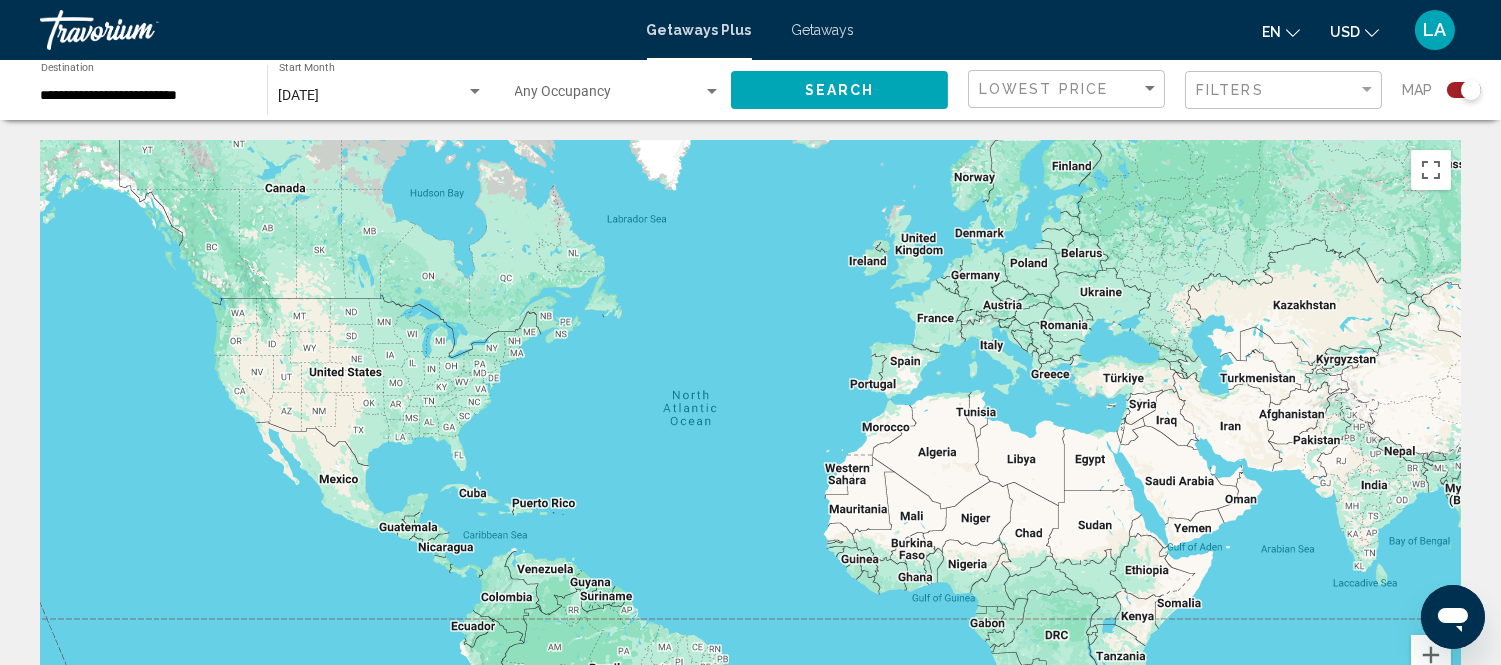 click on "Lowest Price Filters Map" 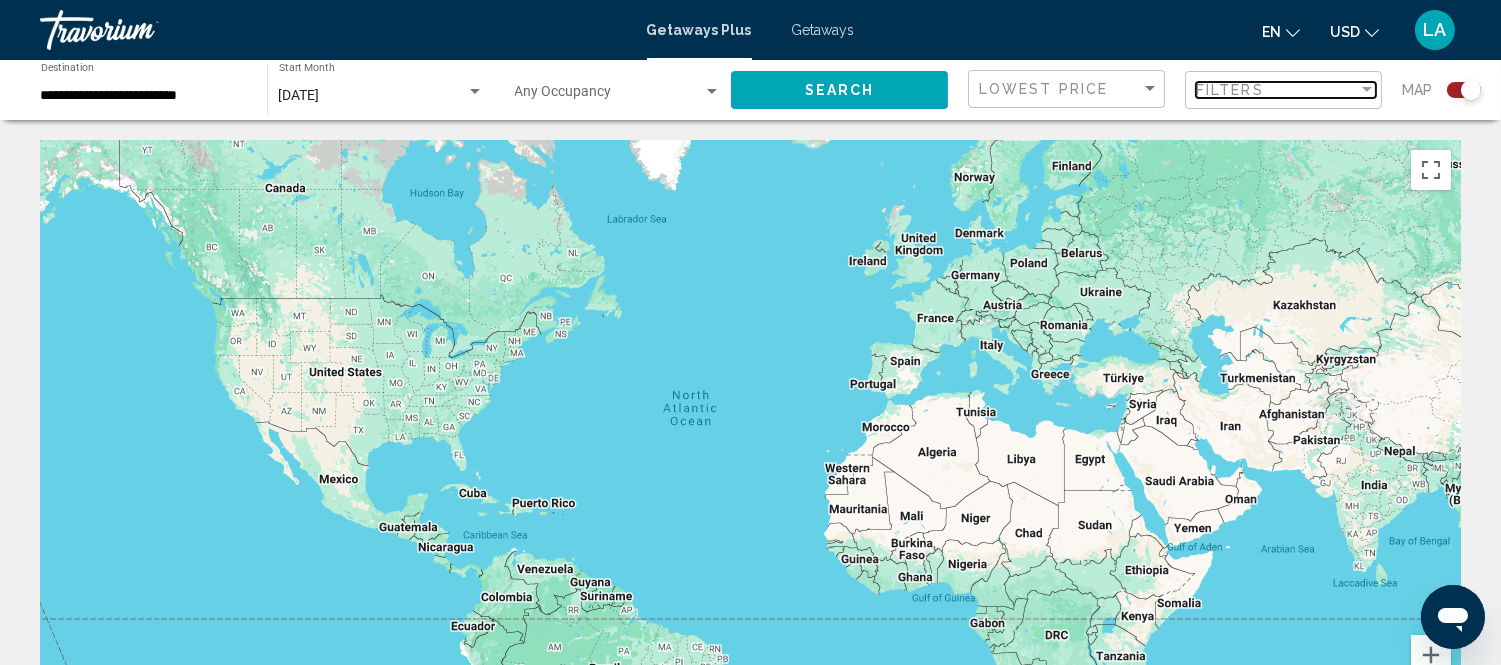 click at bounding box center (1367, 90) 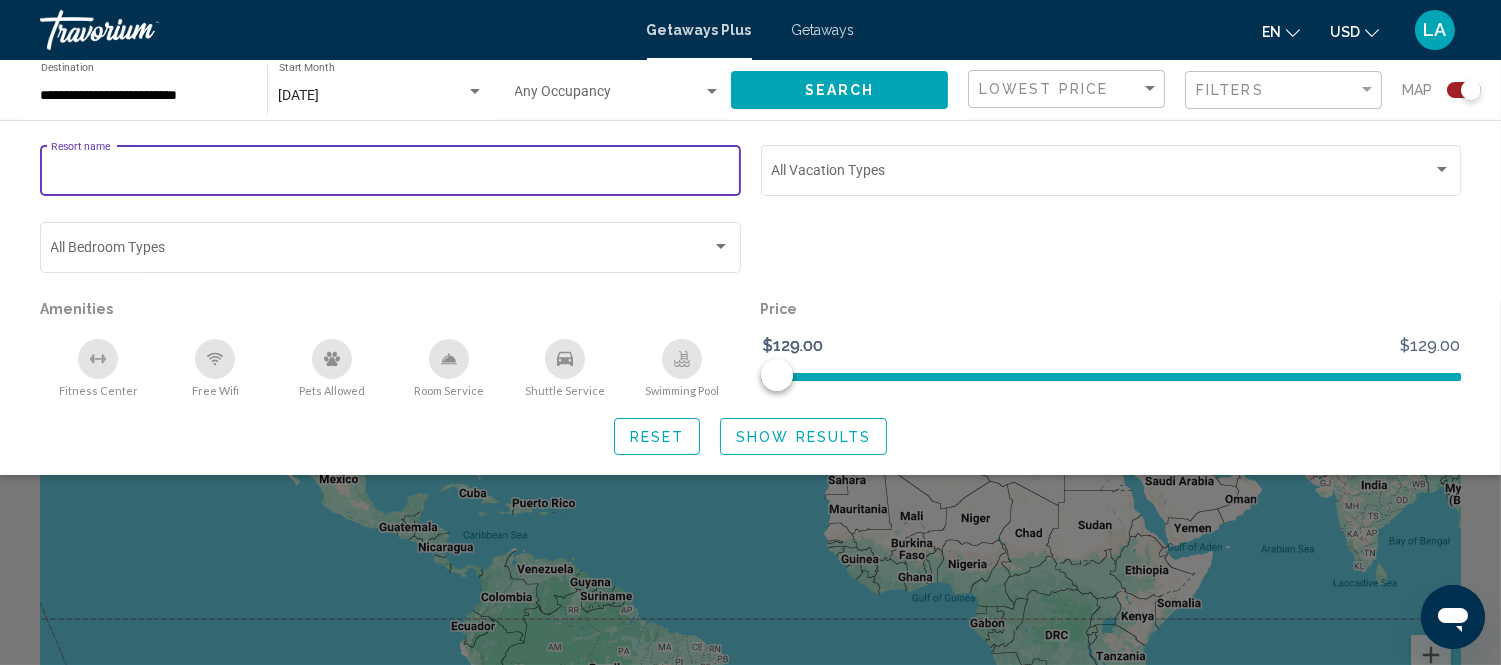 click on "Resort name" at bounding box center (391, 174) 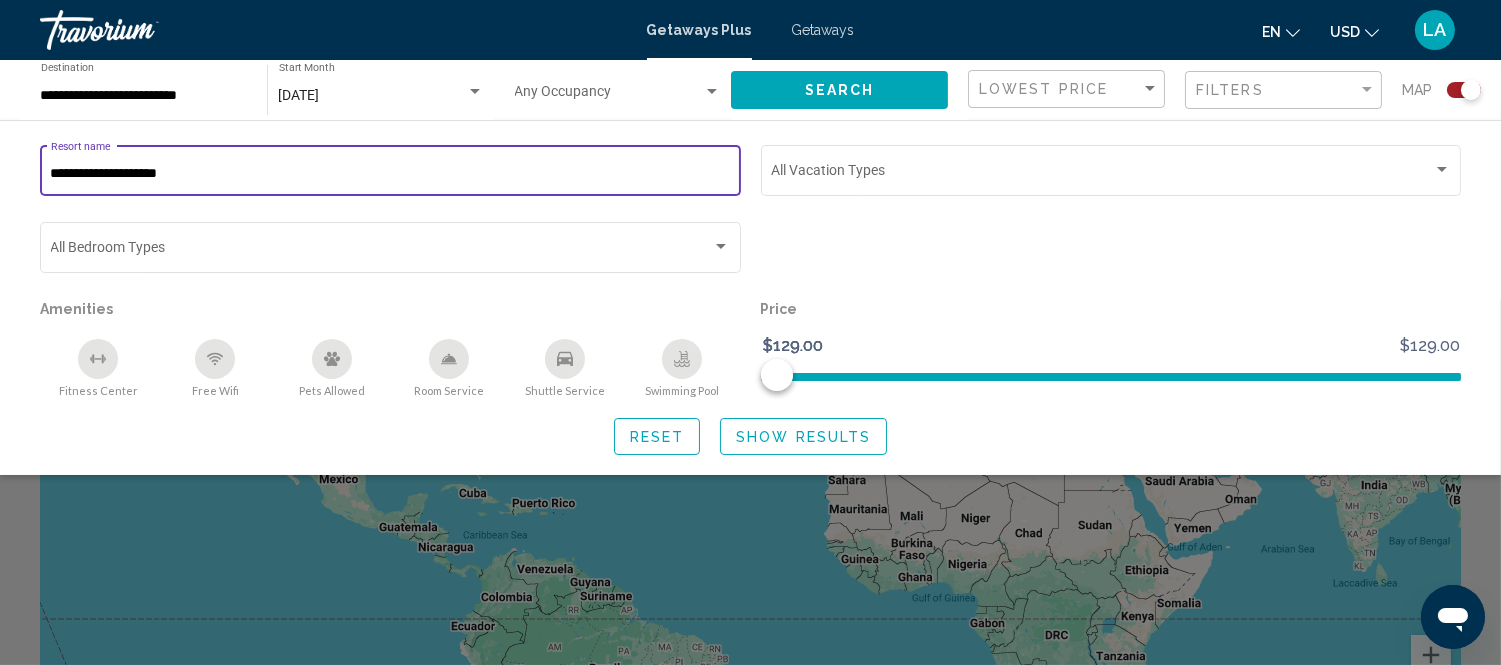 type on "**********" 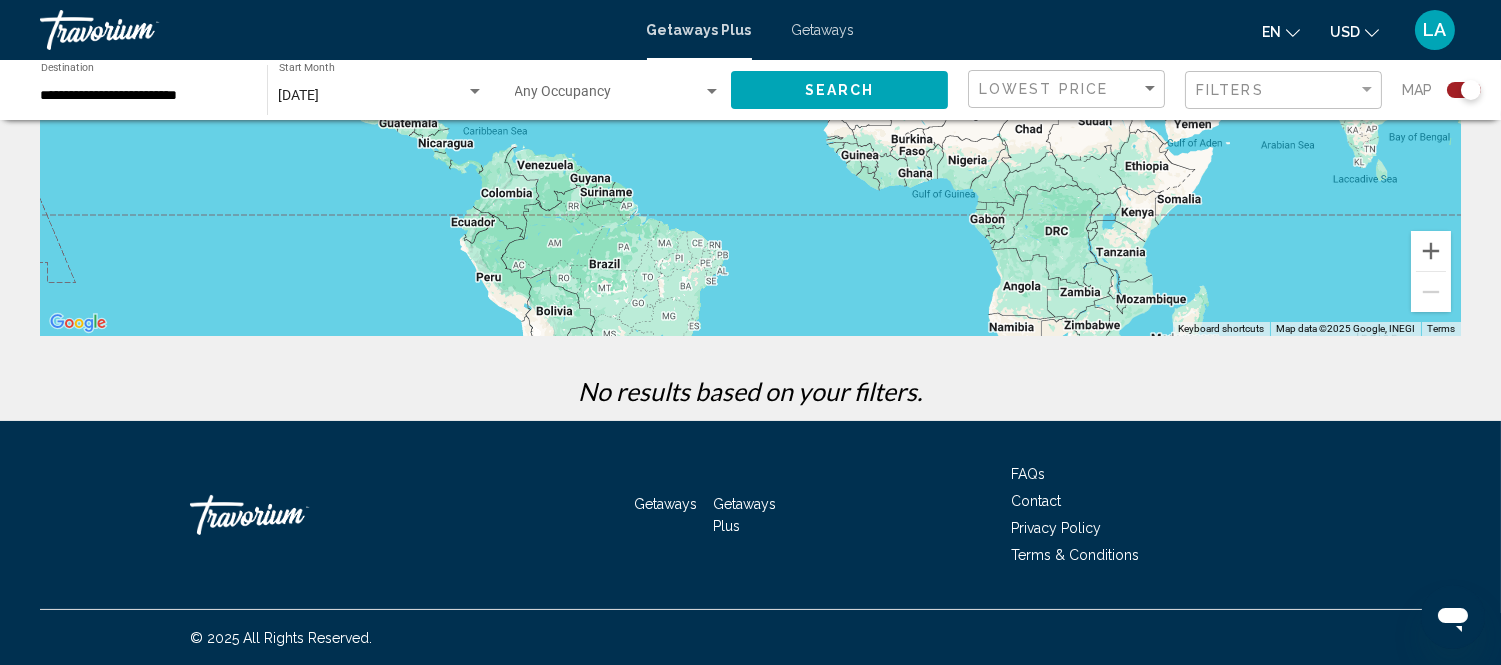 scroll, scrollTop: 71, scrollLeft: 0, axis: vertical 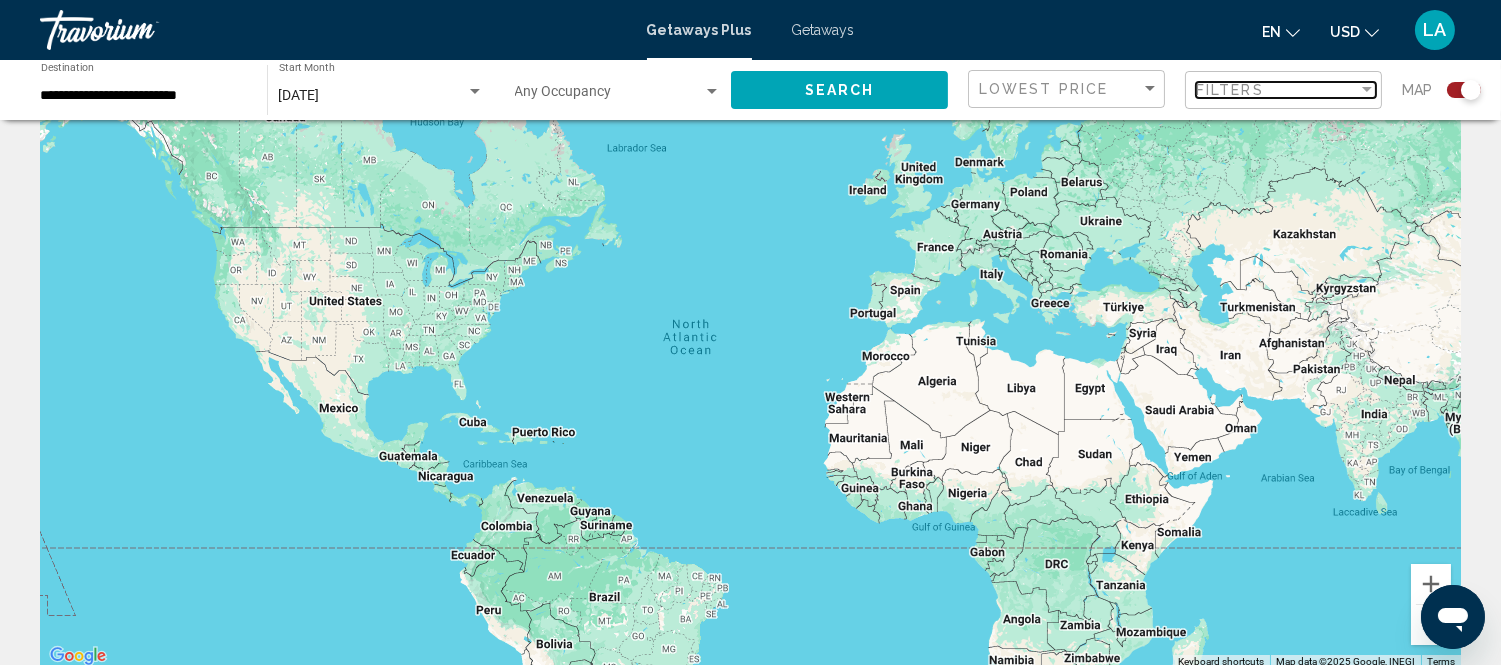click on "Filters" at bounding box center [1230, 90] 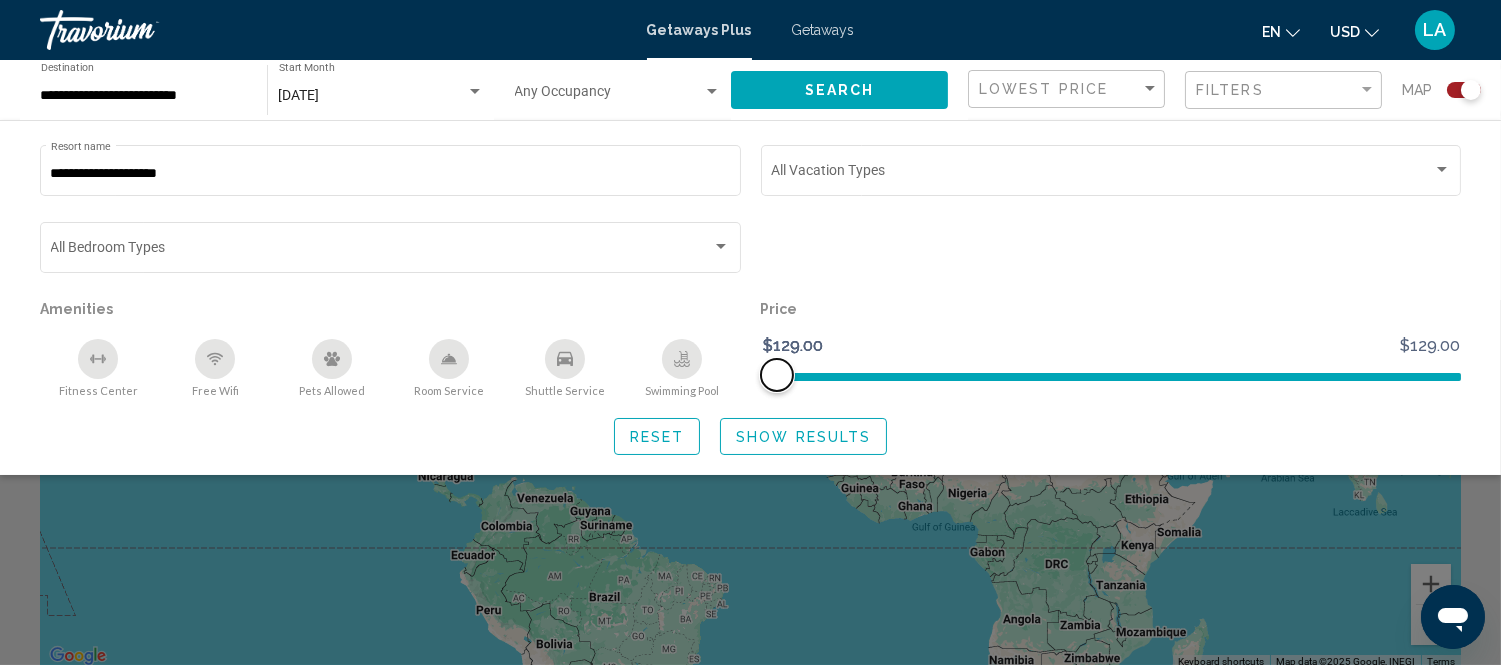 drag, startPoint x: 784, startPoint y: 370, endPoint x: 858, endPoint y: 361, distance: 74.54529 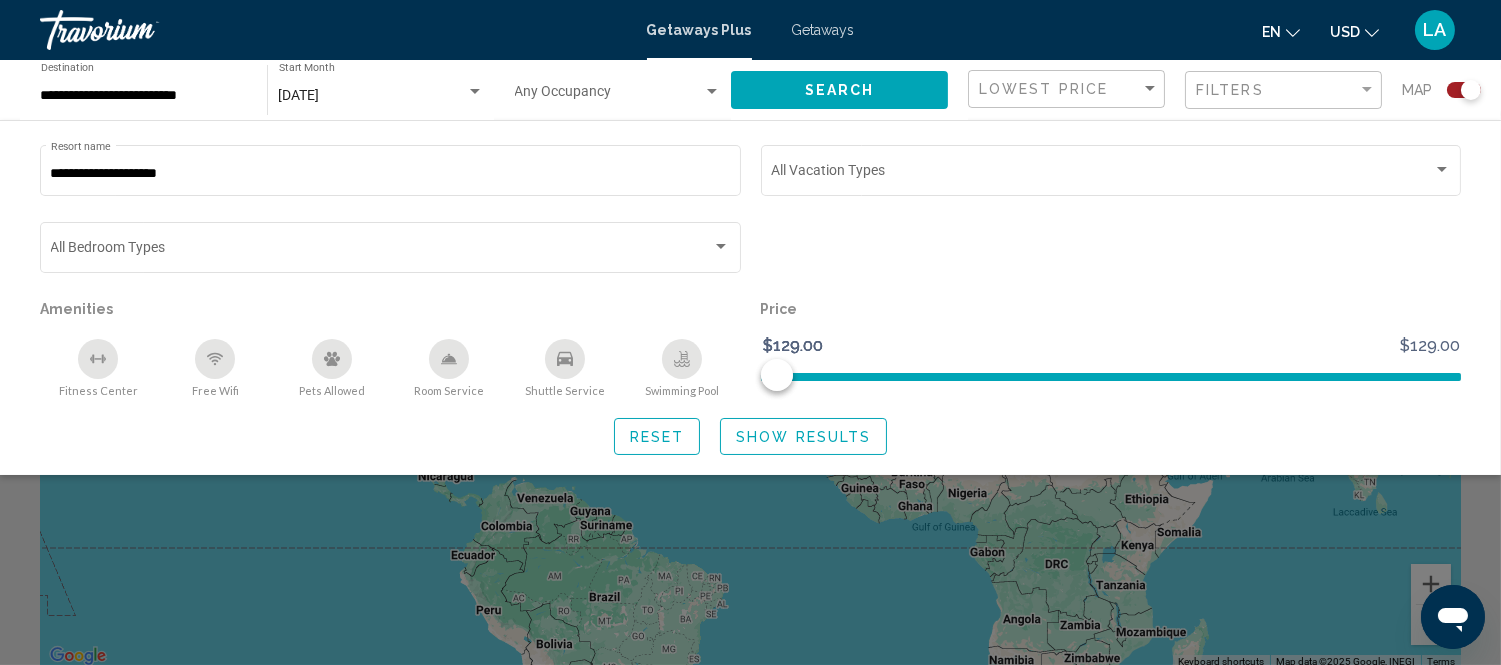 click on "Reset" 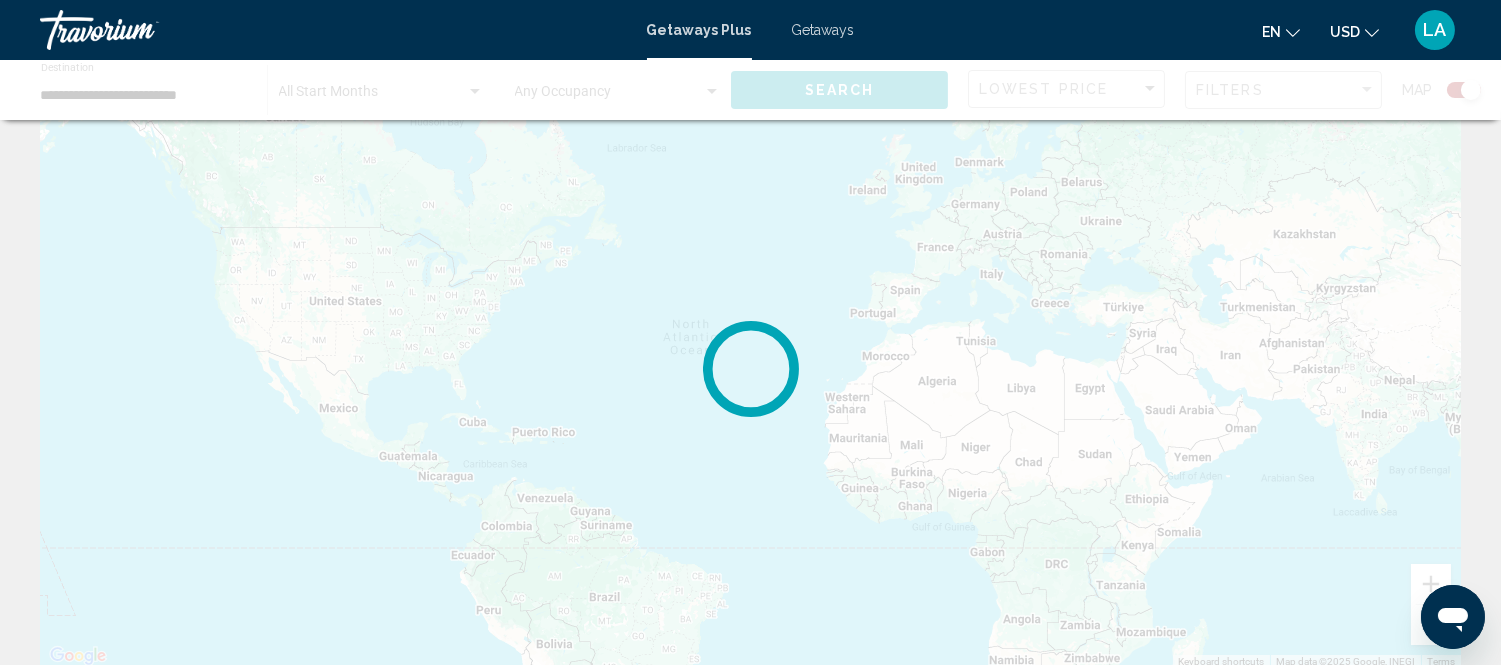 scroll, scrollTop: 0, scrollLeft: 0, axis: both 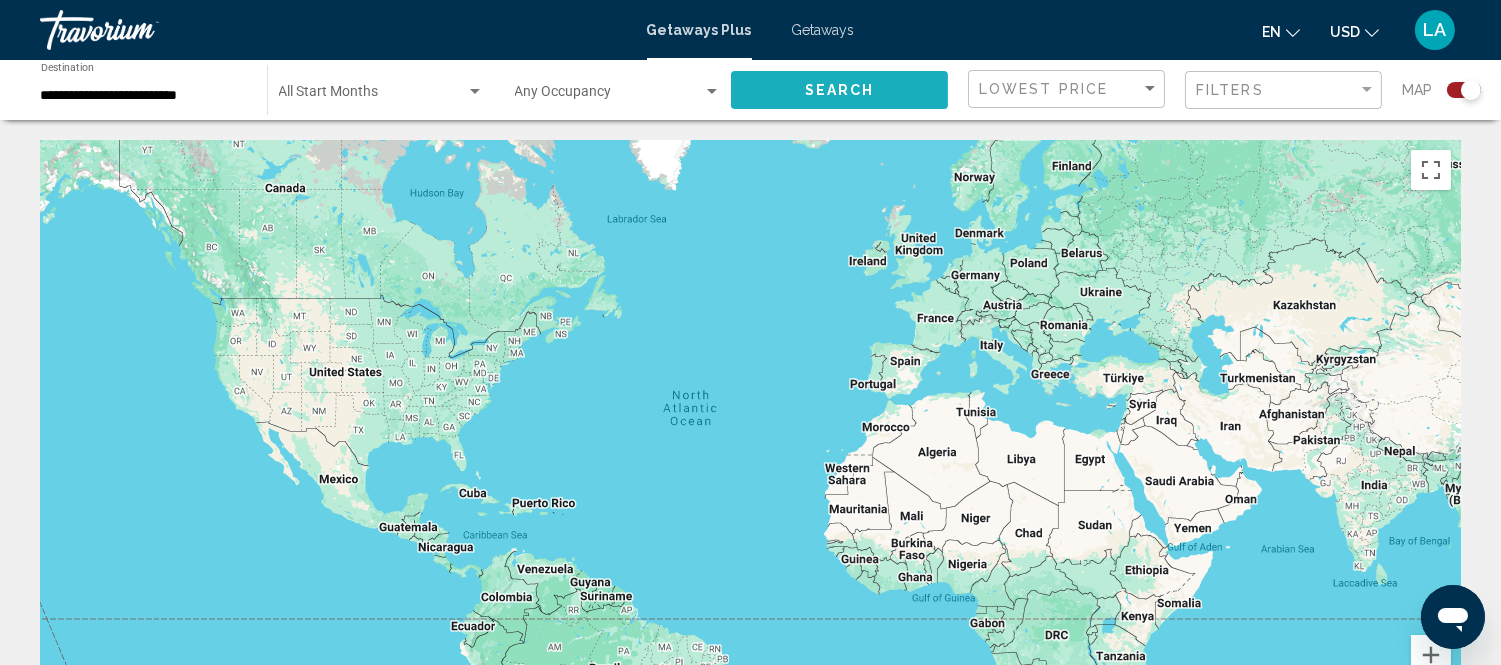 click on "Search" 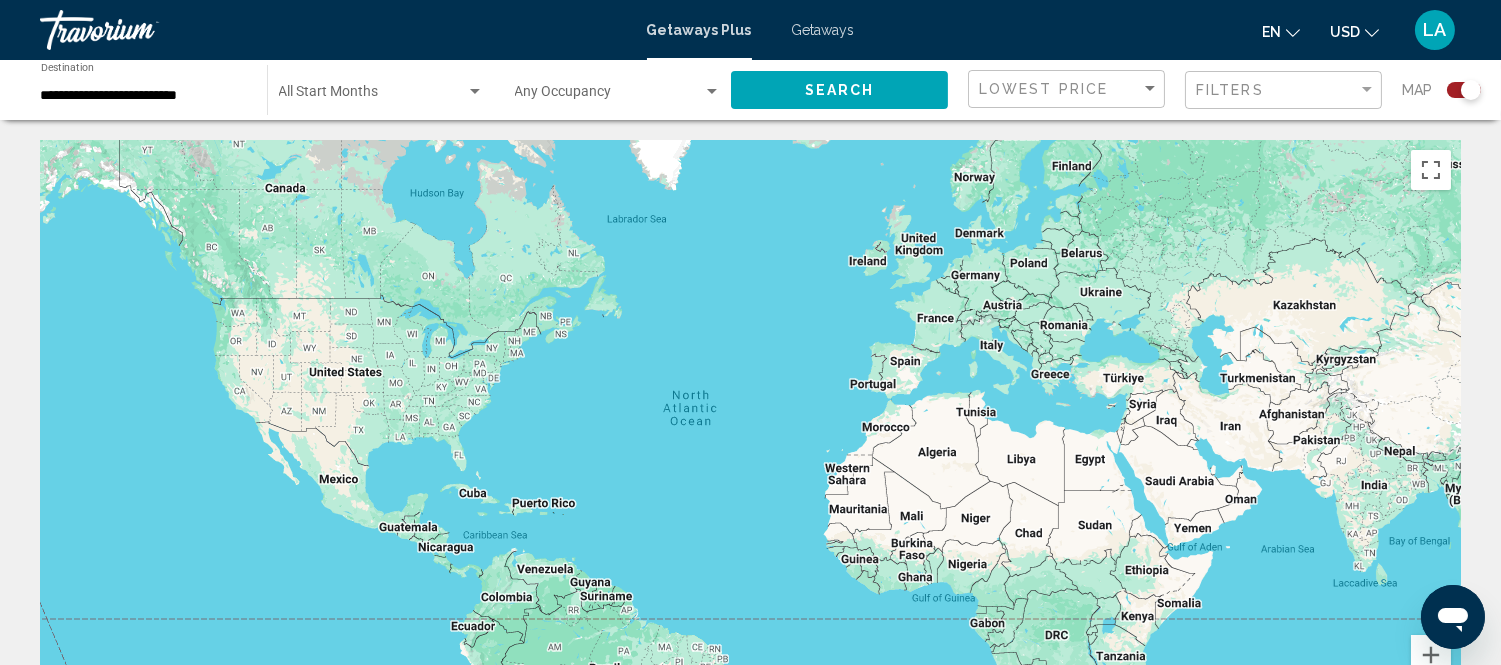 click 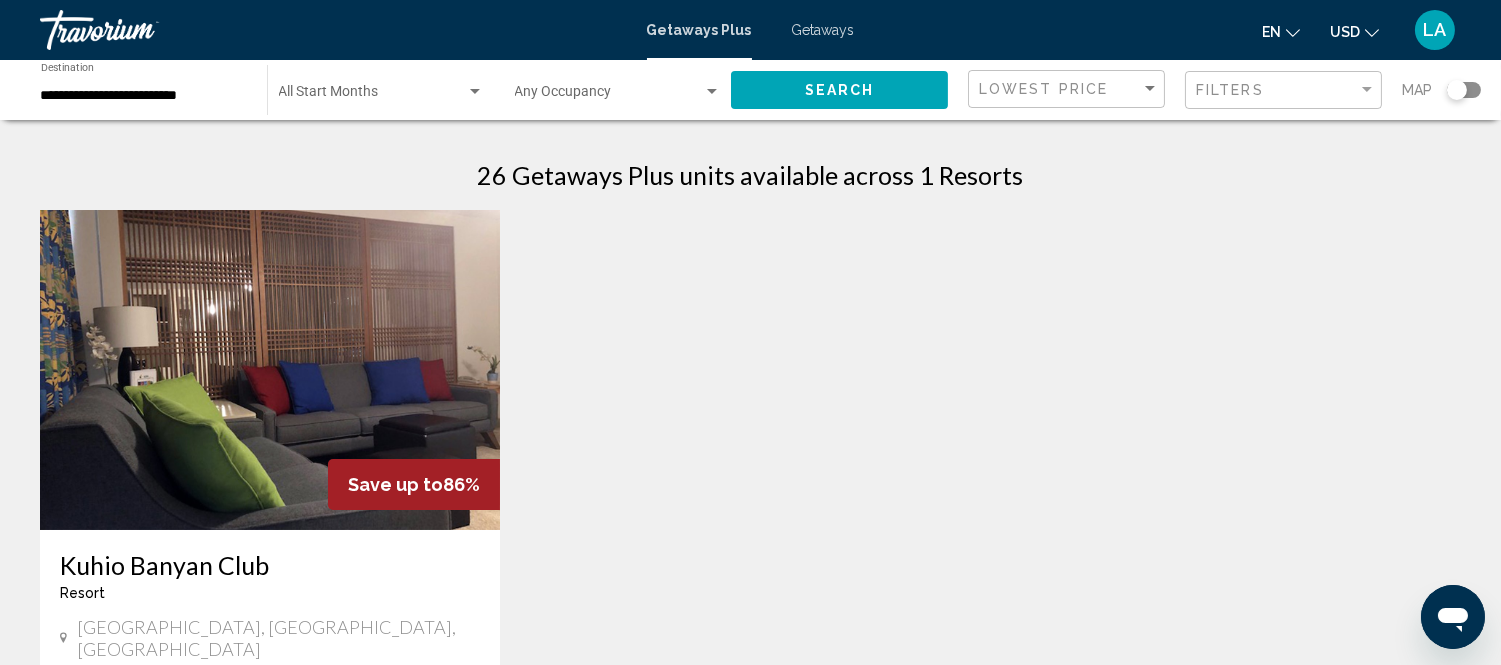 click 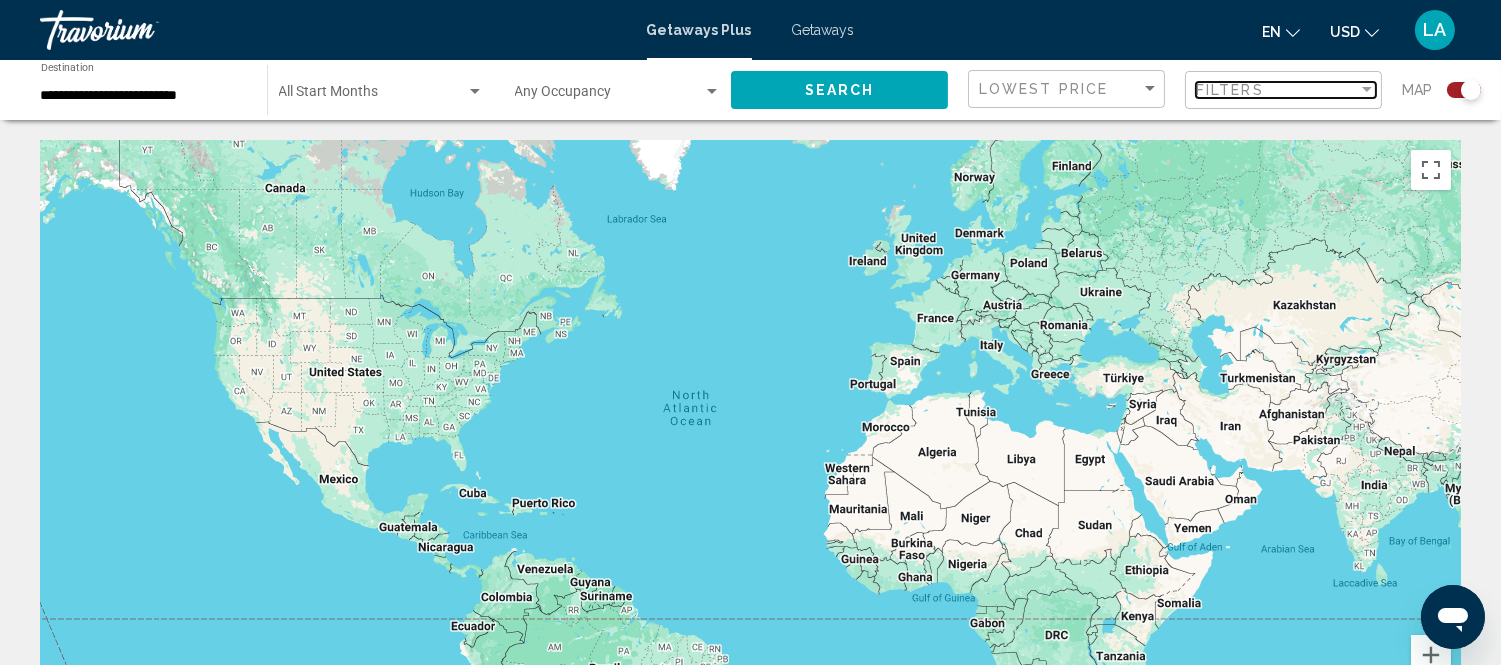 click on "Filters" at bounding box center (1230, 90) 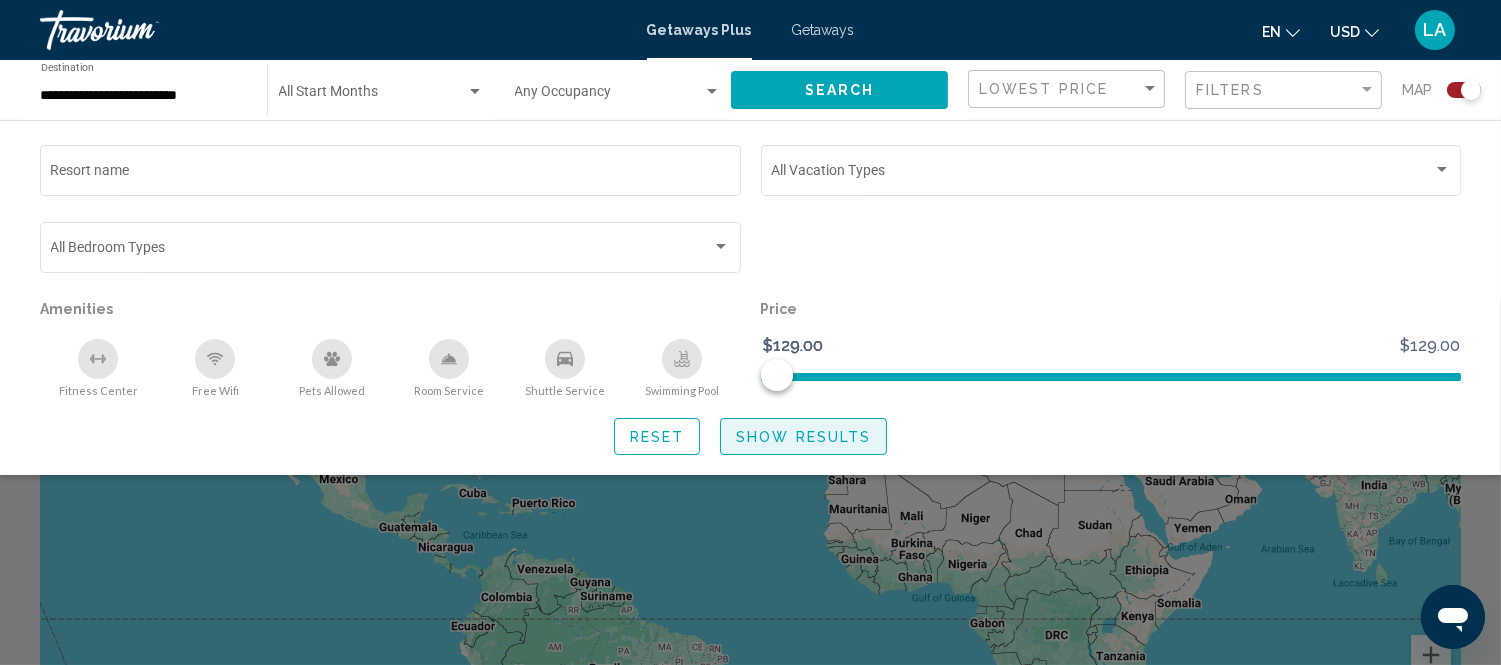 click on "Show Results" 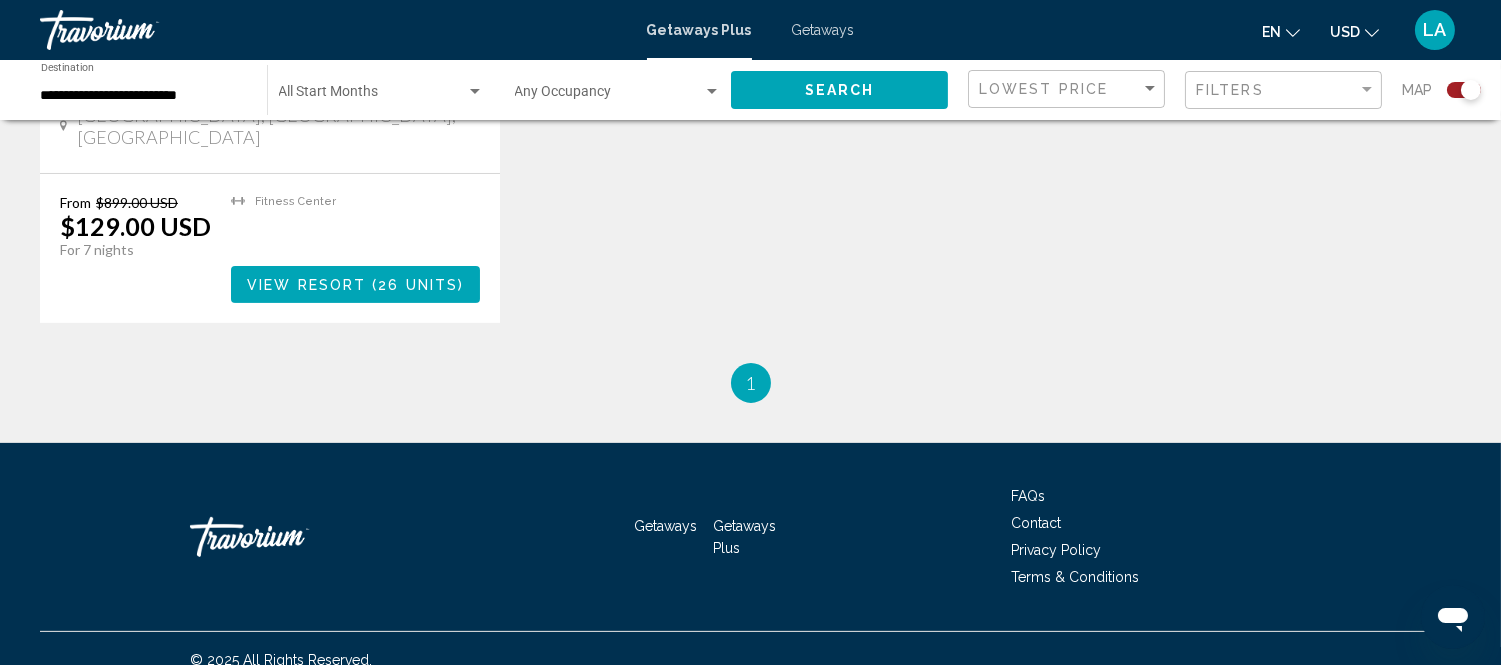 scroll, scrollTop: 687, scrollLeft: 0, axis: vertical 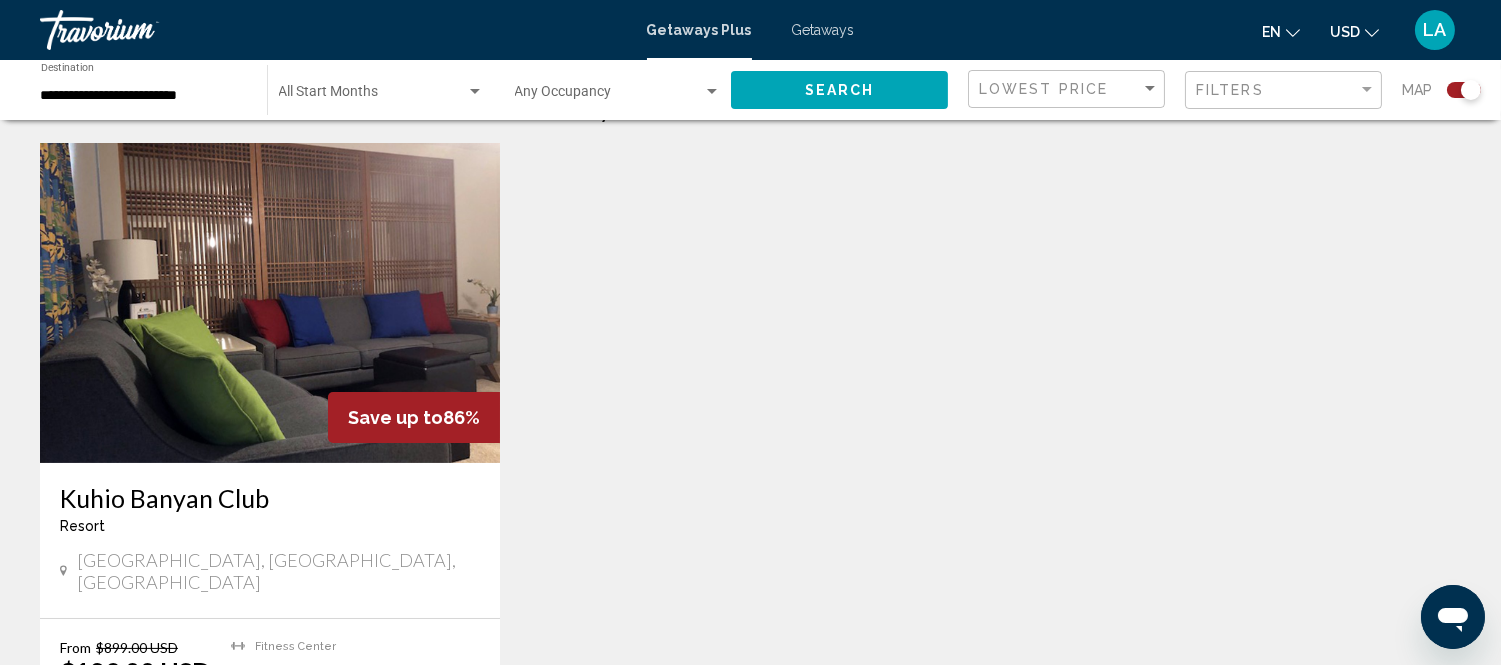 click at bounding box center [270, 303] 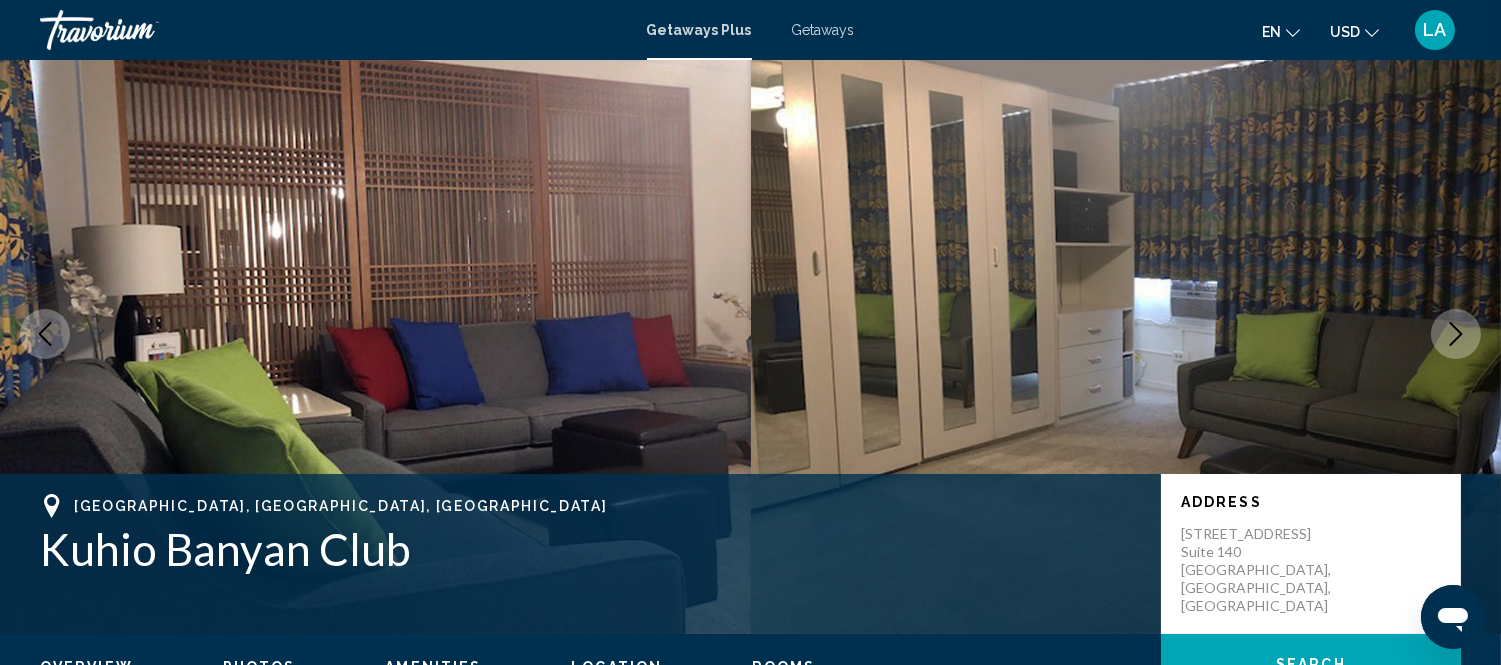 scroll, scrollTop: 2485, scrollLeft: 0, axis: vertical 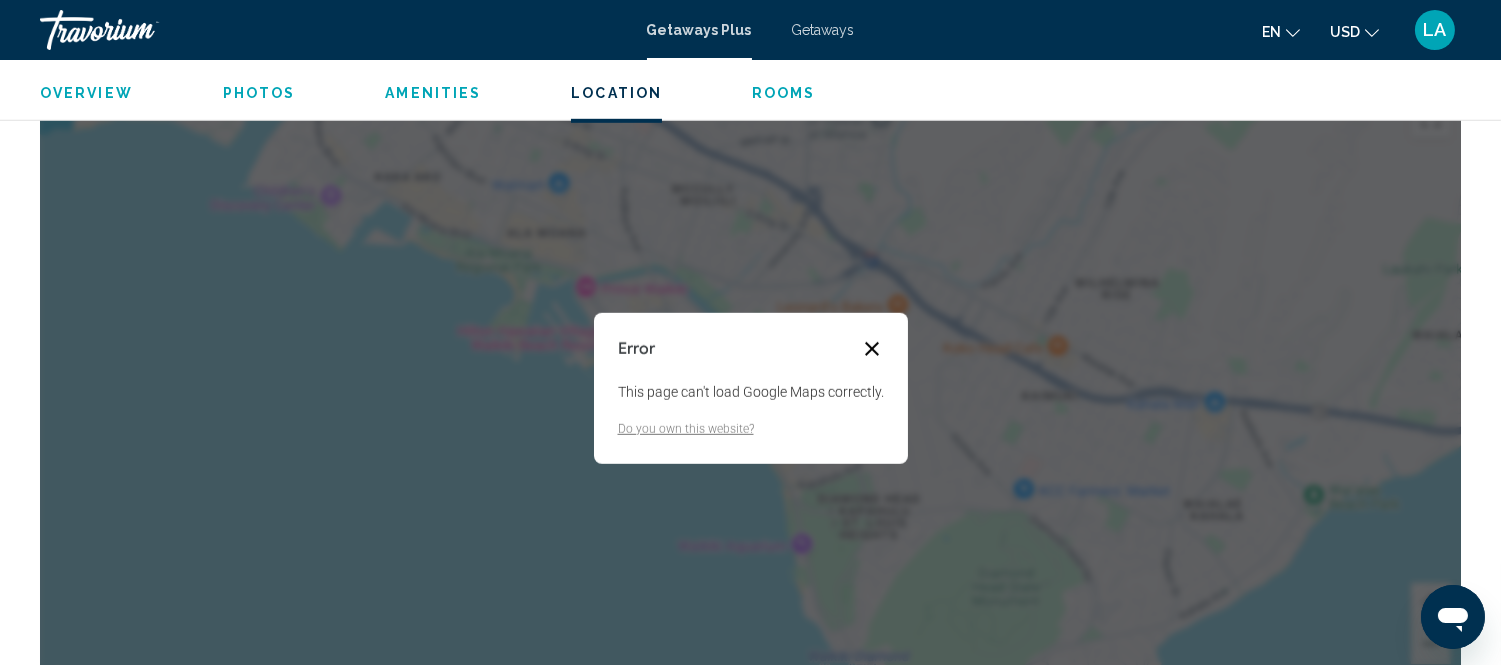 click at bounding box center [872, 349] 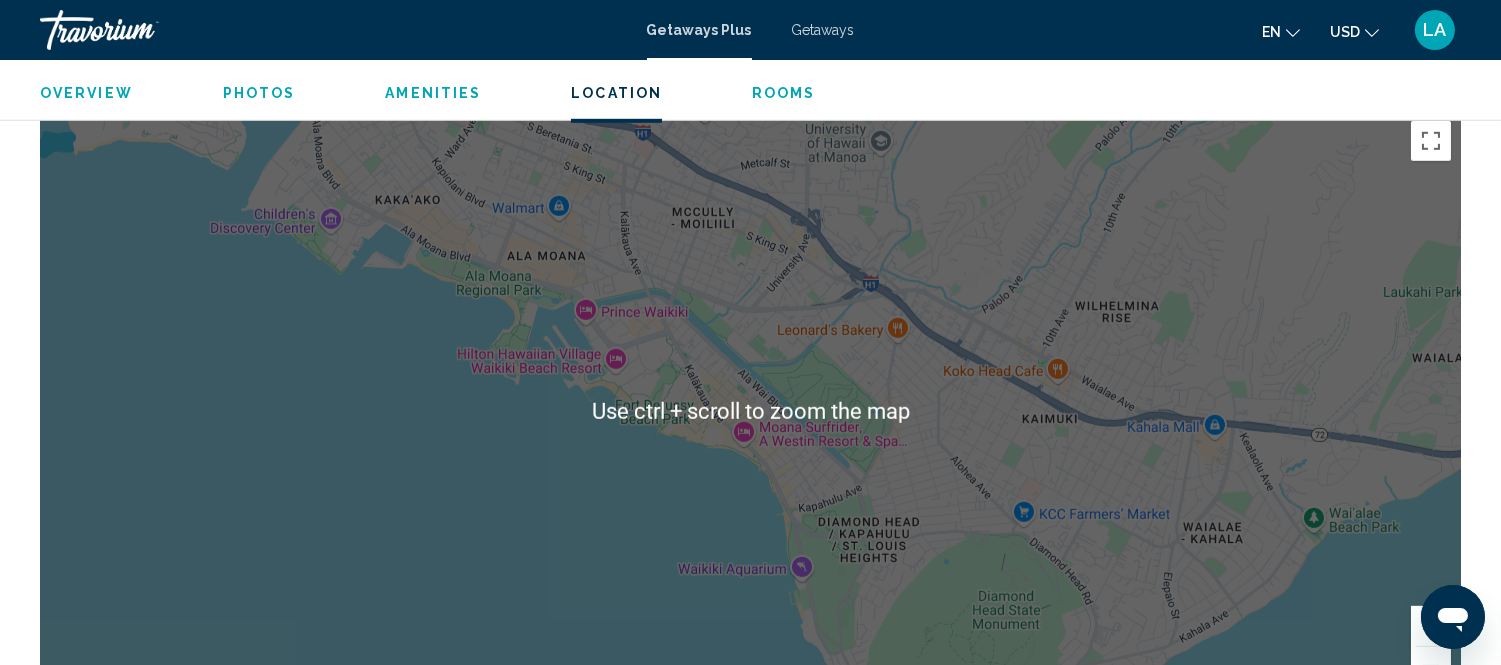scroll, scrollTop: 2684, scrollLeft: 0, axis: vertical 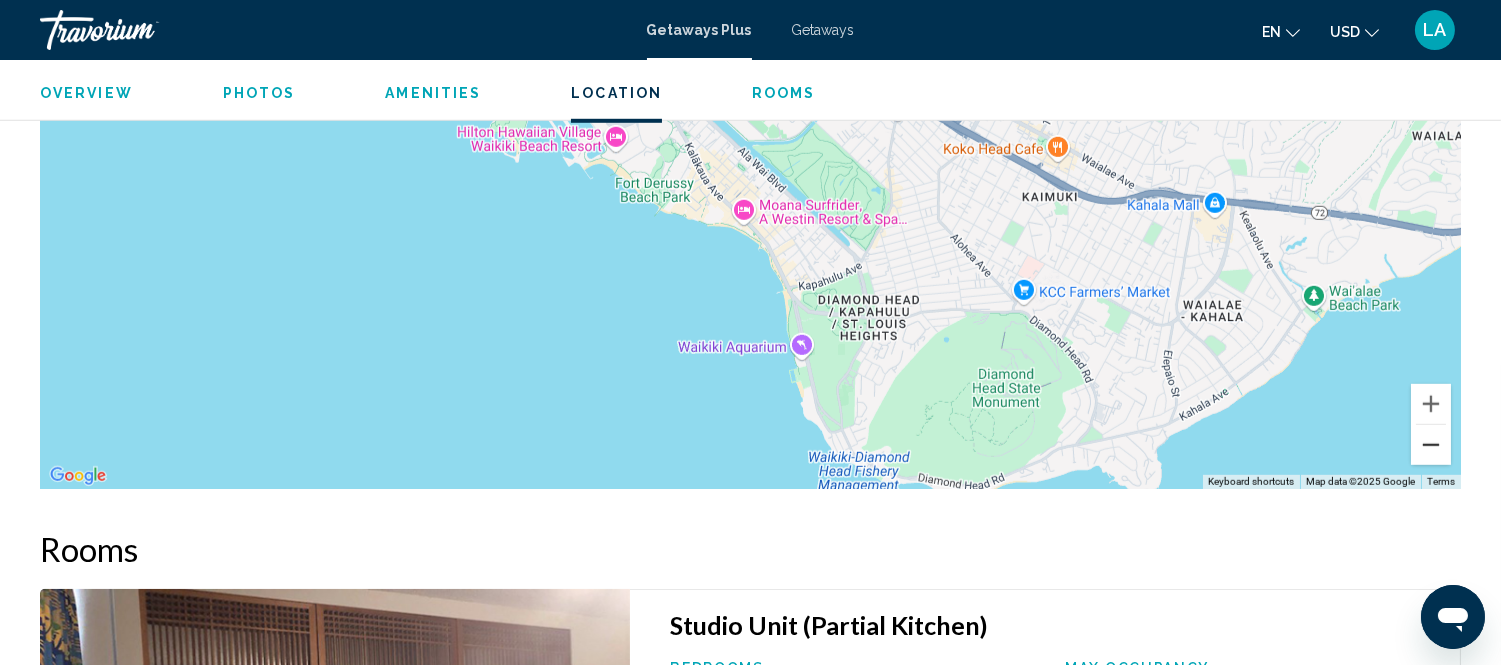 click at bounding box center (1431, 445) 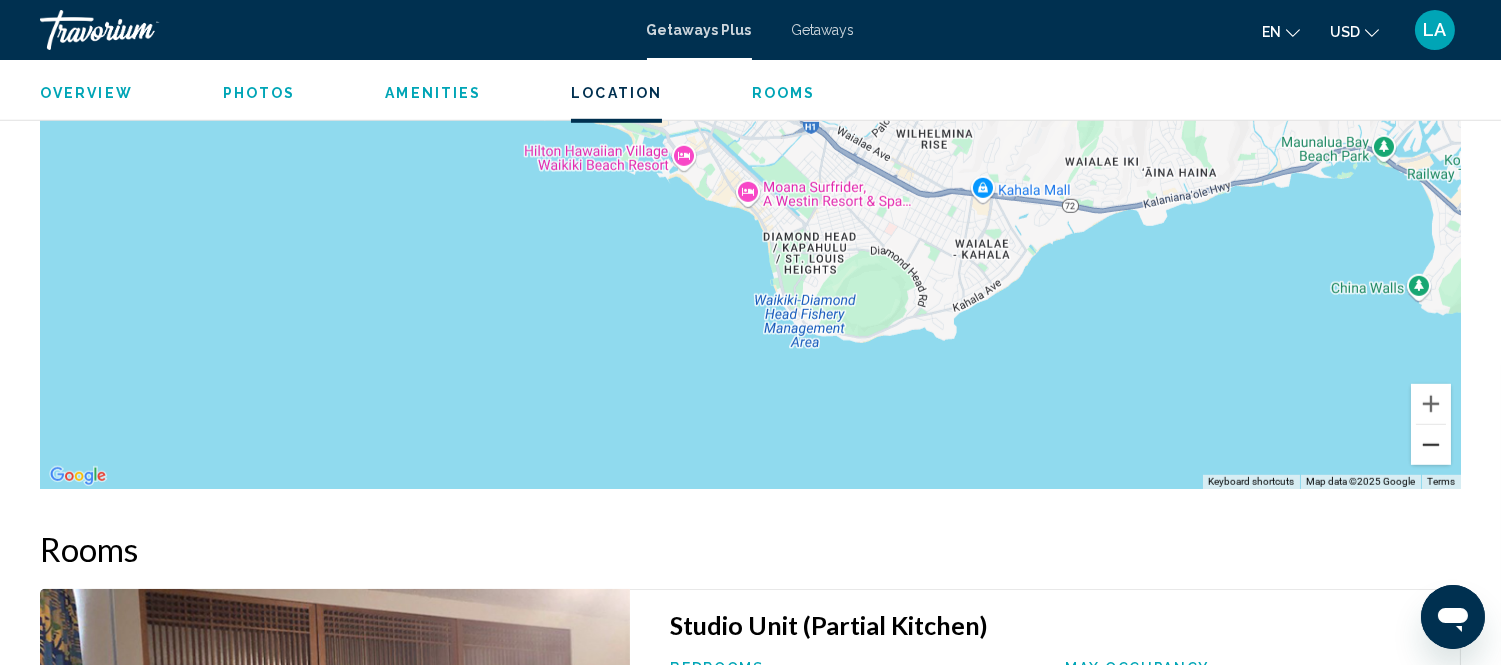click at bounding box center (1431, 445) 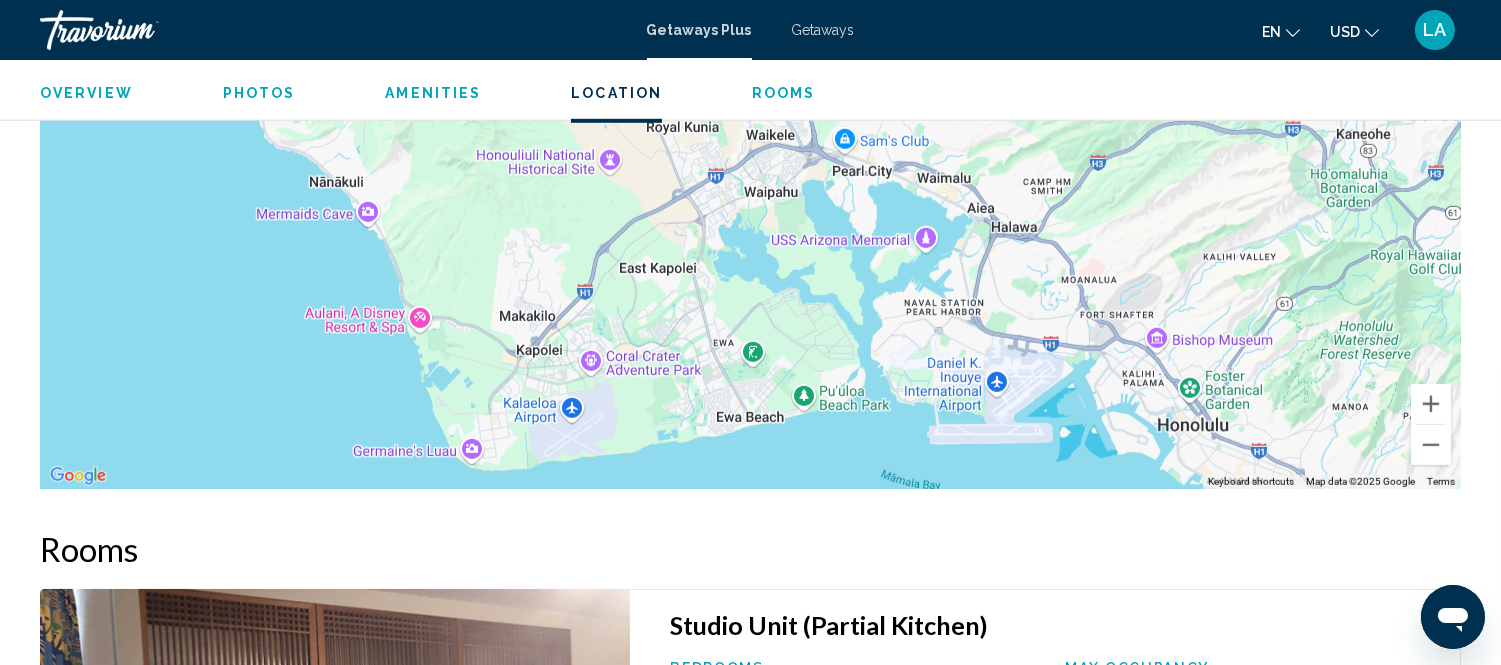 drag, startPoint x: 651, startPoint y: 245, endPoint x: 1186, endPoint y: 580, distance: 631.22894 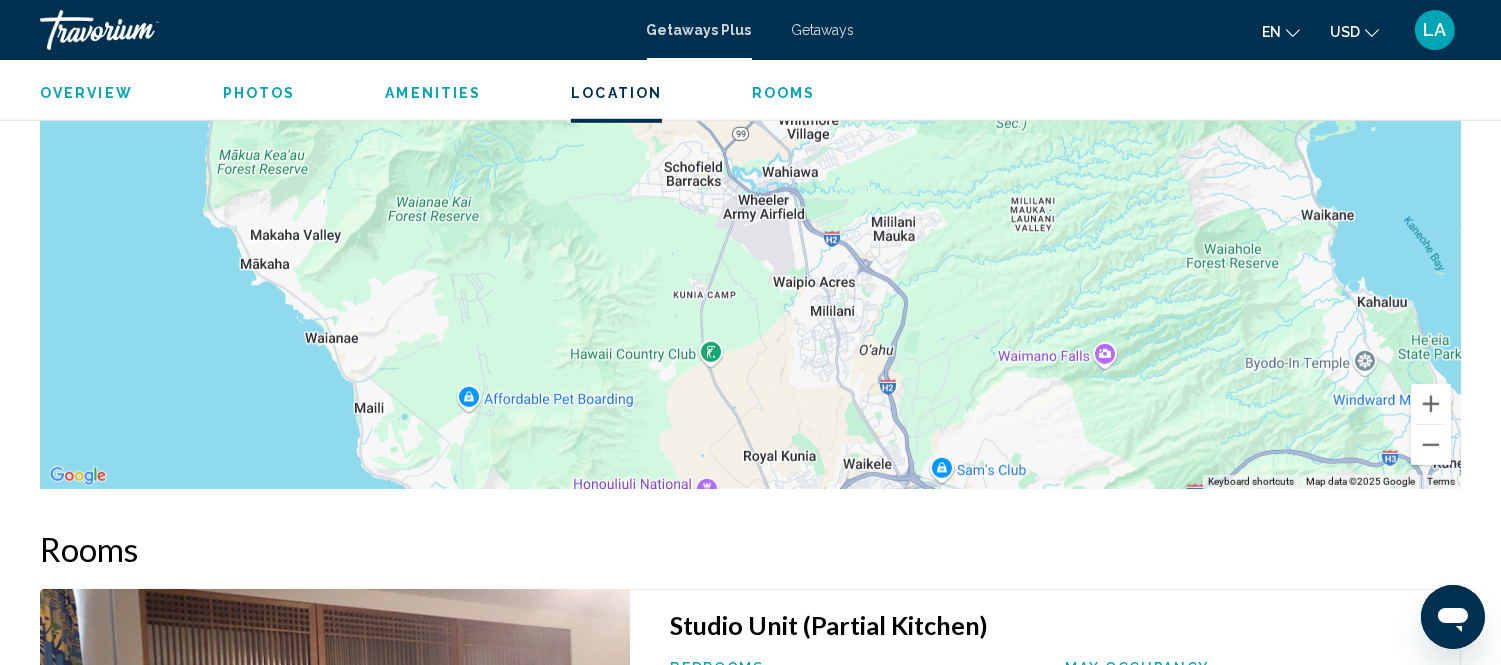drag, startPoint x: 533, startPoint y: 208, endPoint x: 645, endPoint y: 545, distance: 355.12393 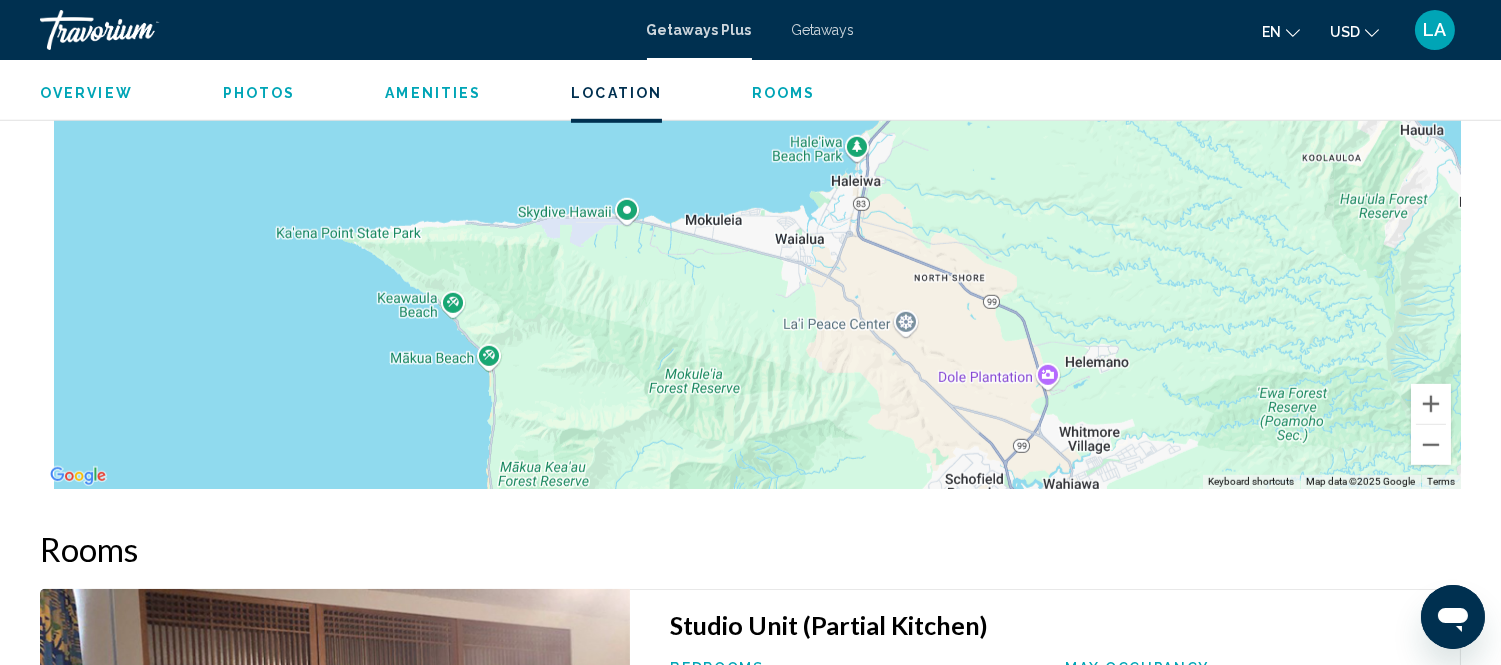 drag, startPoint x: 577, startPoint y: 274, endPoint x: 820, endPoint y: 515, distance: 342.2426 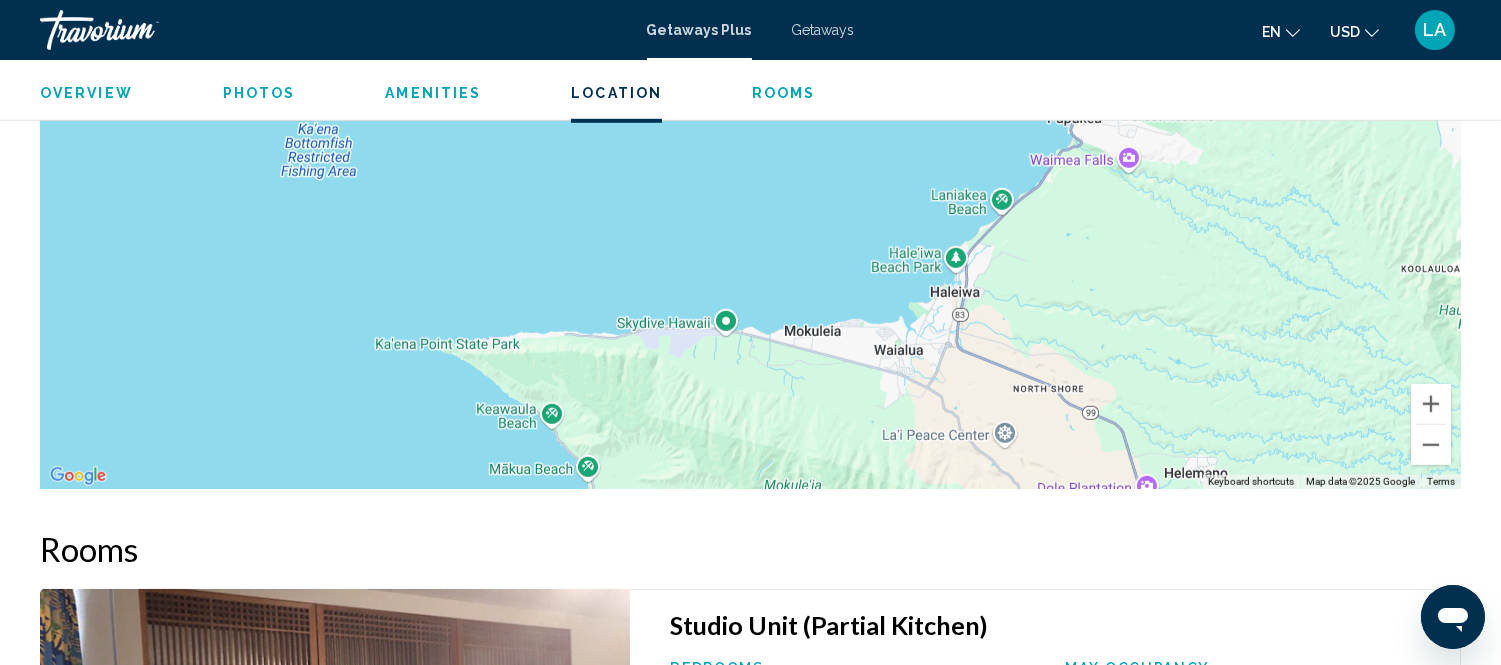 drag, startPoint x: 612, startPoint y: 257, endPoint x: 751, endPoint y: 525, distance: 301.9023 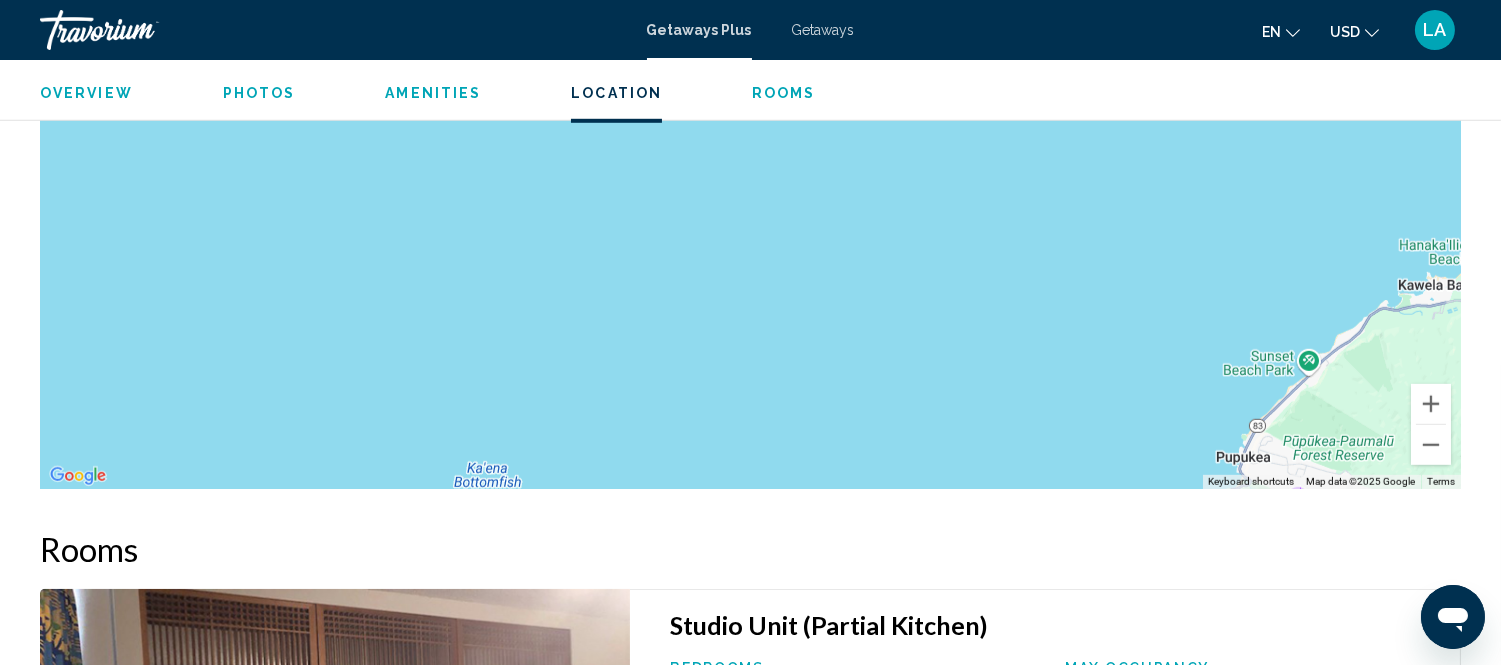 drag, startPoint x: 673, startPoint y: 224, endPoint x: 685, endPoint y: 471, distance: 247.29132 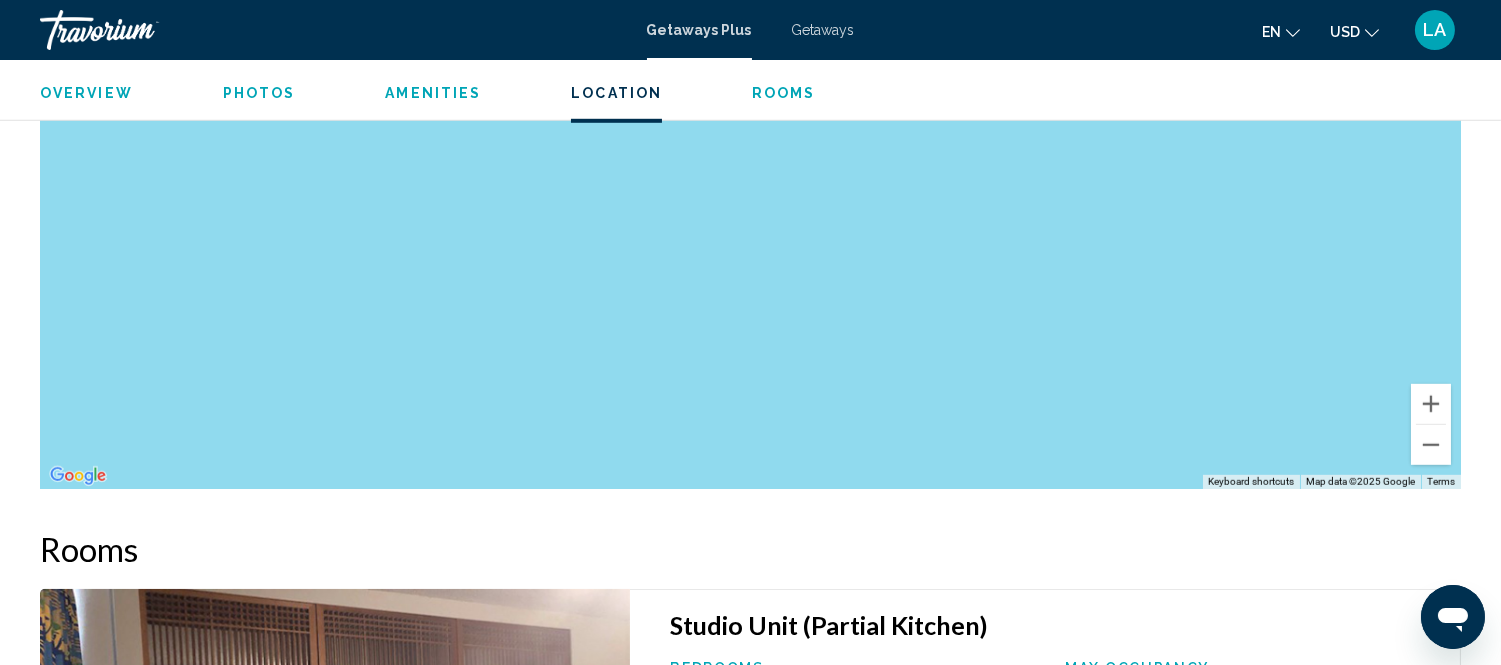 drag, startPoint x: 684, startPoint y: 228, endPoint x: 743, endPoint y: 557, distance: 334.2484 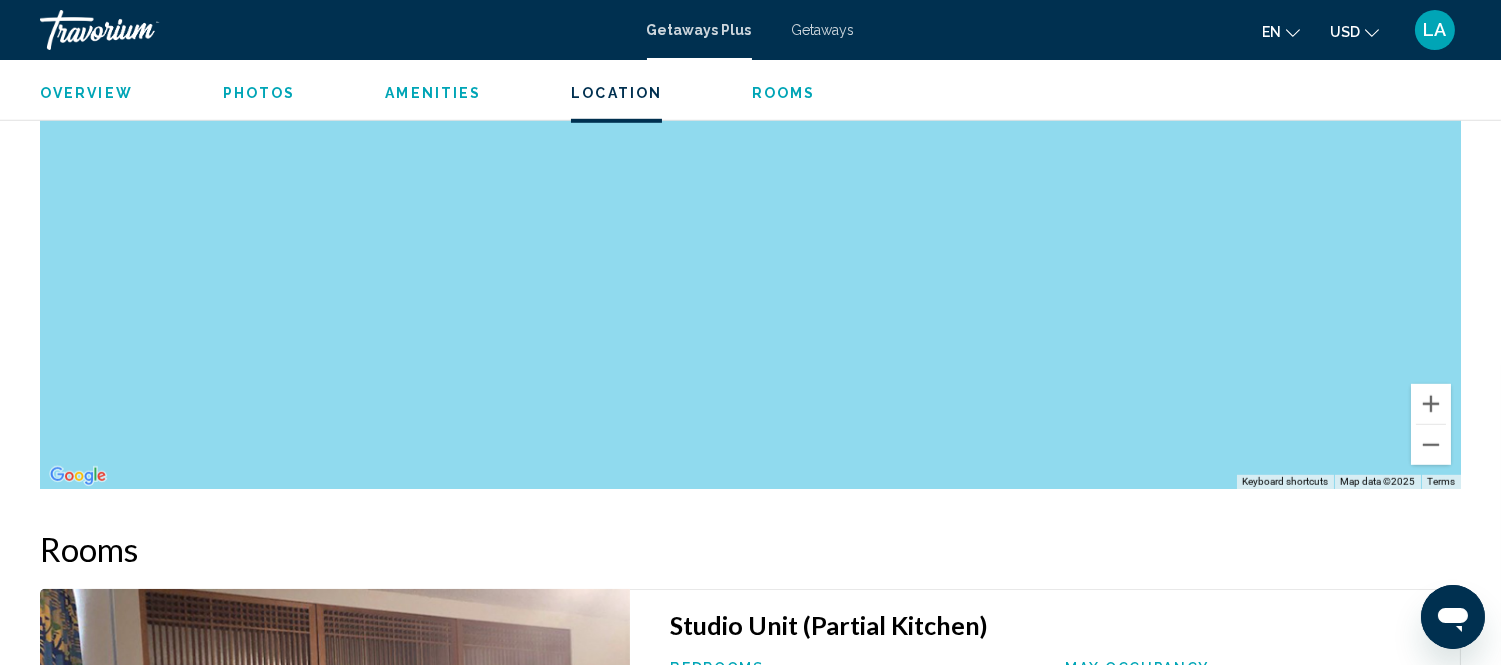 drag, startPoint x: 705, startPoint y: 253, endPoint x: 728, endPoint y: 400, distance: 148.78844 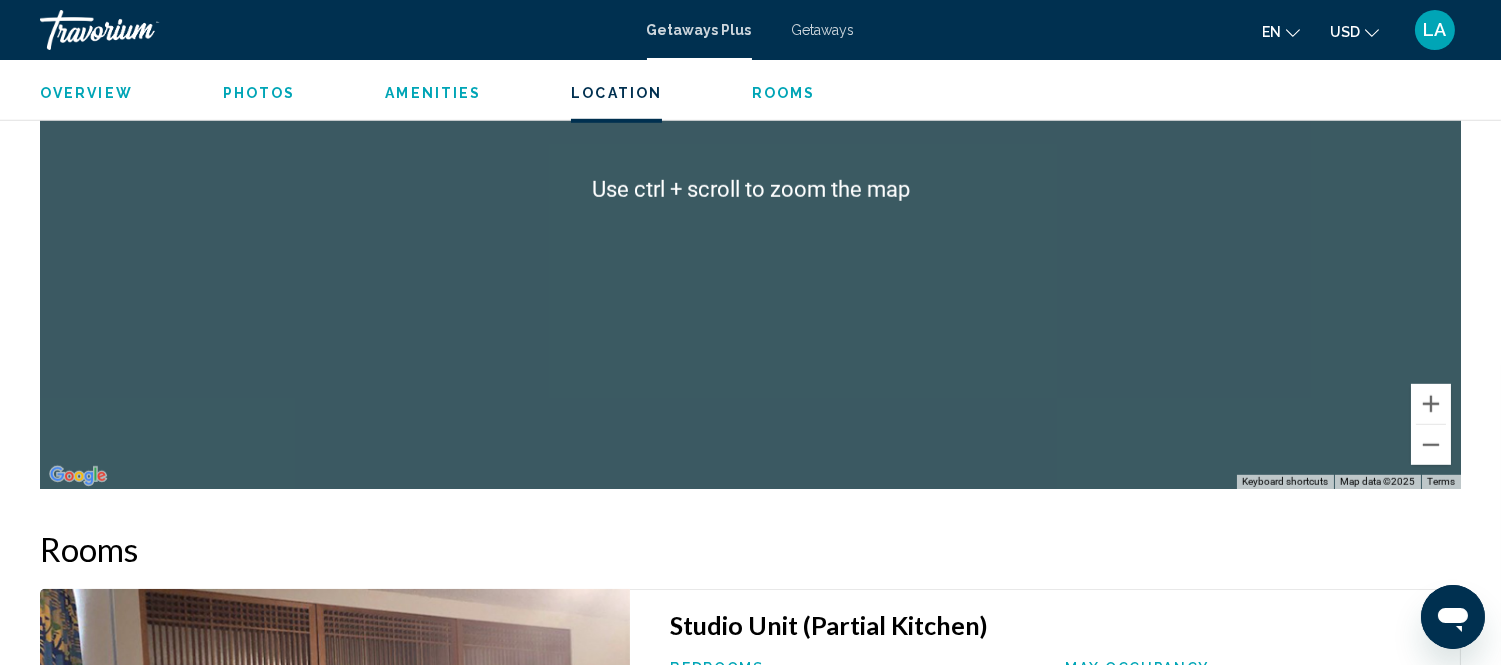 scroll, scrollTop: 2795, scrollLeft: 0, axis: vertical 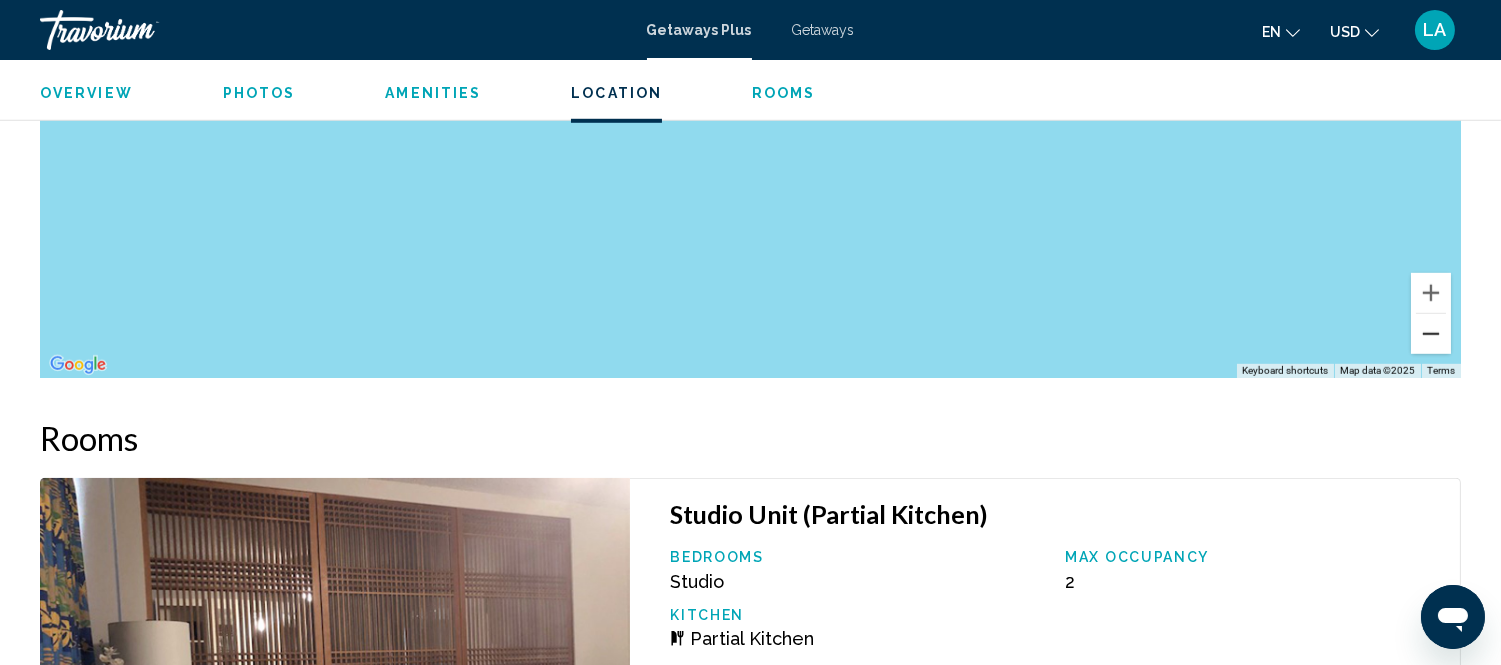 click at bounding box center [1431, 334] 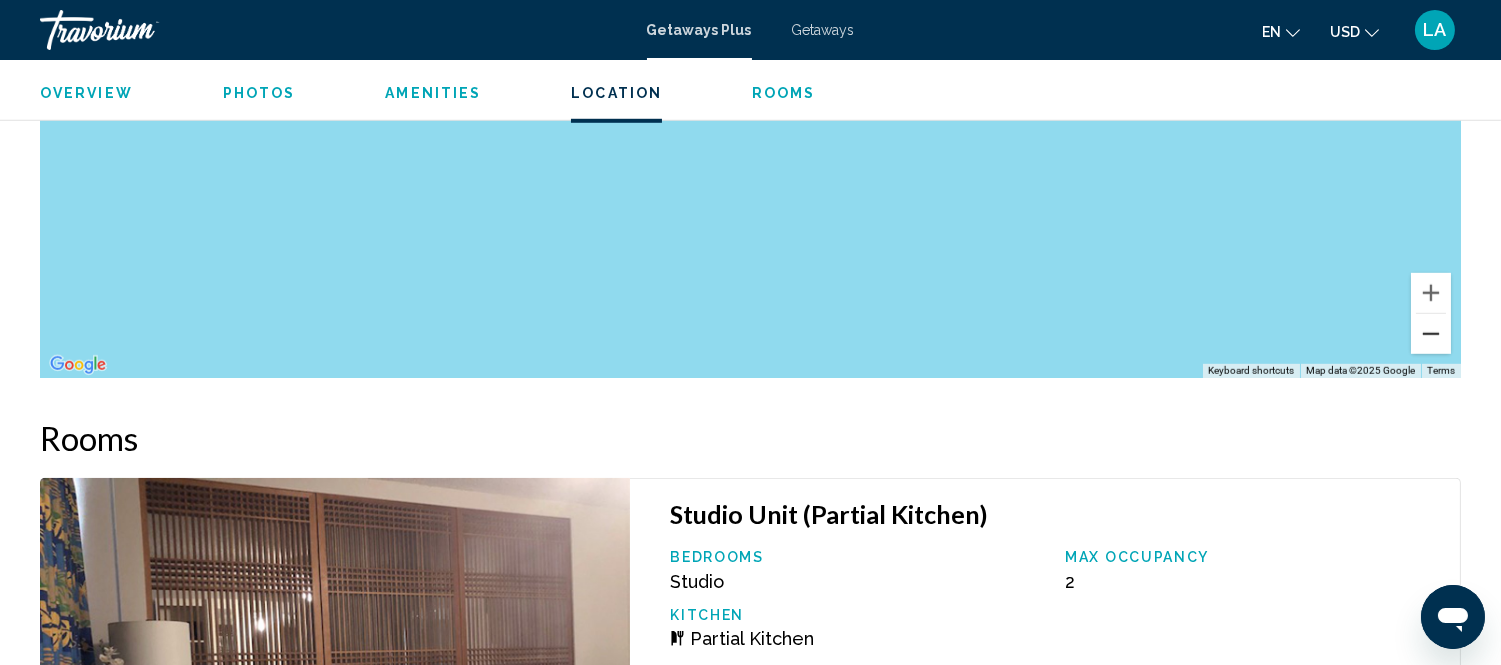scroll, scrollTop: 2573, scrollLeft: 0, axis: vertical 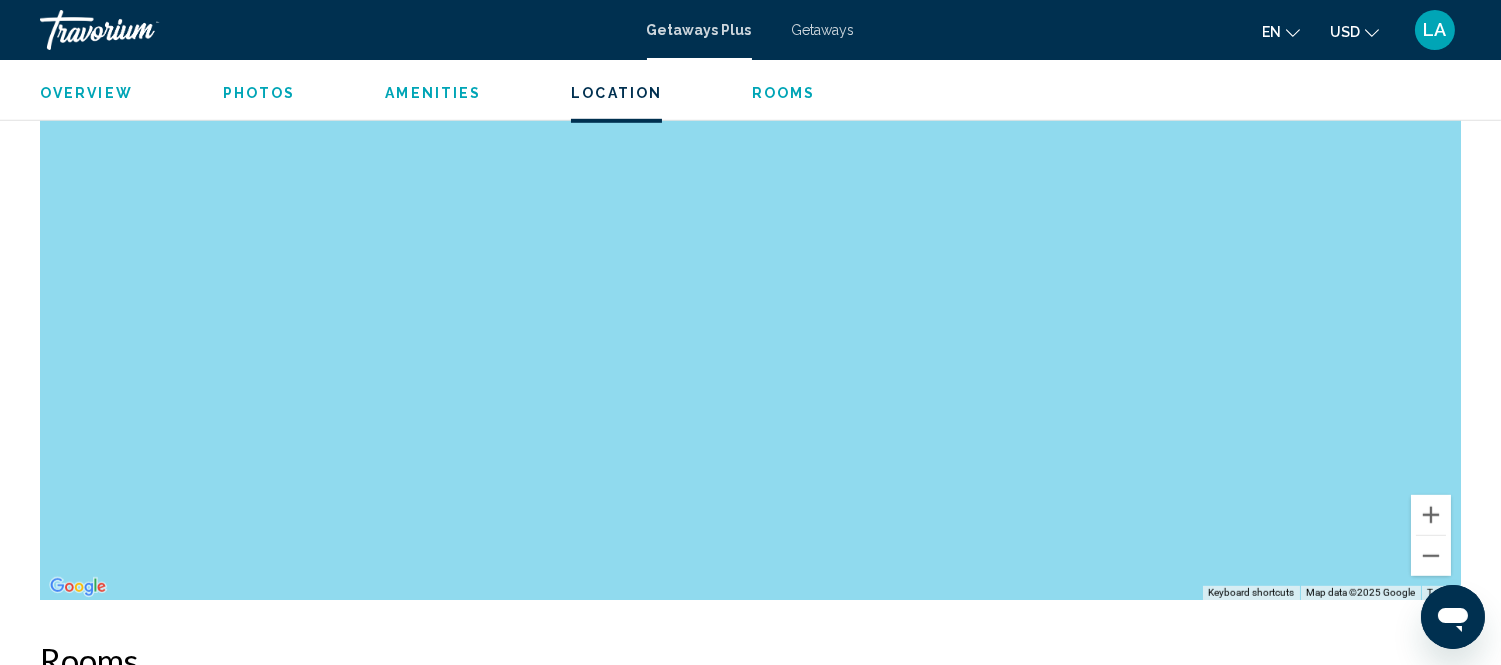 drag, startPoint x: 1124, startPoint y: 417, endPoint x: 1095, endPoint y: 376, distance: 50.219517 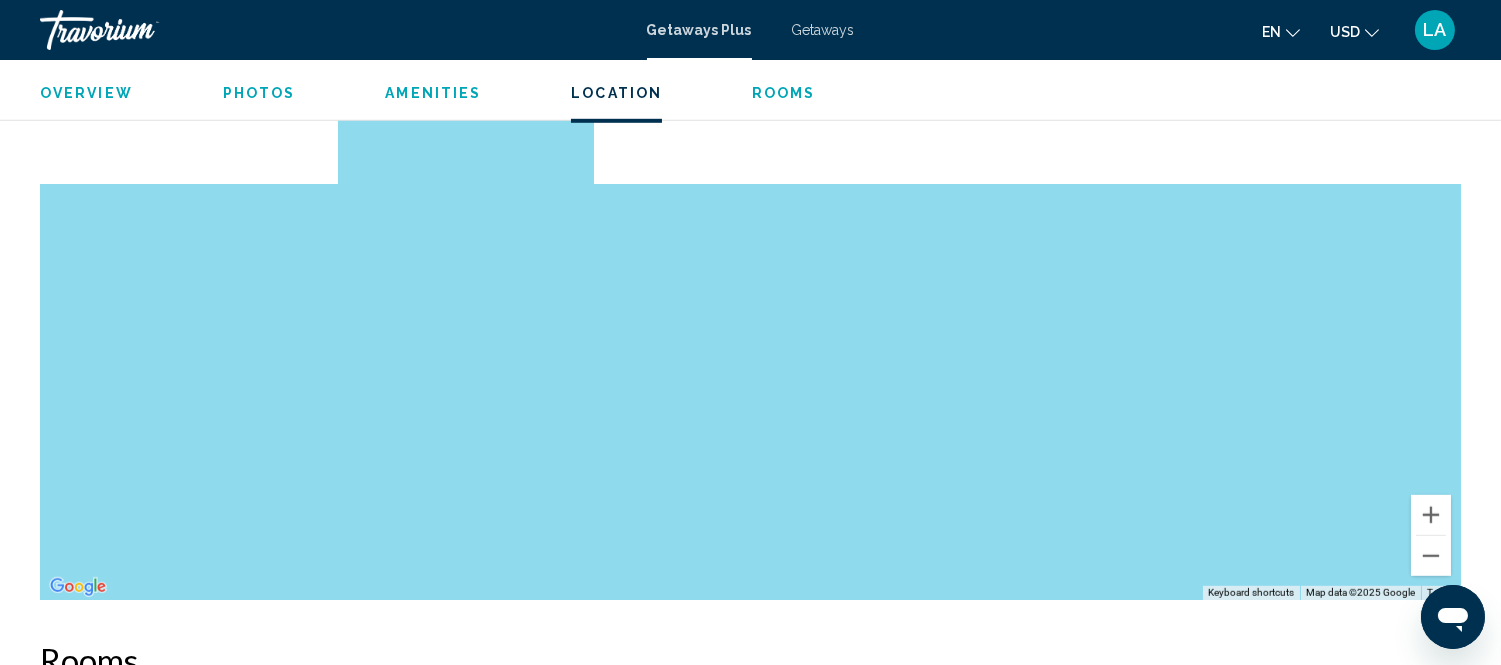 drag, startPoint x: 1116, startPoint y: 306, endPoint x: 1137, endPoint y: 538, distance: 232.94849 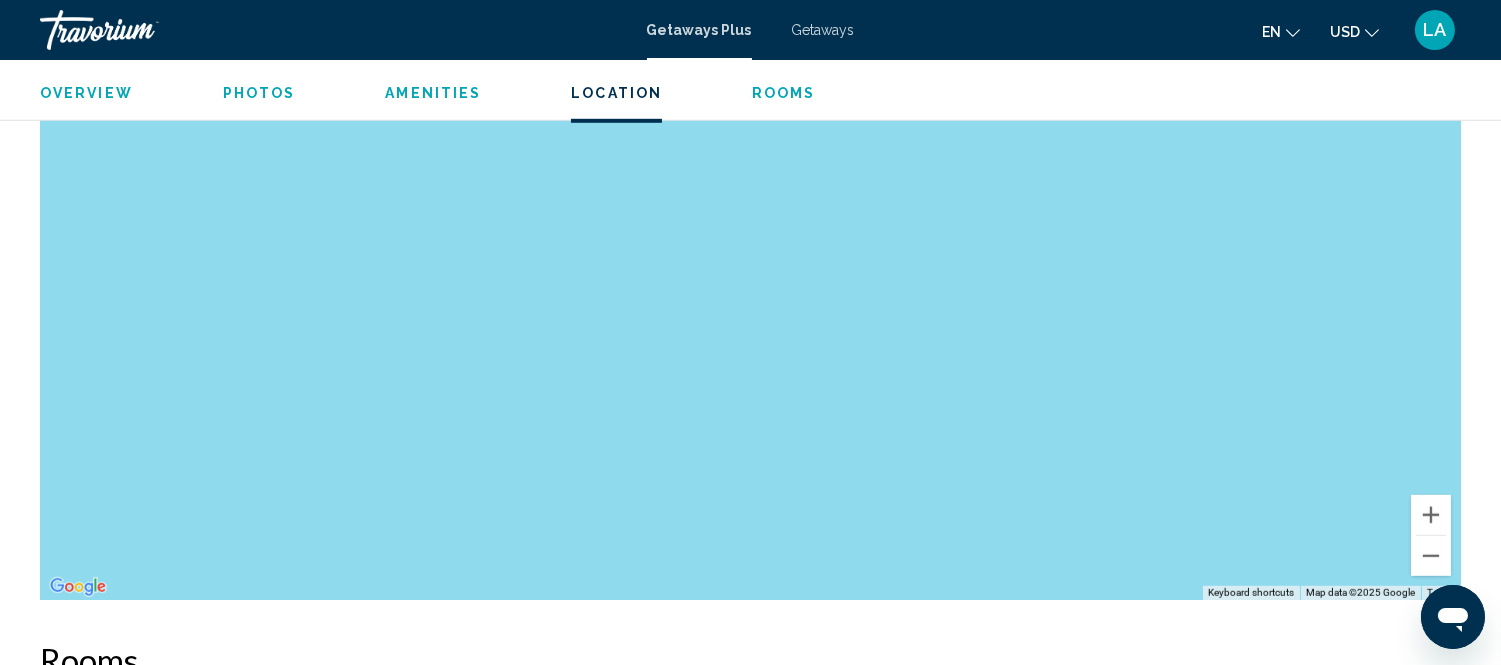 drag, startPoint x: 1016, startPoint y: 324, endPoint x: 1073, endPoint y: 548, distance: 231.13849 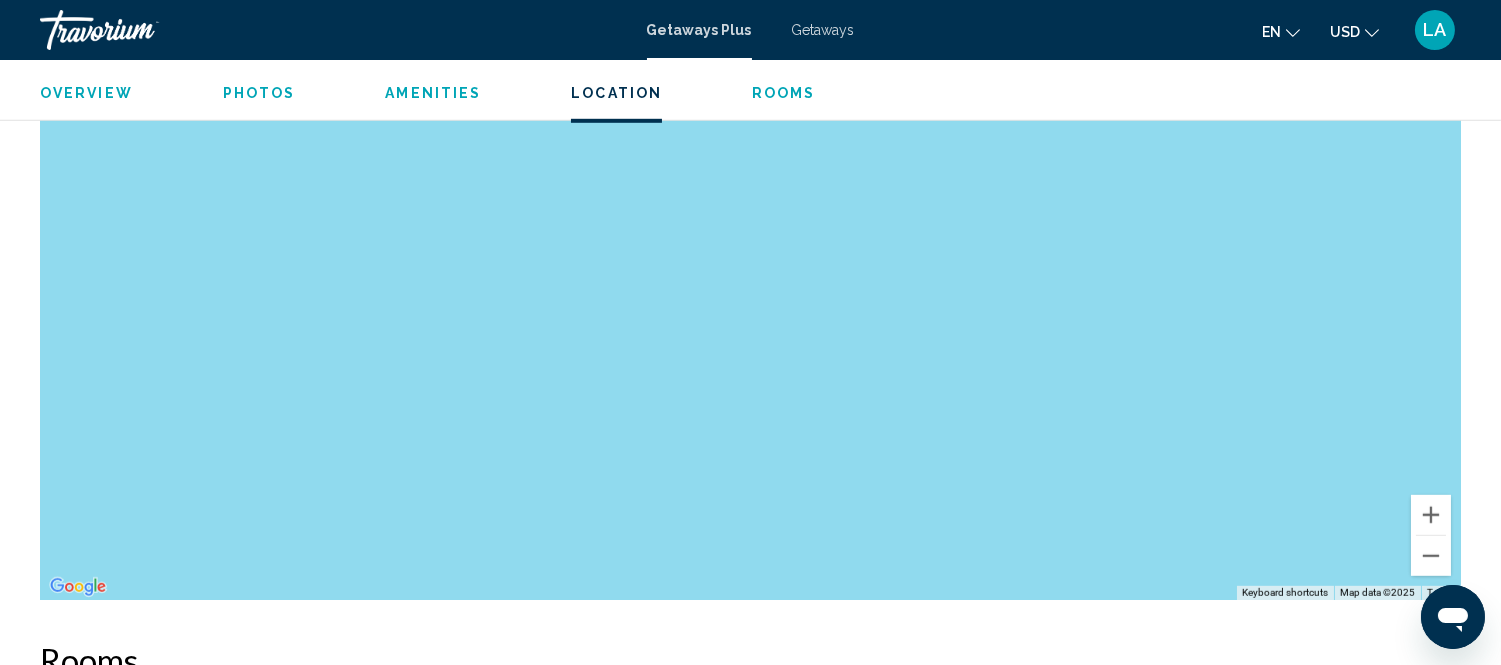 drag, startPoint x: 956, startPoint y: 325, endPoint x: 981, endPoint y: 421, distance: 99.20181 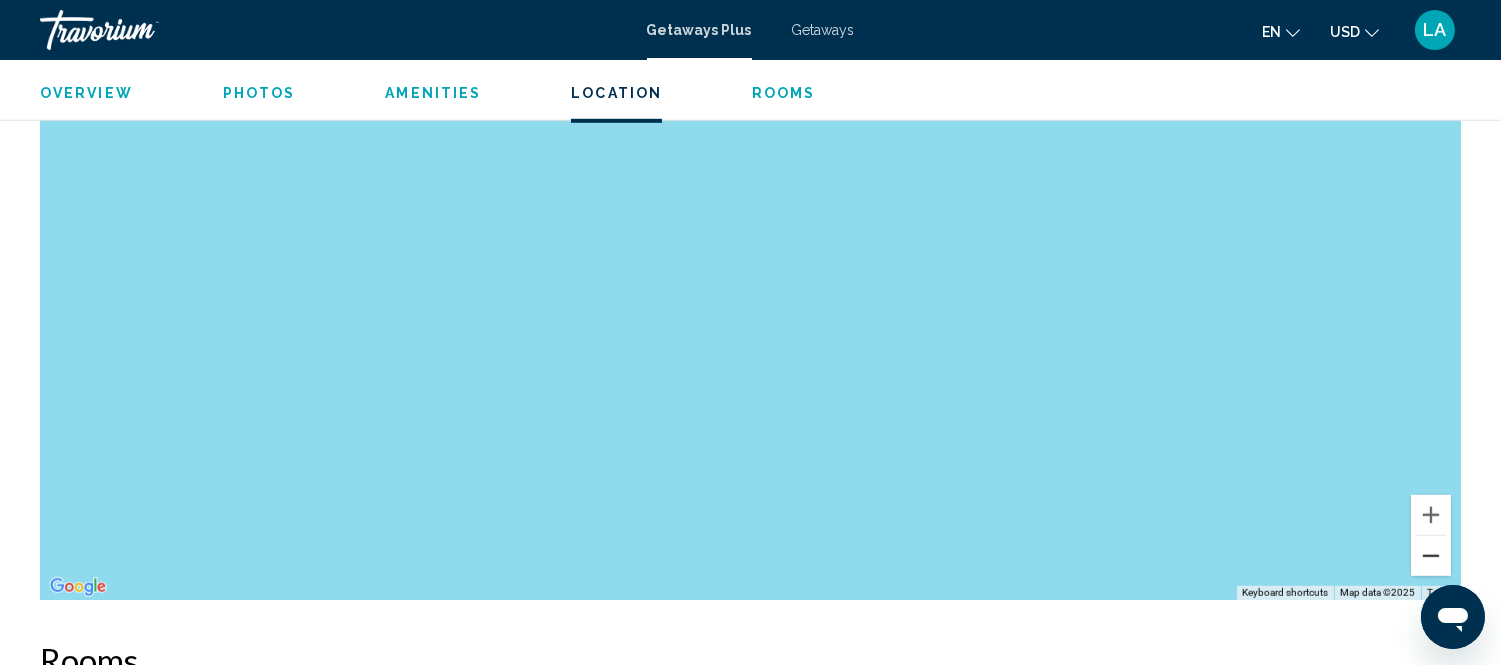 click at bounding box center (1431, 556) 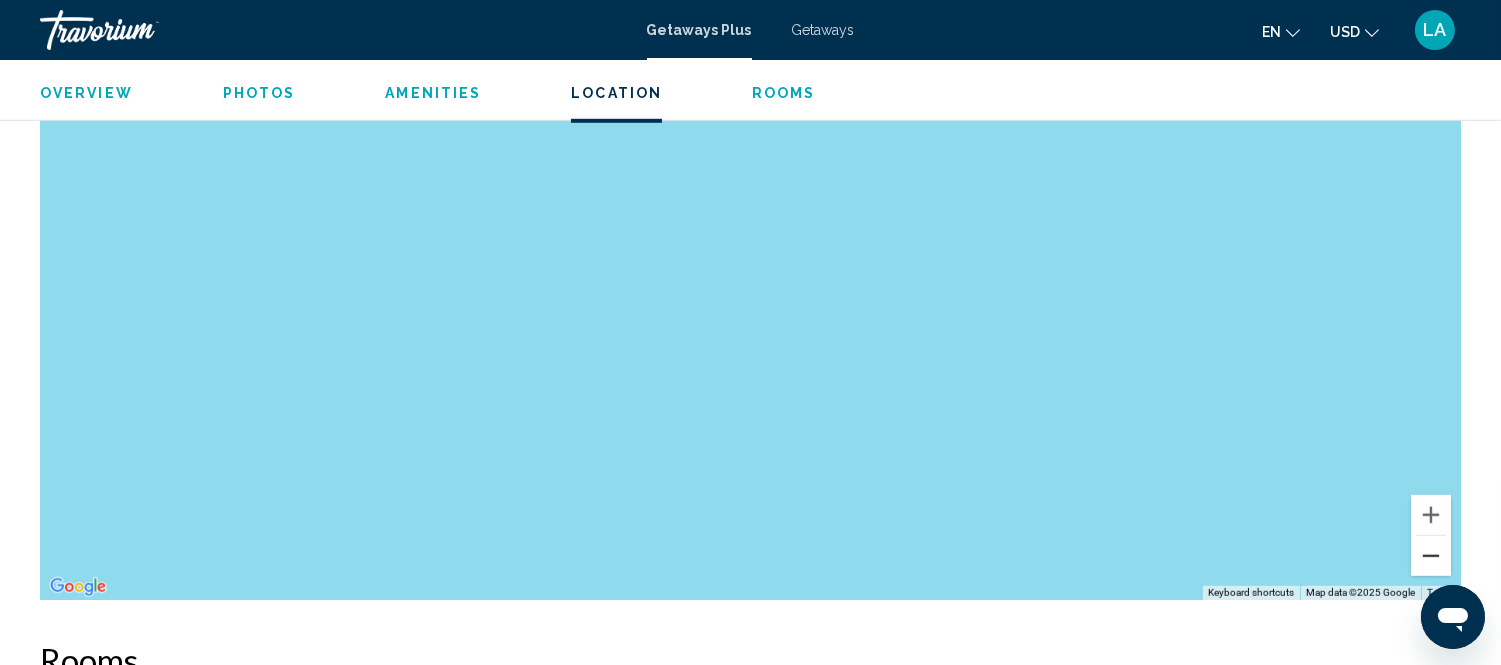 click at bounding box center (1431, 556) 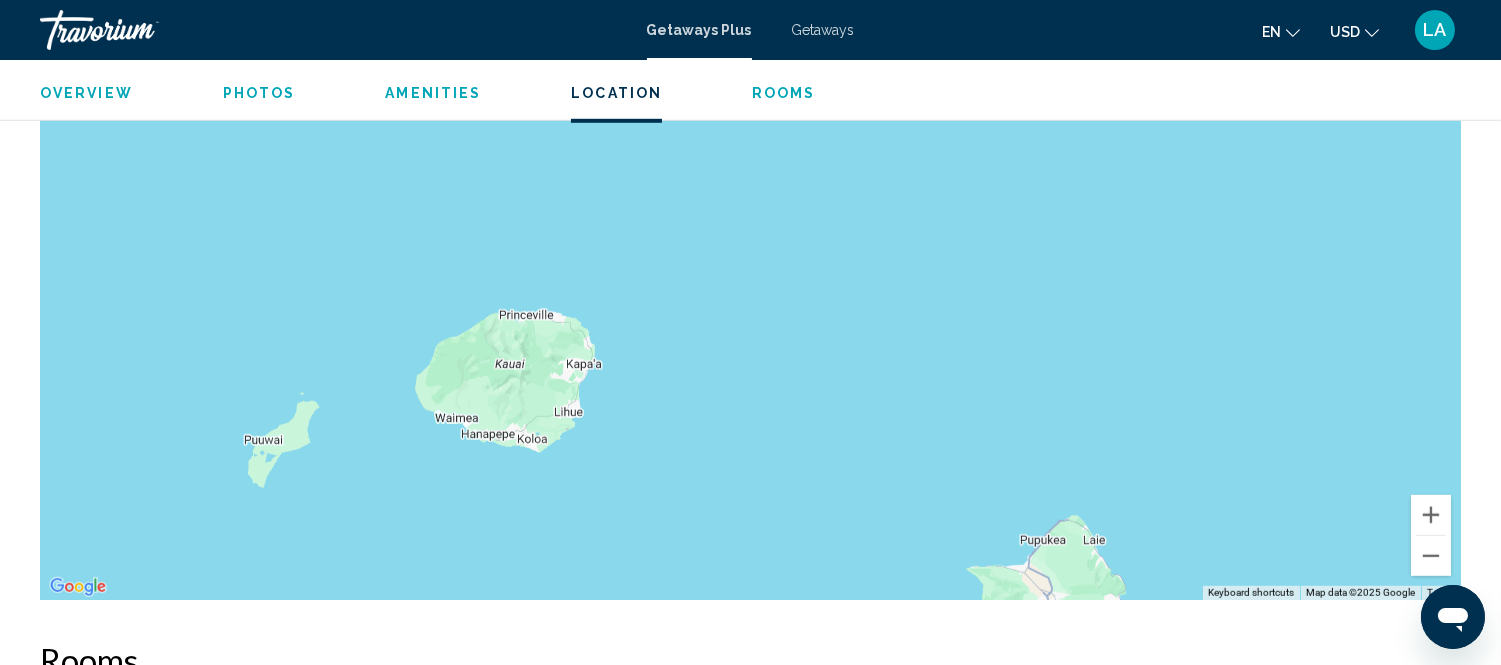 drag, startPoint x: 896, startPoint y: 448, endPoint x: 1088, endPoint y: 266, distance: 264.55246 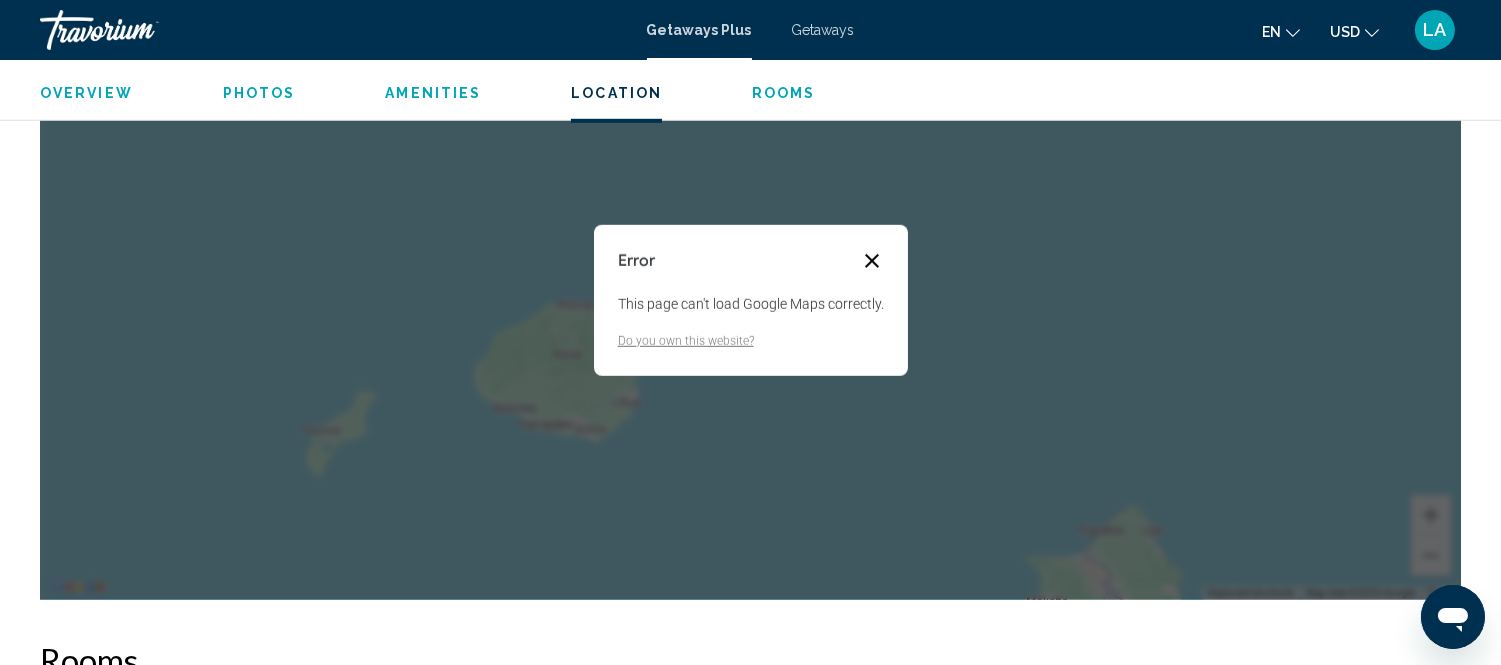 click at bounding box center (872, 261) 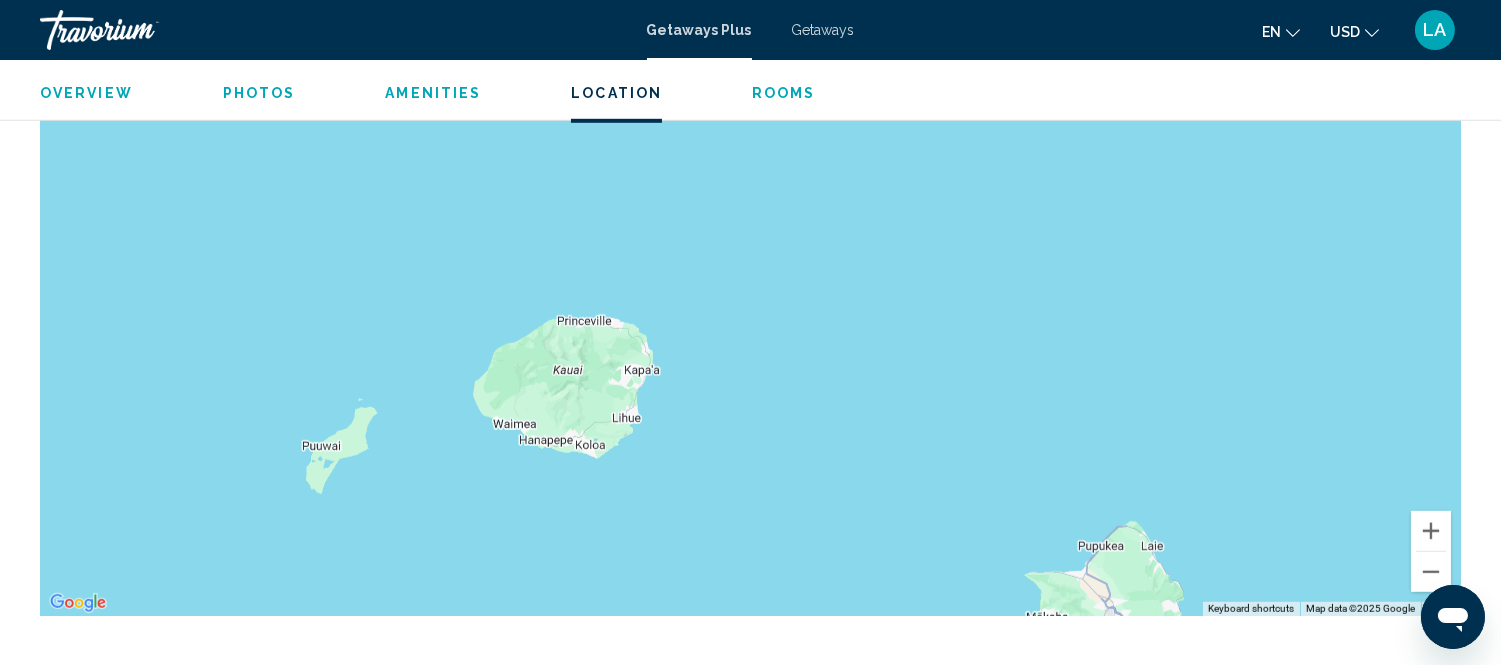 click on "To navigate, press the arrow keys." at bounding box center [750, 316] 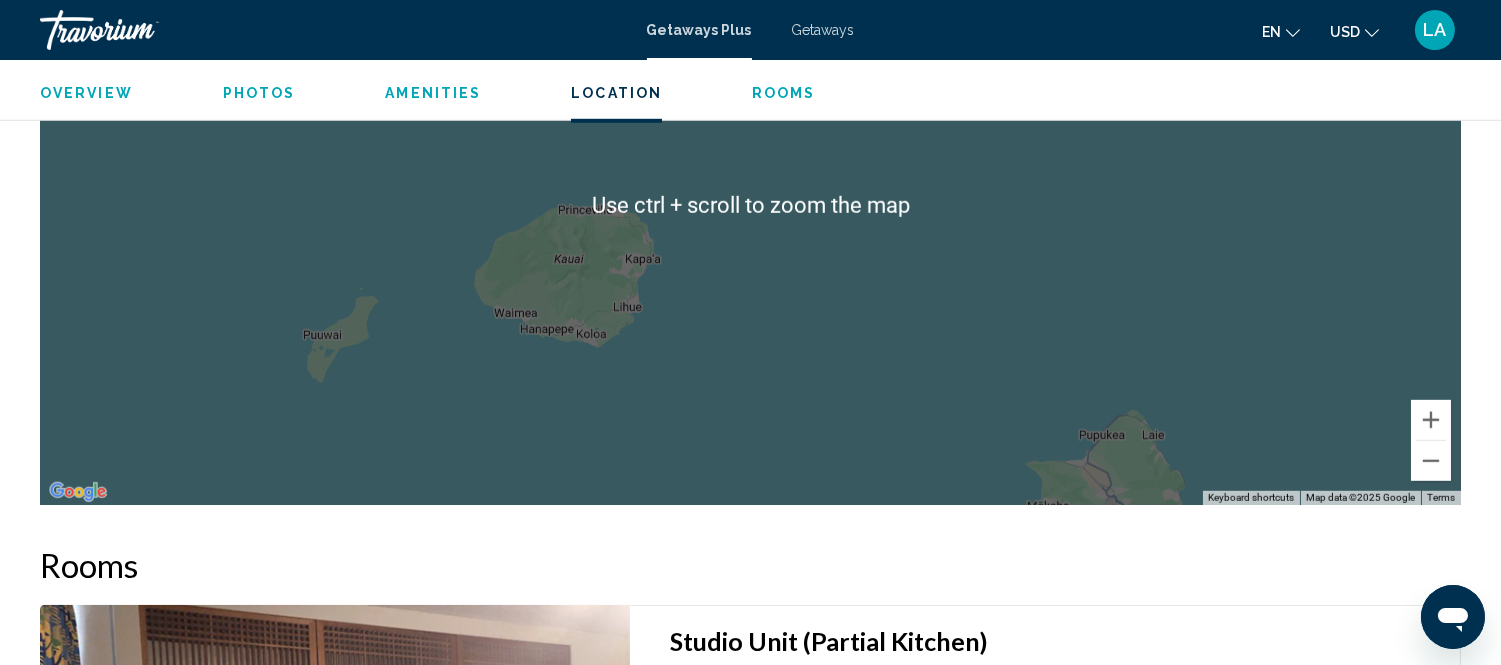 scroll, scrollTop: 2557, scrollLeft: 0, axis: vertical 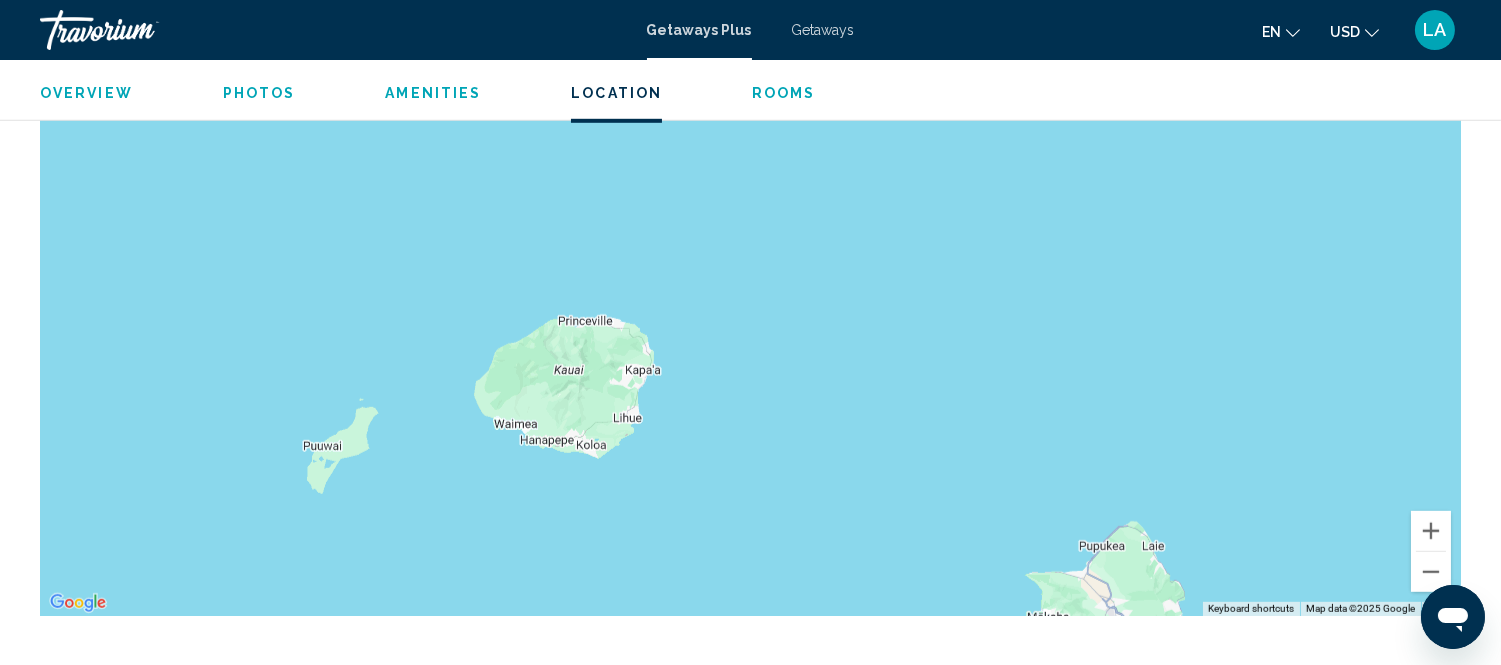 click on "To navigate, press the arrow keys." at bounding box center (750, 316) 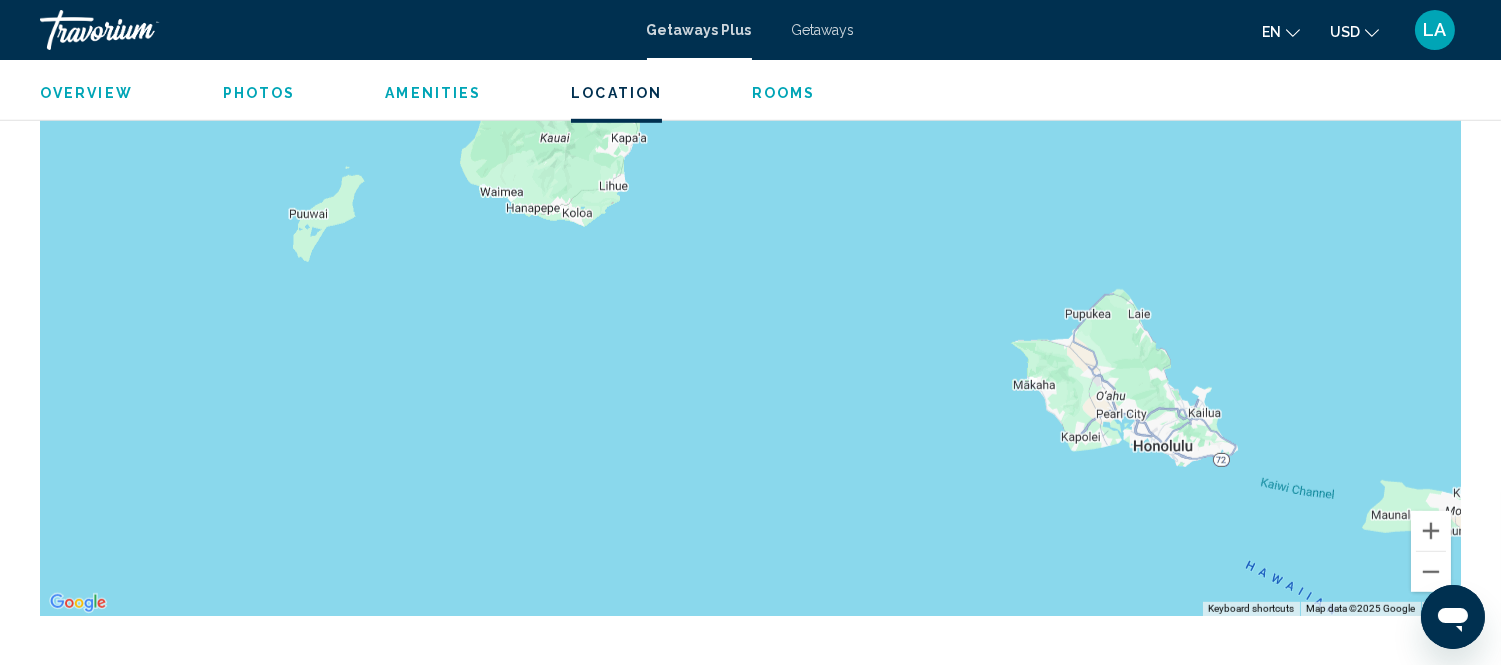 drag, startPoint x: 748, startPoint y: 386, endPoint x: 725, endPoint y: 107, distance: 279.9464 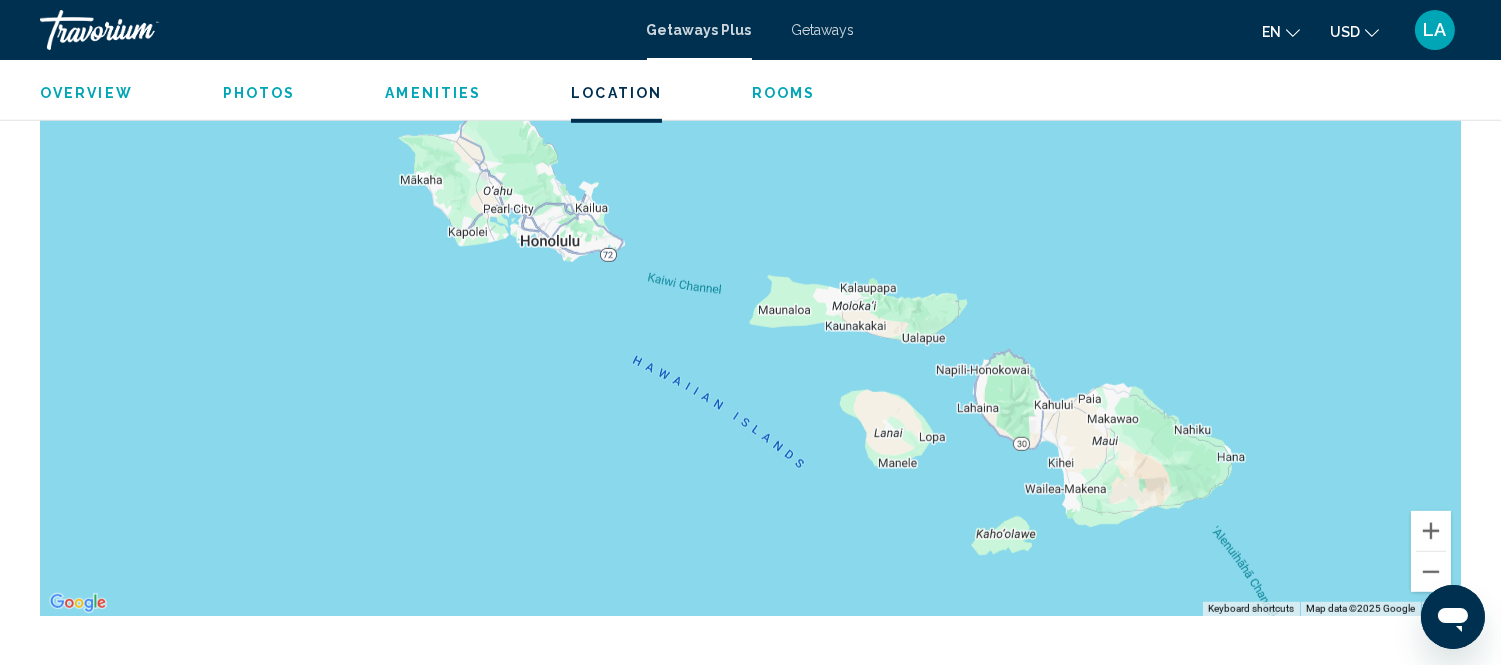 drag, startPoint x: 961, startPoint y: 335, endPoint x: 348, endPoint y: 260, distance: 617.57104 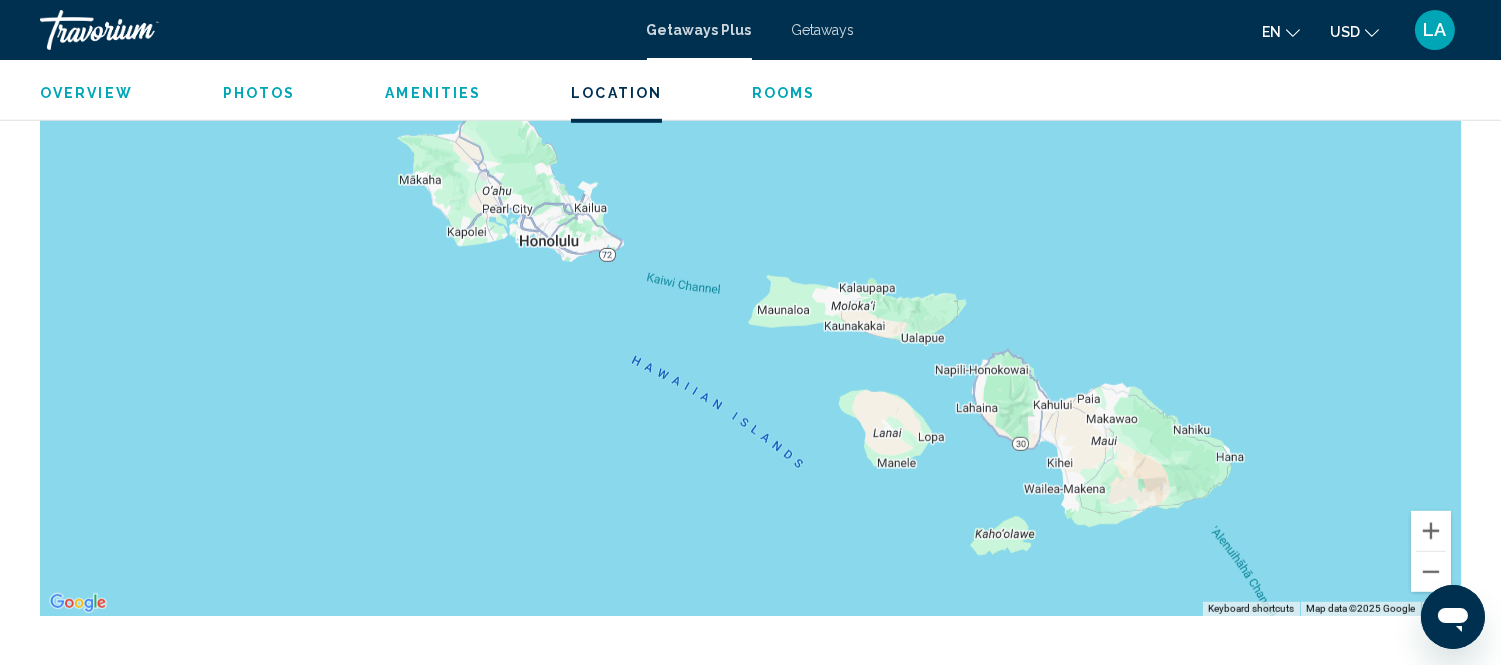 click on "Overview" at bounding box center (86, 93) 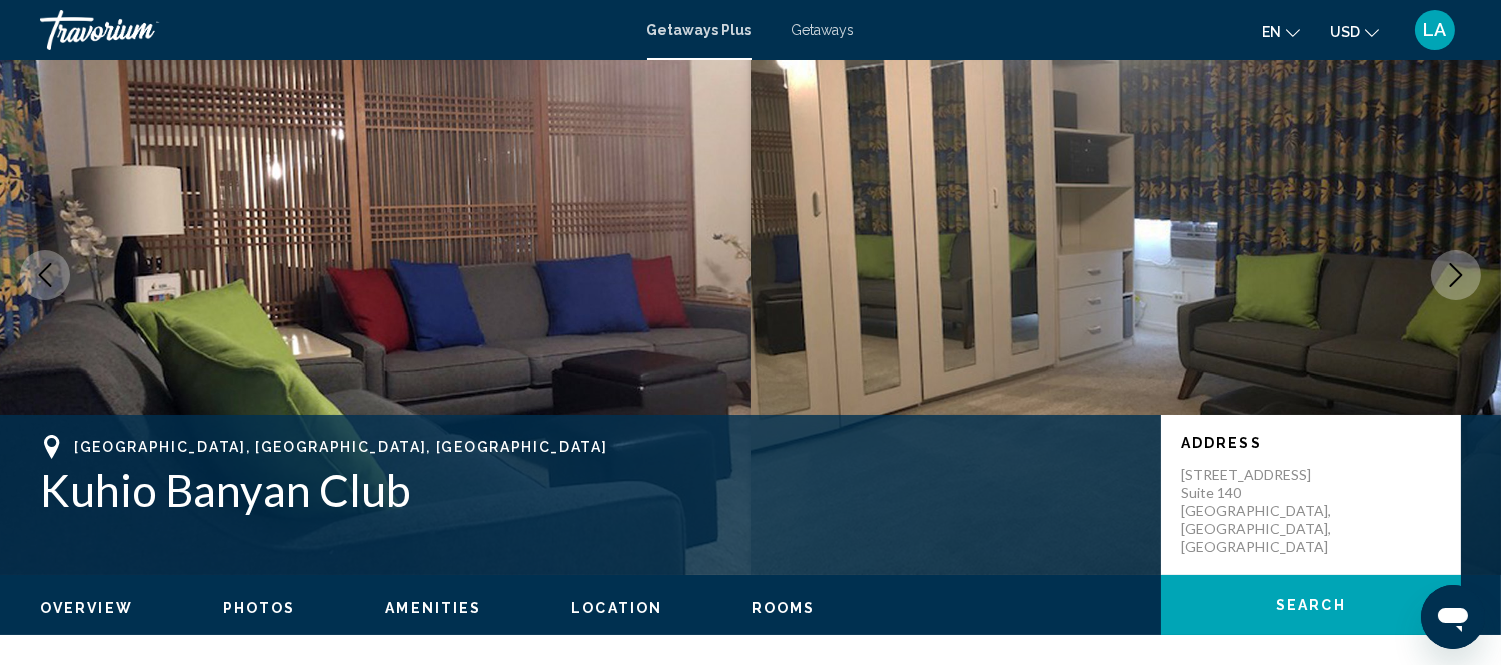 scroll, scrollTop: 0, scrollLeft: 0, axis: both 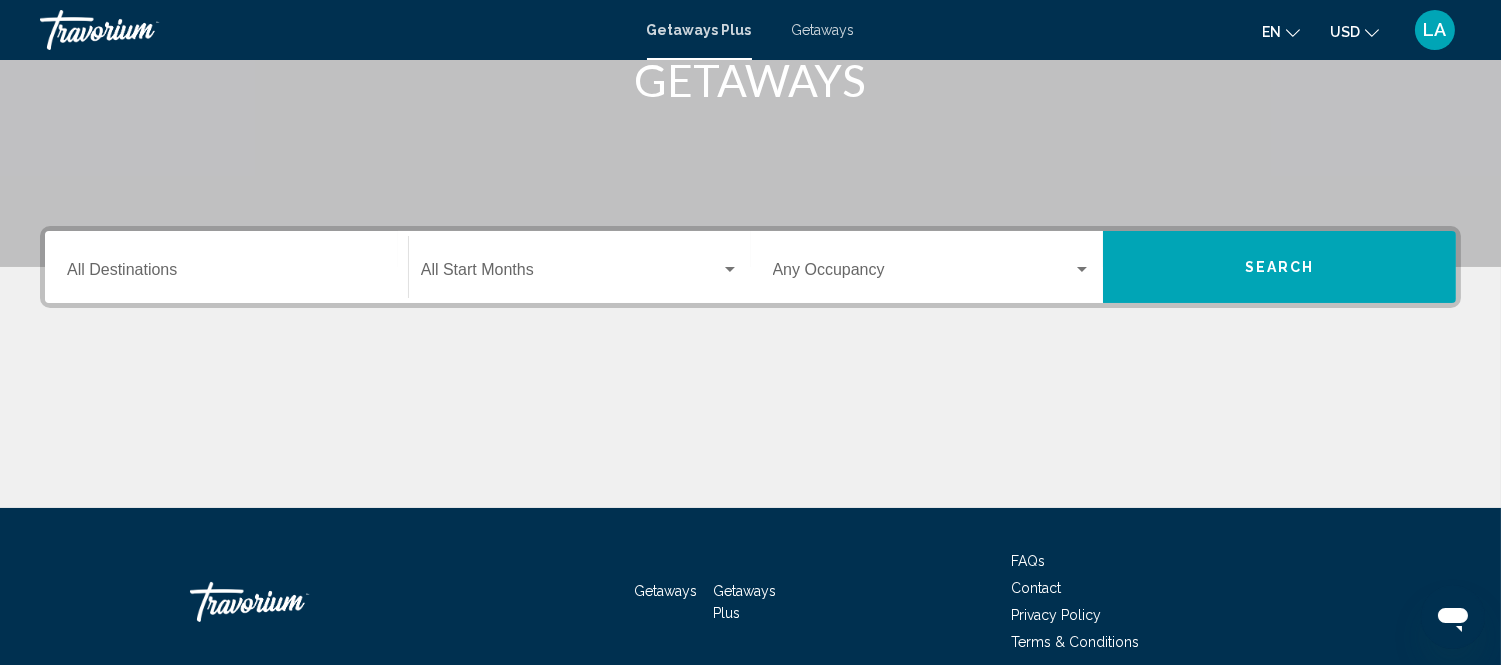 click on "Destination All Destinations" at bounding box center (226, 267) 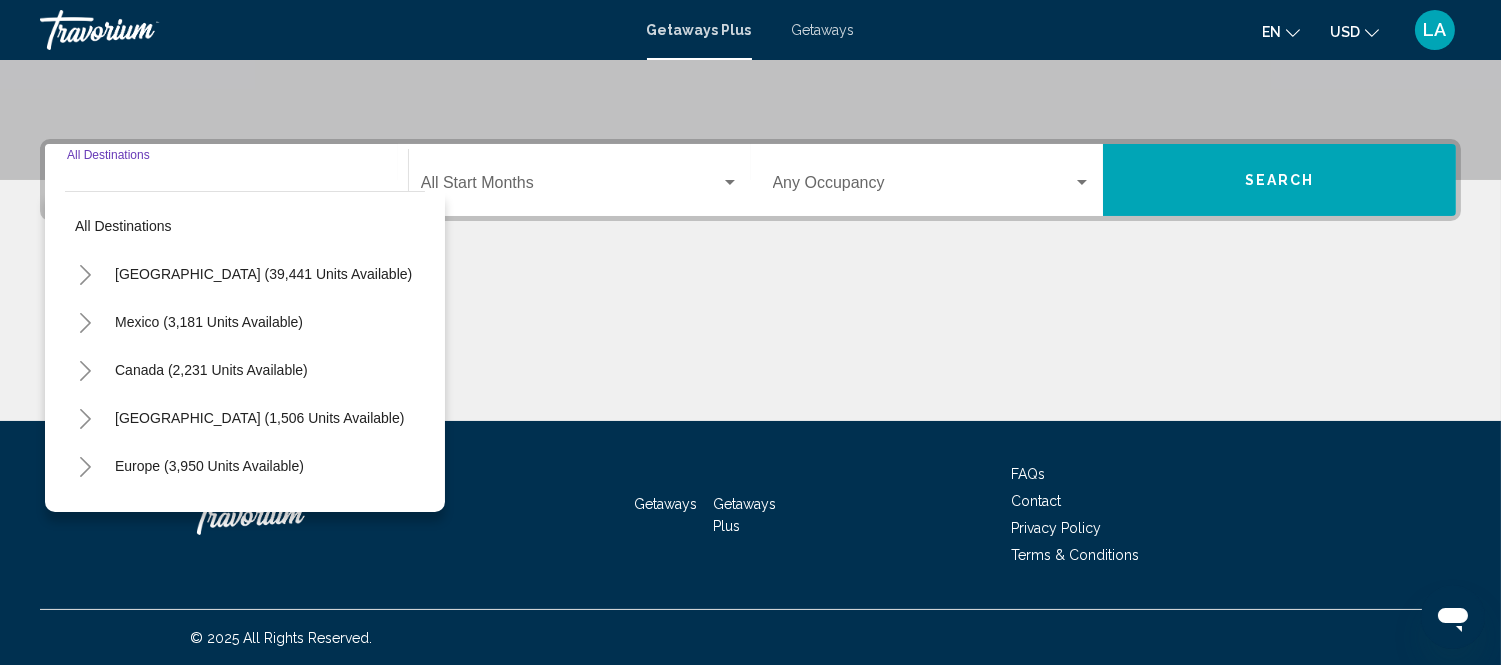 click on "[GEOGRAPHIC_DATA] (39,441 units available)" at bounding box center [209, 322] 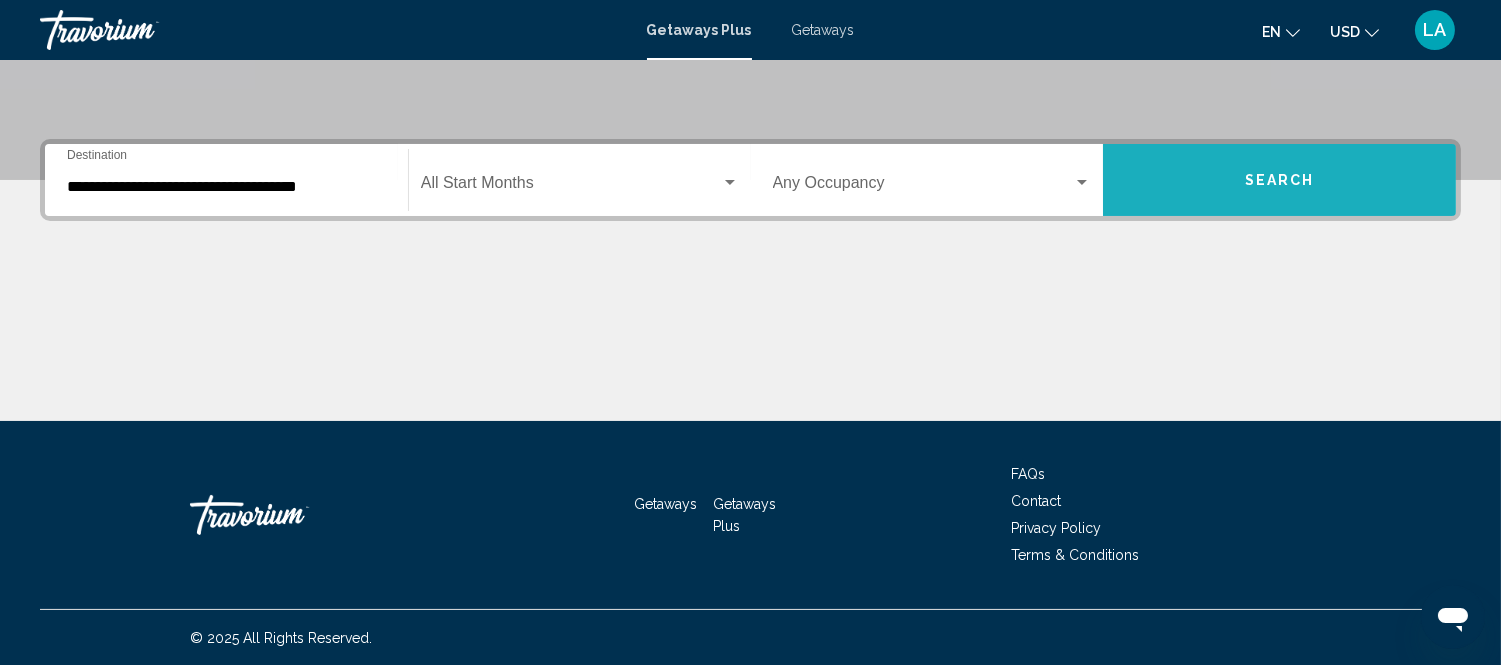 click on "Search" at bounding box center [1279, 180] 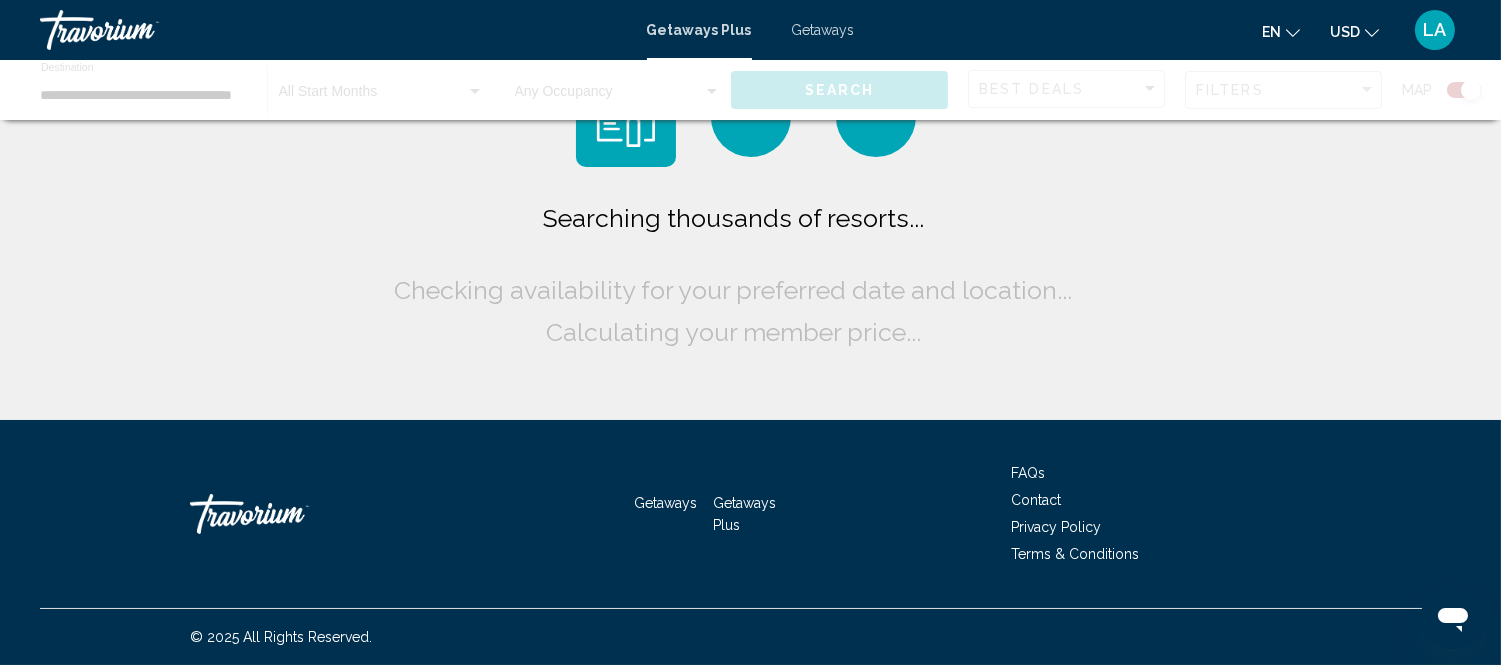 scroll, scrollTop: 0, scrollLeft: 0, axis: both 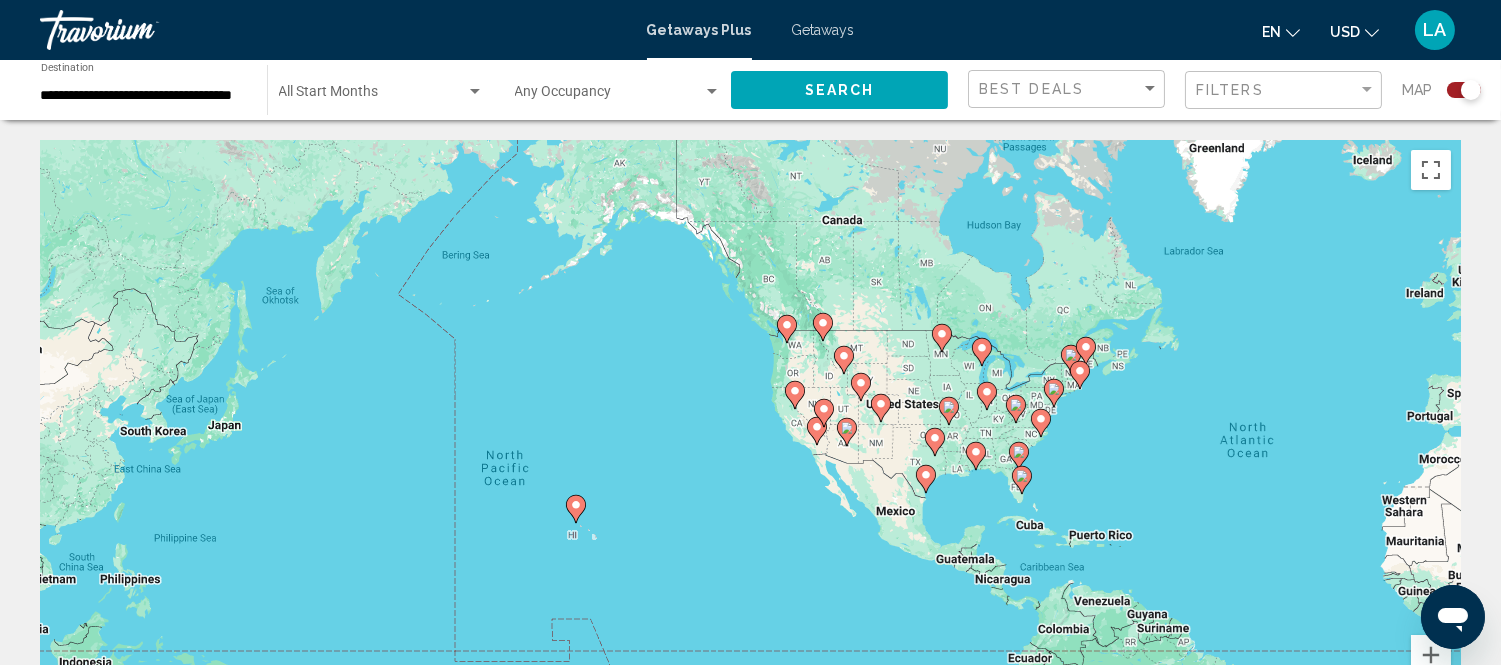 drag, startPoint x: 253, startPoint y: 358, endPoint x: 913, endPoint y: 384, distance: 660.5119 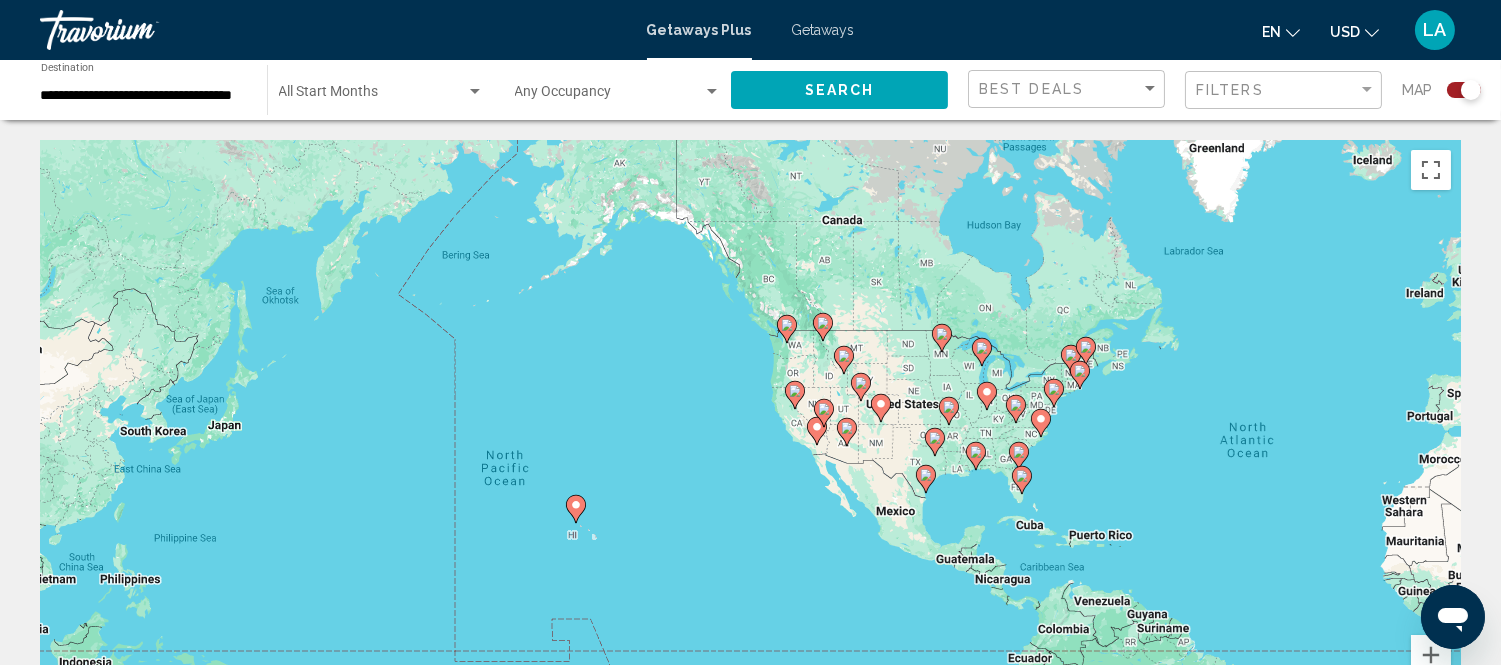 click on "To navigate, press the arrow keys. To activate drag with keyboard, press Alt + Enter. Once in keyboard drag state, use the arrow keys to move the marker. To complete the drag, press the Enter key. To cancel, press Escape." at bounding box center (750, 440) 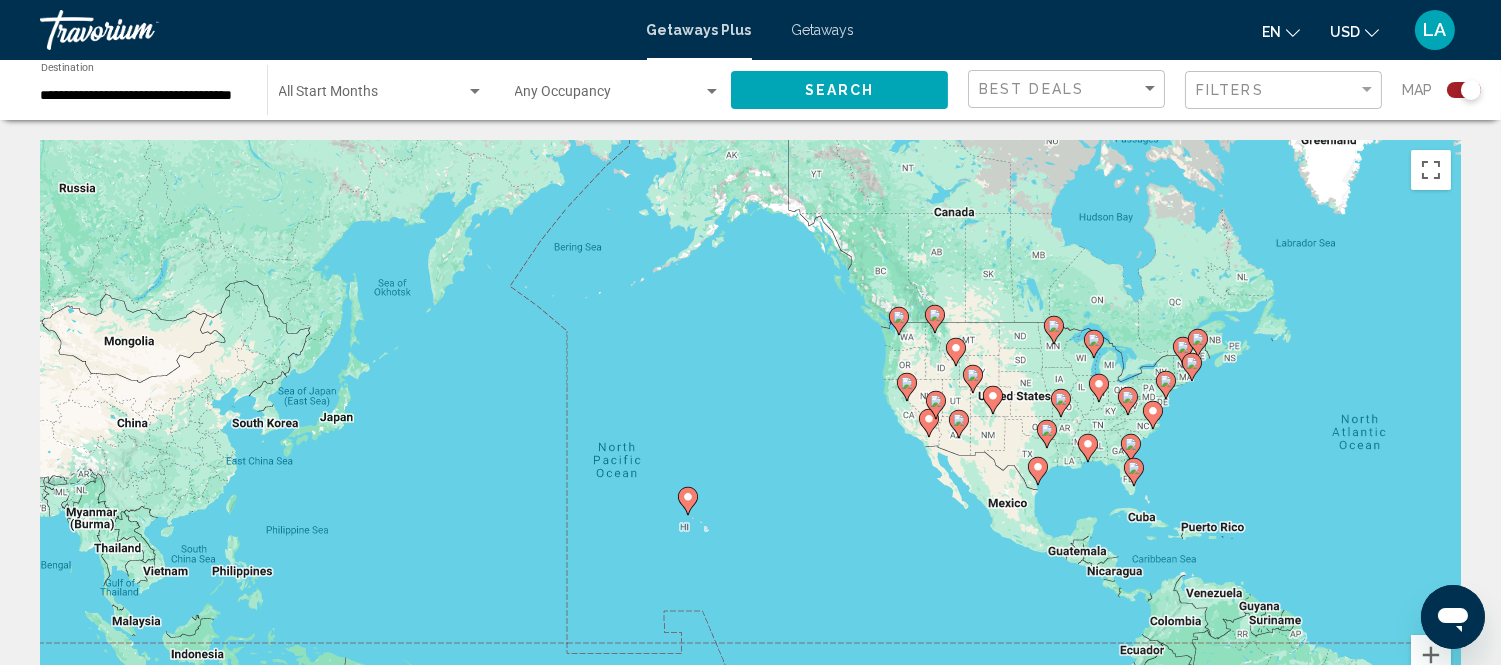 click on "To navigate, press the arrow keys. To activate drag with keyboard, press Alt + Enter. Once in keyboard drag state, use the arrow keys to move the marker. To complete the drag, press the Enter key. To cancel, press Escape." at bounding box center [750, 440] 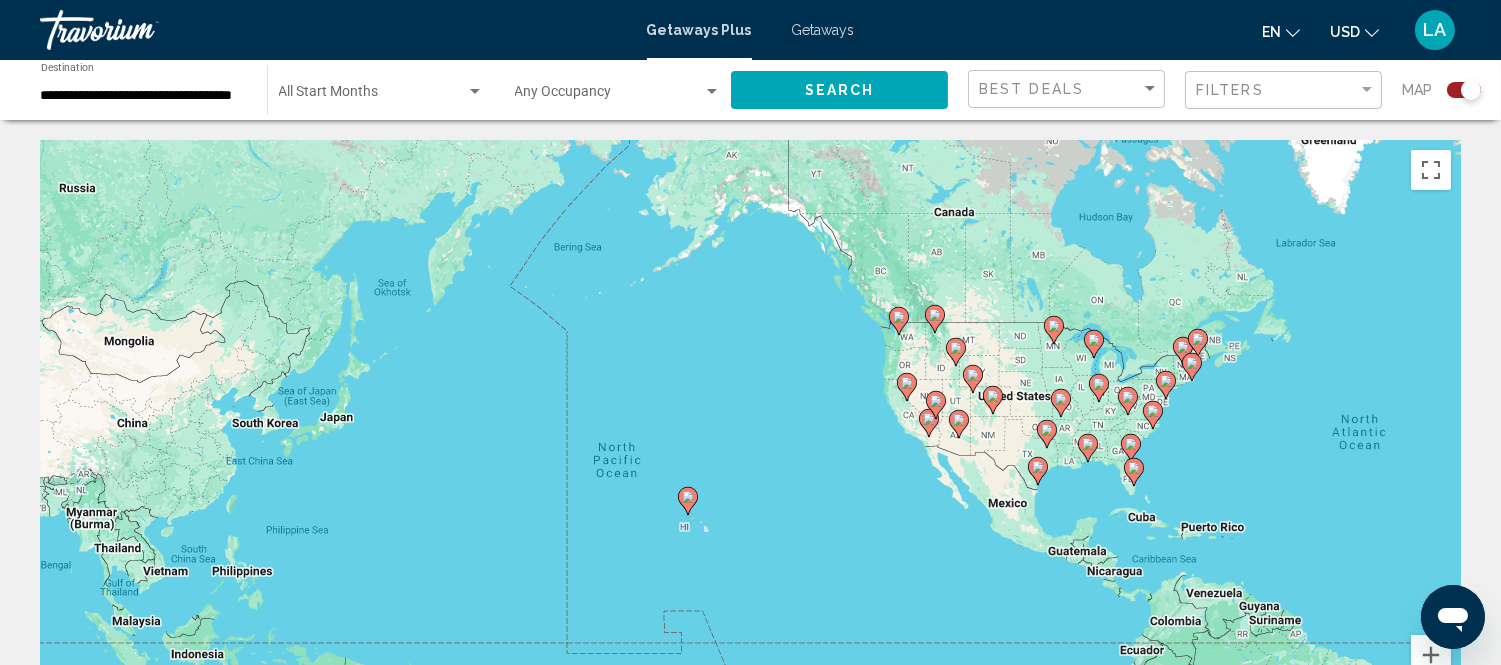click on "To navigate, press the arrow keys. To activate drag with keyboard, press Alt + Enter. Once in keyboard drag state, use the arrow keys to move the marker. To complete the drag, press the Enter key. To cancel, press Escape." at bounding box center [750, 440] 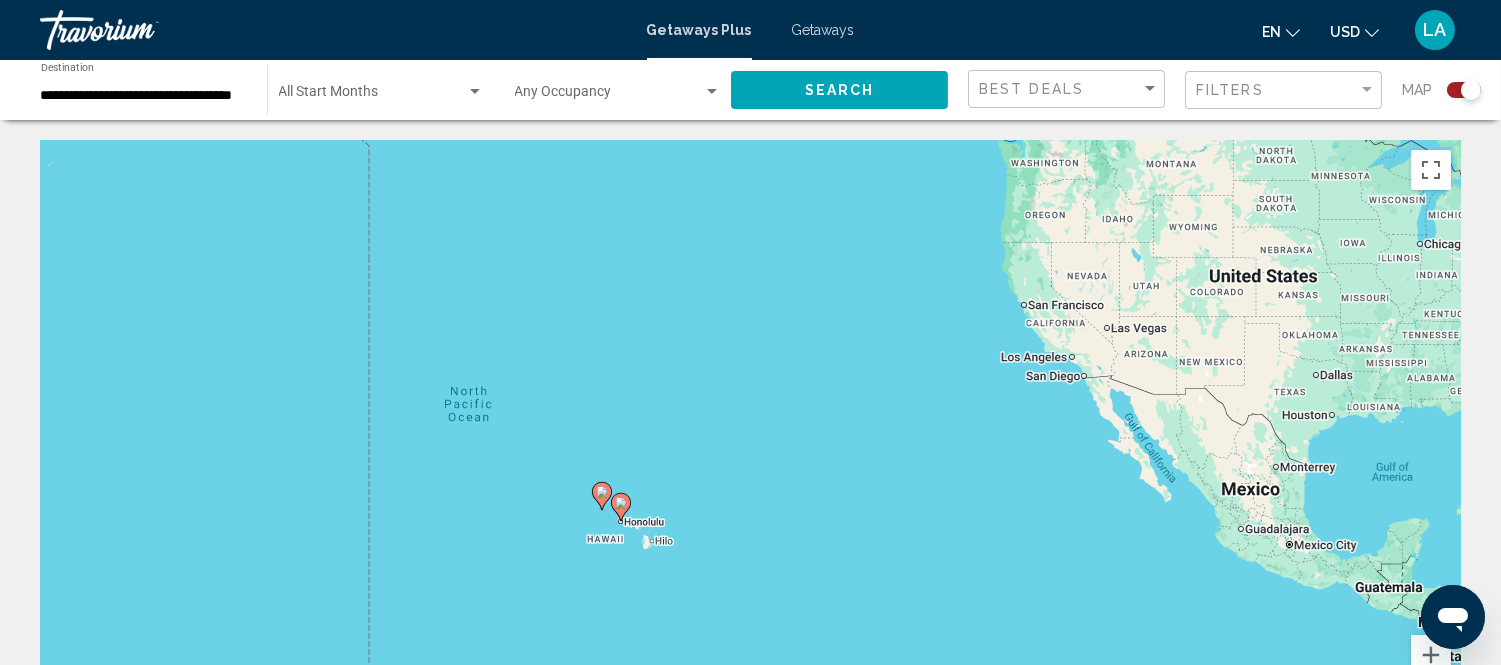 click 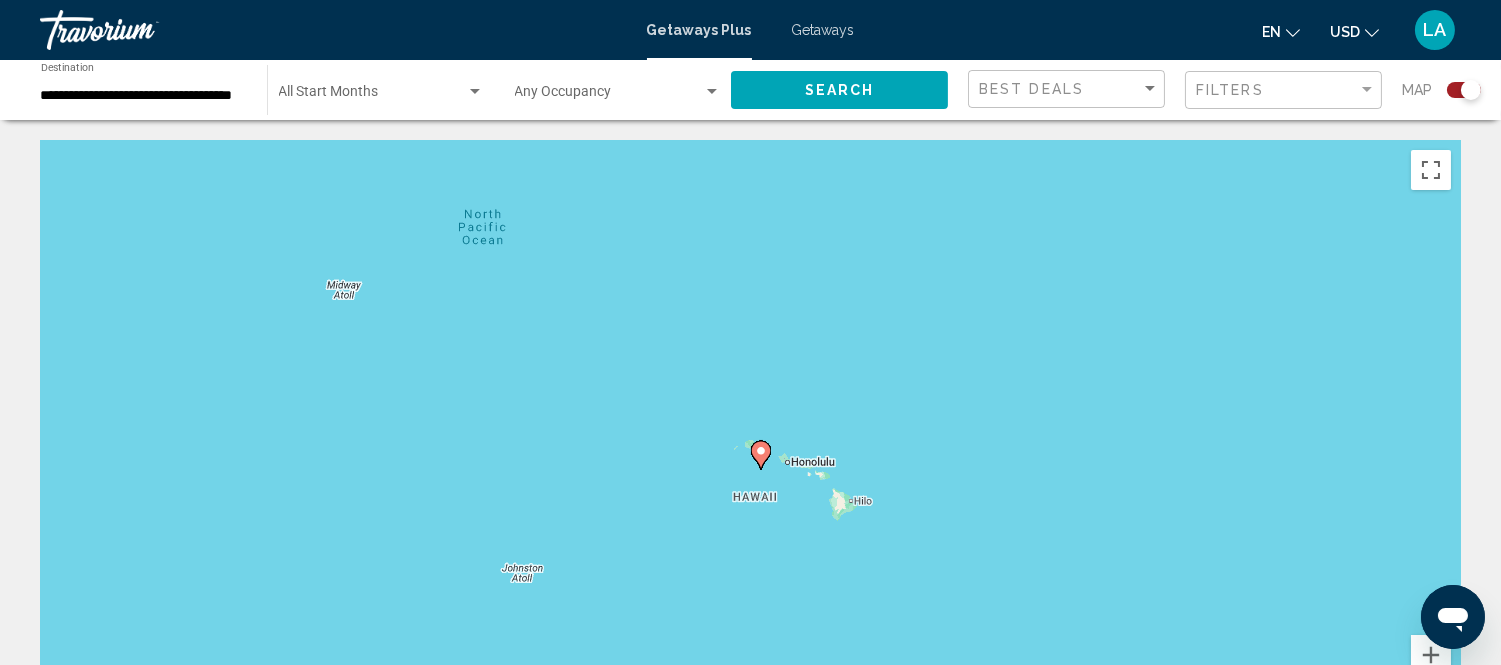 click on "To navigate, press the arrow keys. To activate drag with keyboard, press Alt + Enter. Once in keyboard drag state, use the arrow keys to move the marker. To complete the drag, press the Enter key. To cancel, press Escape." at bounding box center (750, 440) 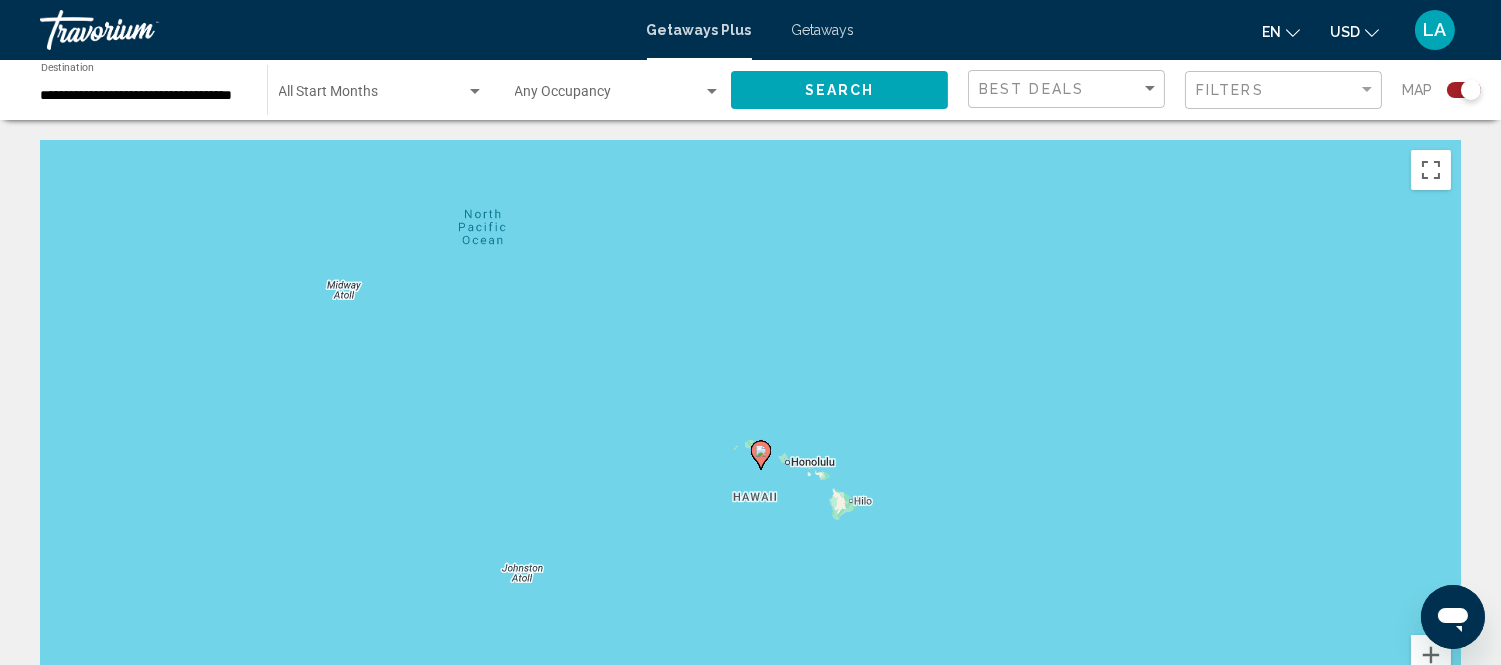click on "To navigate, press the arrow keys. To activate drag with keyboard, press Alt + Enter. Once in keyboard drag state, use the arrow keys to move the marker. To complete the drag, press the Enter key. To cancel, press Escape." at bounding box center (750, 440) 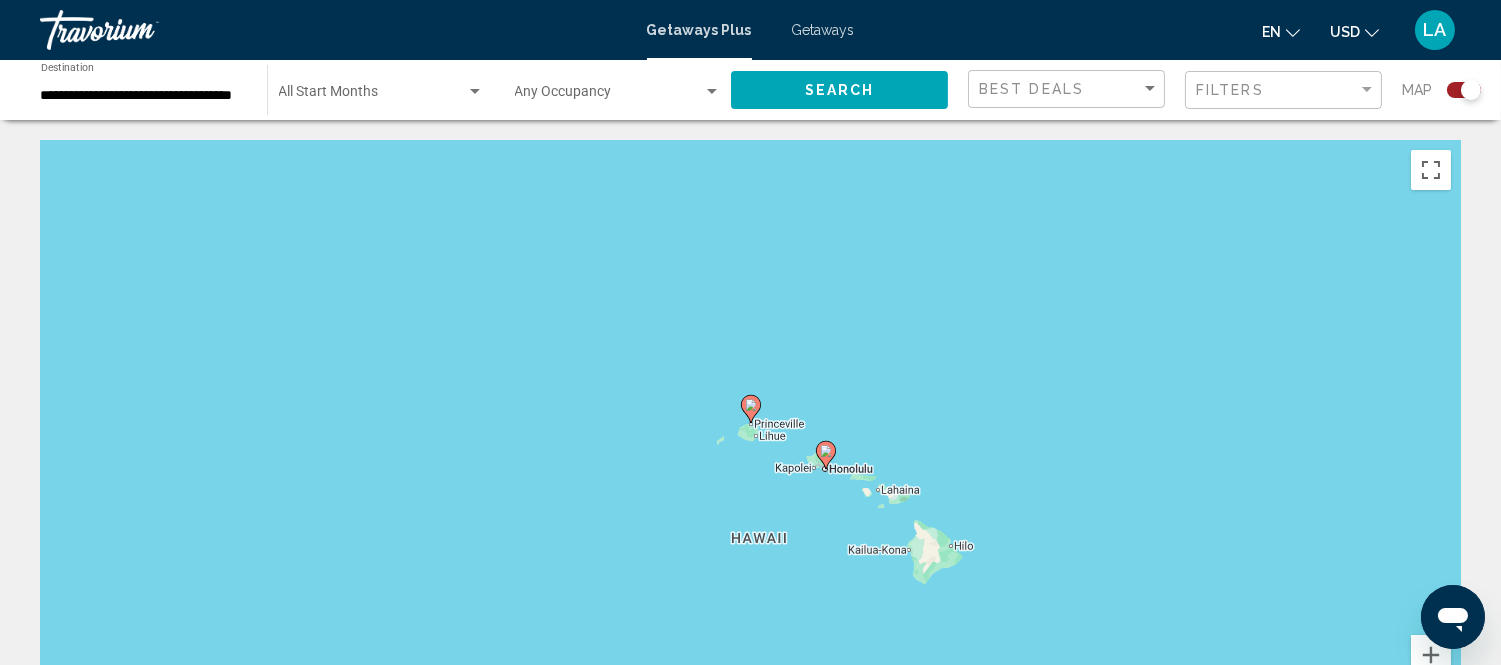 click at bounding box center [751, 409] 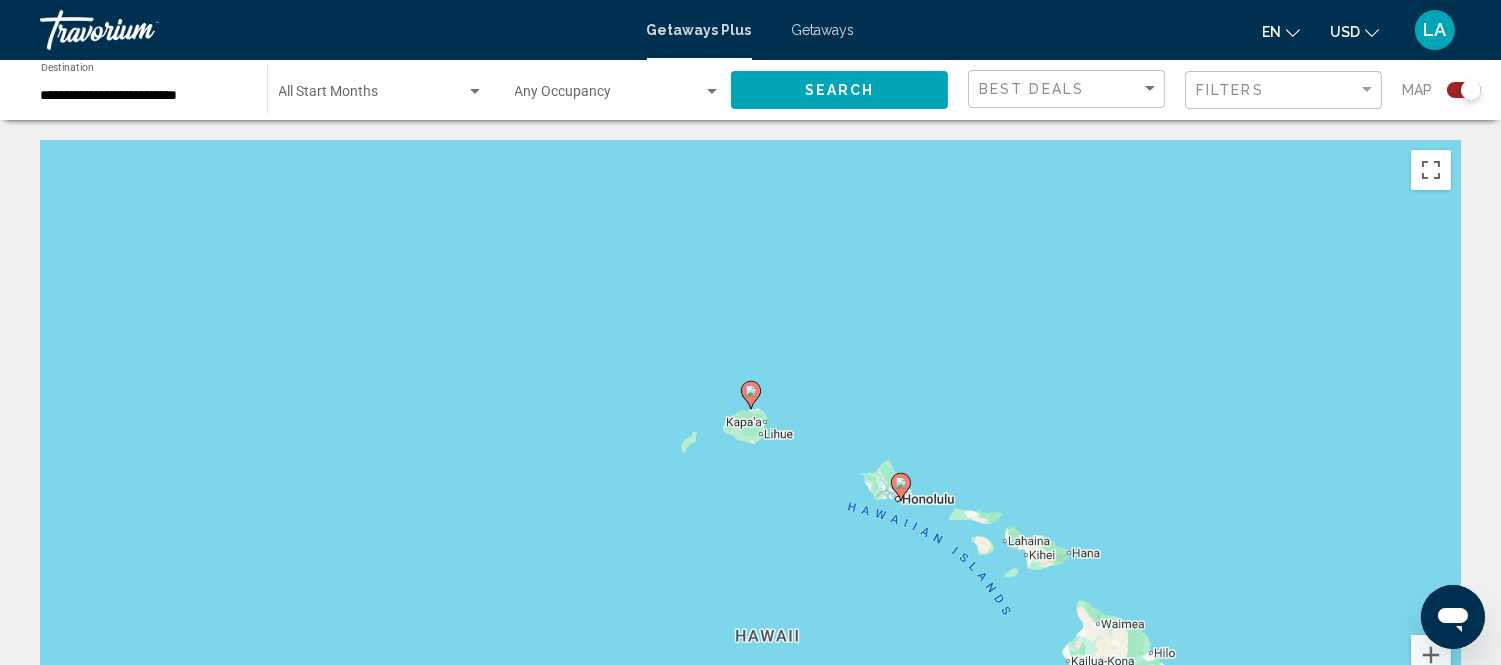 click 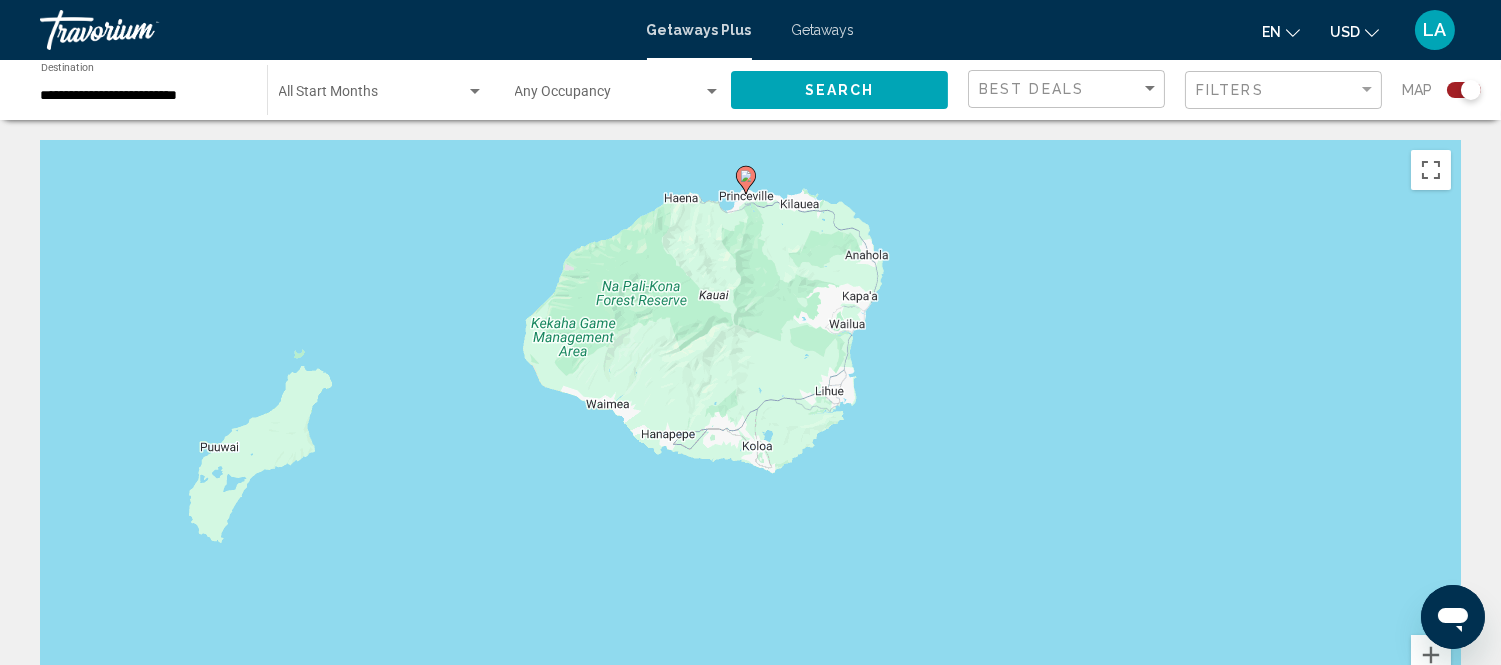 click 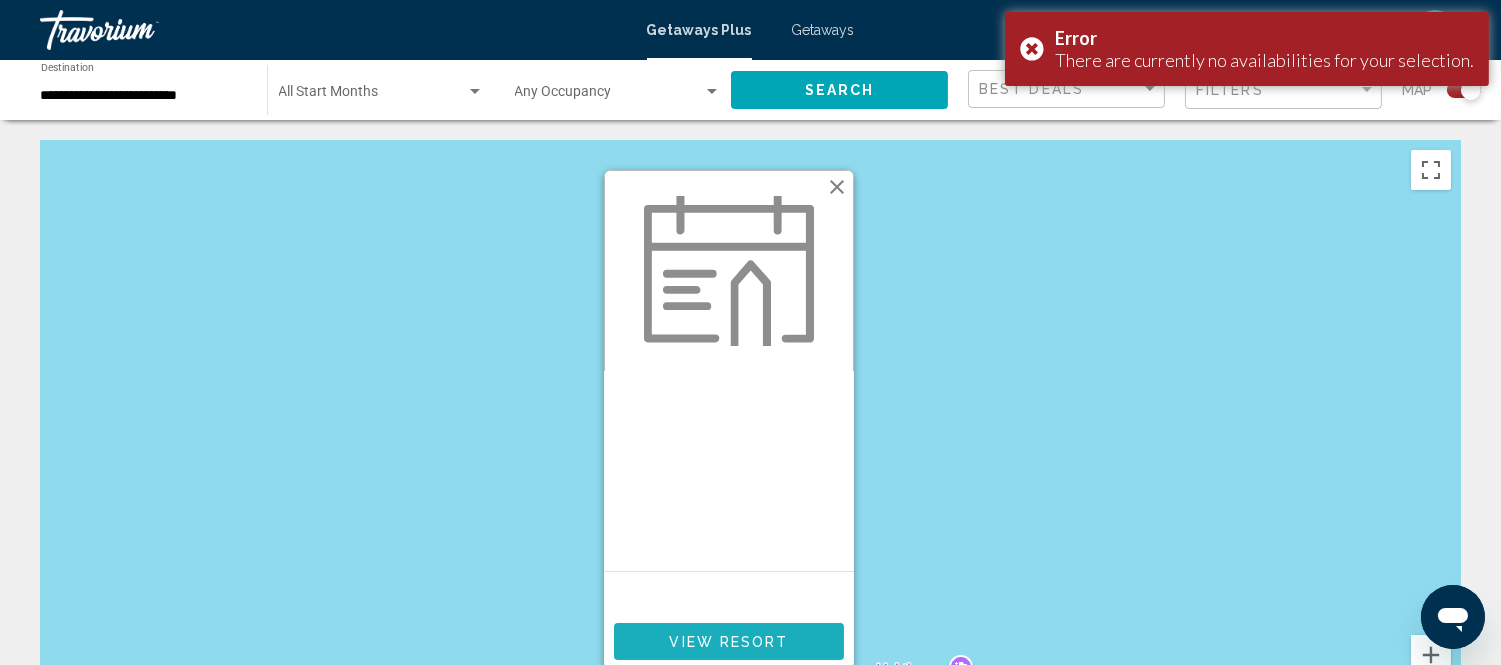 click on "View Resort" at bounding box center (728, 642) 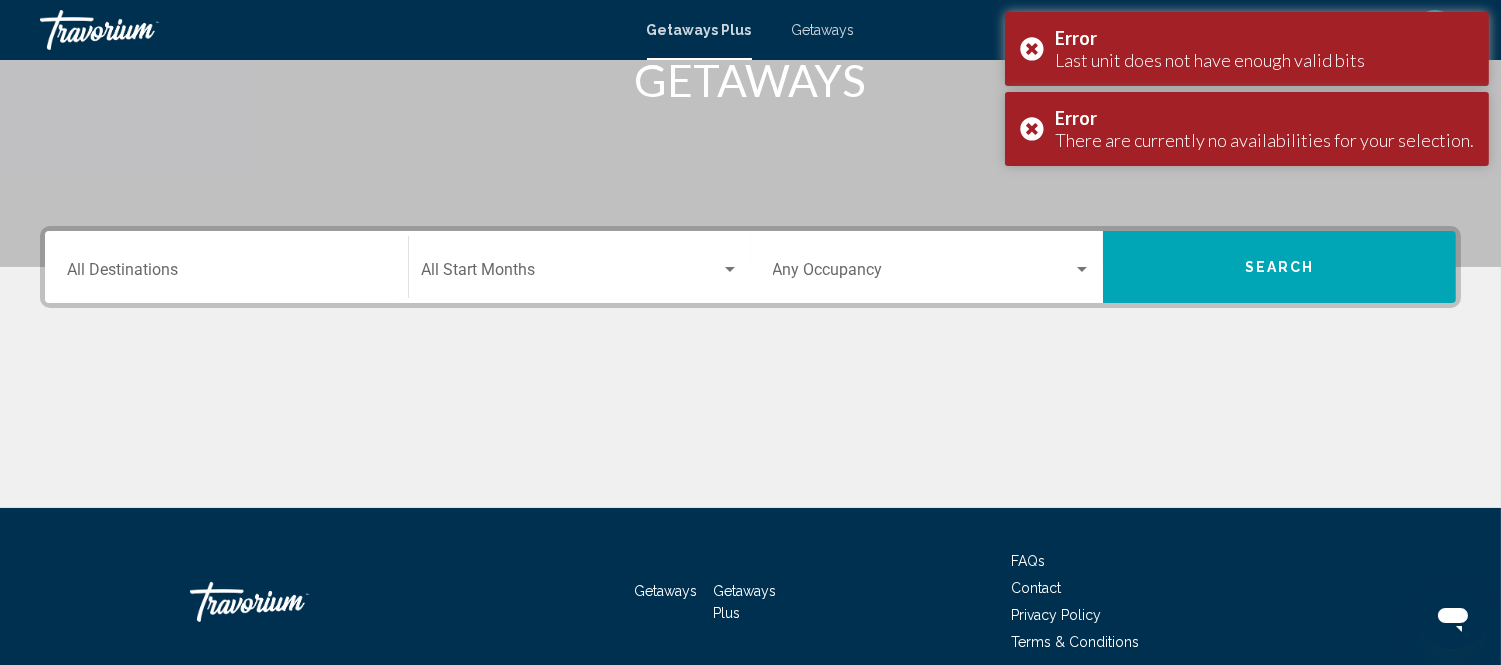 scroll, scrollTop: 420, scrollLeft: 0, axis: vertical 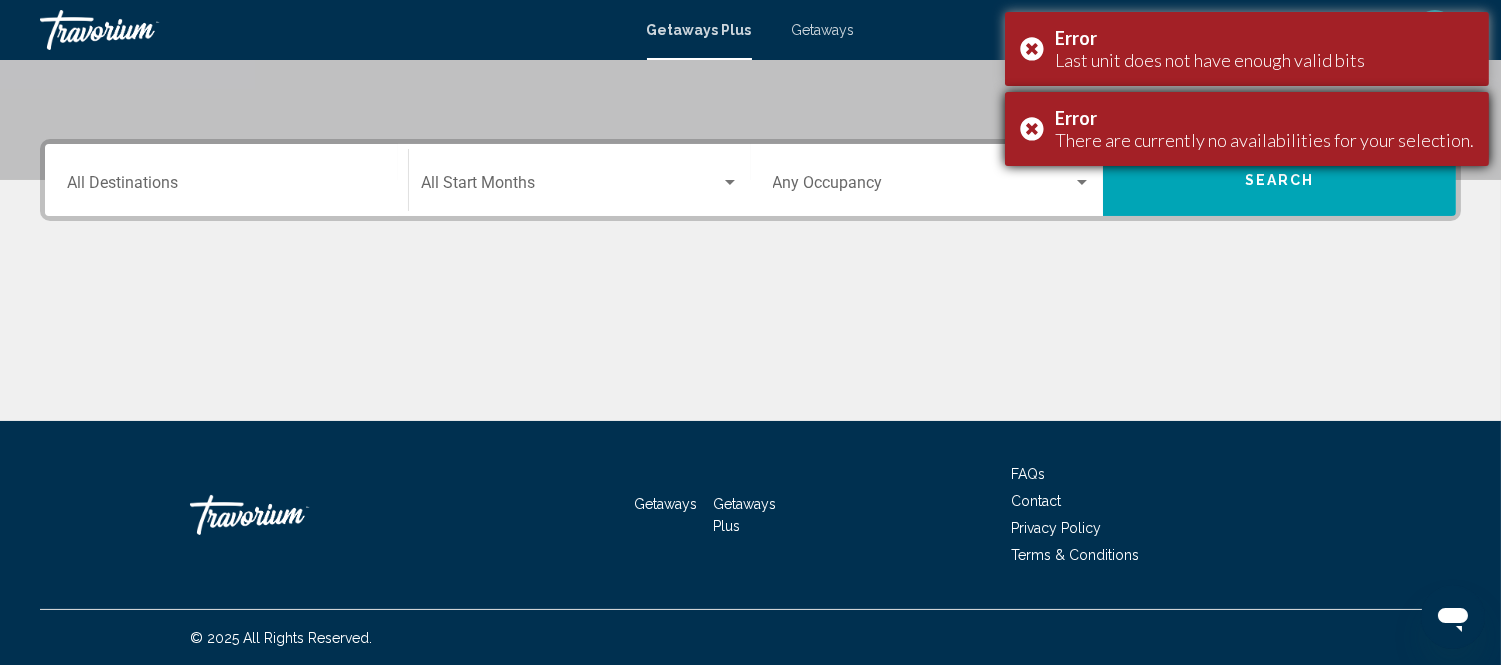 click on "Error   There are currently no availabilities for your selection." at bounding box center (1247, 129) 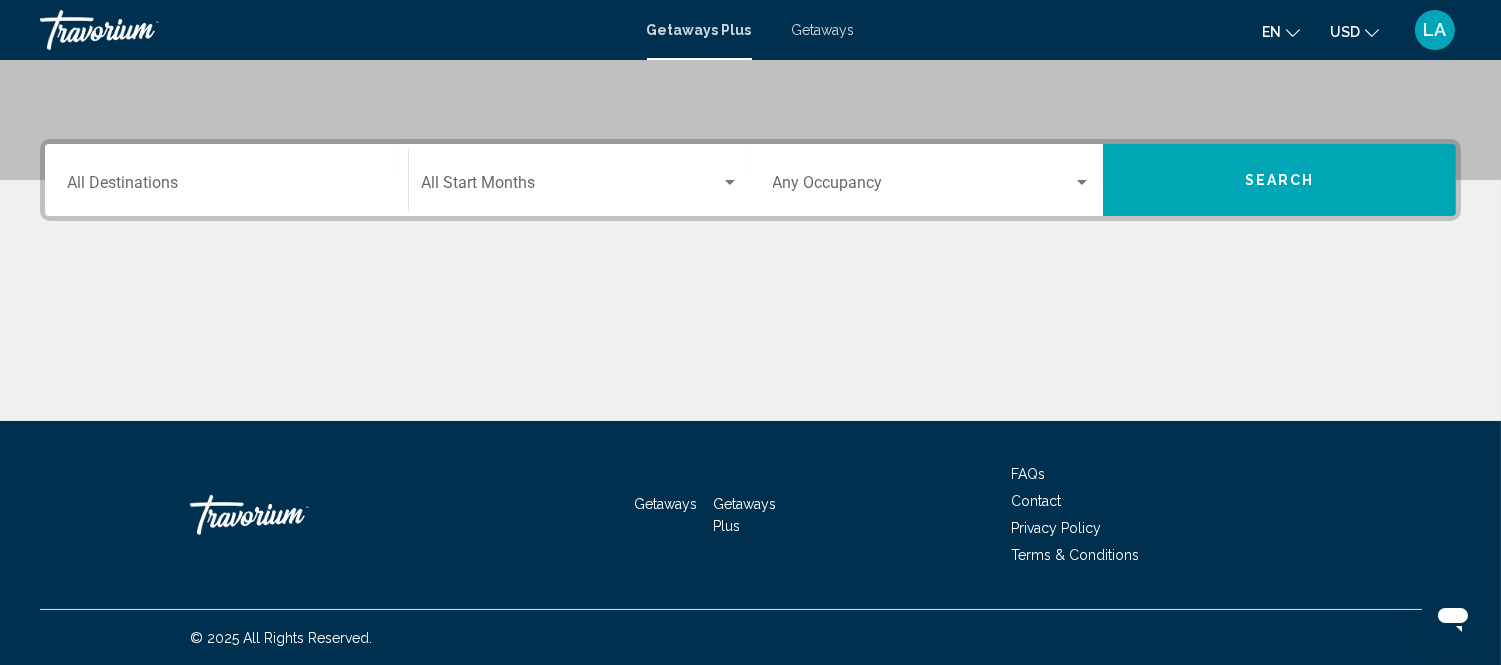 scroll, scrollTop: 0, scrollLeft: 0, axis: both 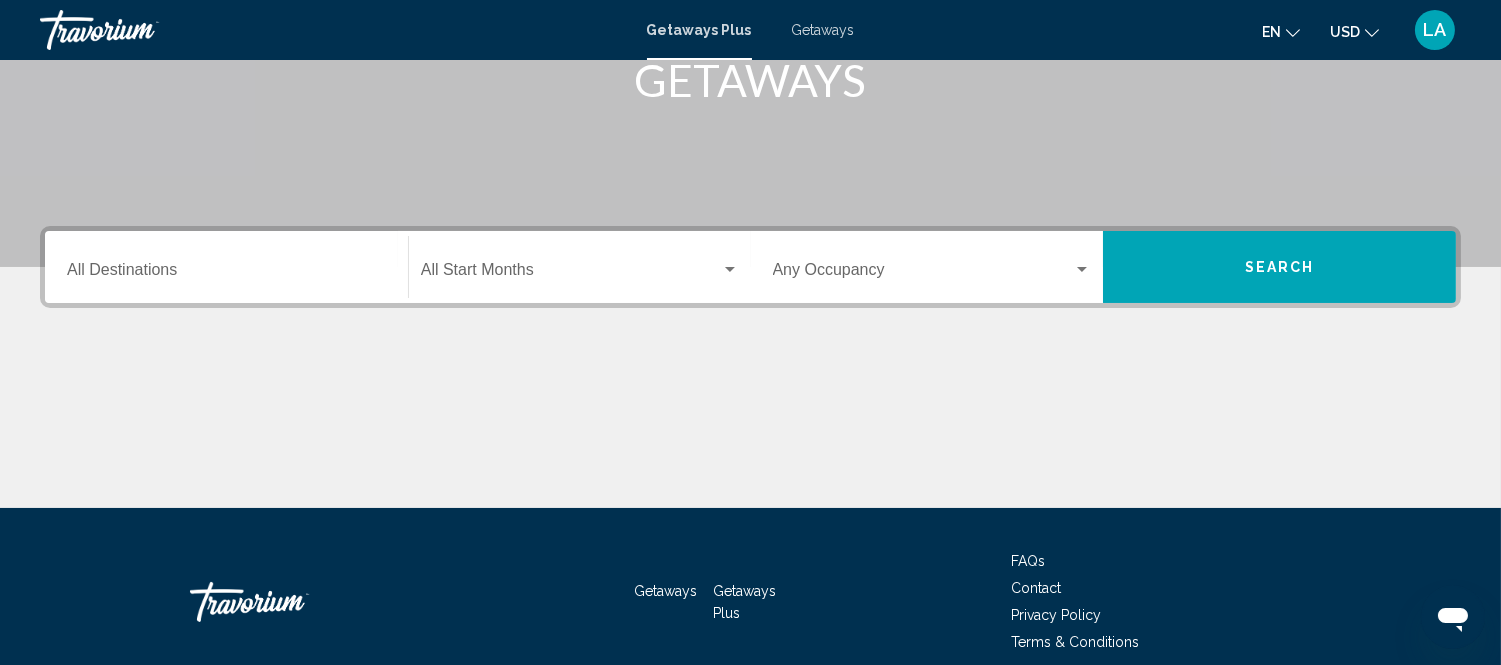 click on "Destination All Destinations" at bounding box center (226, 274) 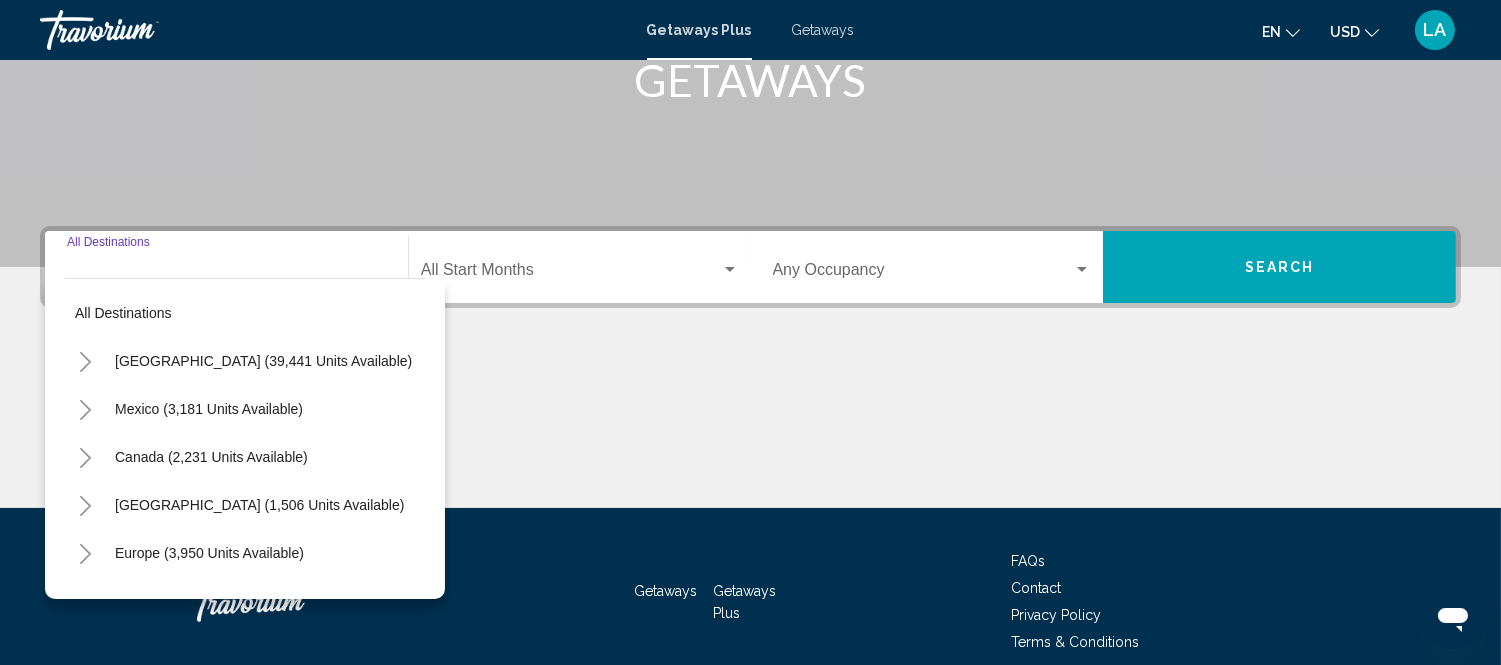 scroll, scrollTop: 420, scrollLeft: 0, axis: vertical 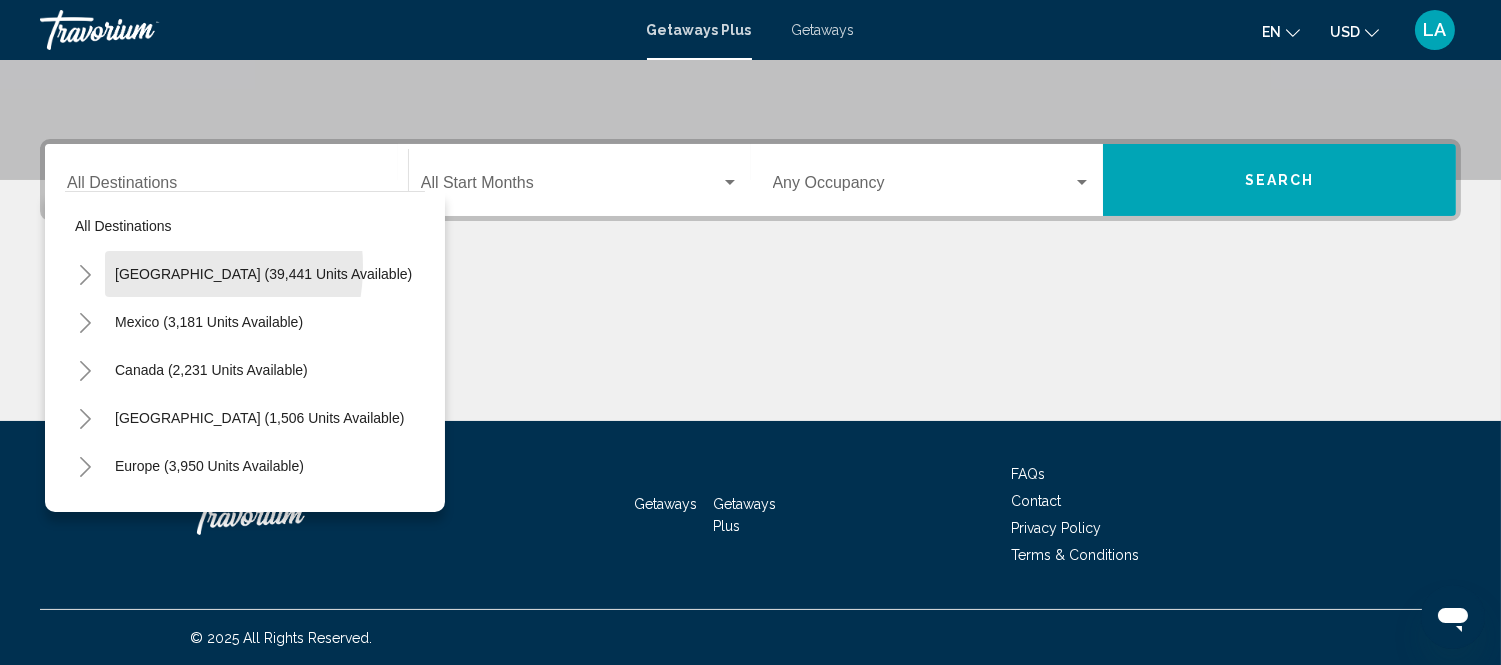 click on "[GEOGRAPHIC_DATA] (39,441 units available)" 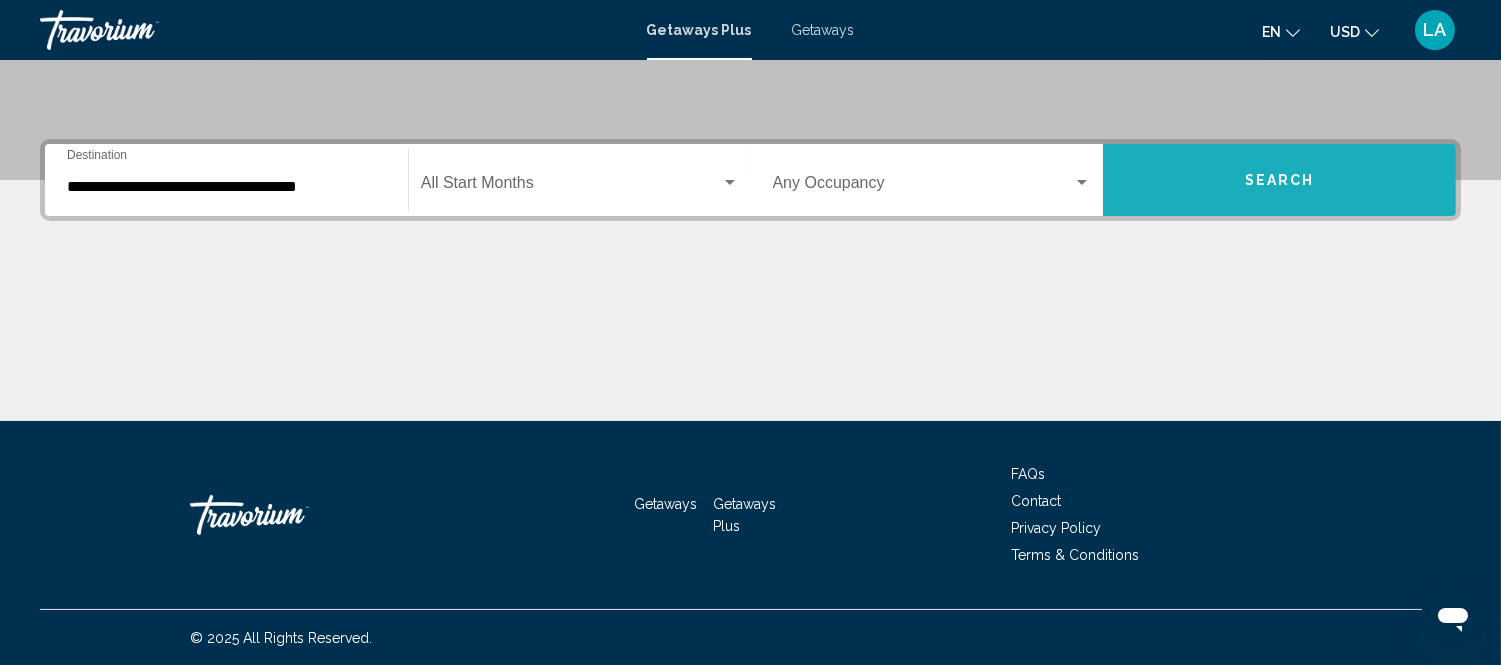 click on "Search" at bounding box center (1280, 181) 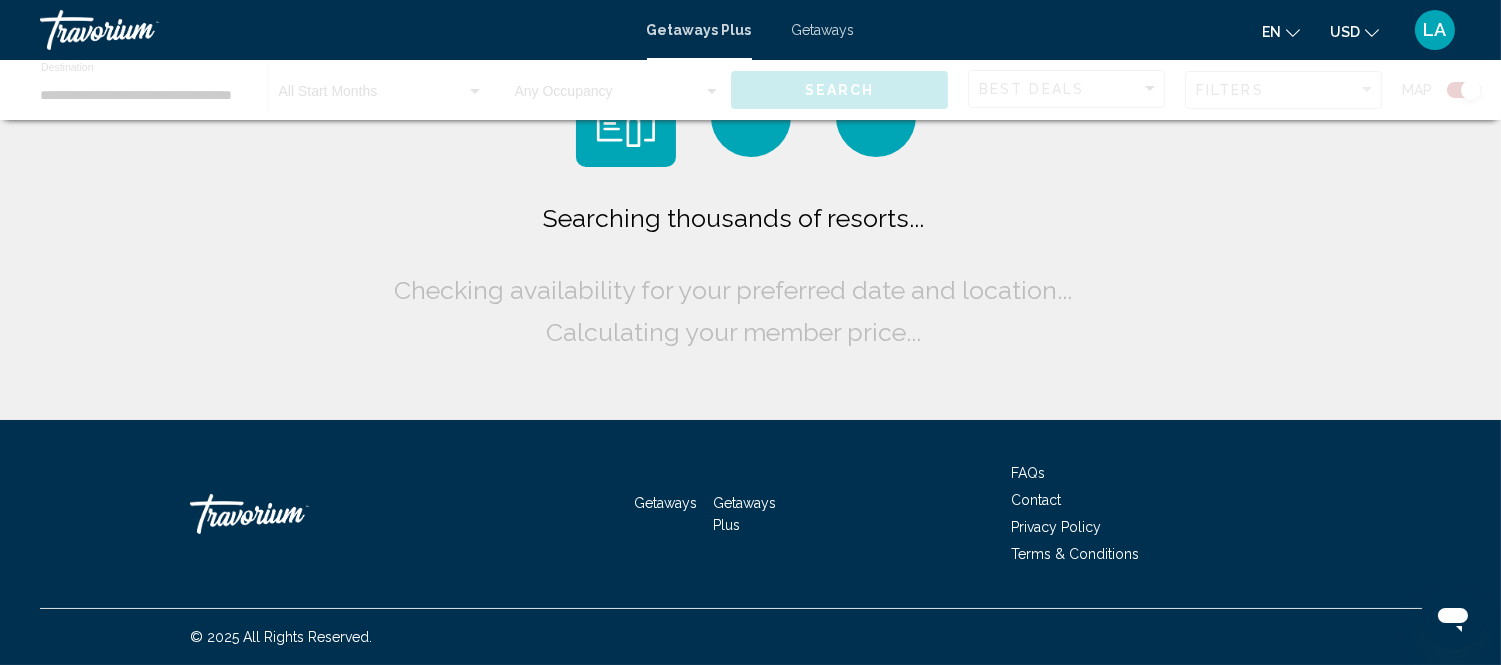 scroll, scrollTop: 0, scrollLeft: 0, axis: both 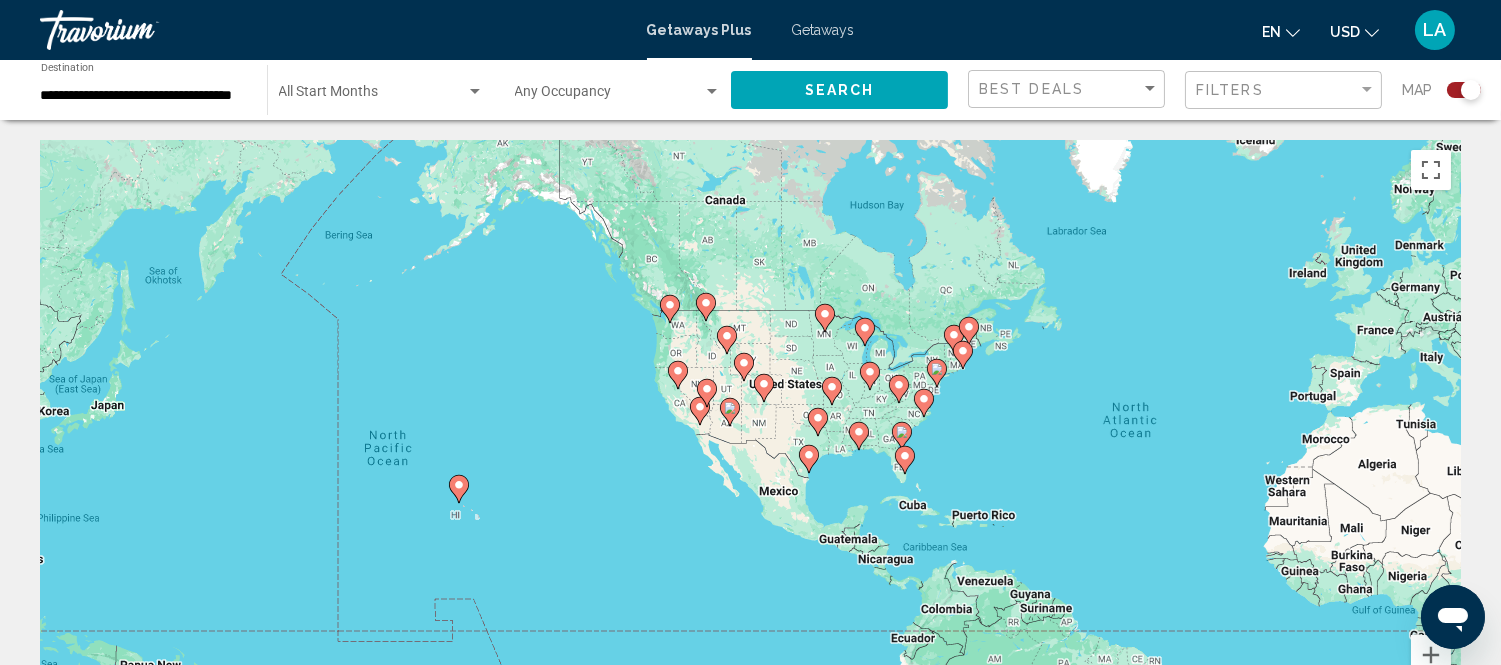 drag, startPoint x: 672, startPoint y: 387, endPoint x: 1116, endPoint y: 400, distance: 444.19028 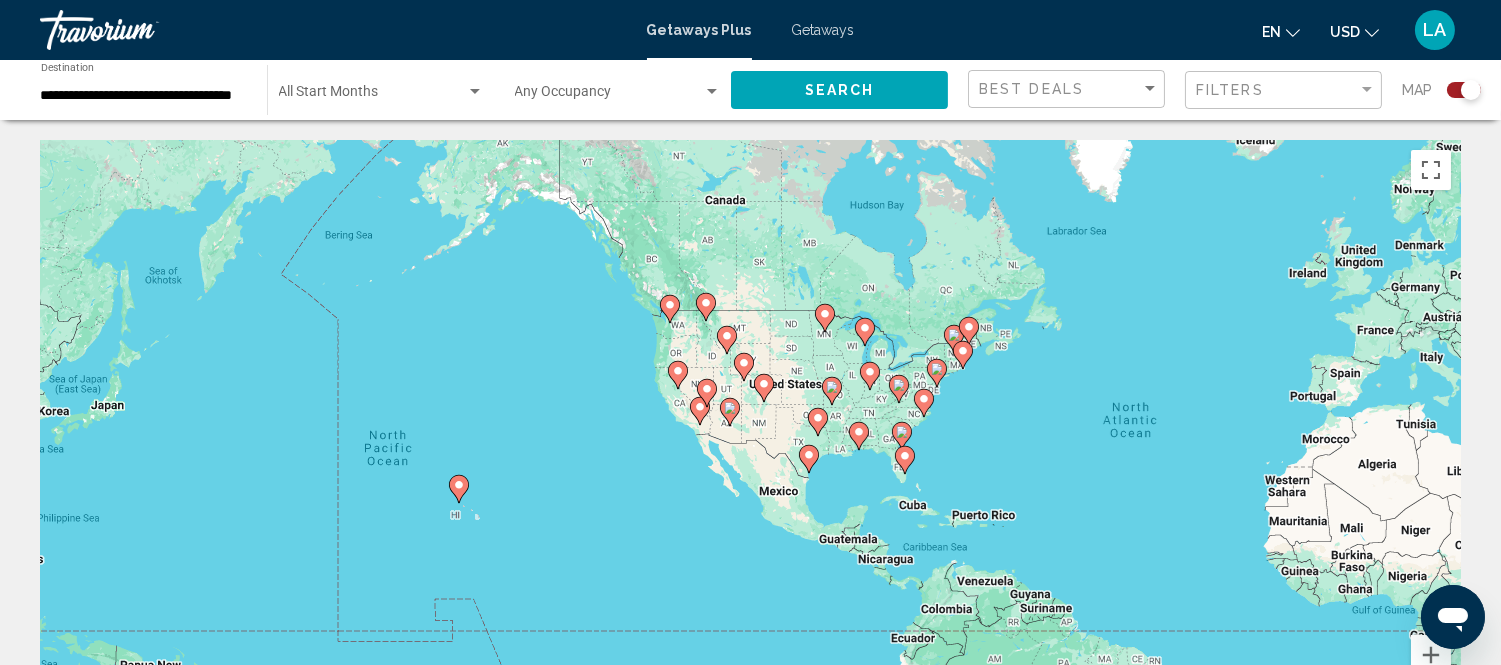 click on "To navigate, press the arrow keys. To activate drag with keyboard, press Alt + Enter. Once in keyboard drag state, use the arrow keys to move the marker. To complete the drag, press the Enter key. To cancel, press Escape." at bounding box center [750, 440] 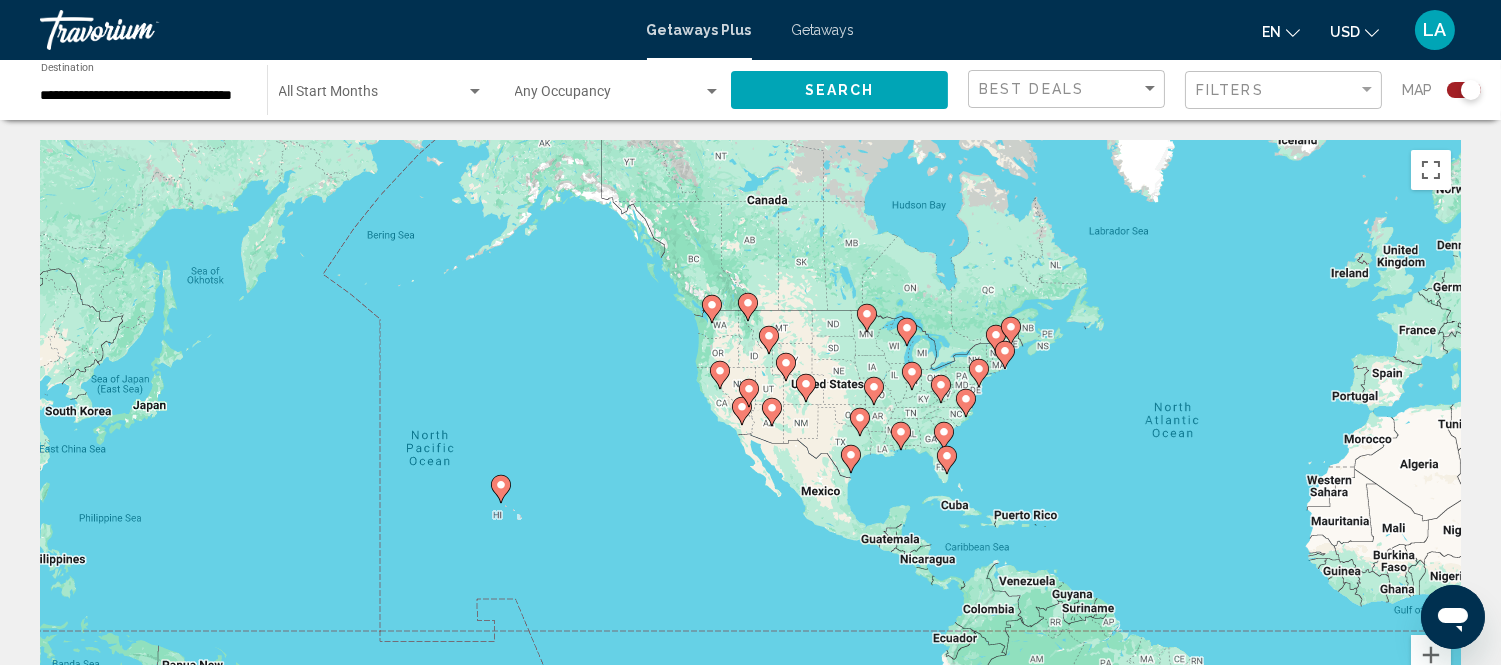 click on "To navigate, press the arrow keys. To activate drag with keyboard, press Alt + Enter. Once in keyboard drag state, use the arrow keys to move the marker. To complete the drag, press the Enter key. To cancel, press Escape." at bounding box center [750, 440] 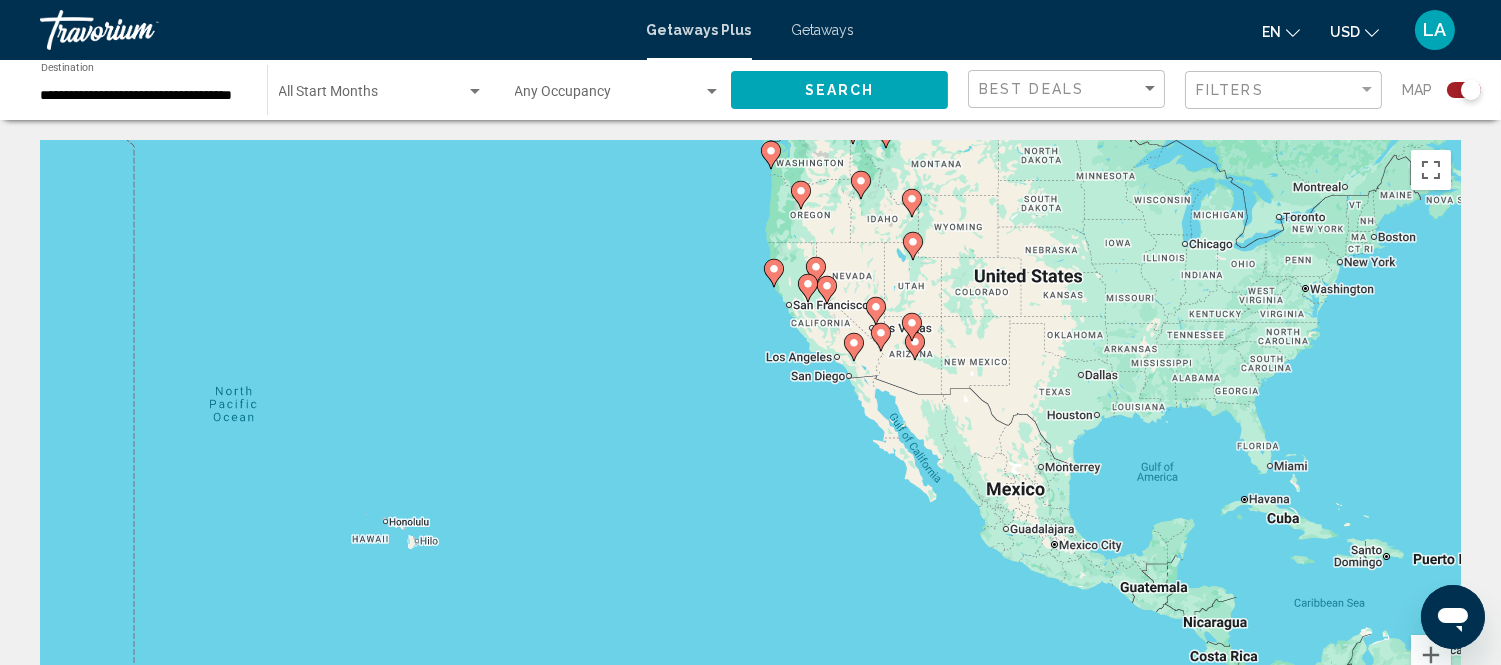click on "To navigate, press the arrow keys. To activate drag with keyboard, press Alt + Enter. Once in keyboard drag state, use the arrow keys to move the marker. To complete the drag, press the Enter key. To cancel, press Escape." at bounding box center (750, 440) 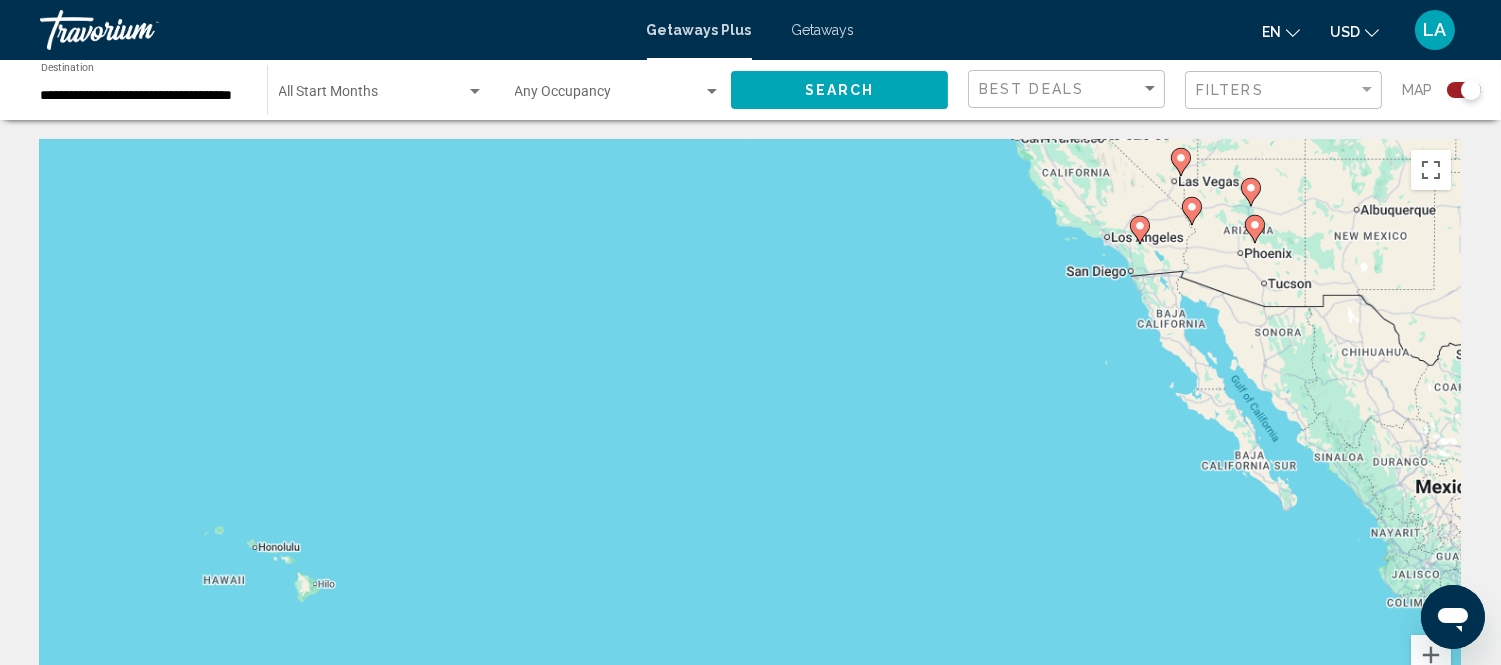 click on "To navigate, press the arrow keys. To activate drag with keyboard, press Alt + Enter. Once in keyboard drag state, use the arrow keys to move the marker. To complete the drag, press the Enter key. To cancel, press Escape." at bounding box center [750, 440] 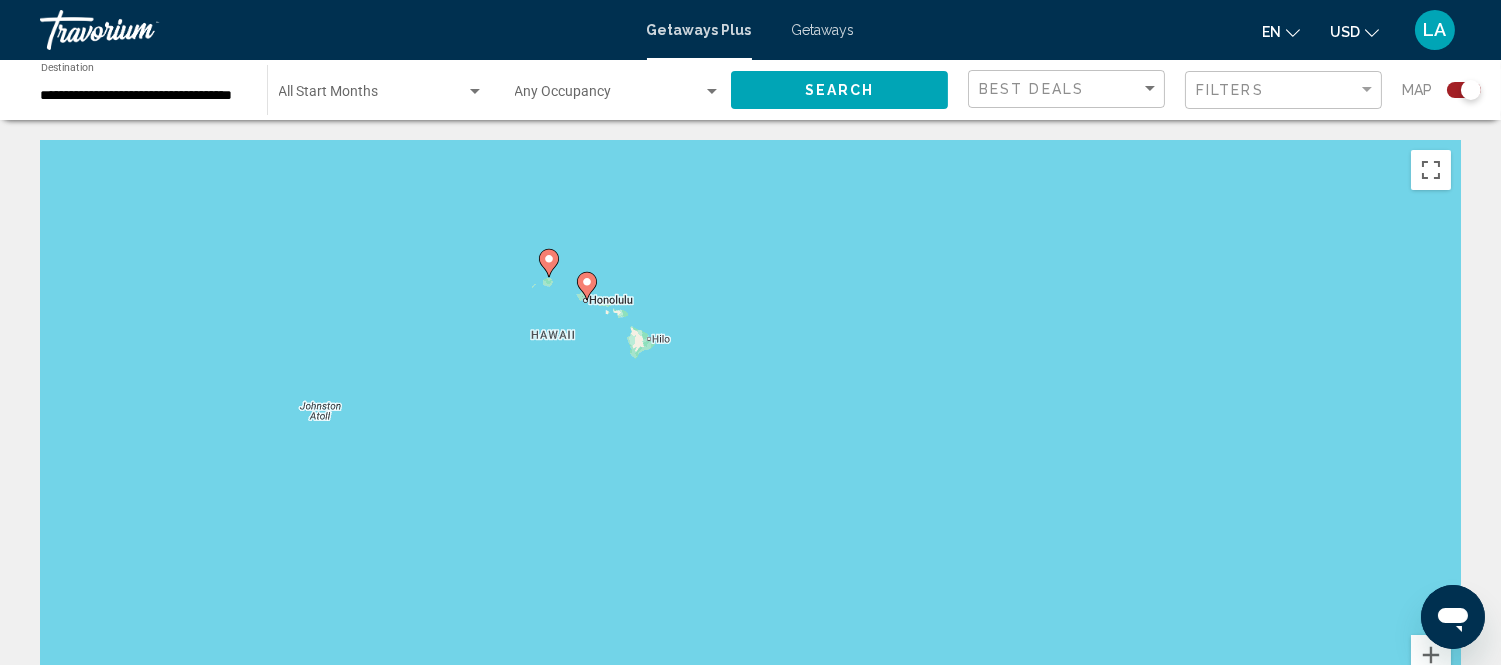 drag, startPoint x: 304, startPoint y: 452, endPoint x: 657, endPoint y: 192, distance: 438.41647 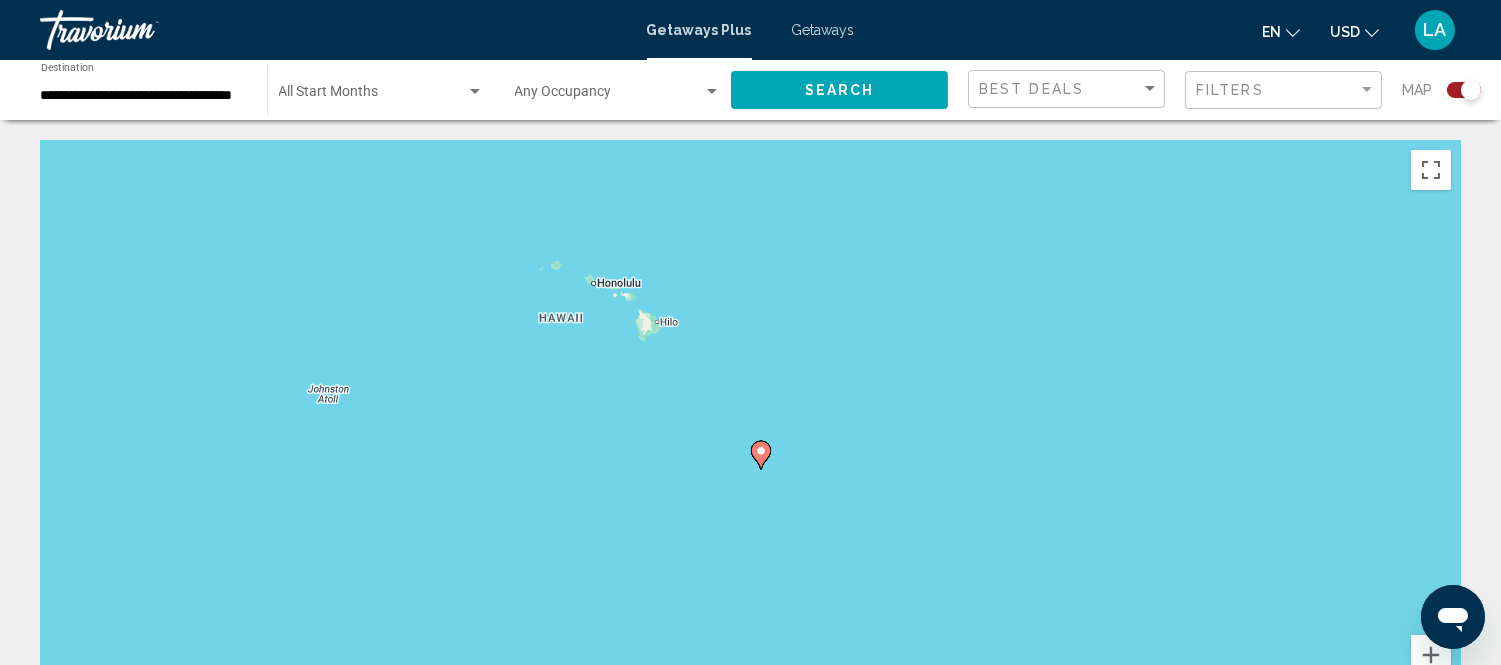 click on "To navigate, press the arrow keys. To activate drag with keyboard, press Alt + Enter. Once in keyboard drag state, use the arrow keys to move the marker. To complete the drag, press the Enter key. To cancel, press Escape." at bounding box center (750, 440) 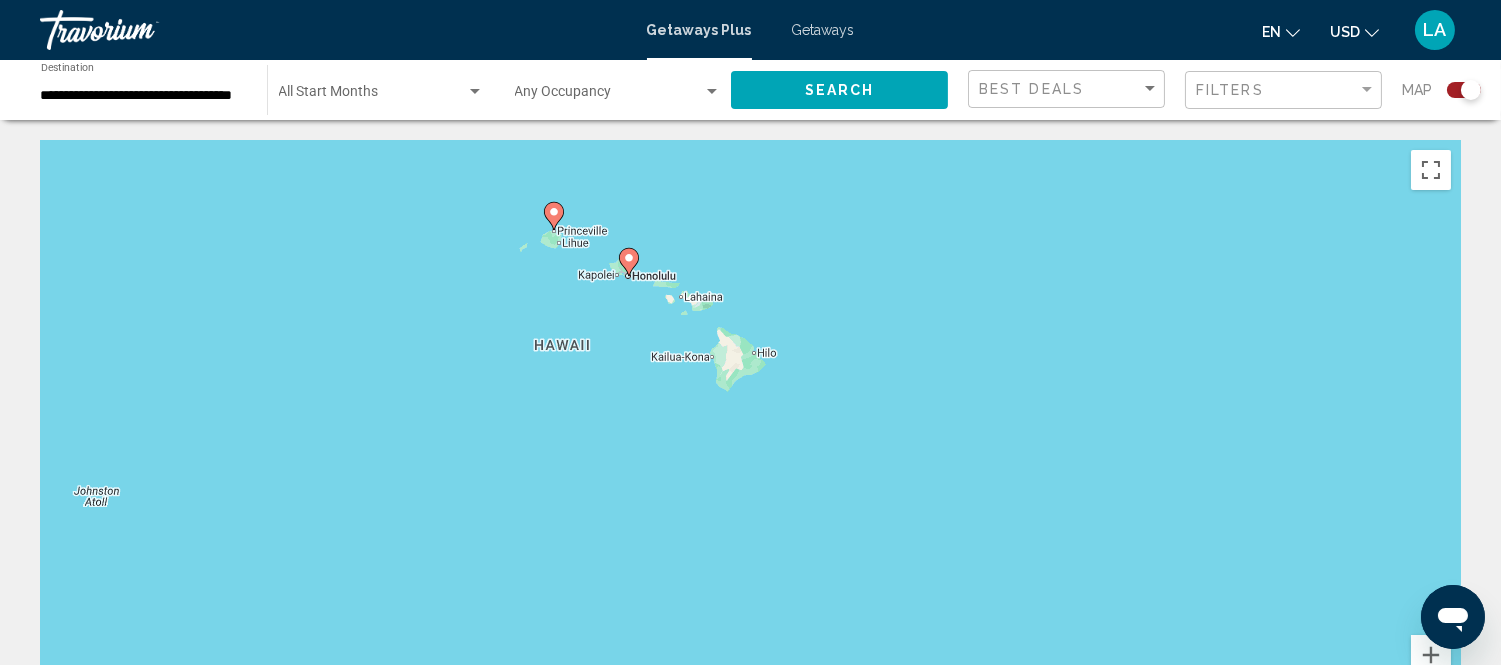 click at bounding box center [554, 216] 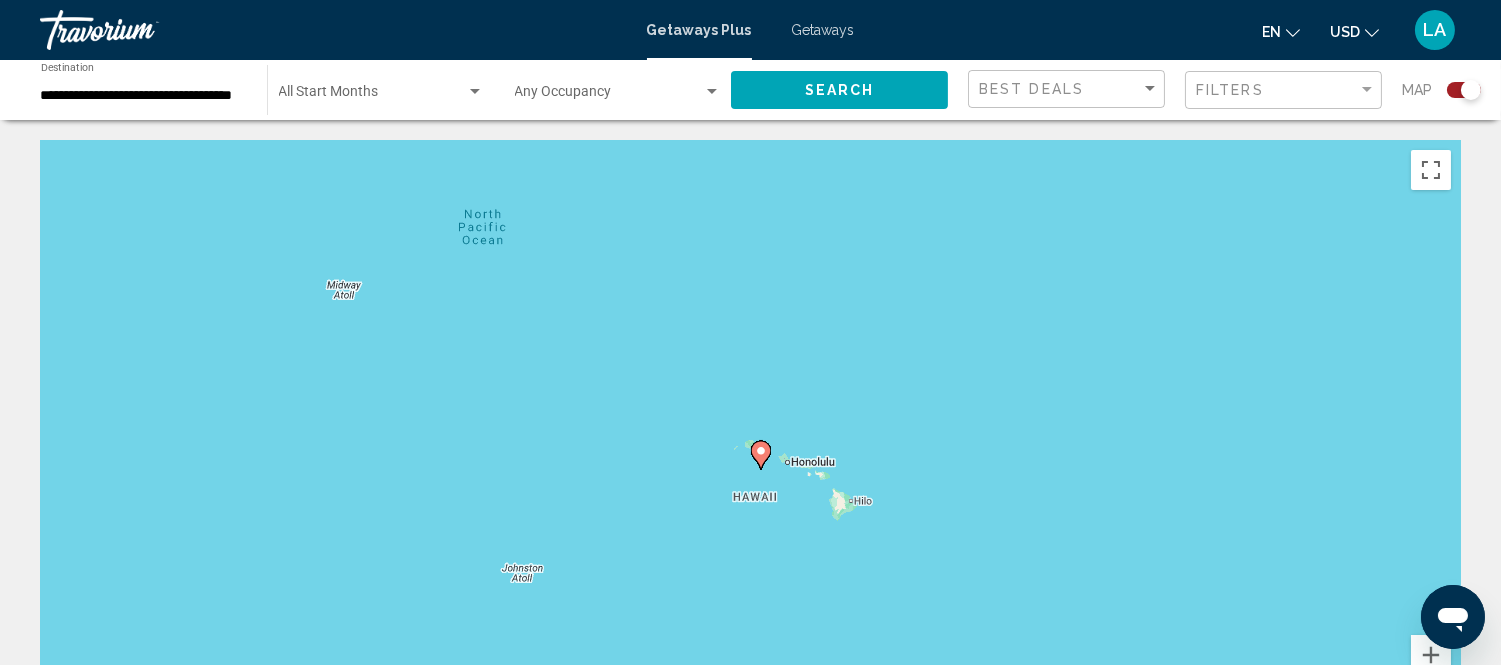 scroll, scrollTop: 111, scrollLeft: 0, axis: vertical 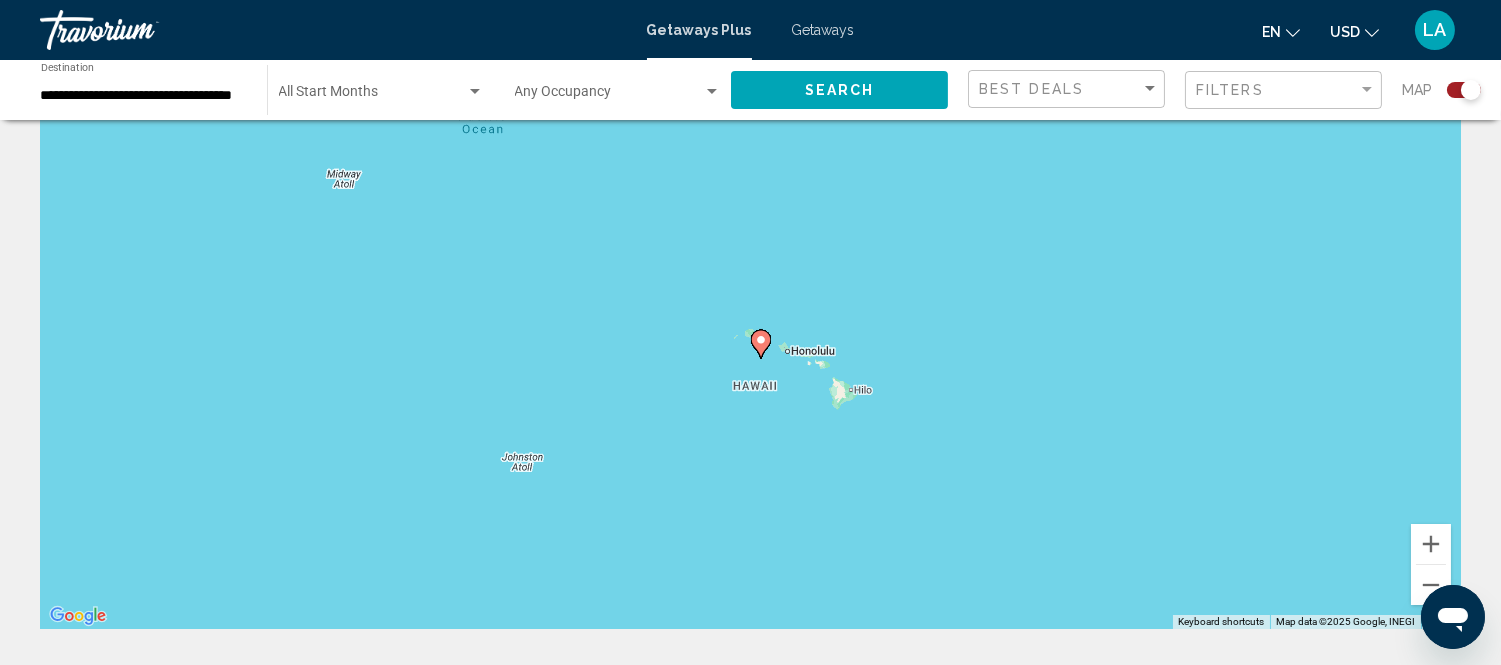 click on "To navigate, press the arrow keys. To activate drag with keyboard, press Alt + Enter. Once in keyboard drag state, use the arrow keys to move the marker. To complete the drag, press the Enter key. To cancel, press Escape." at bounding box center [750, 329] 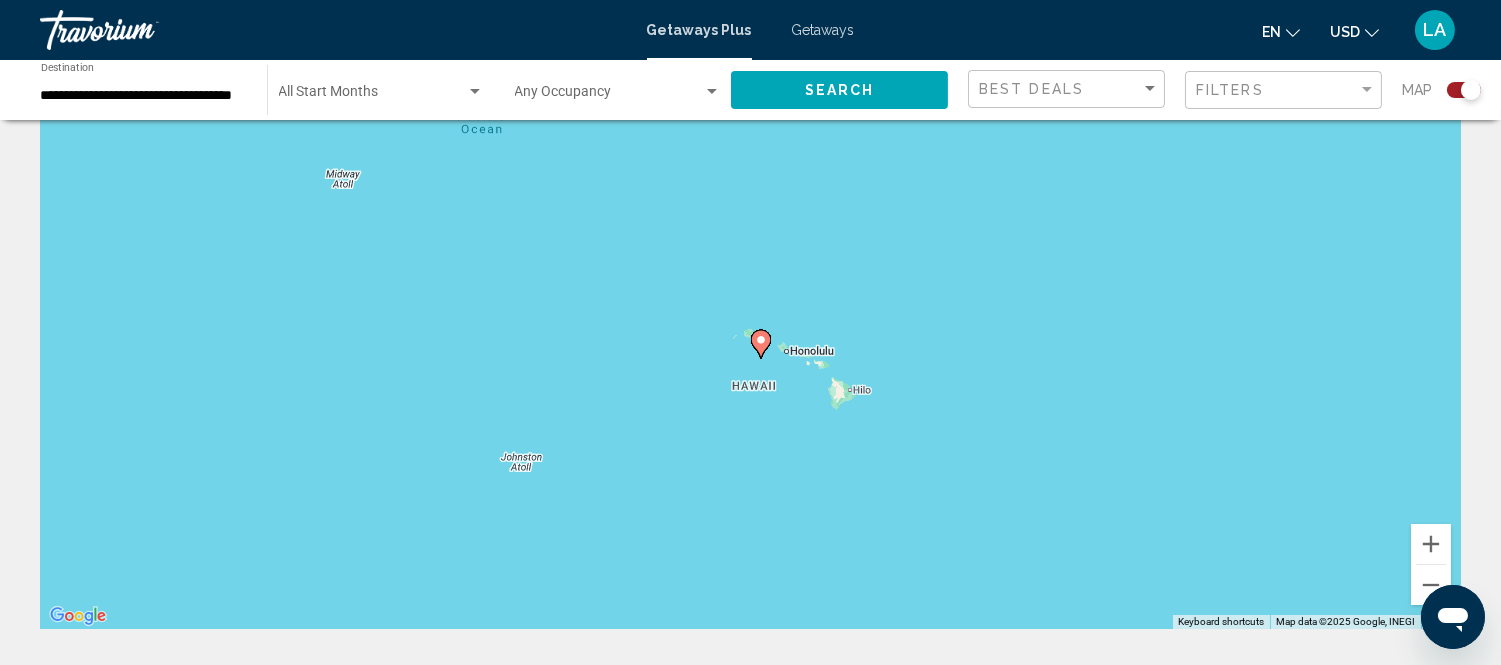 click on "To navigate, press the arrow keys. To activate drag with keyboard, press Alt + Enter. Once in keyboard drag state, use the arrow keys to move the marker. To complete the drag, press the Enter key. To cancel, press Escape." at bounding box center (750, 329) 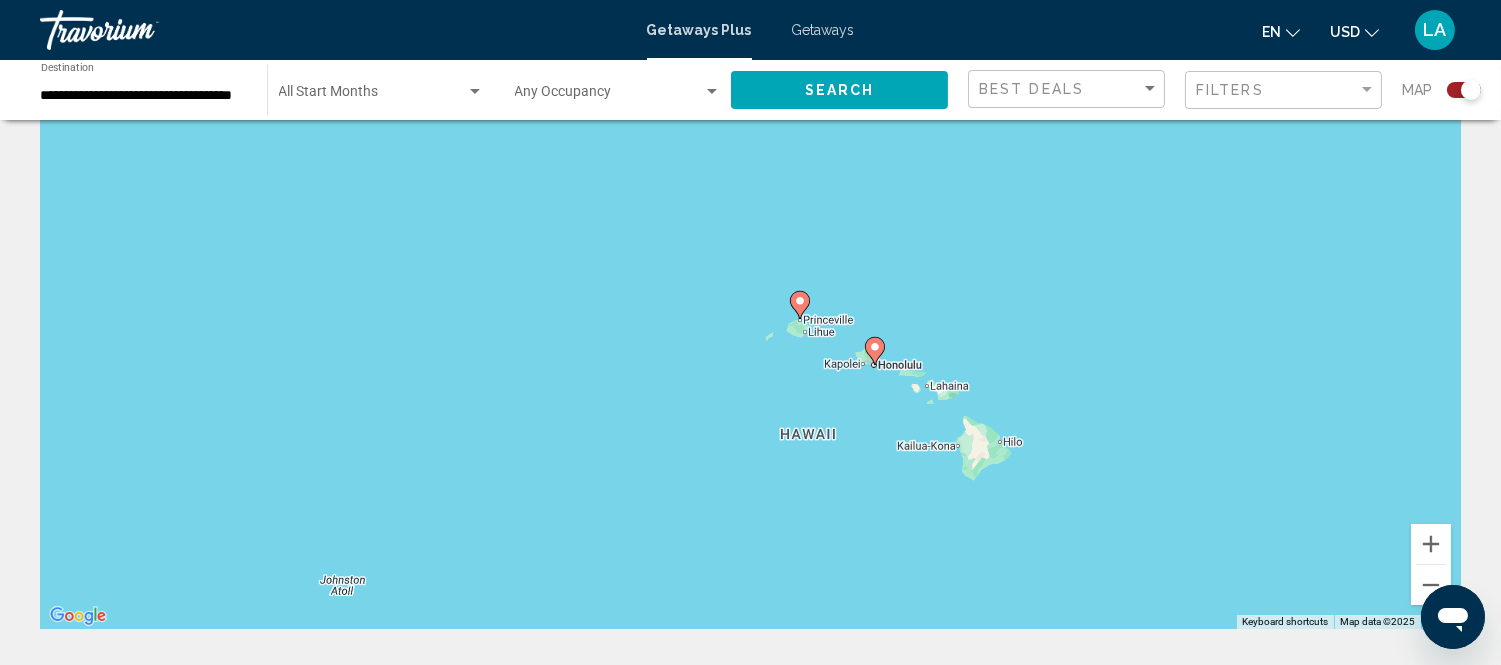 click on "To navigate, press the arrow keys. To activate drag with keyboard, press Alt + Enter. Once in keyboard drag state, use the arrow keys to move the marker. To complete the drag, press the Enter key. To cancel, press Escape." at bounding box center (750, 329) 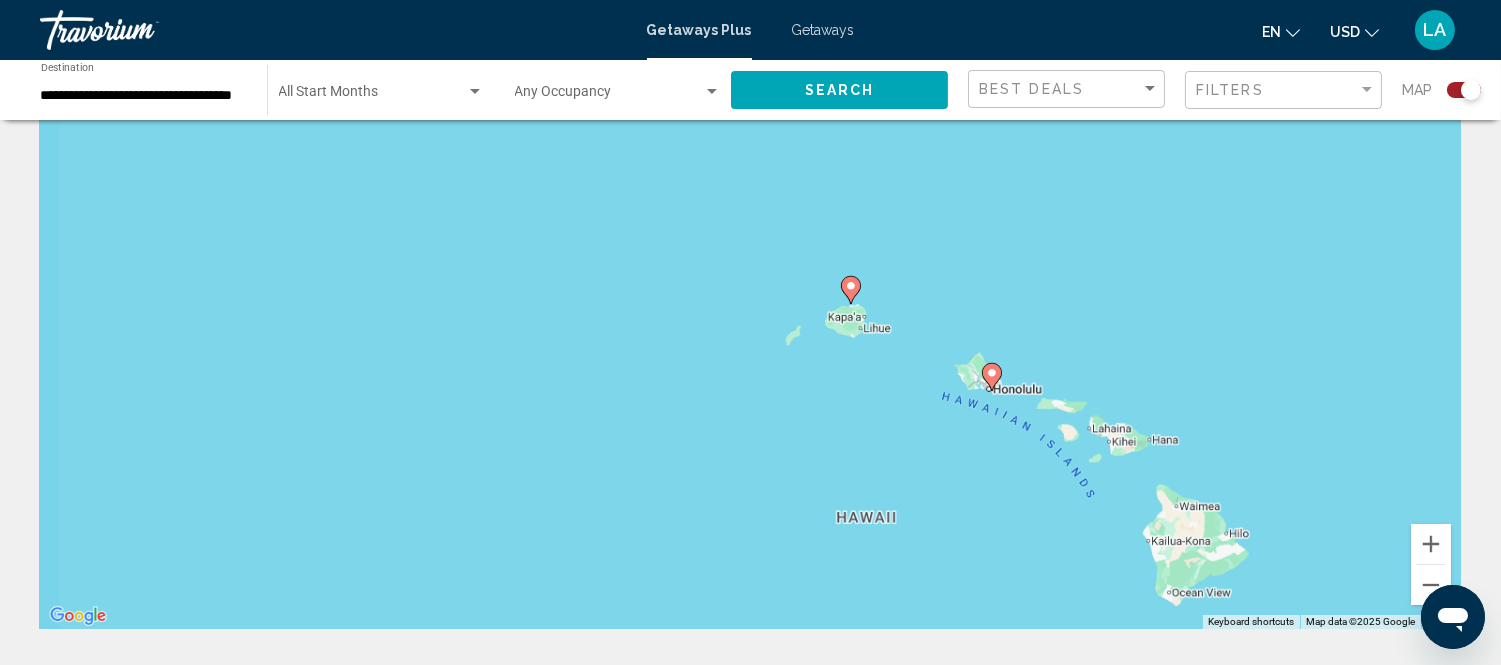 click on "To navigate, press the arrow keys. To activate drag with keyboard, press Alt + Enter. Once in keyboard drag state, use the arrow keys to move the marker. To complete the drag, press the Enter key. To cancel, press Escape." at bounding box center (750, 329) 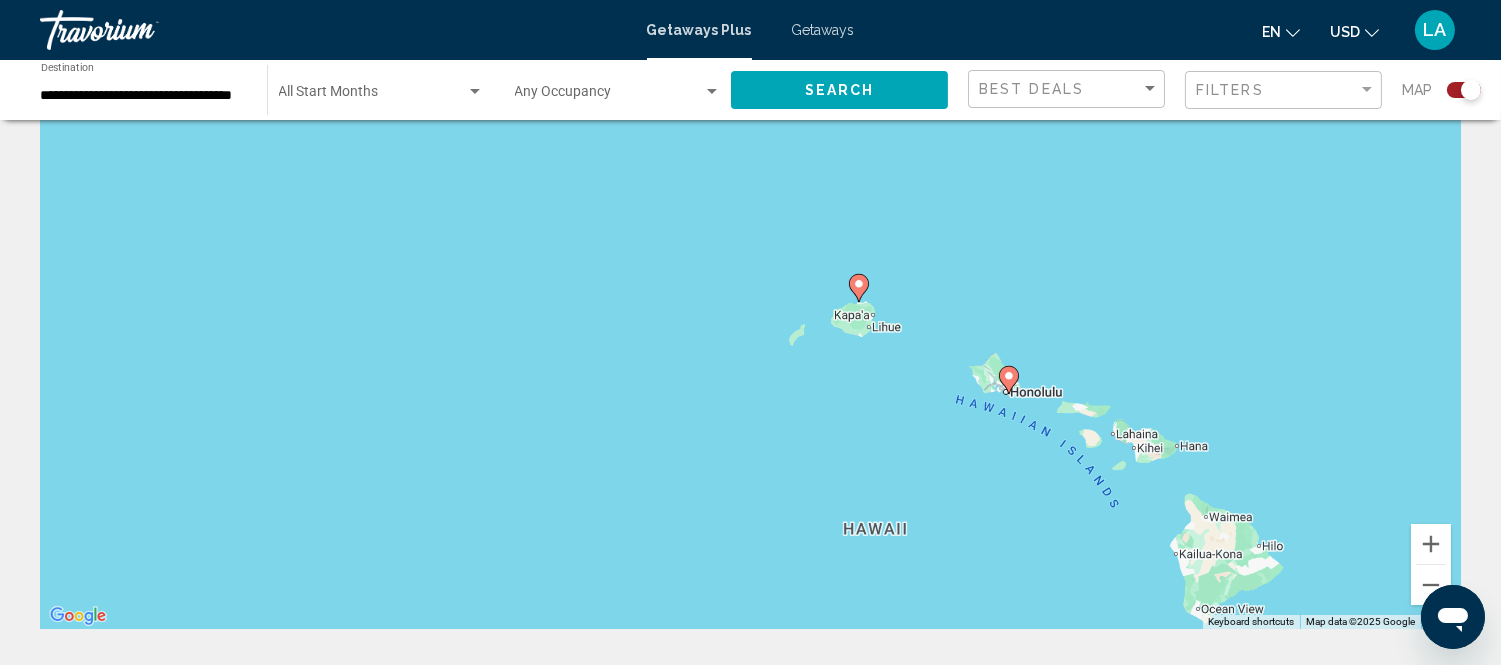 click 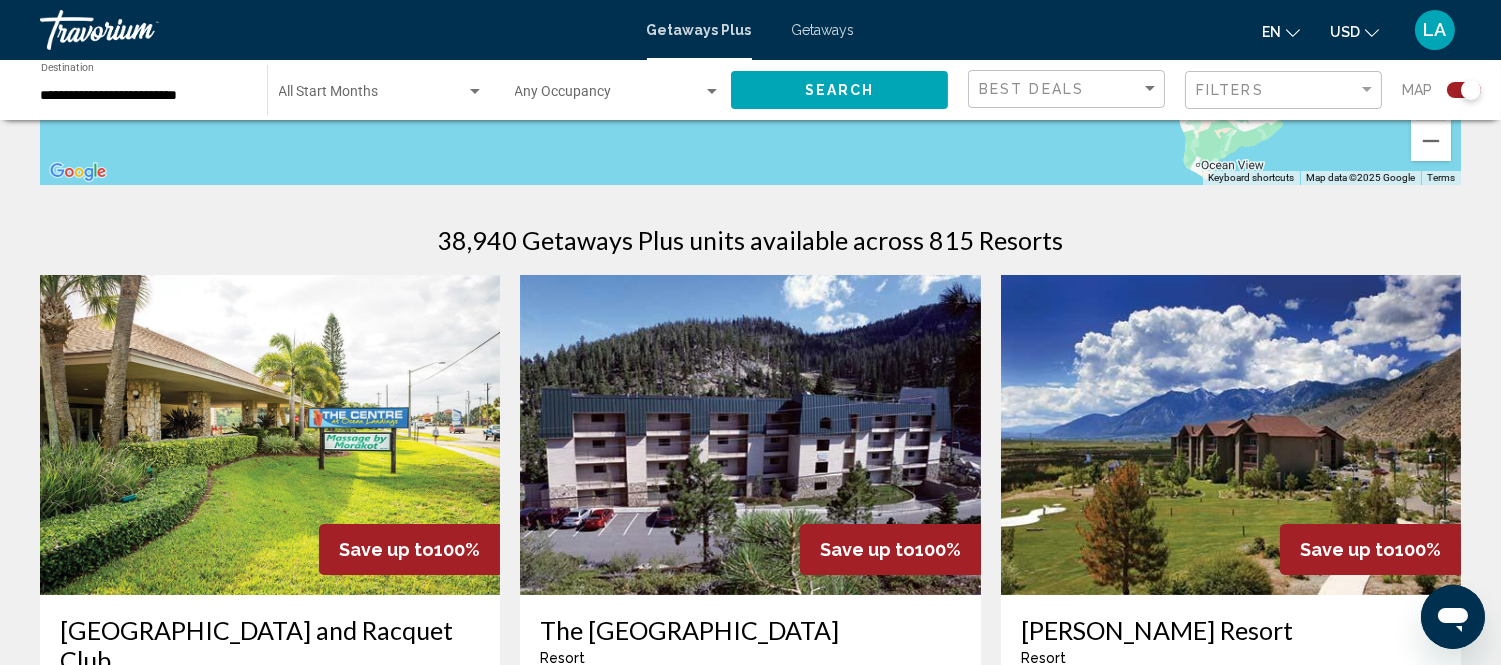 scroll, scrollTop: 222, scrollLeft: 0, axis: vertical 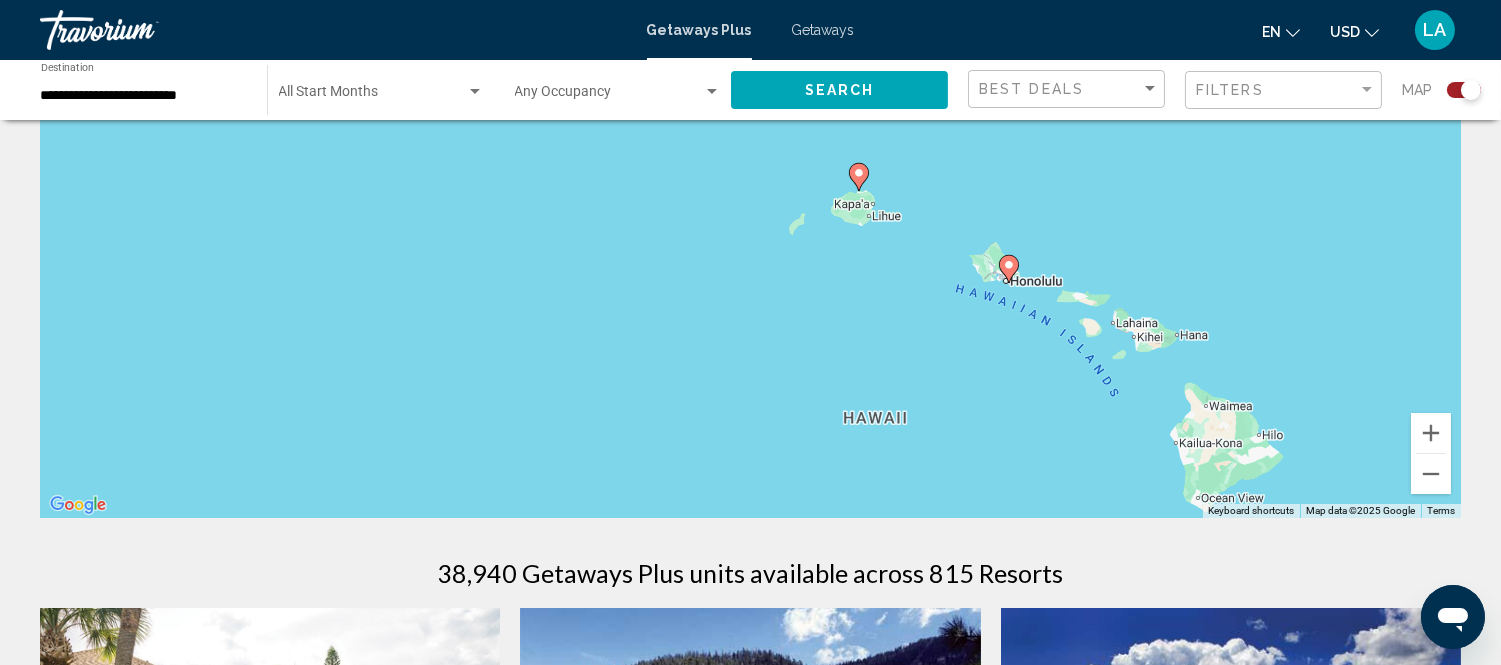 click 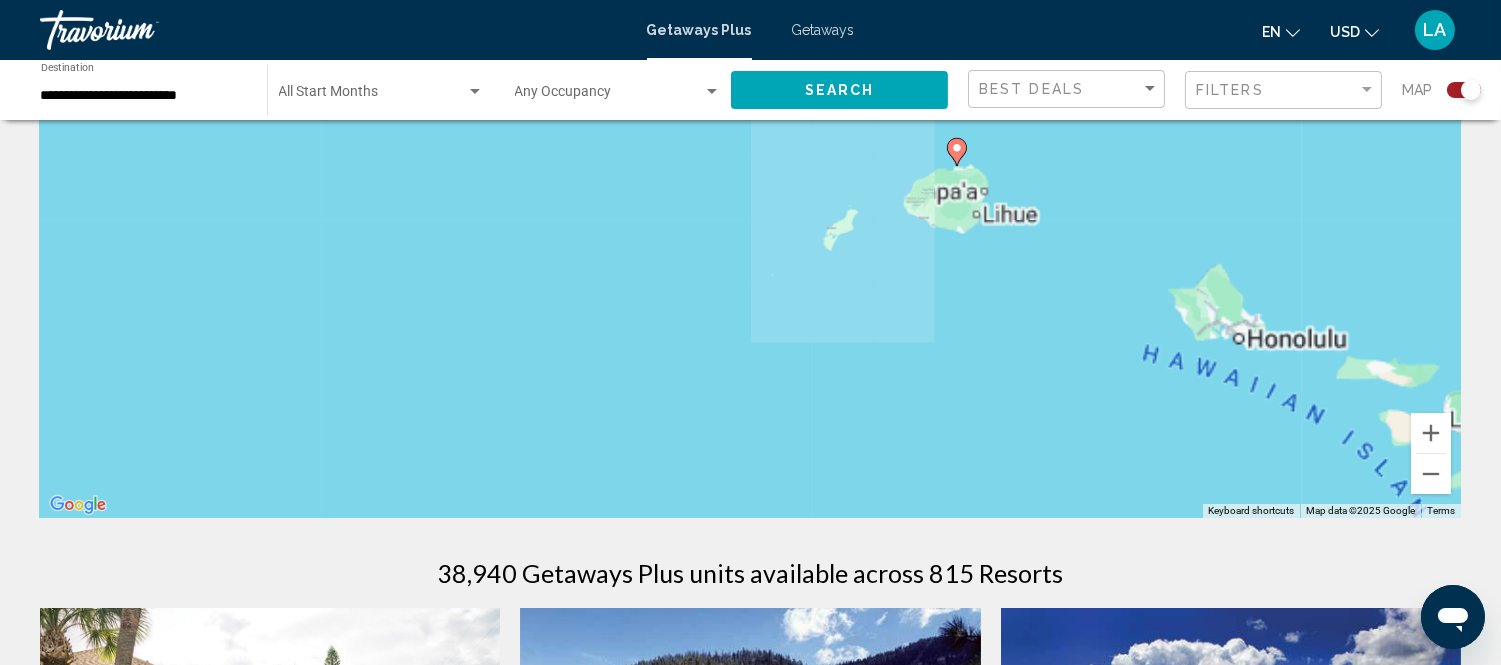 click on "To navigate, press the arrow keys. To activate drag with keyboard, press Alt + Enter. Once in keyboard drag state, use the arrow keys to move the marker. To complete the drag, press the Enter key. To cancel, press Escape." at bounding box center [750, 218] 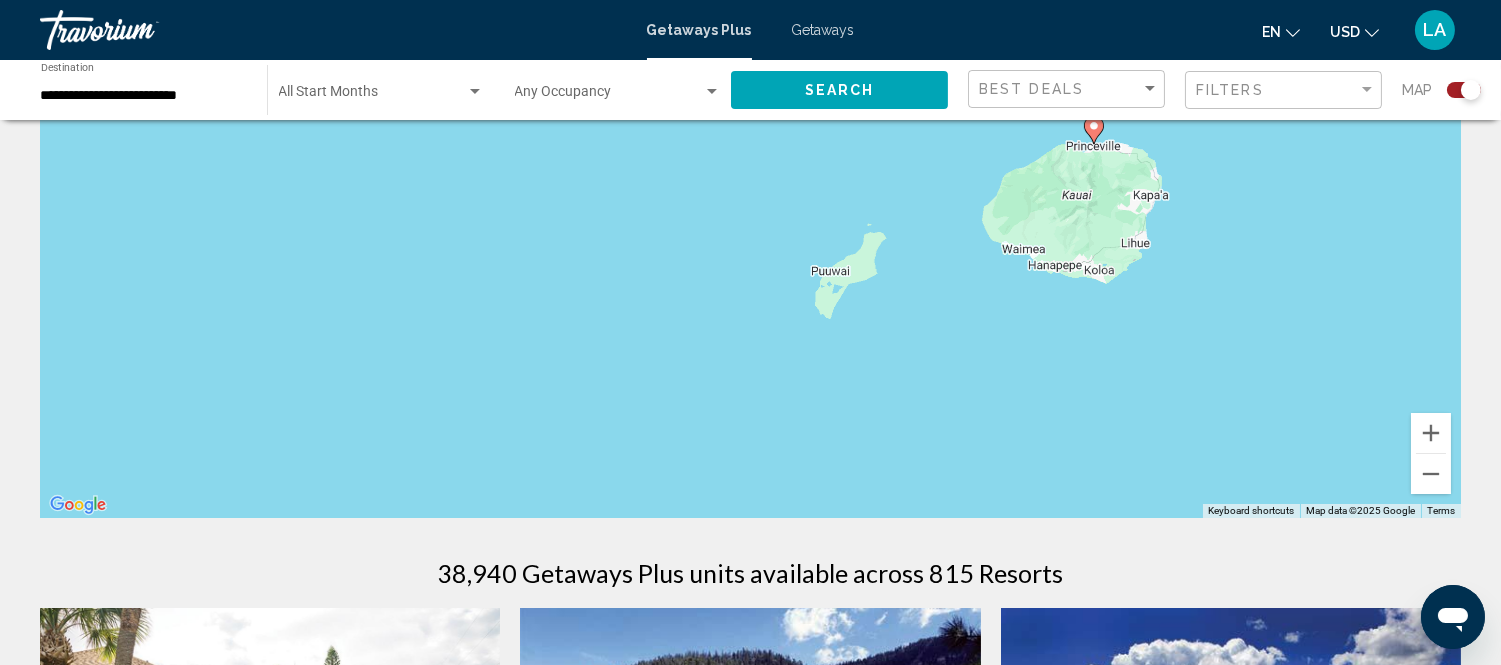 click 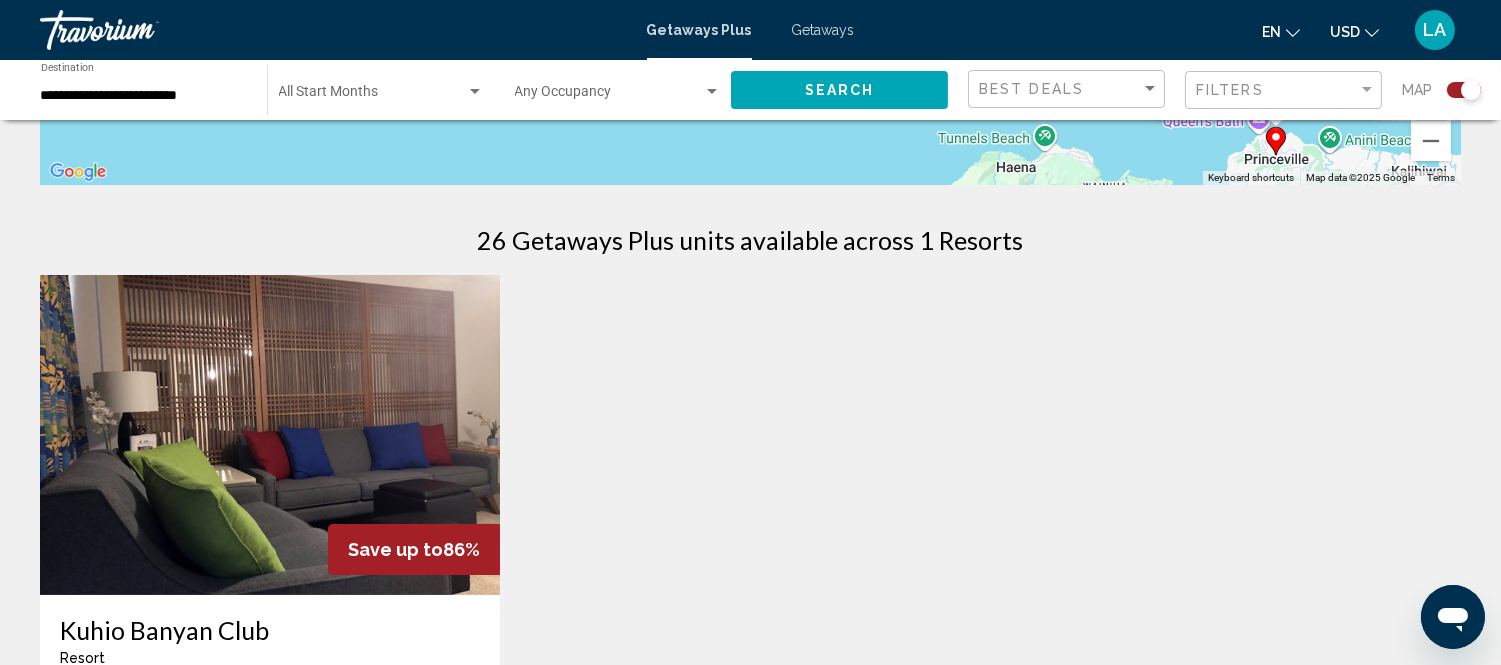 scroll, scrollTop: 444, scrollLeft: 0, axis: vertical 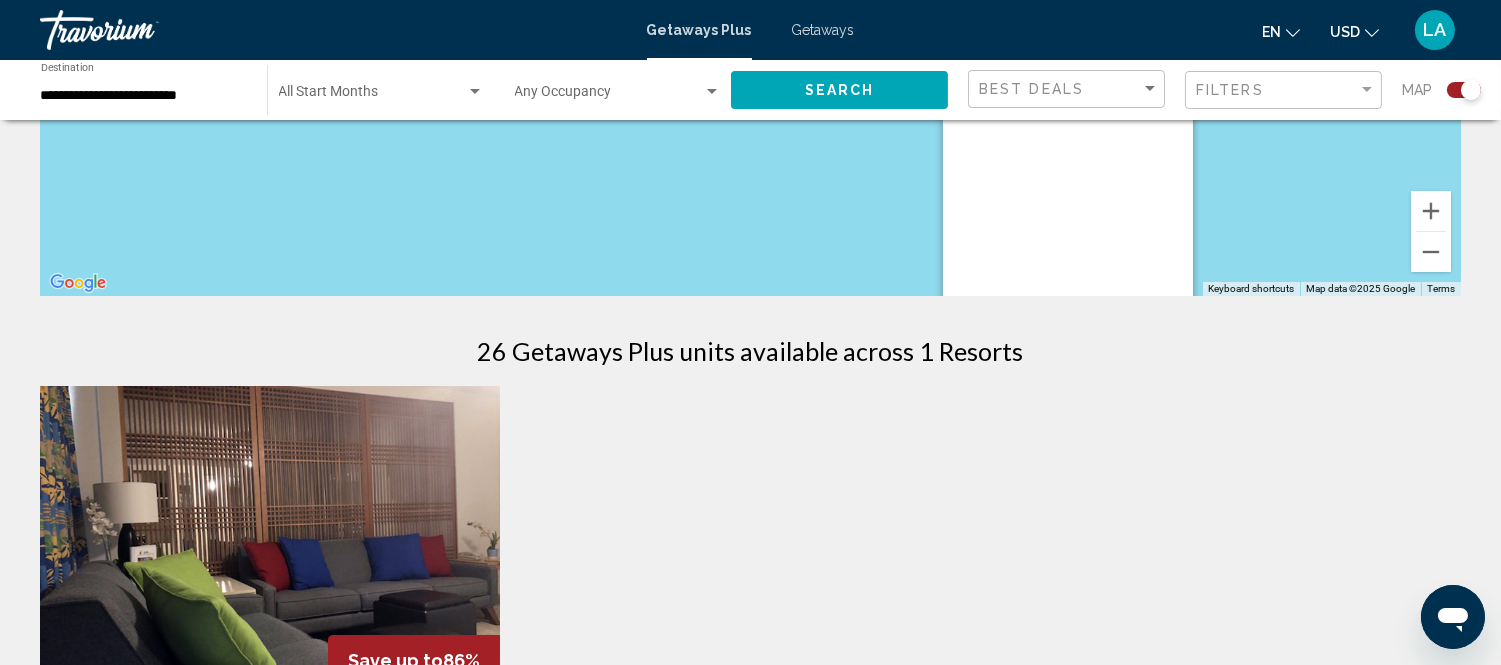 drag, startPoint x: 900, startPoint y: 210, endPoint x: 657, endPoint y: 328, distance: 270.13516 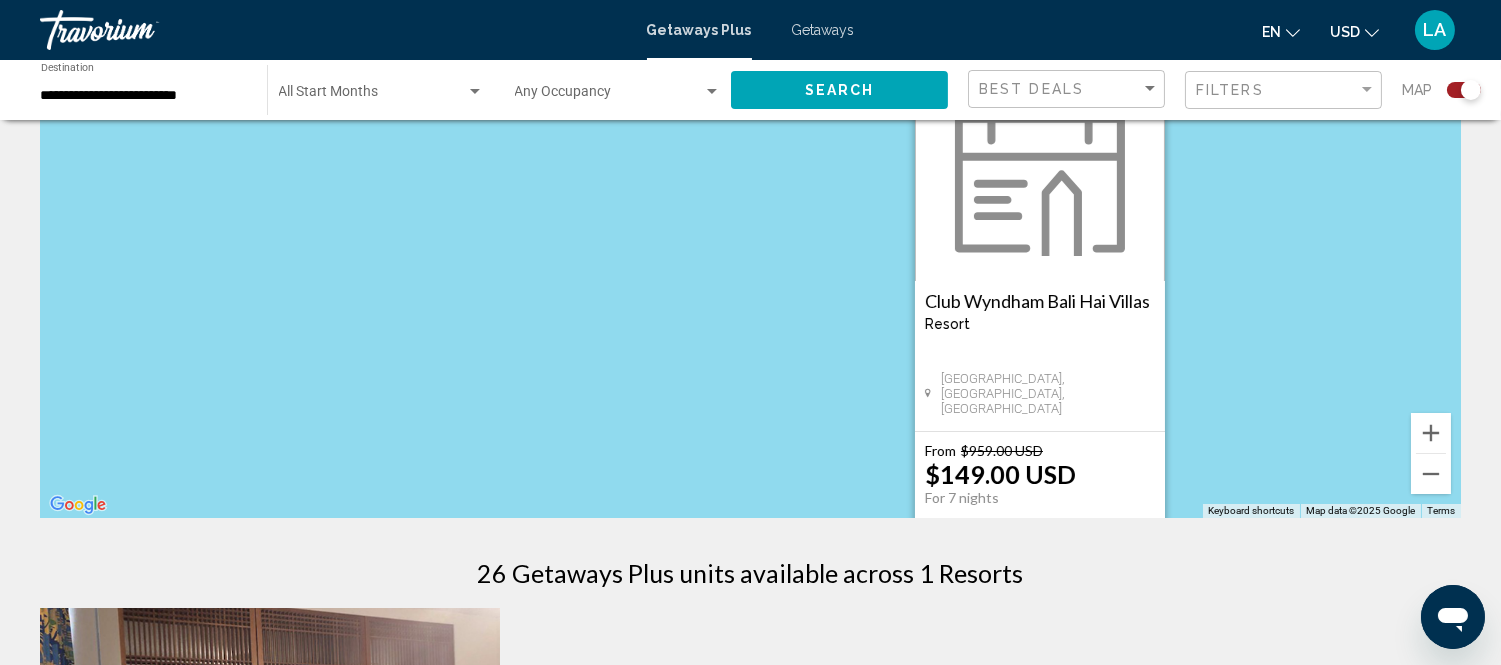 scroll, scrollTop: 333, scrollLeft: 0, axis: vertical 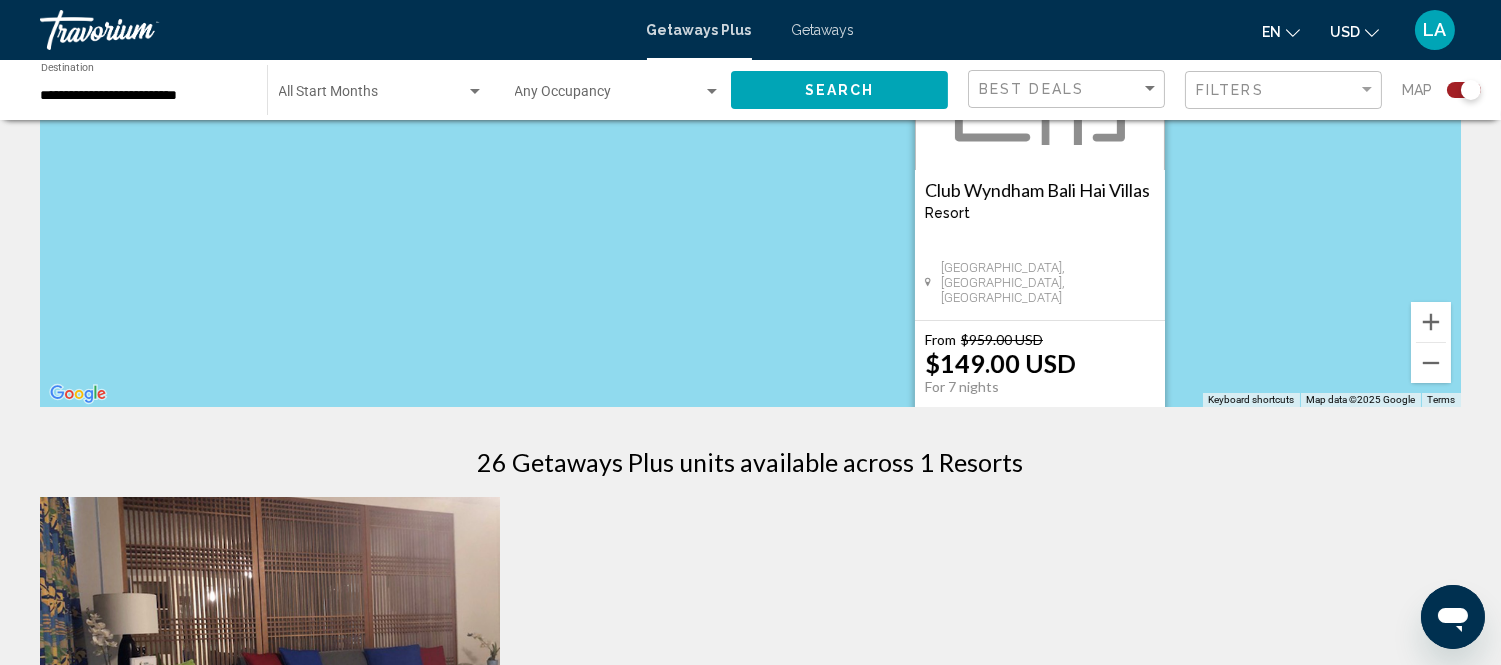 click on "Club Wyndham Bali Hai Villas" at bounding box center [1040, 190] 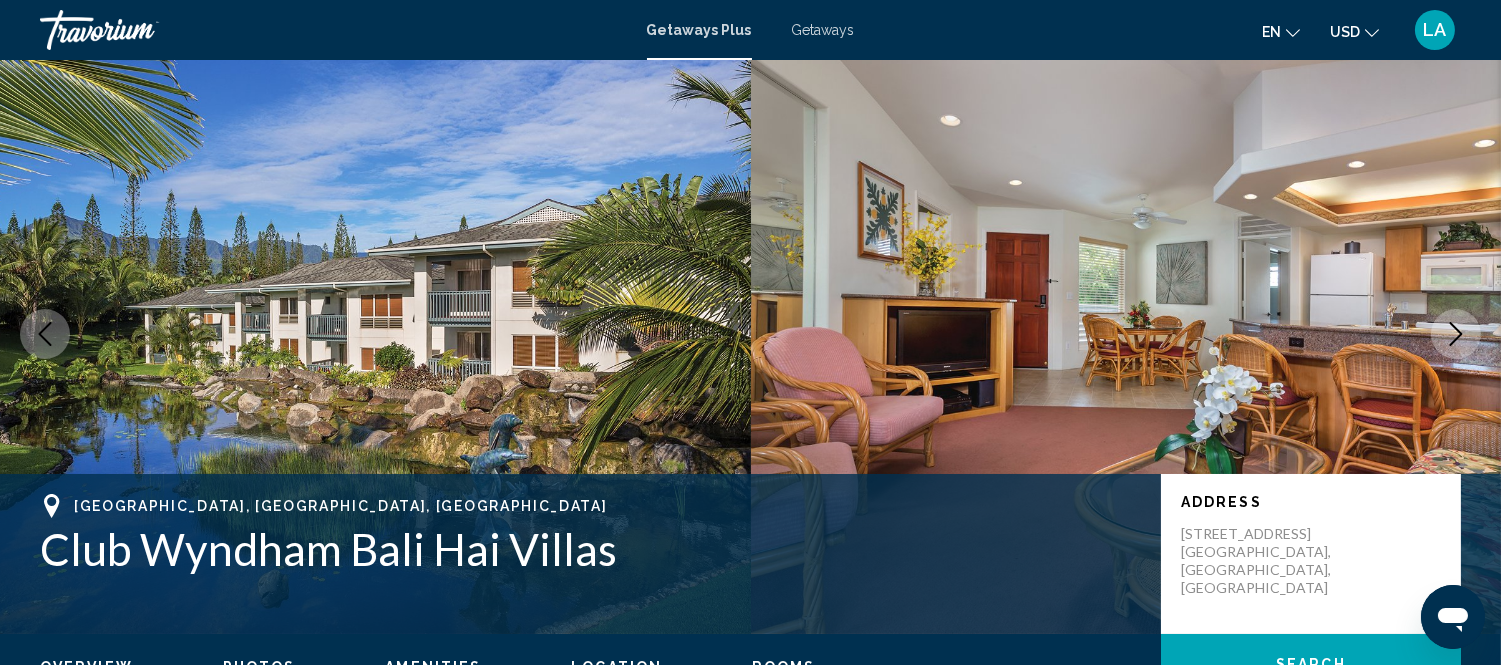 scroll, scrollTop: 3101, scrollLeft: 0, axis: vertical 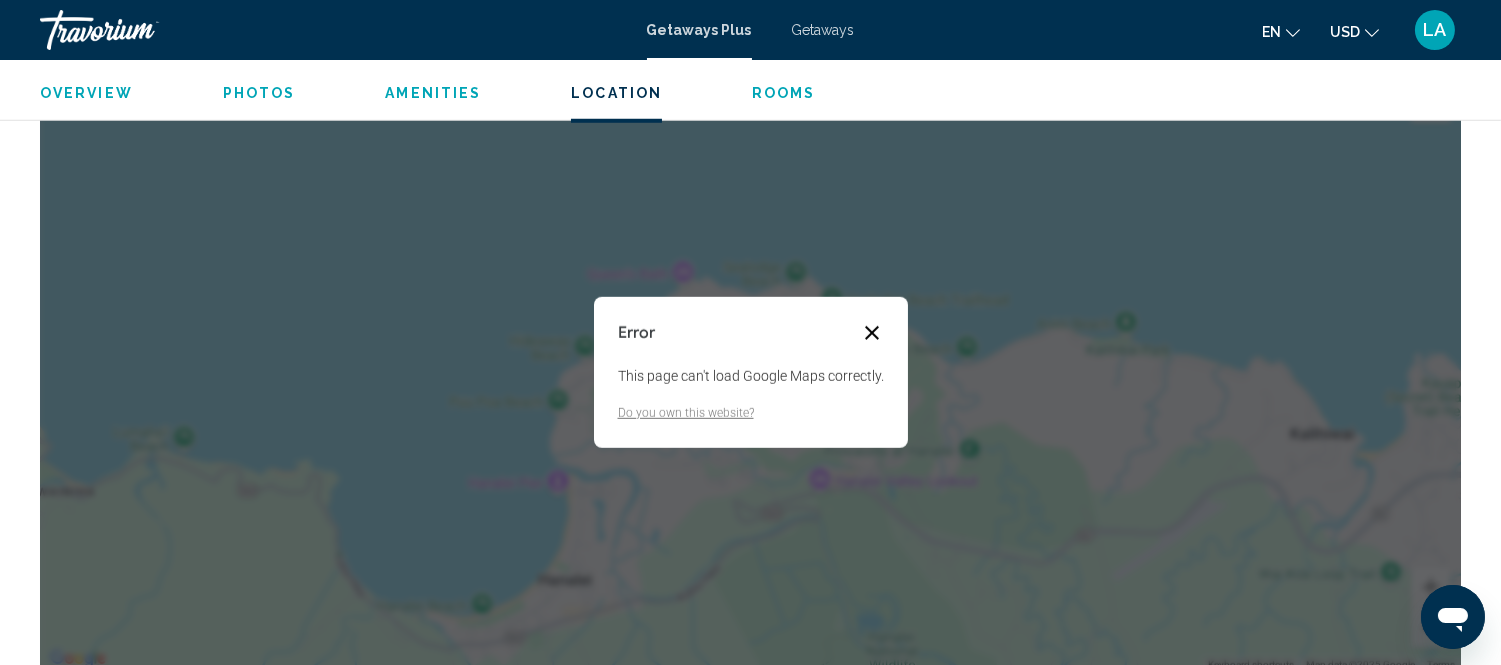 click at bounding box center (872, 333) 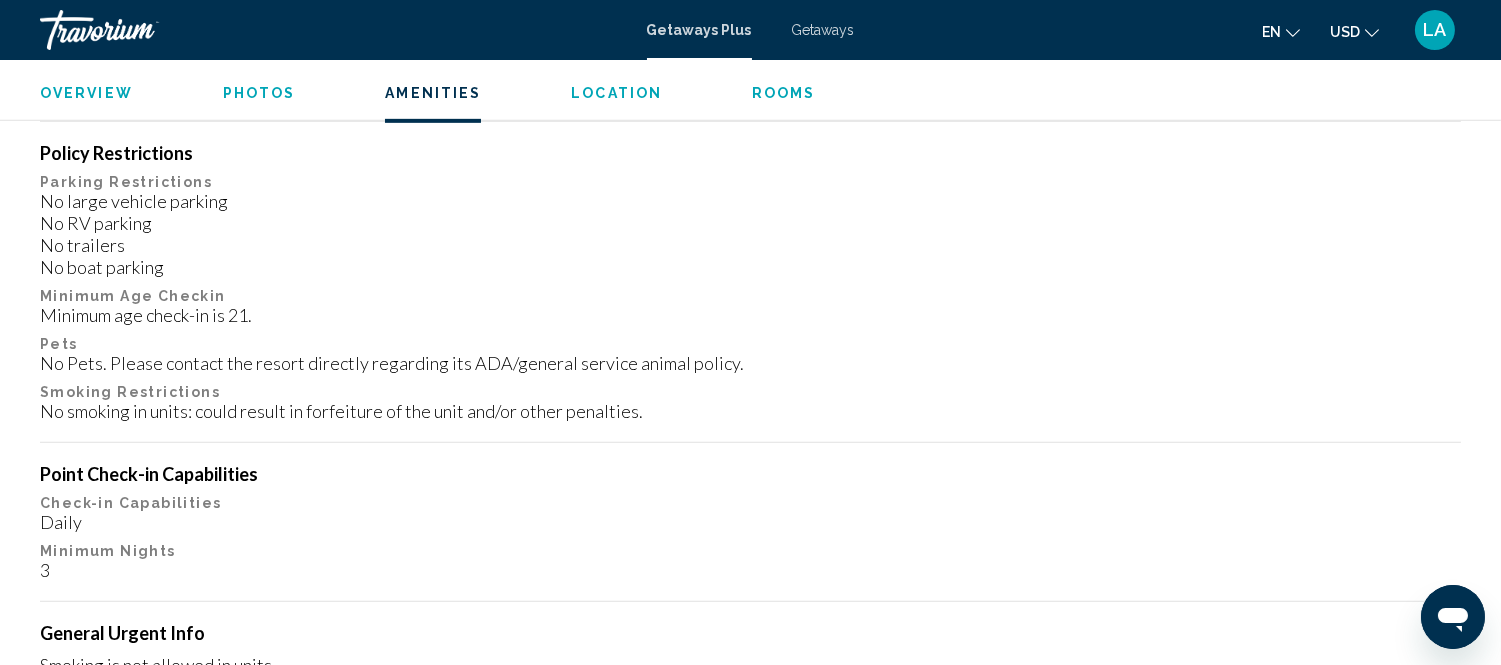 scroll, scrollTop: 1181, scrollLeft: 0, axis: vertical 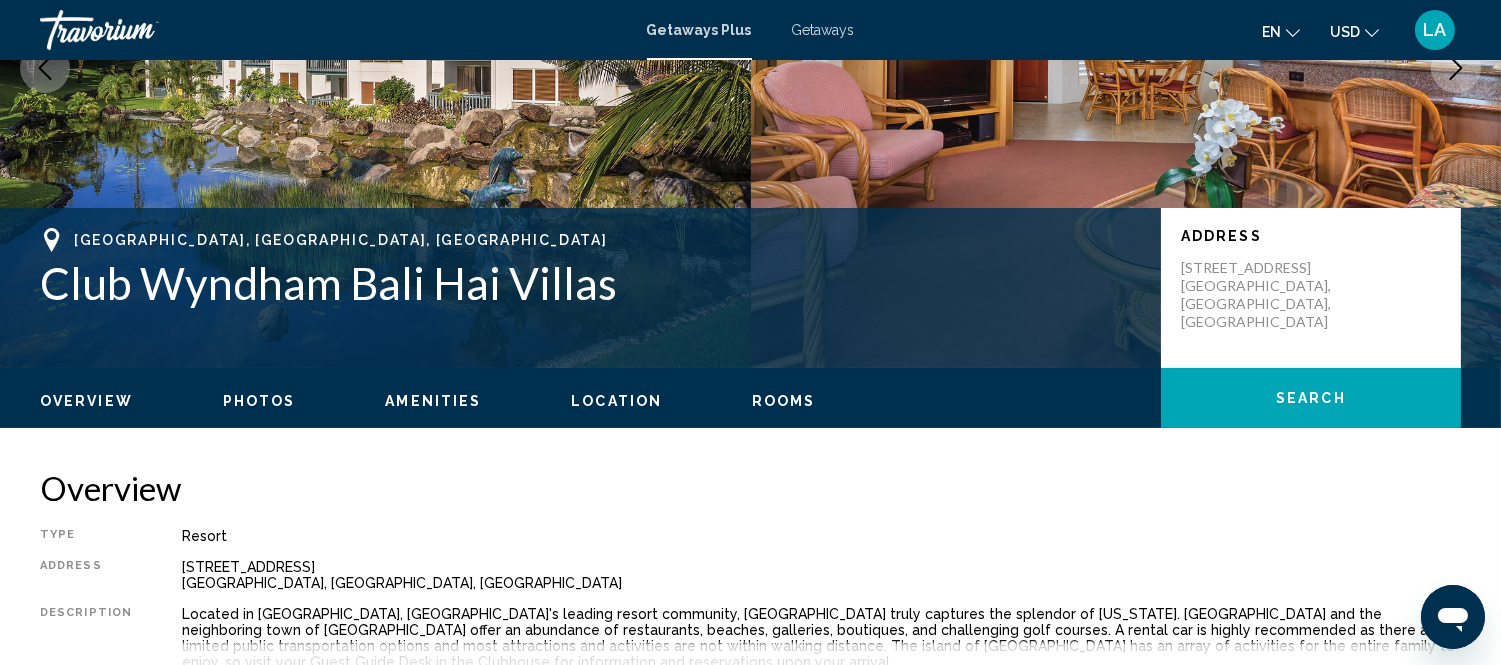 click on "Search" 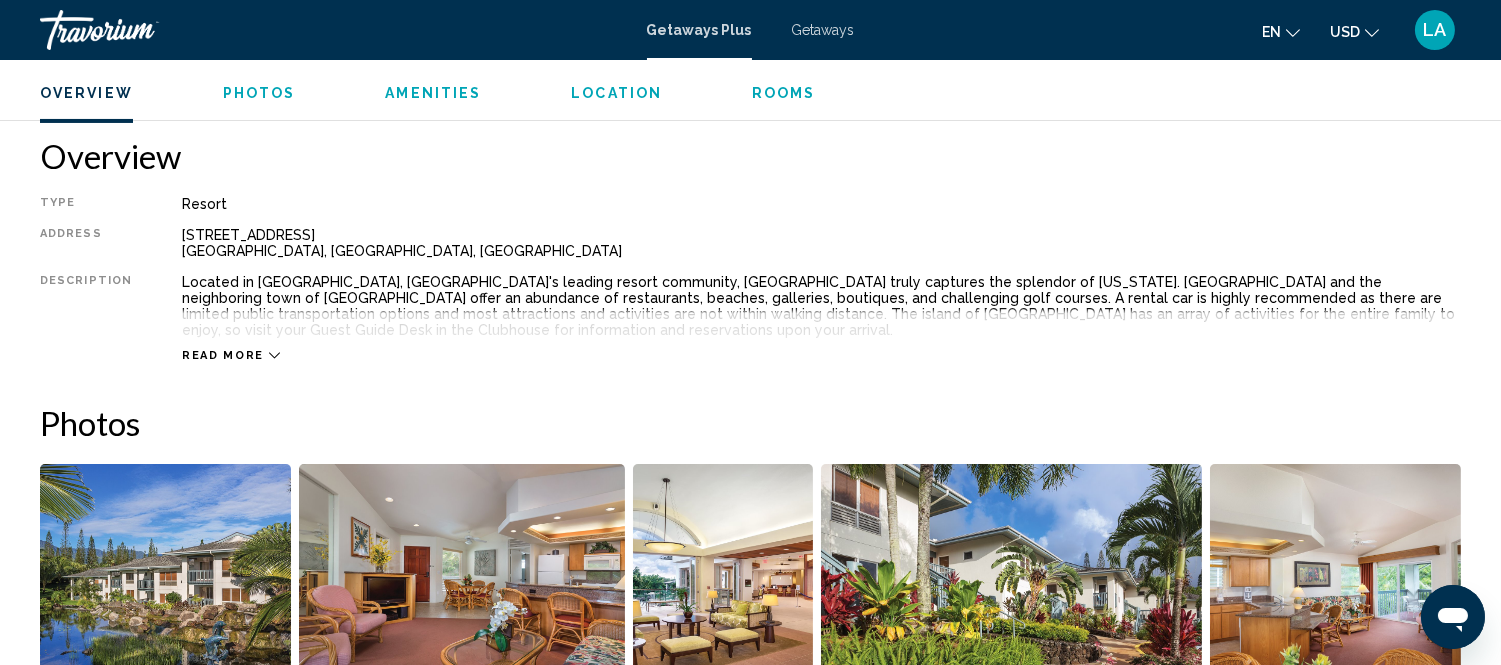 scroll, scrollTop: 736, scrollLeft: 0, axis: vertical 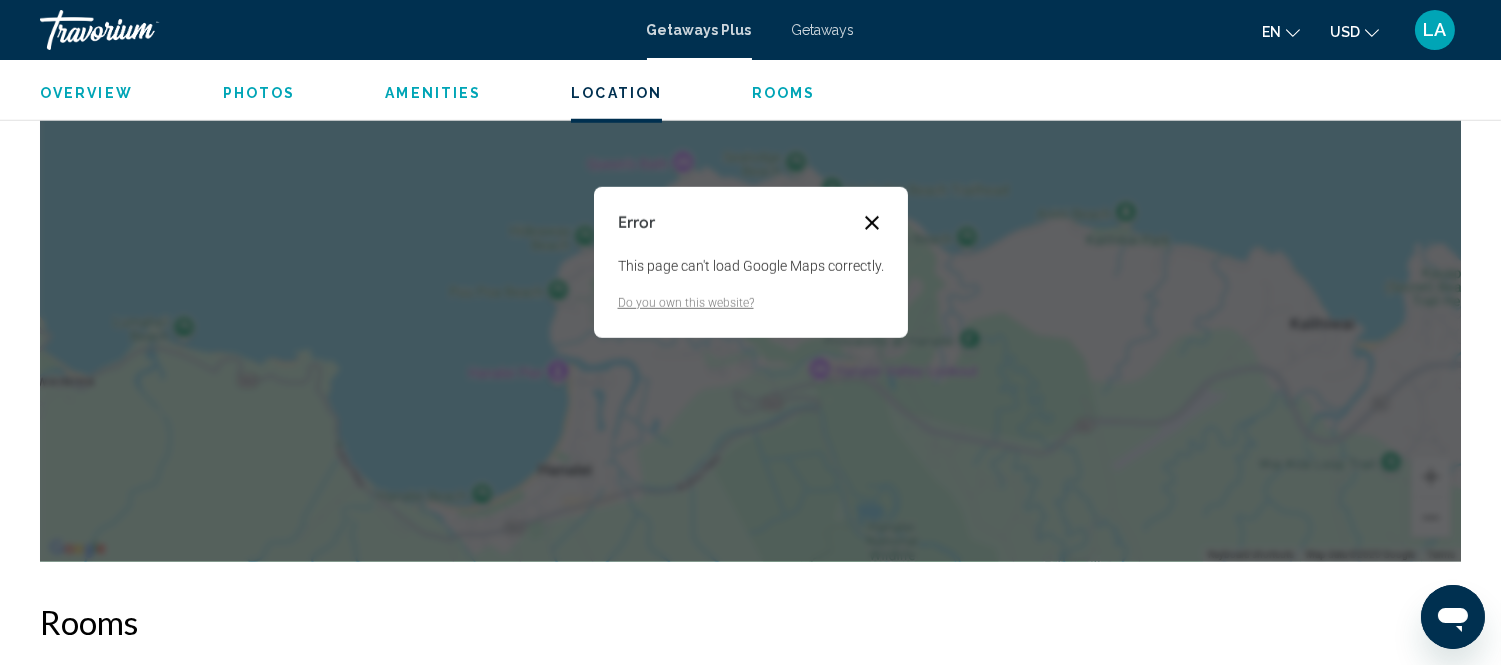 click at bounding box center (872, 223) 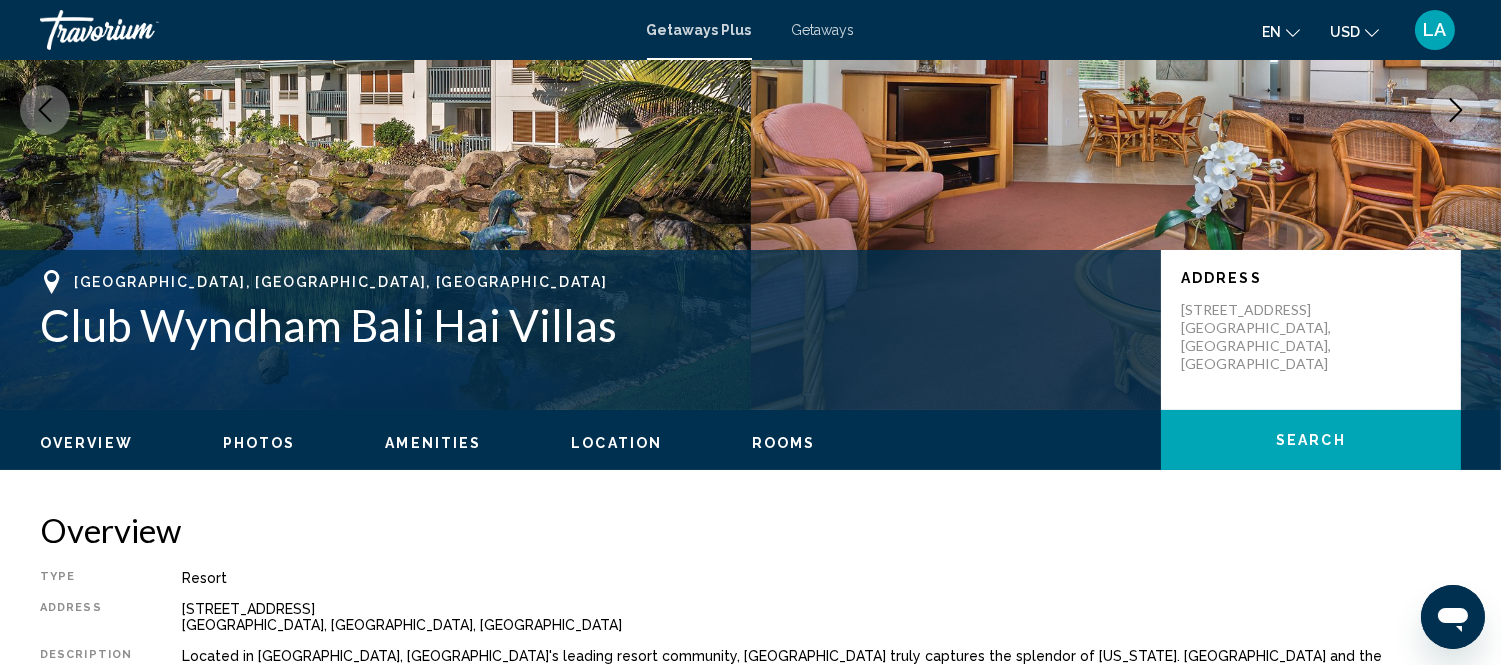 scroll, scrollTop: 361, scrollLeft: 0, axis: vertical 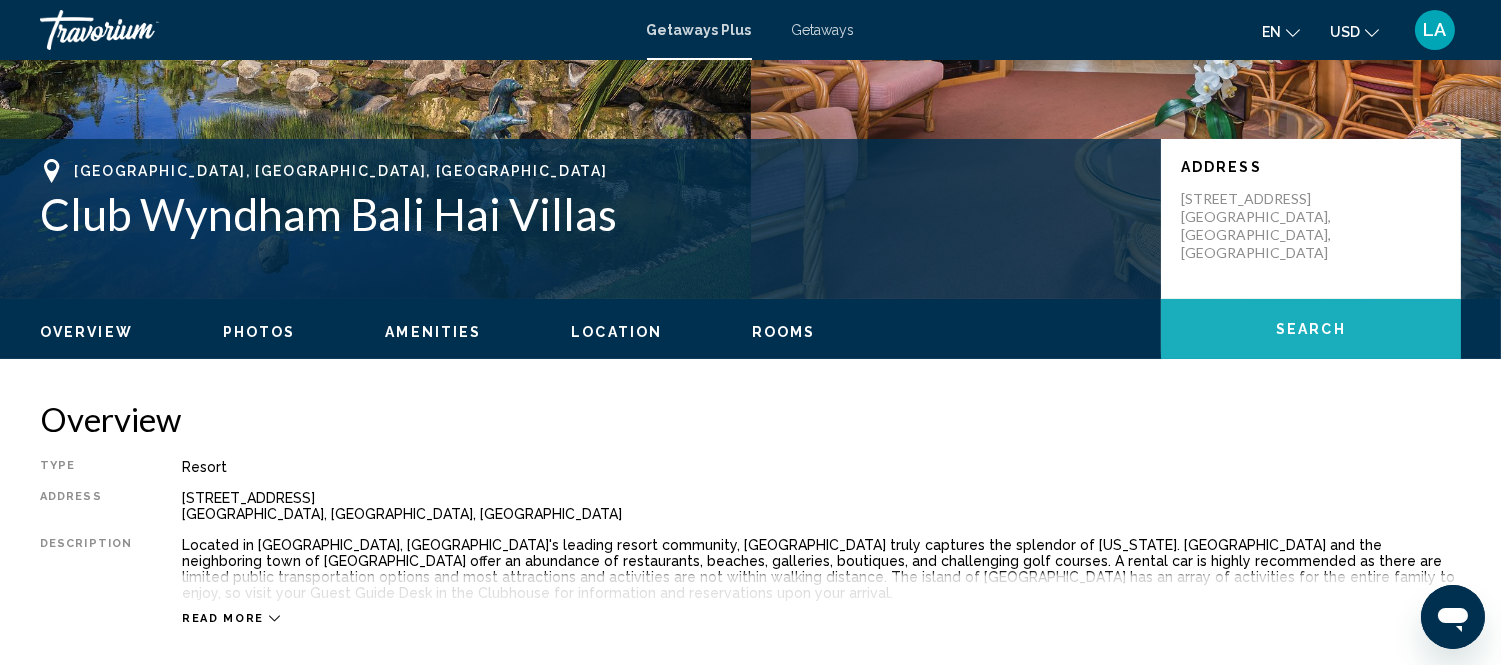 click on "Search" 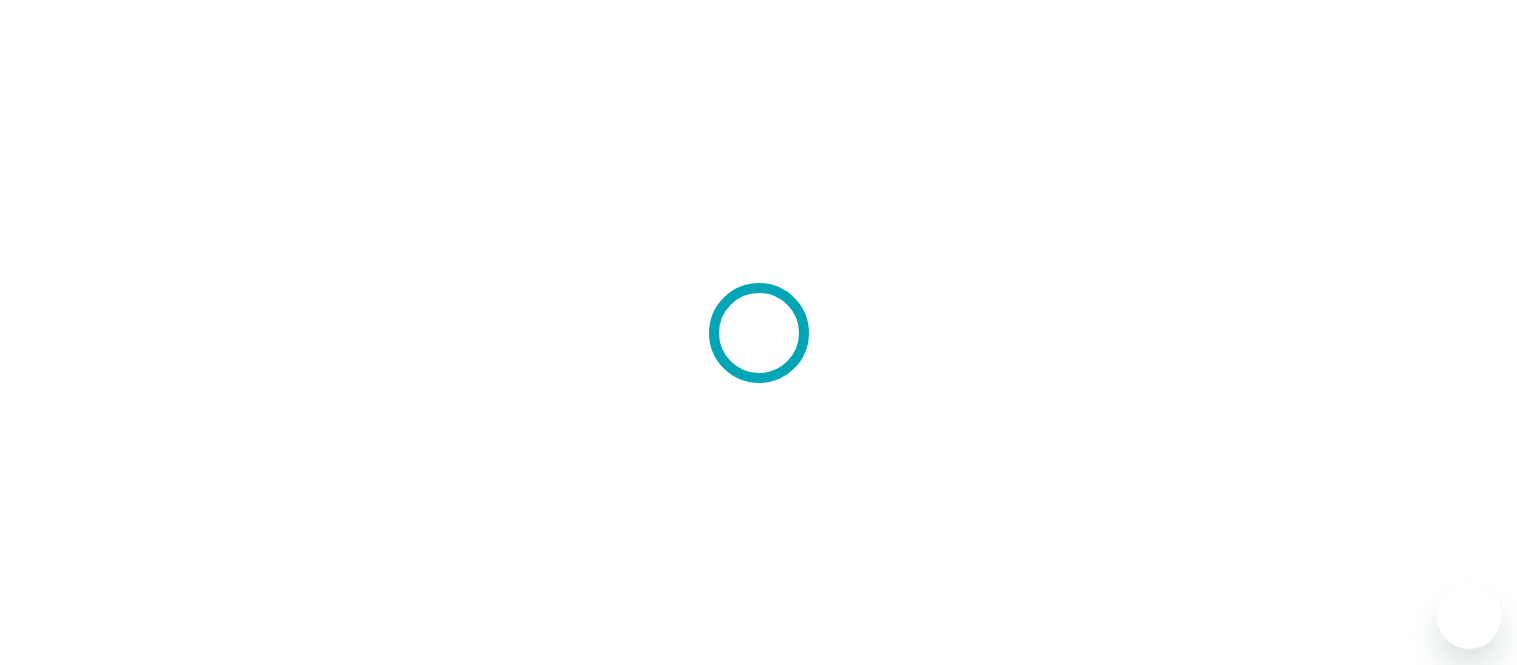 scroll, scrollTop: 0, scrollLeft: 0, axis: both 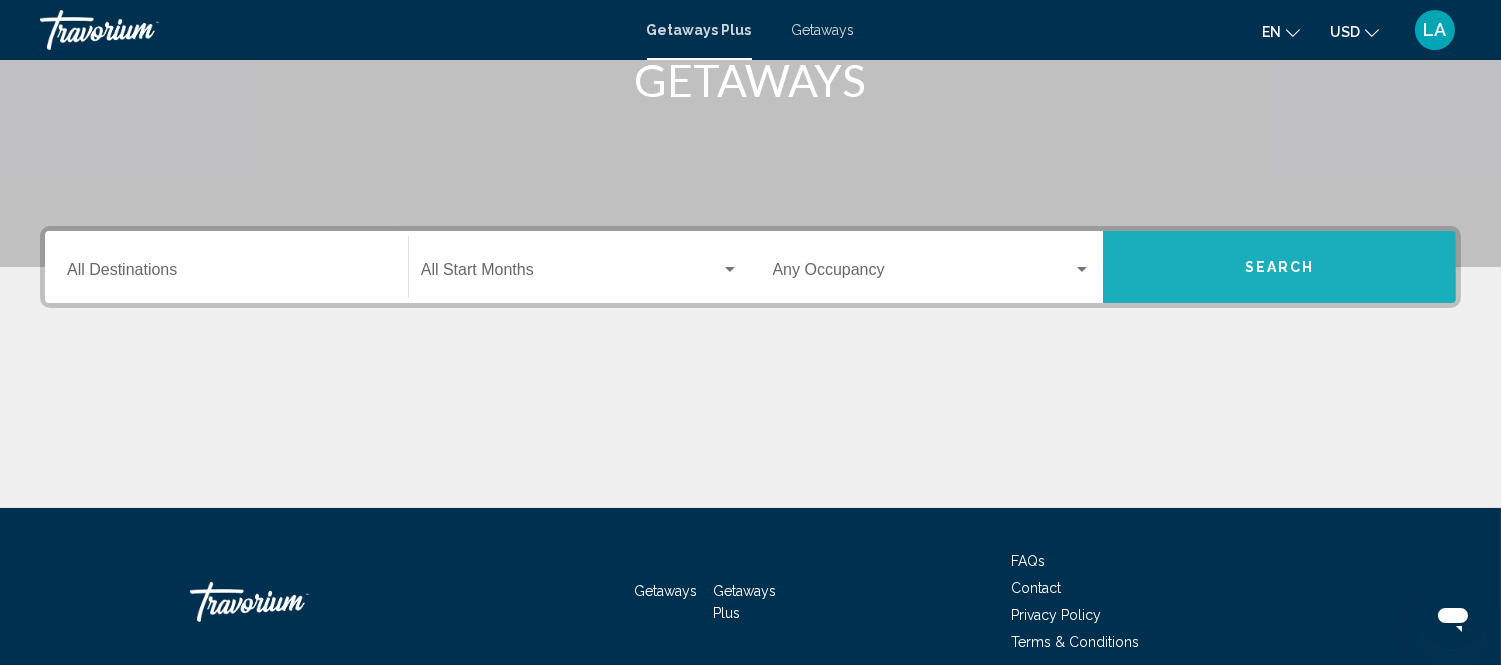 click on "Search" at bounding box center [1279, 267] 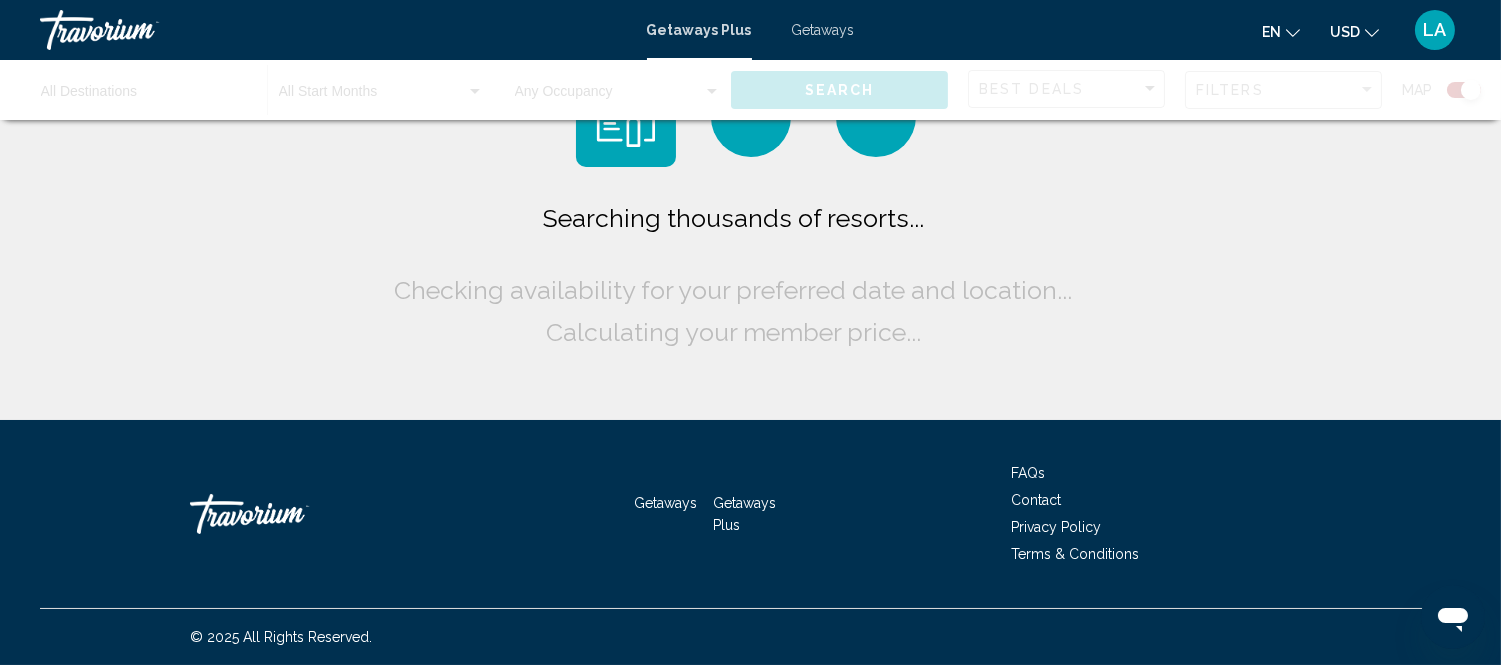 scroll, scrollTop: 0, scrollLeft: 0, axis: both 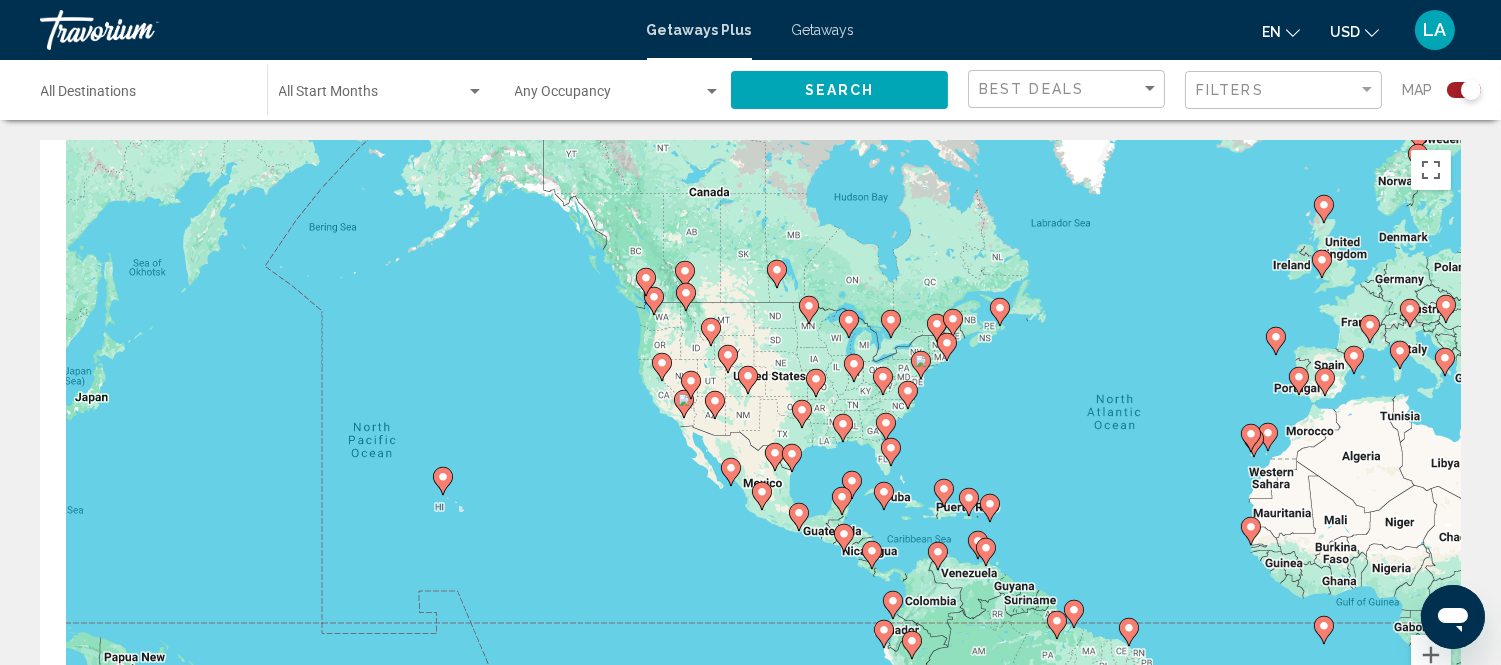 drag, startPoint x: 700, startPoint y: 398, endPoint x: 1134, endPoint y: 400, distance: 434.0046 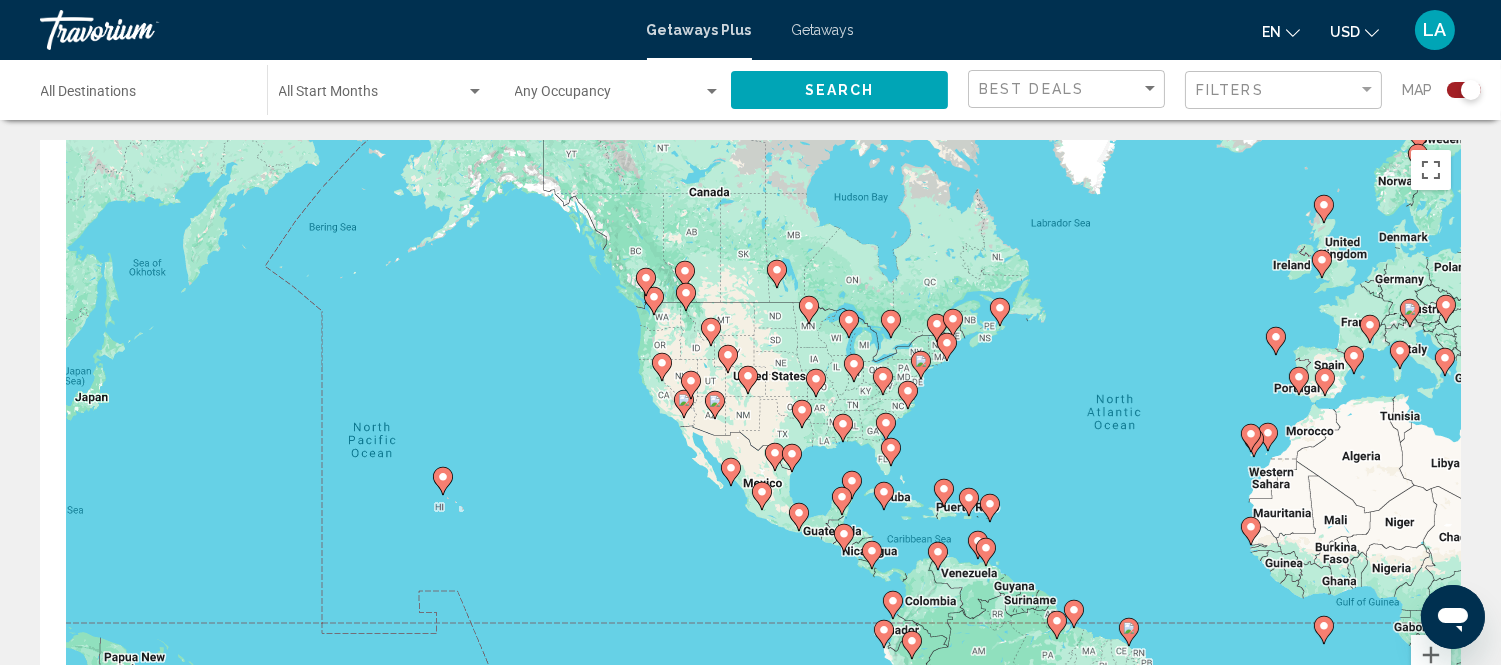 click on "To navigate, press the arrow keys. To activate drag with keyboard, press Alt + Enter. Once in keyboard drag state, use the arrow keys to move the marker. To complete the drag, press the Enter key. To cancel, press Escape." at bounding box center [750, 440] 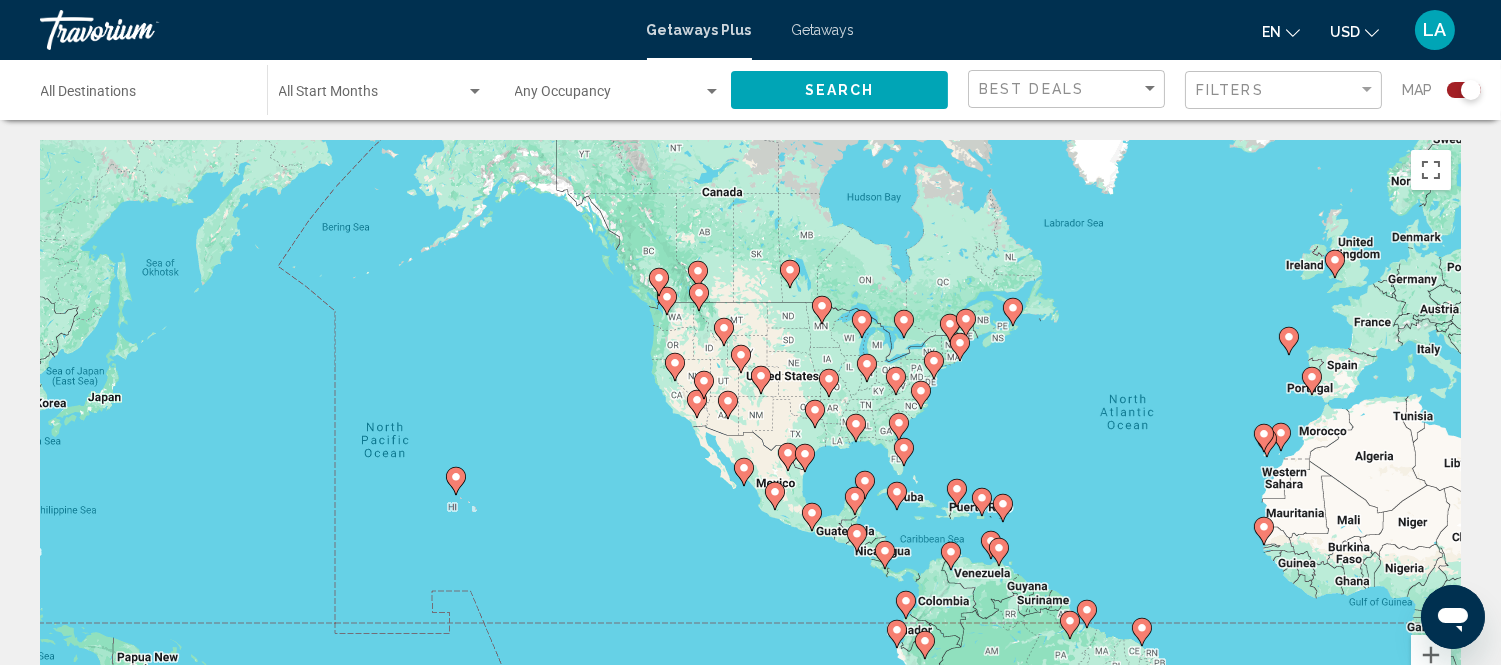 click on "To navigate, press the arrow keys. To activate drag with keyboard, press Alt + Enter. Once in keyboard drag state, use the arrow keys to move the marker. To complete the drag, press the Enter key. To cancel, press Escape." at bounding box center [750, 440] 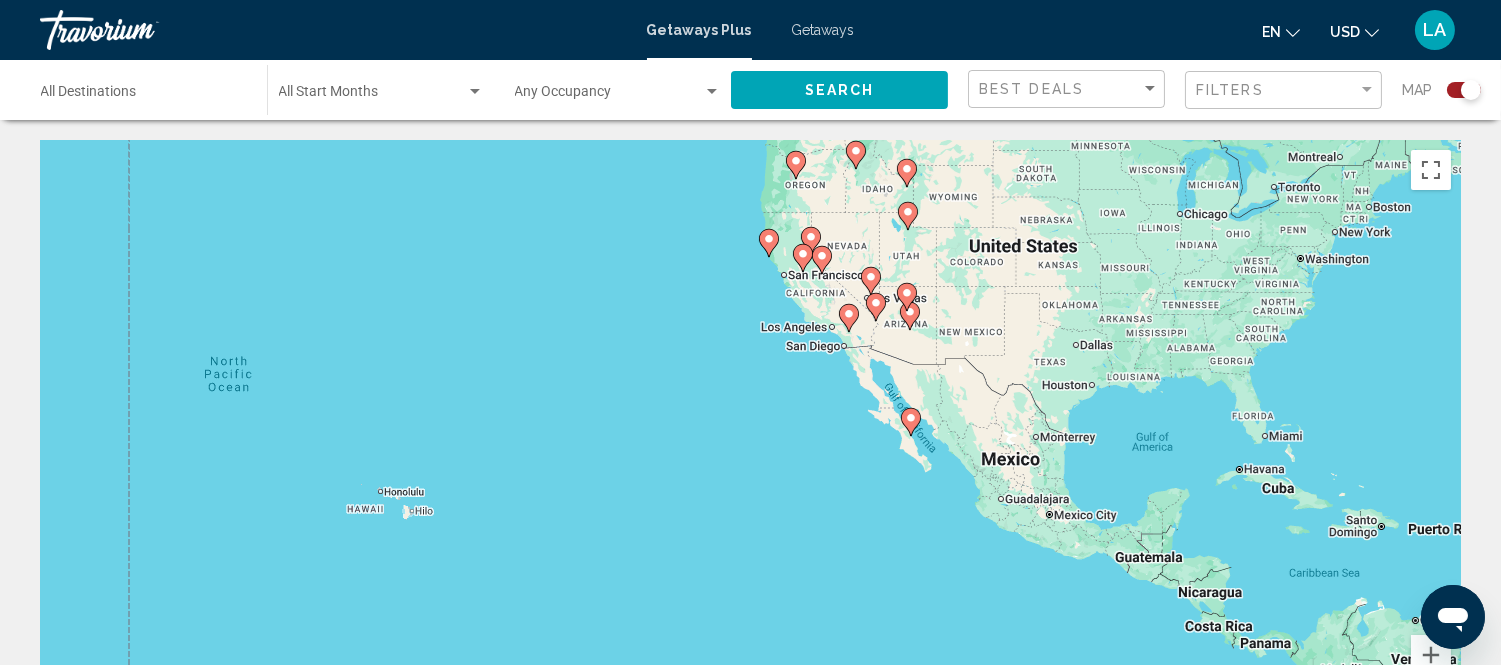 click on "To navigate, press the arrow keys. To activate drag with keyboard, press Alt + Enter. Once in keyboard drag state, use the arrow keys to move the marker. To complete the drag, press the Enter key. To cancel, press Escape." at bounding box center (750, 440) 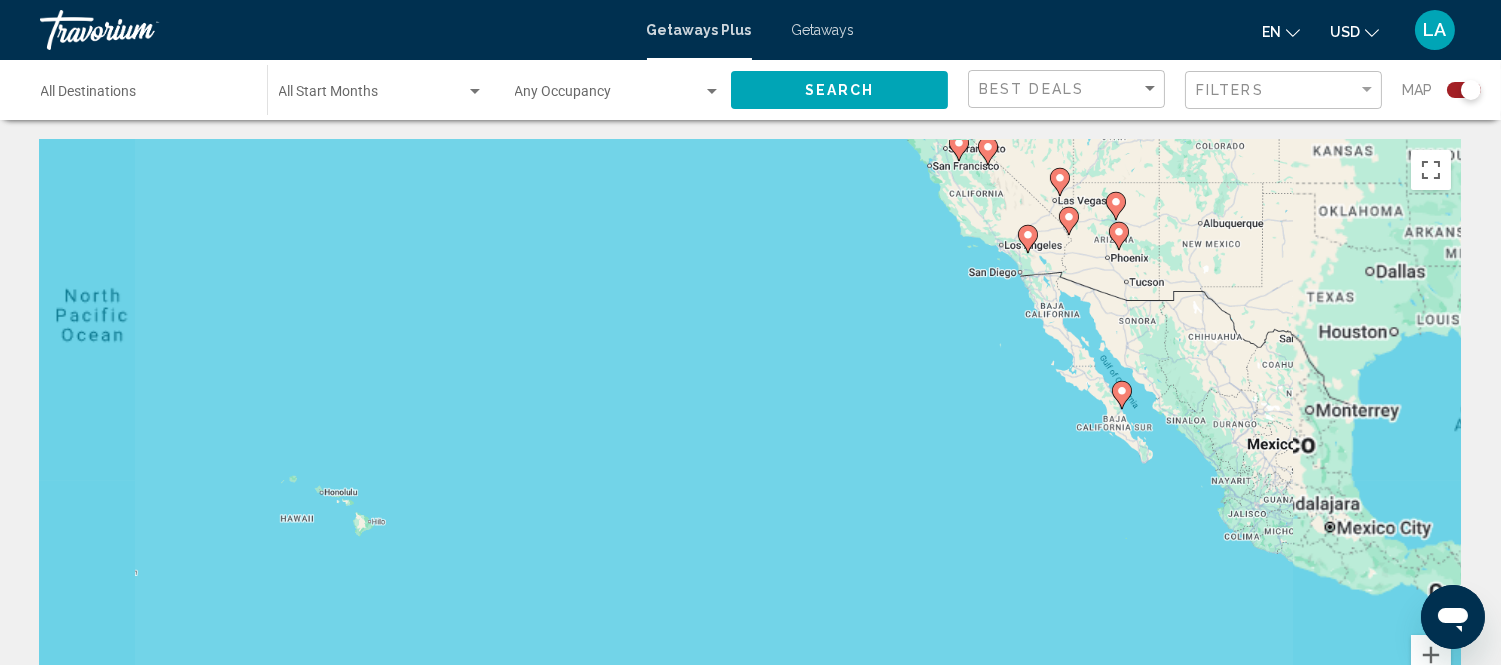 click on "To navigate, press the arrow keys. To activate drag with keyboard, press Alt + Enter. Once in keyboard drag state, use the arrow keys to move the marker. To complete the drag, press the Enter key. To cancel, press Escape." at bounding box center [750, 440] 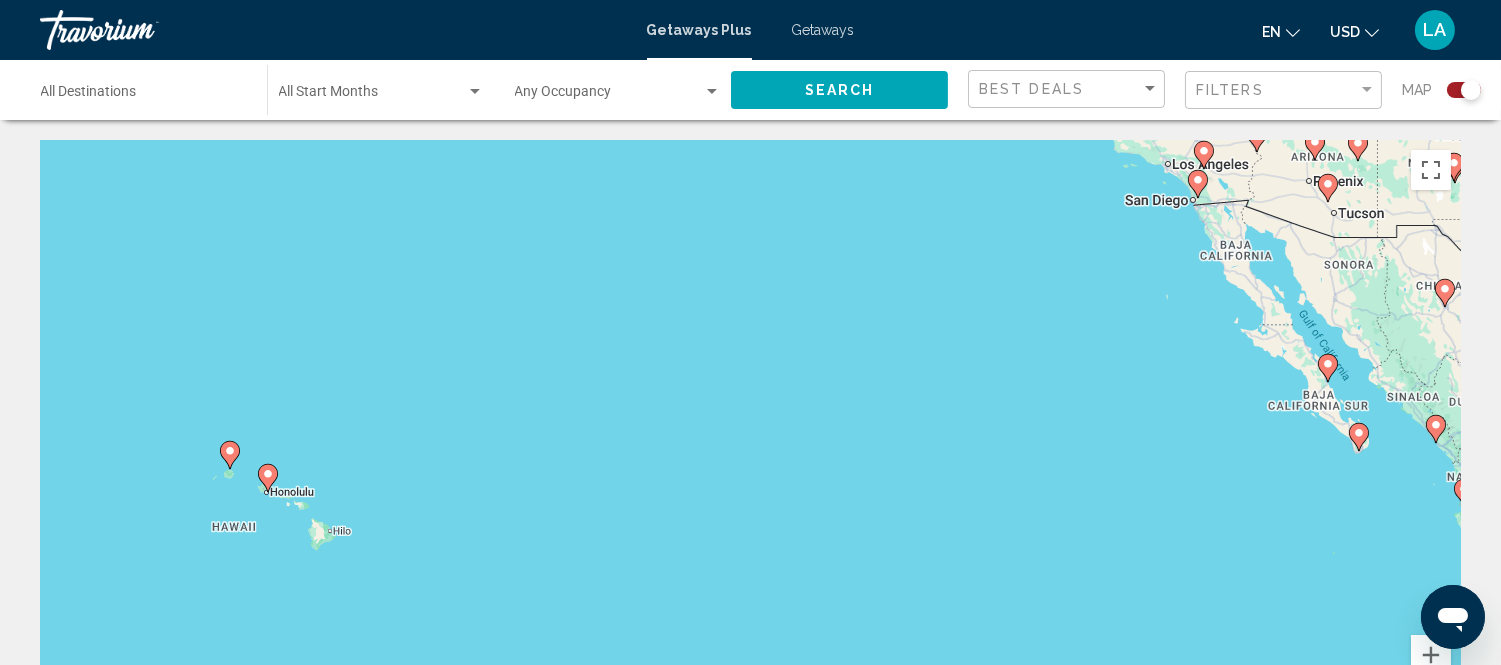 click 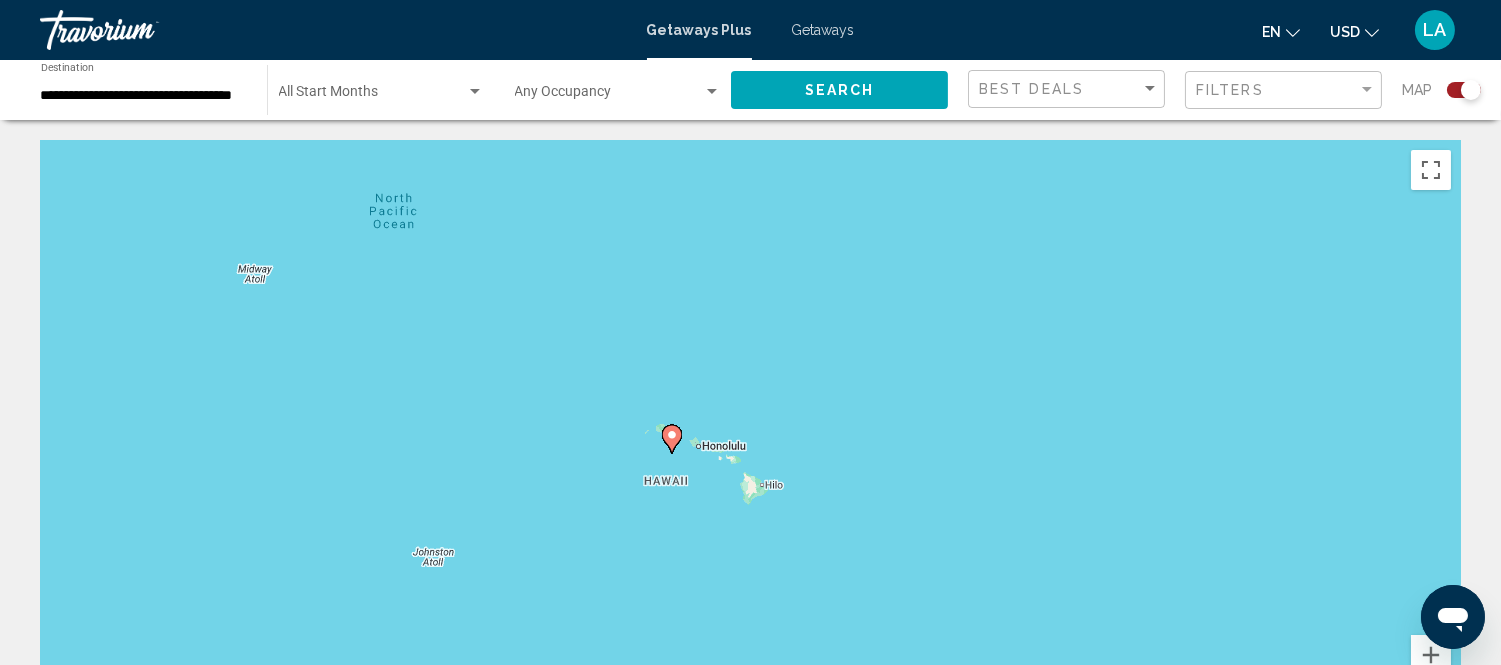drag, startPoint x: 735, startPoint y: 433, endPoint x: 642, endPoint y: 417, distance: 94.36631 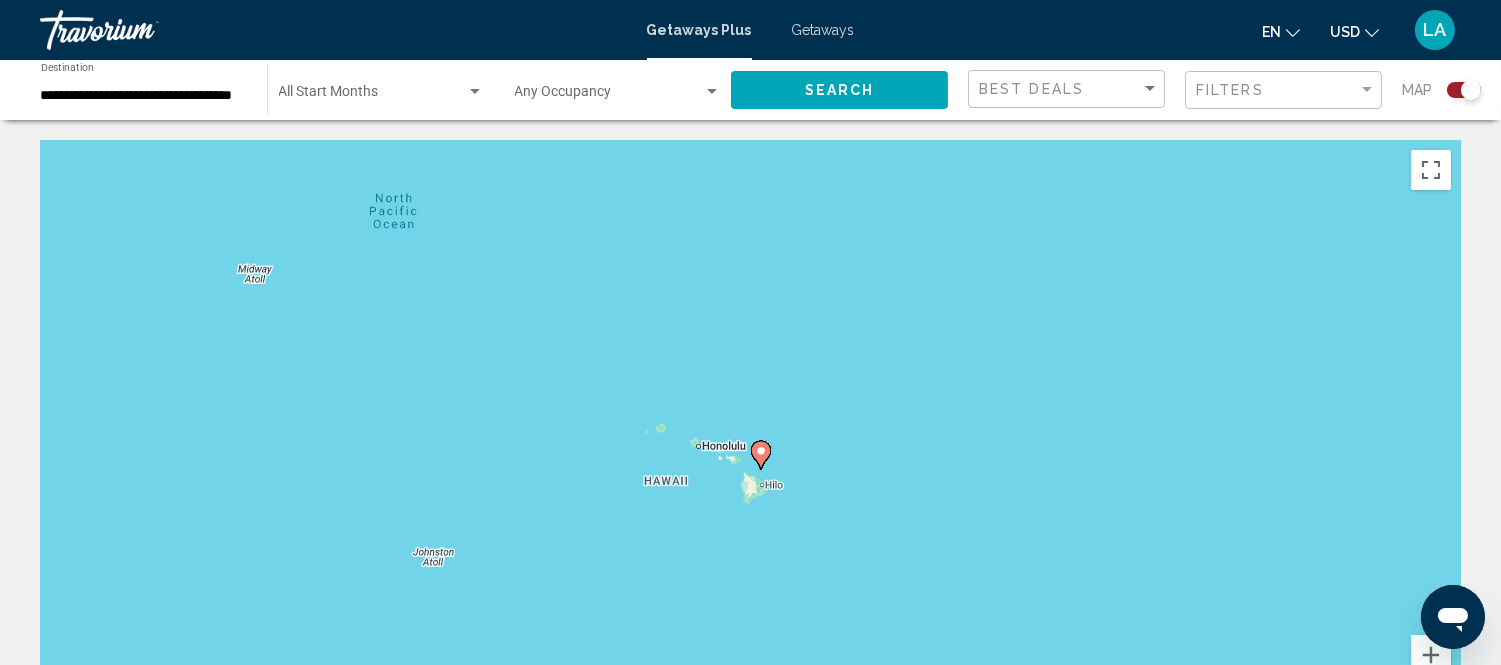 click on "To navigate, press the arrow keys. To activate drag with keyboard, press Alt + Enter. Once in keyboard drag state, use the arrow keys to move the marker. To complete the drag, press the Enter key. To cancel, press Escape." at bounding box center (750, 440) 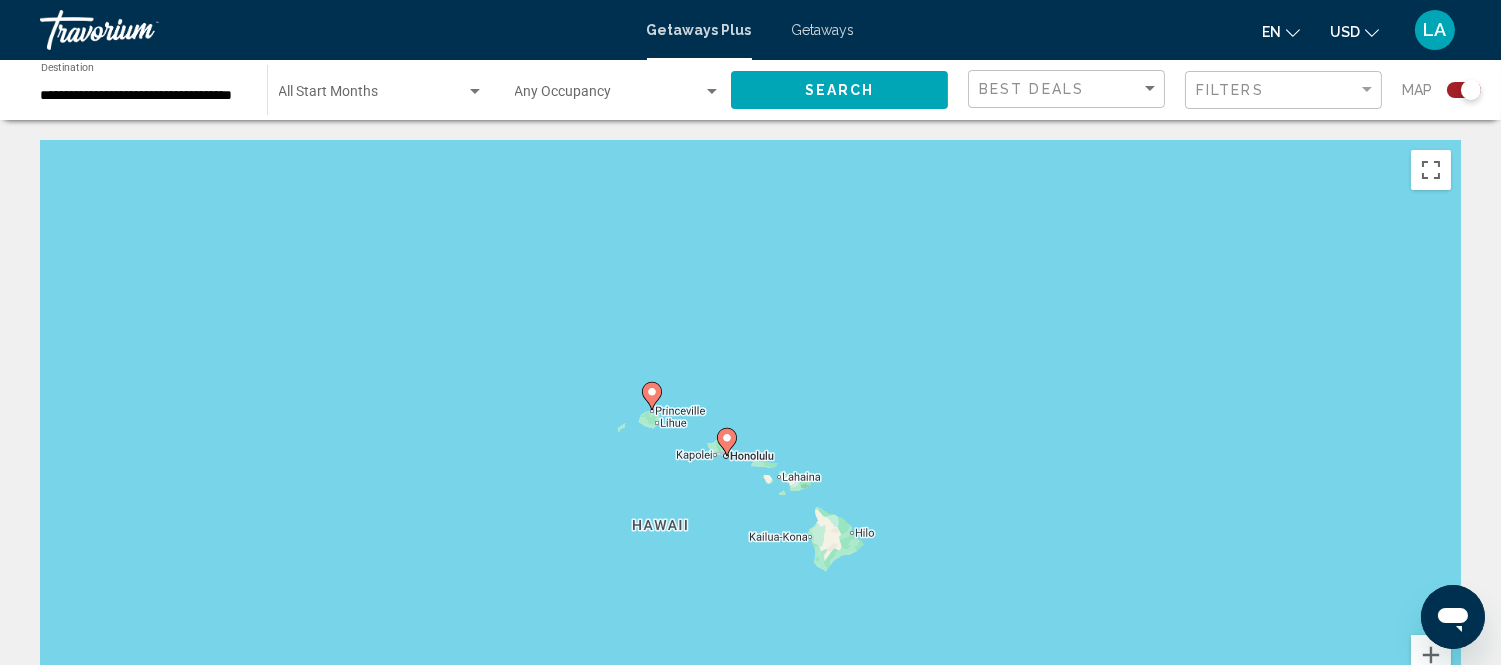 click at bounding box center [652, 396] 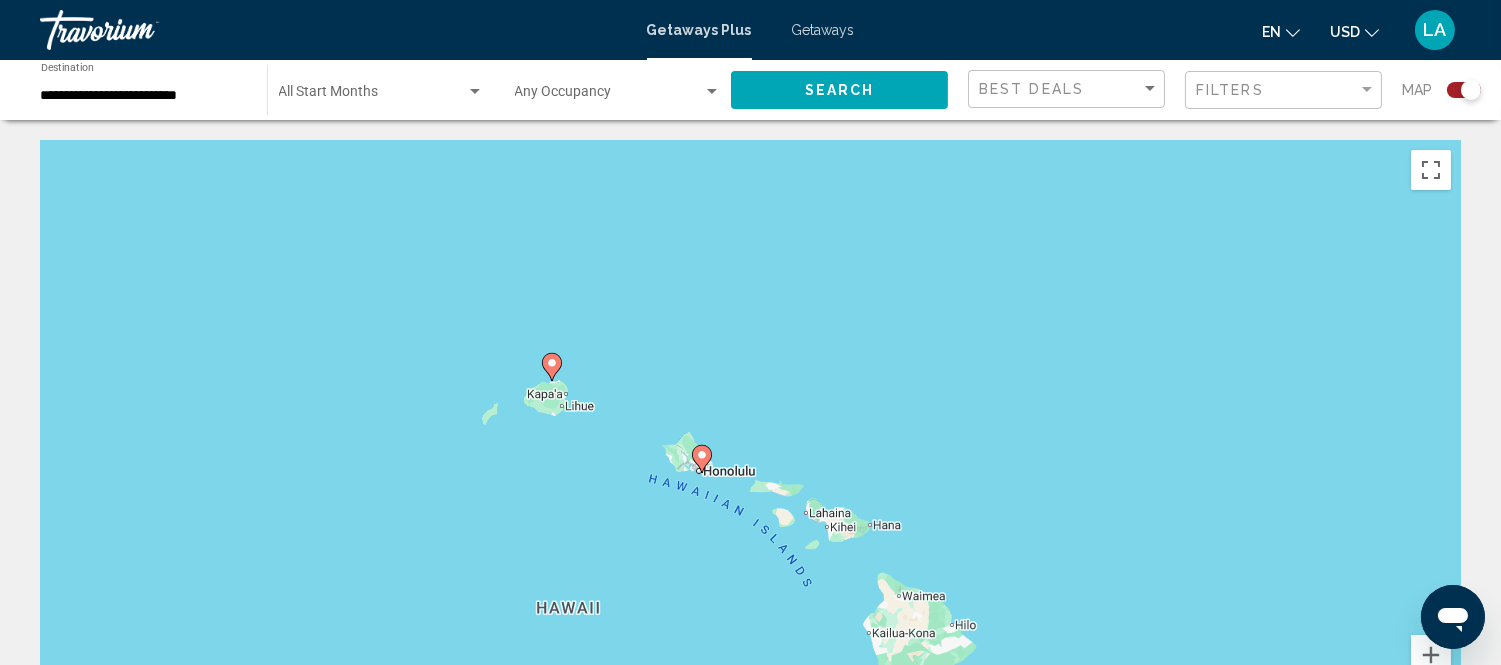 click 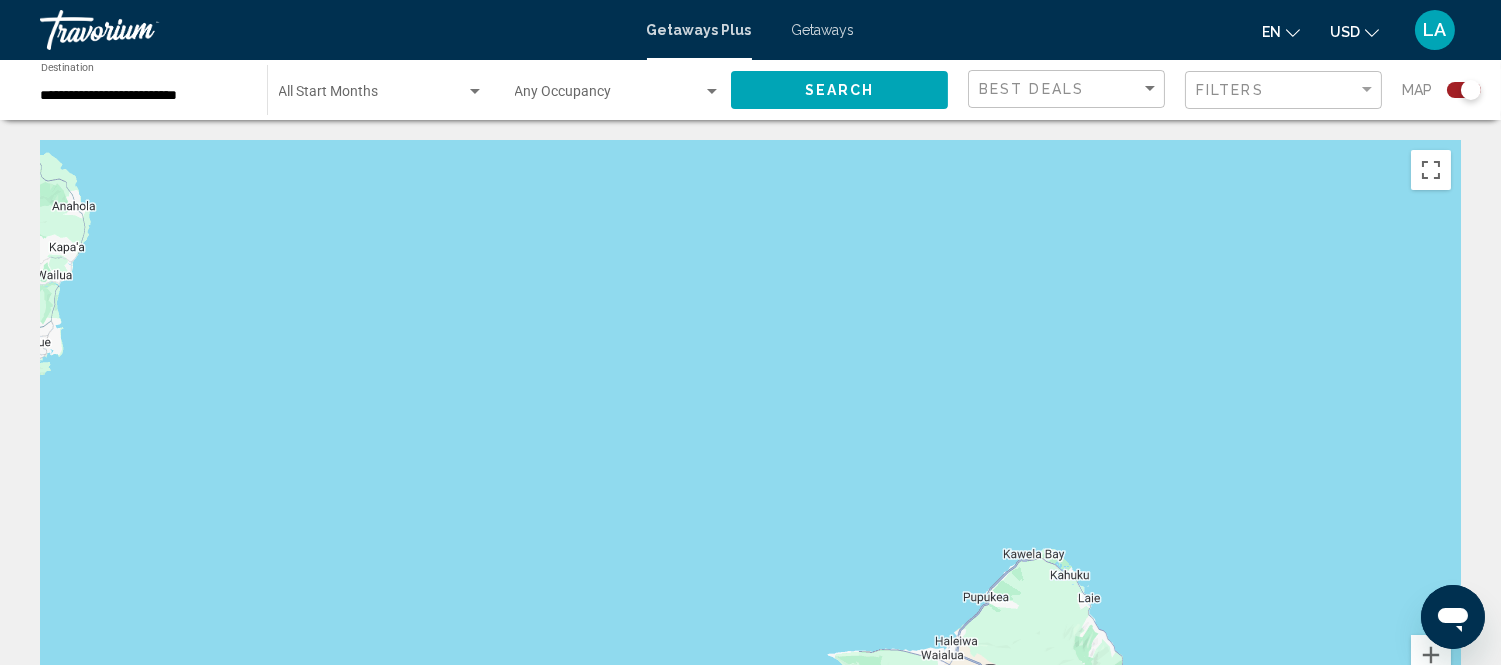 drag, startPoint x: 198, startPoint y: 348, endPoint x: 993, endPoint y: 518, distance: 812.97296 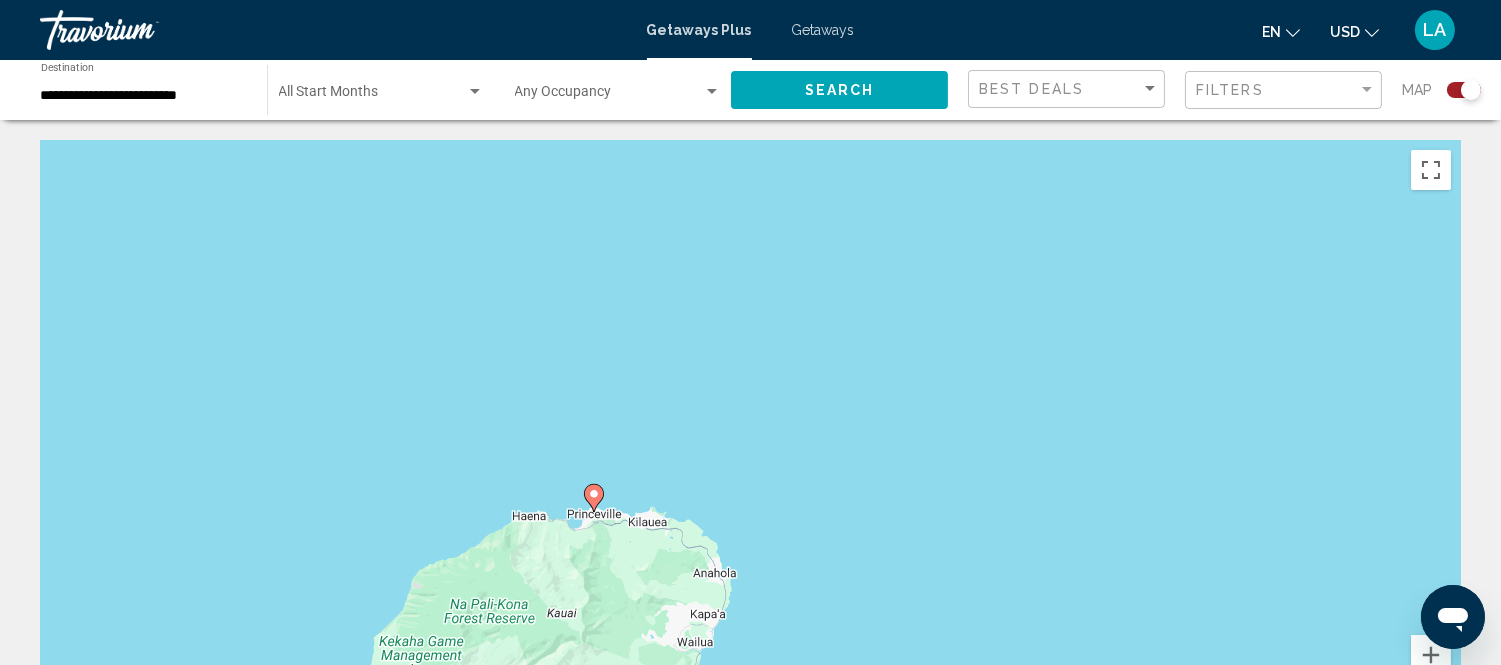 drag, startPoint x: 450, startPoint y: 340, endPoint x: 1116, endPoint y: 717, distance: 765.3006 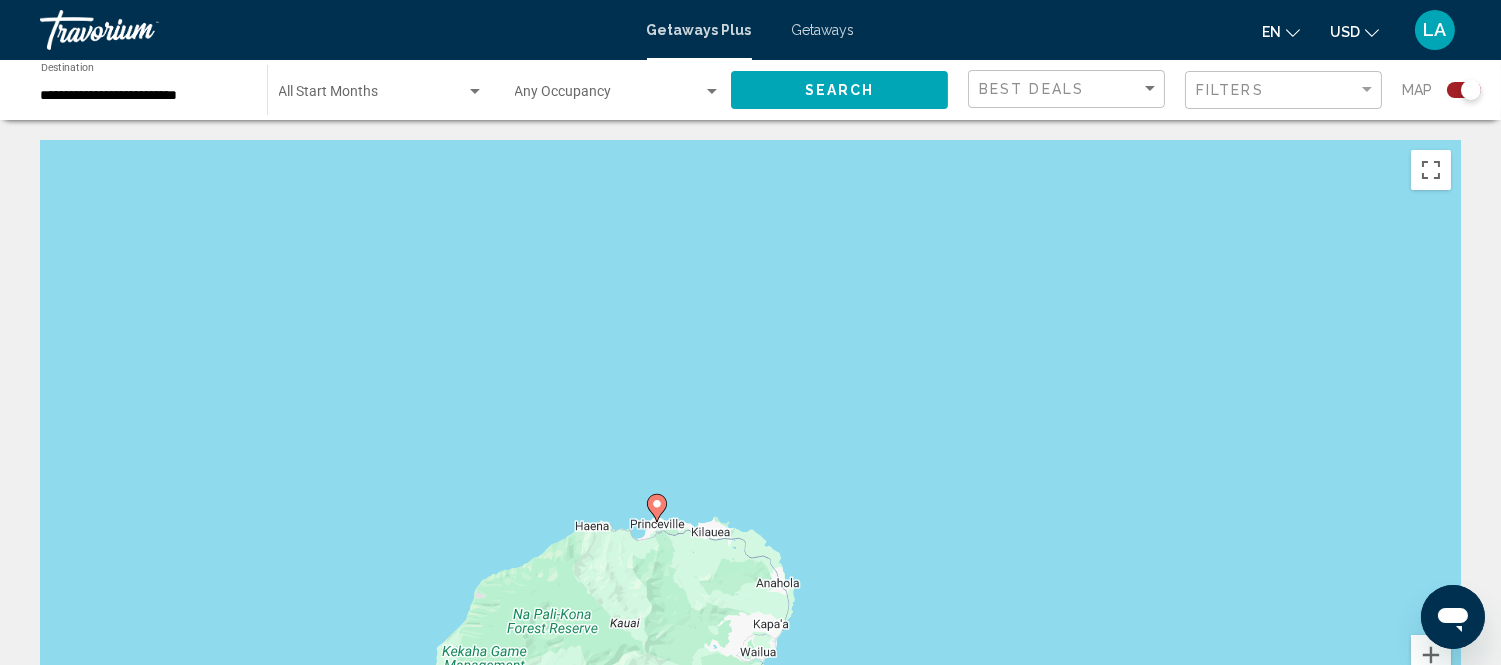 click 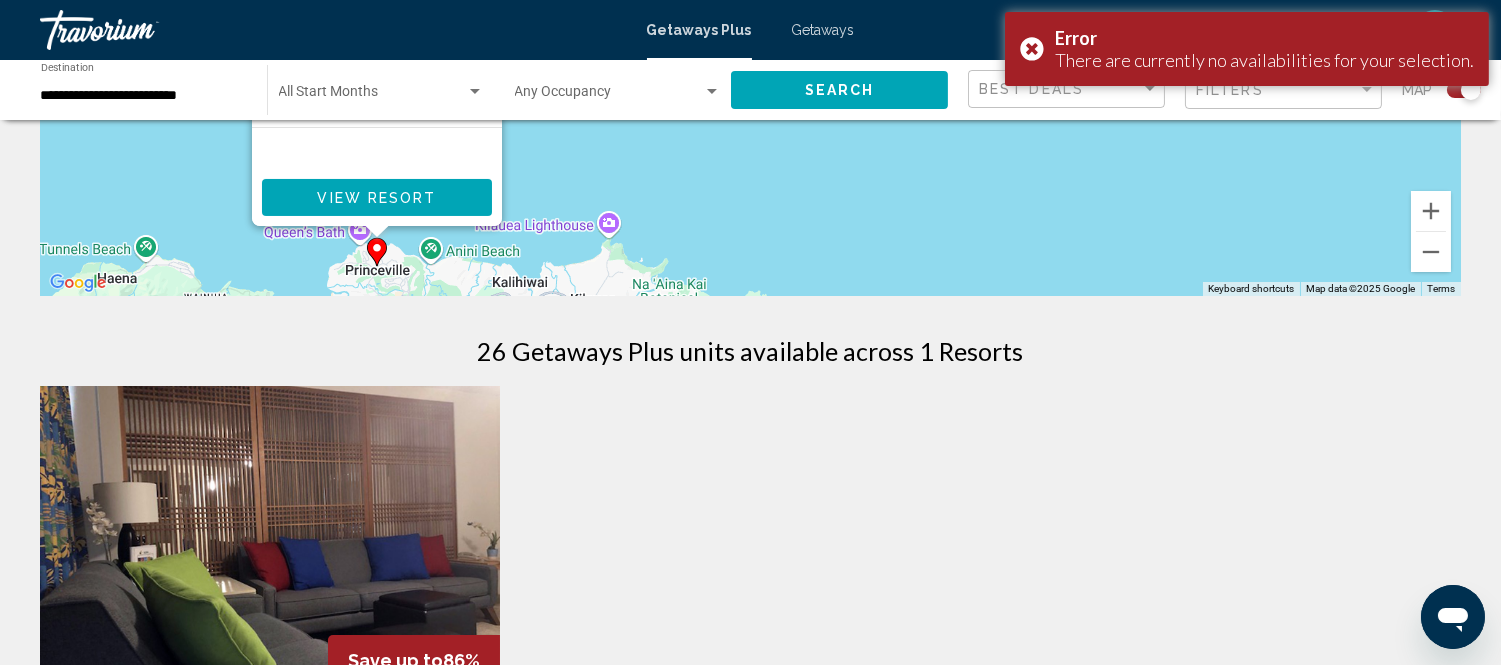 scroll, scrollTop: 333, scrollLeft: 0, axis: vertical 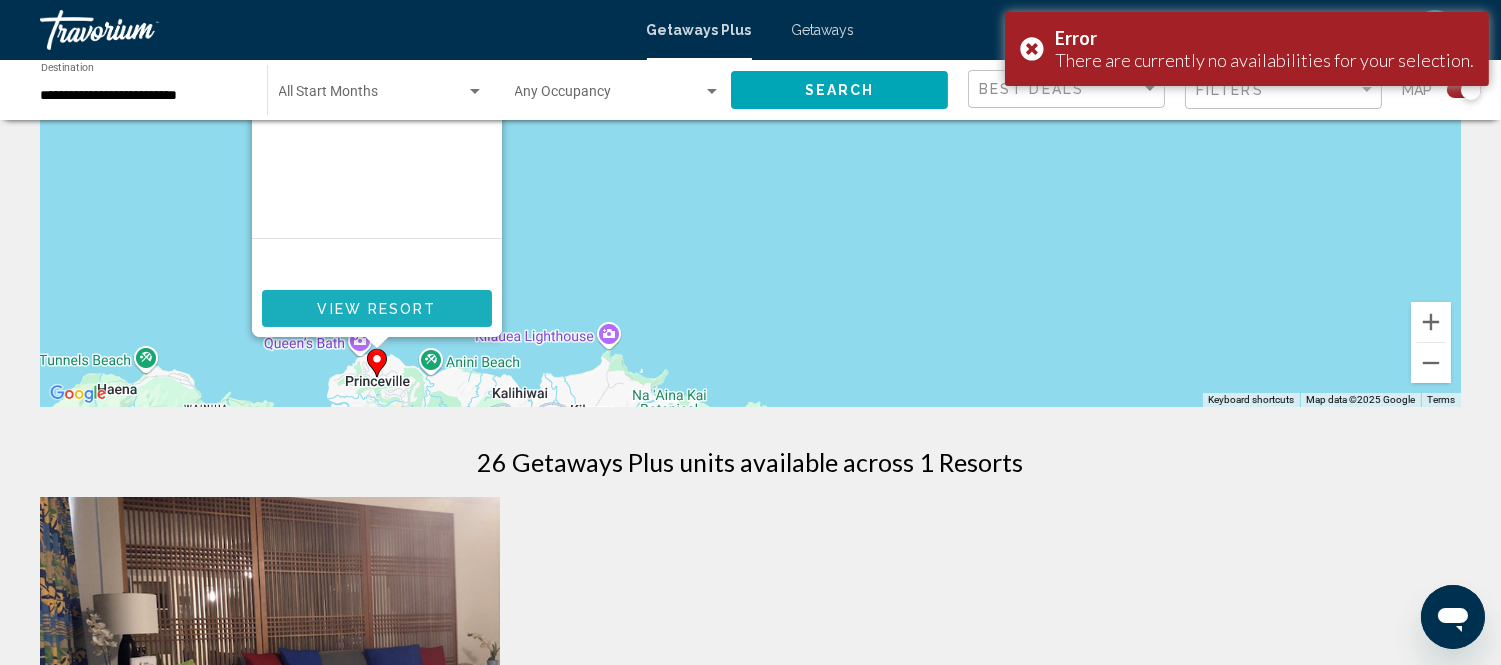click on "View Resort" at bounding box center [376, 309] 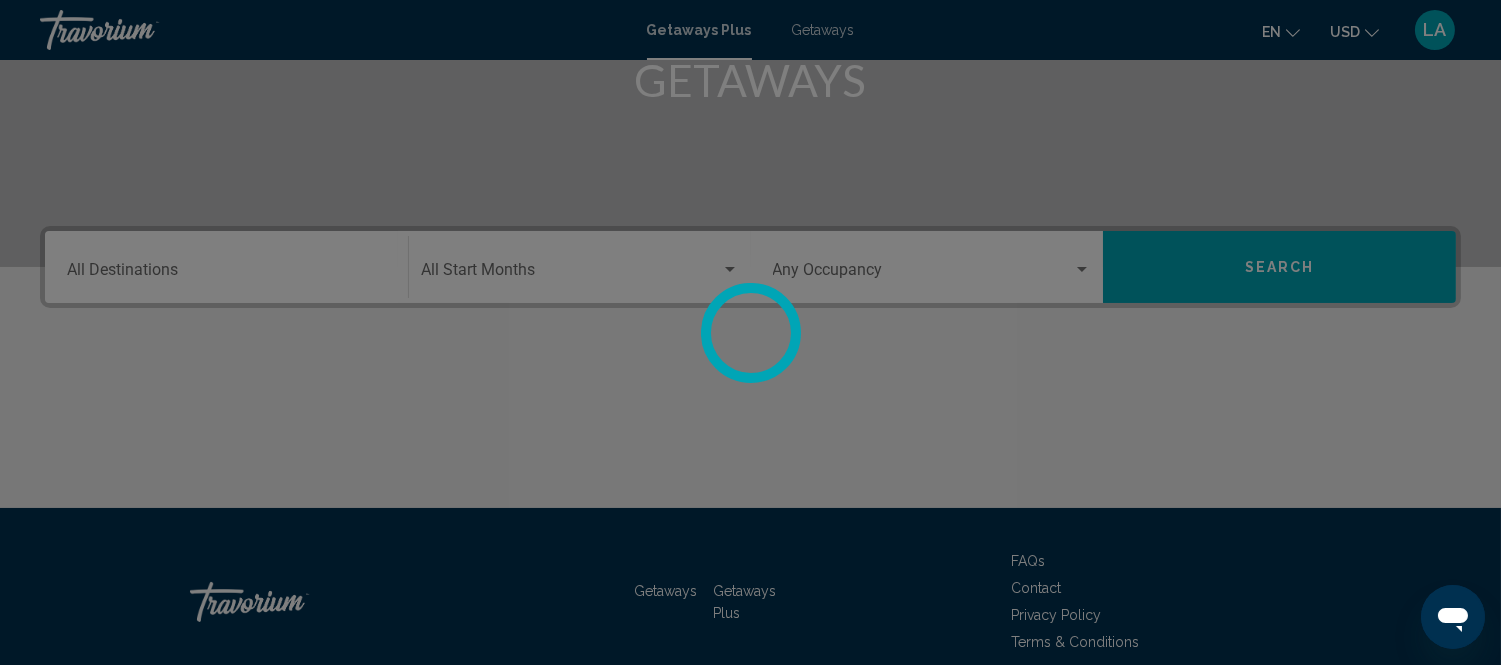 scroll, scrollTop: 420, scrollLeft: 0, axis: vertical 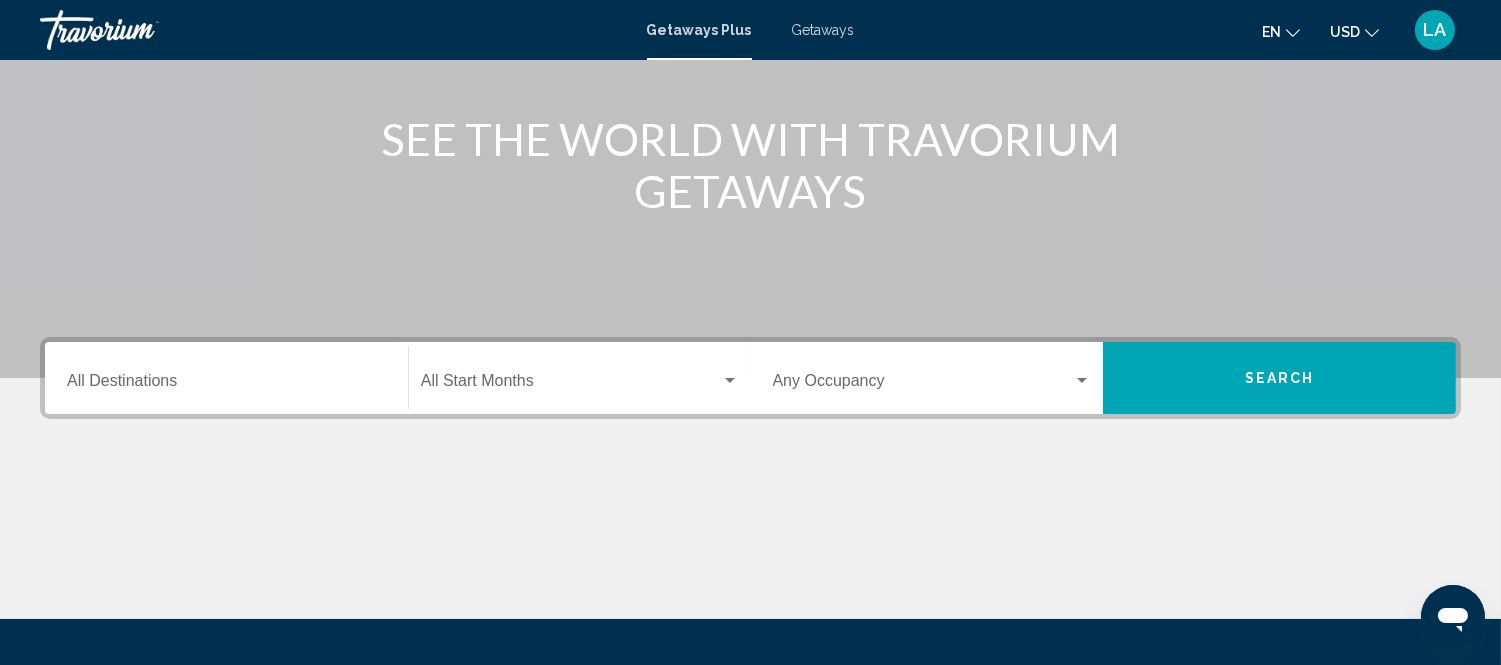 click on "Destination All Destinations" at bounding box center [226, 385] 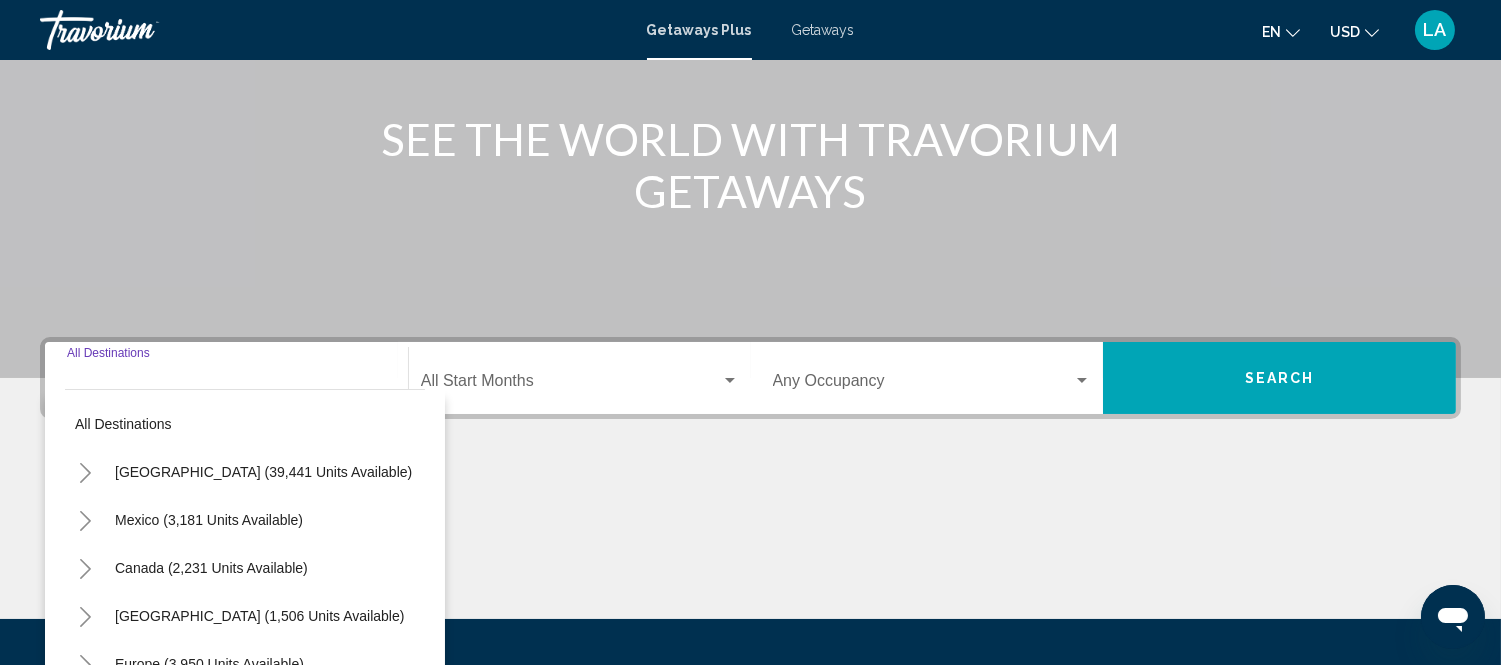 scroll, scrollTop: 420, scrollLeft: 0, axis: vertical 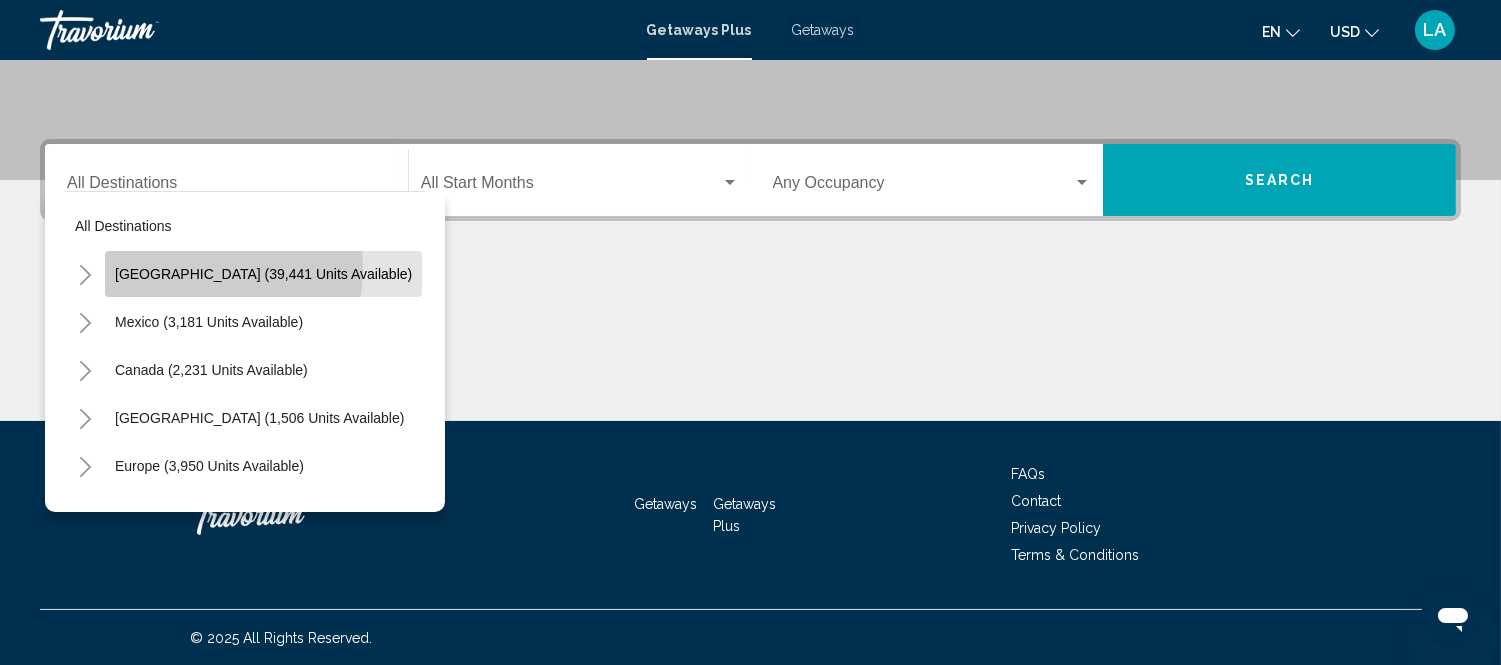 click on "[GEOGRAPHIC_DATA] (39,441 units available)" 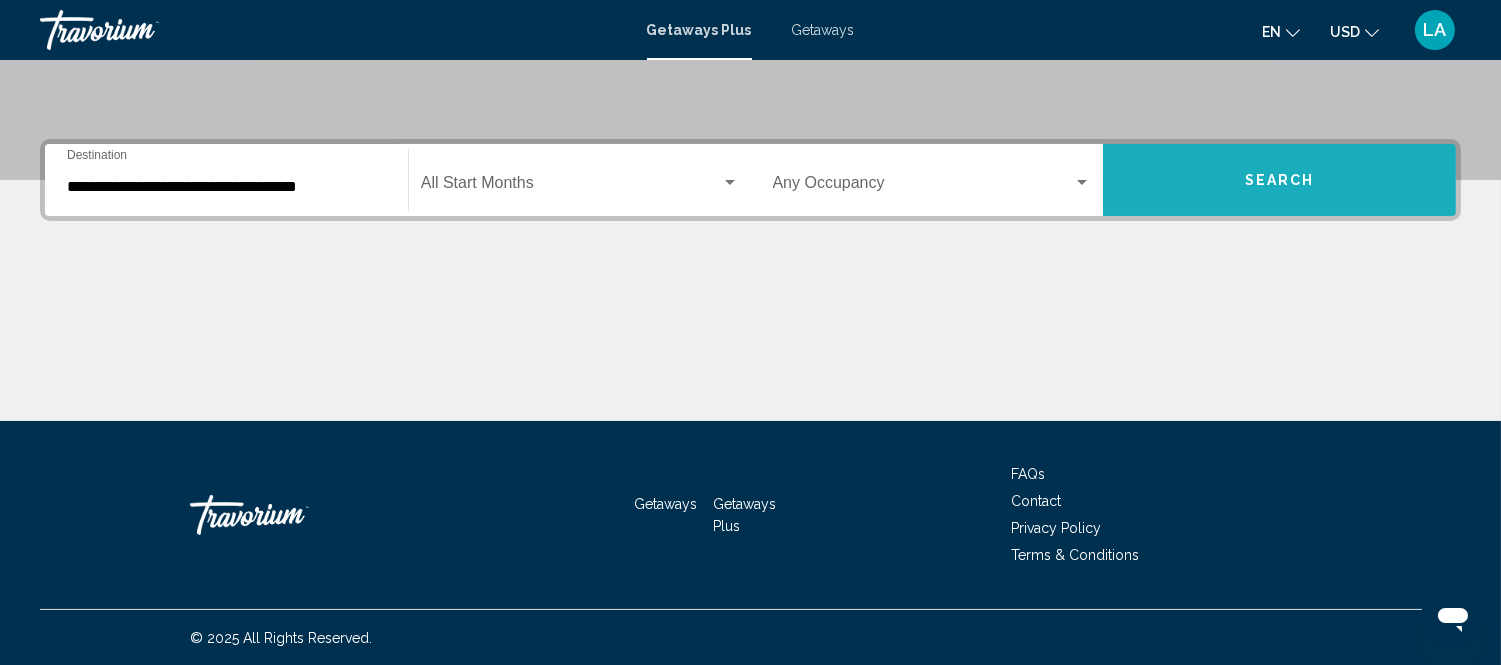 click on "Search" at bounding box center (1280, 181) 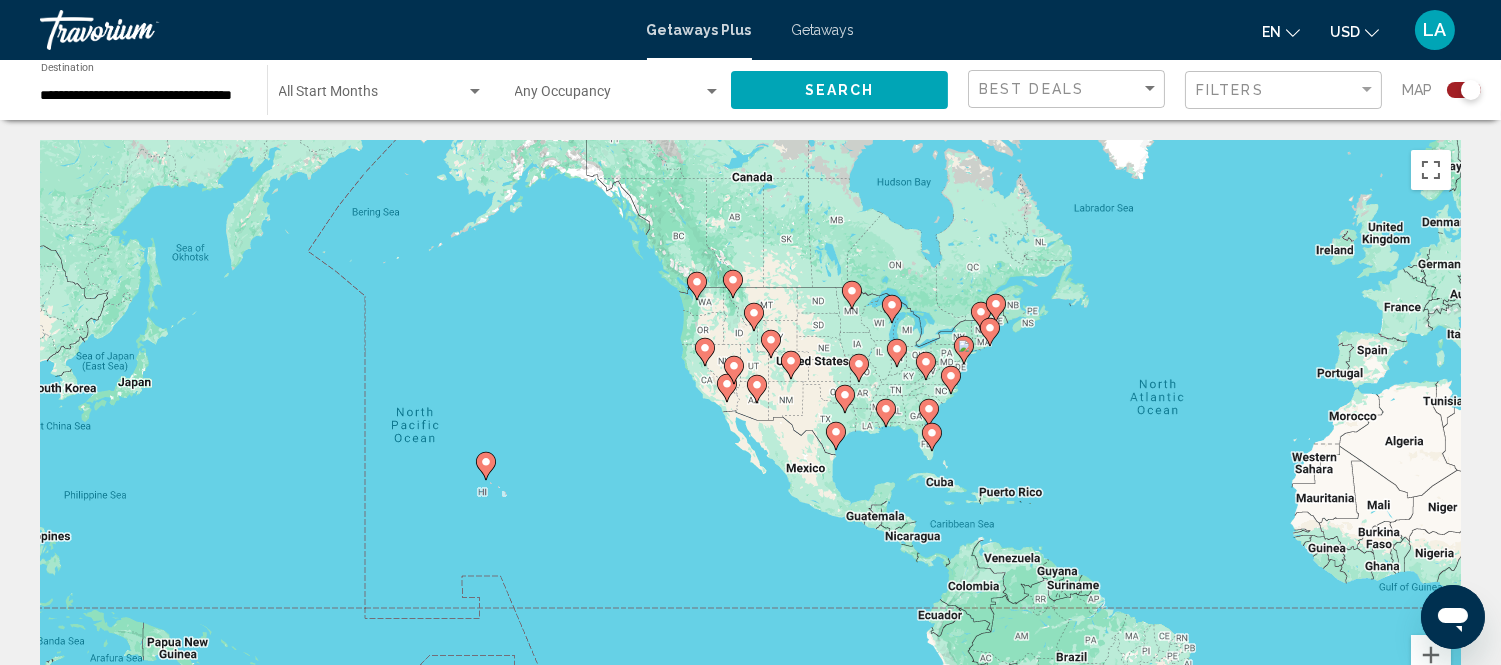 drag, startPoint x: 704, startPoint y: 396, endPoint x: 1184, endPoint y: 384, distance: 480.14996 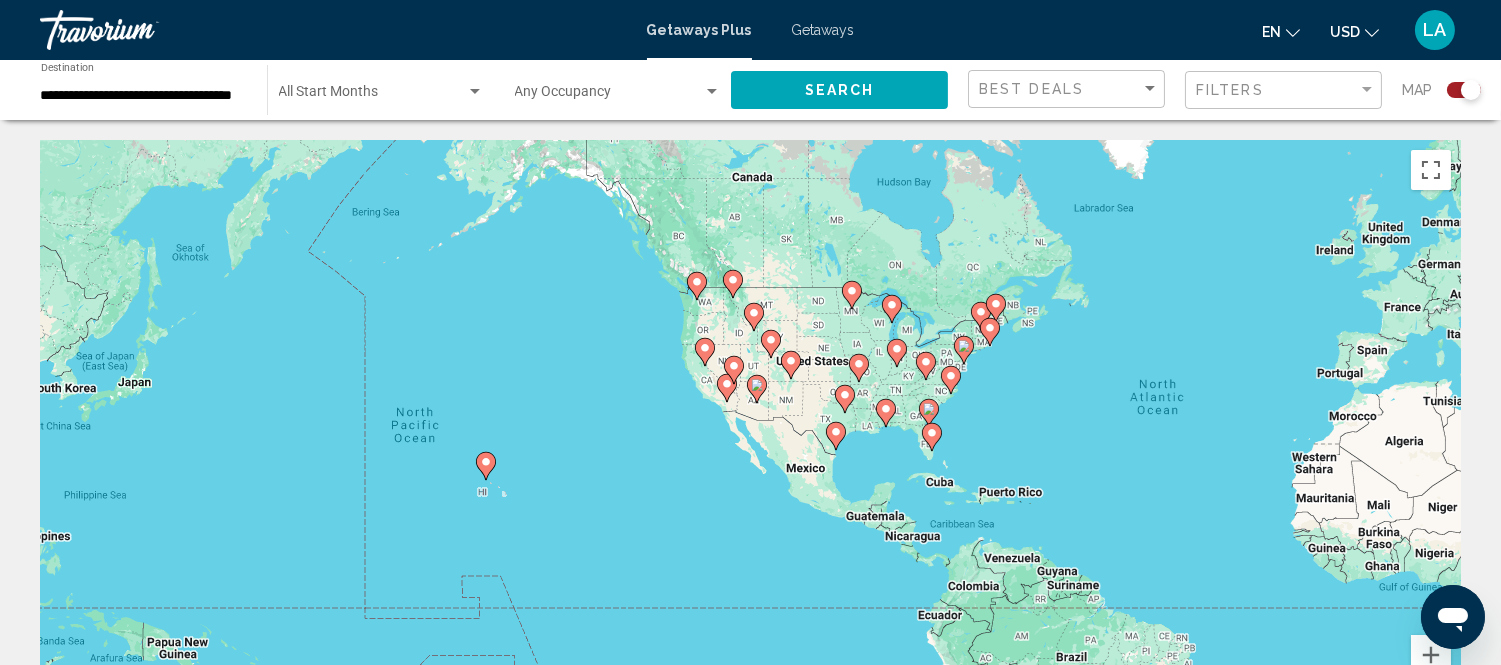 click on "To navigate, press the arrow keys. To activate drag with keyboard, press Alt + Enter. Once in keyboard drag state, use the arrow keys to move the marker. To complete the drag, press the Enter key. To cancel, press Escape." at bounding box center (750, 440) 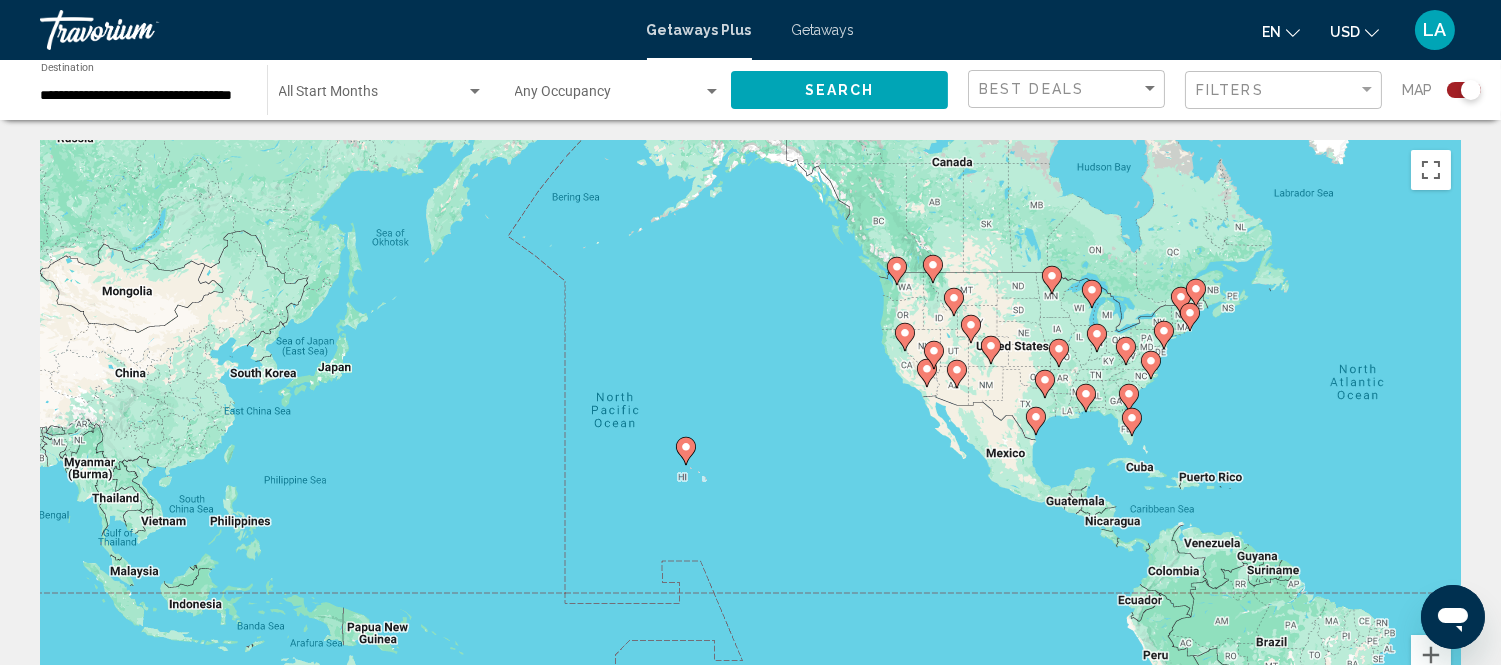 drag, startPoint x: 662, startPoint y: 461, endPoint x: 818, endPoint y: 430, distance: 159.05031 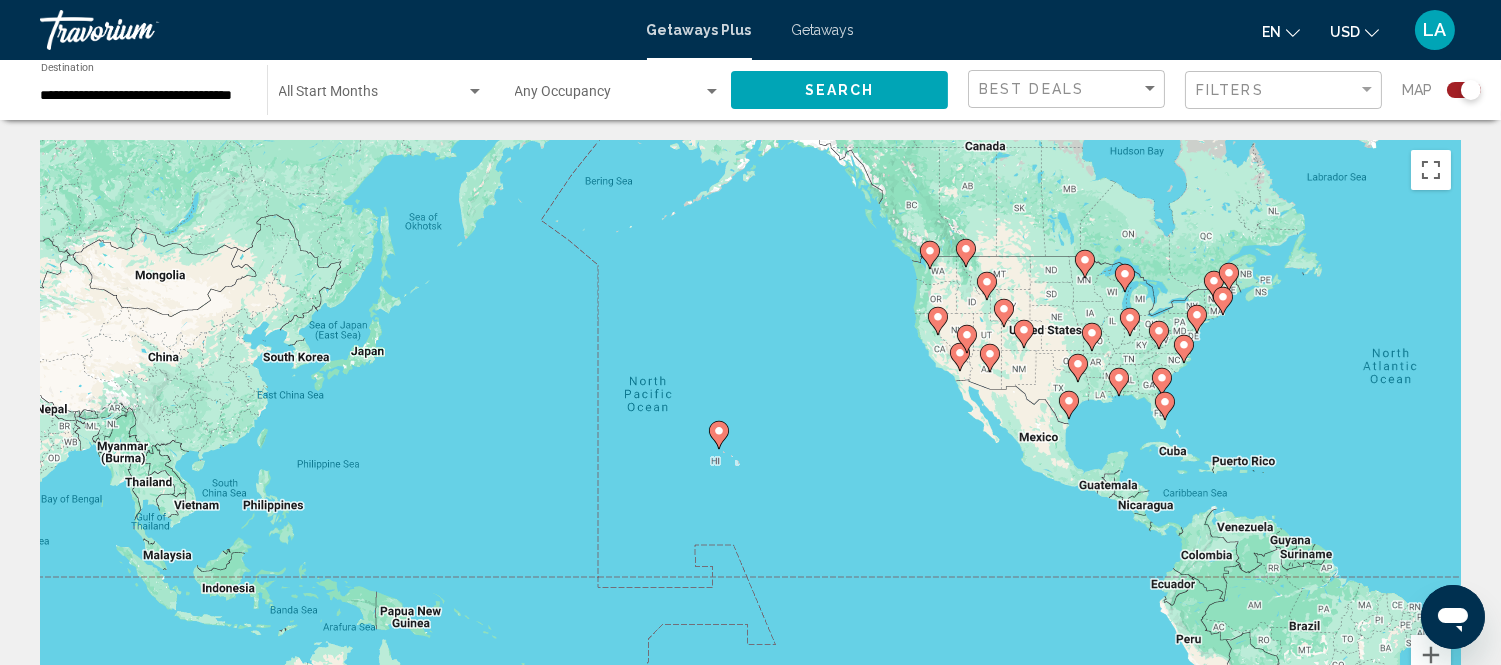 click on "To navigate, press the arrow keys. To activate drag with keyboard, press Alt + Enter. Once in keyboard drag state, use the arrow keys to move the marker. To complete the drag, press the Enter key. To cancel, press Escape." at bounding box center (750, 440) 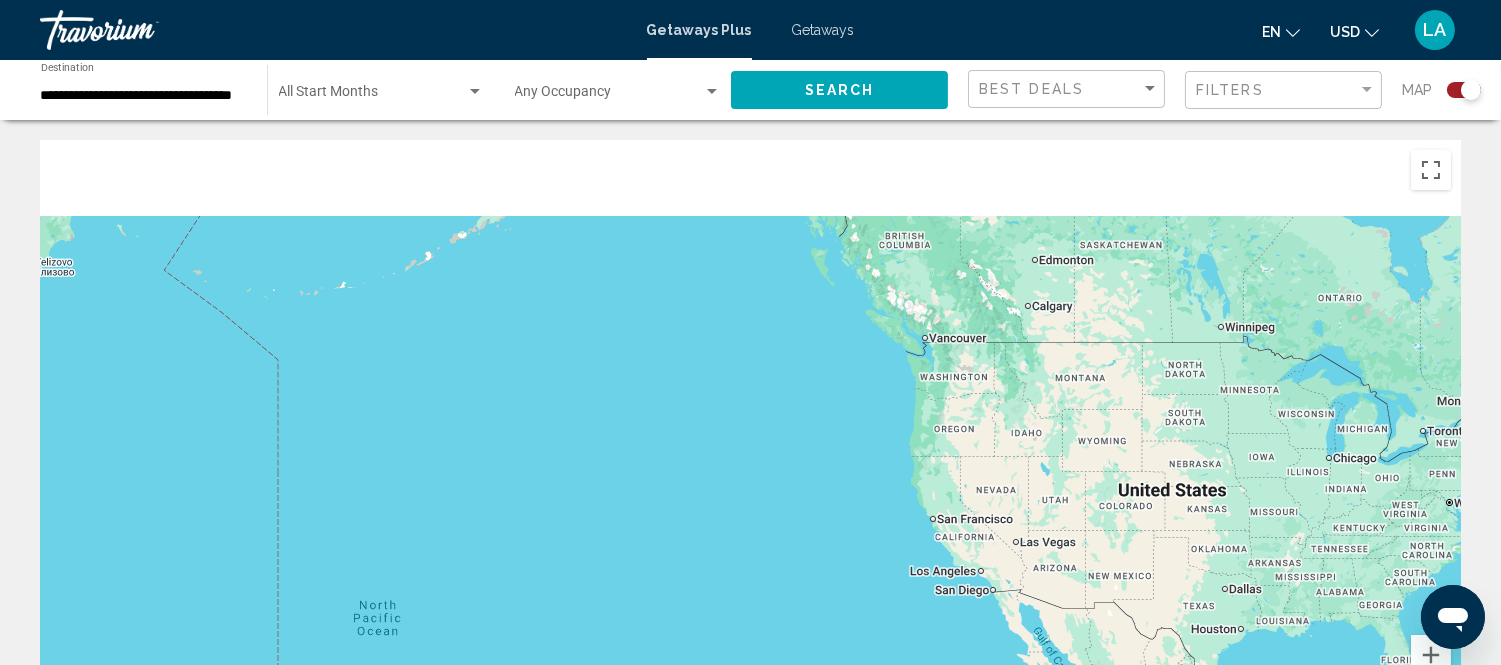 drag, startPoint x: 972, startPoint y: 330, endPoint x: 796, endPoint y: 615, distance: 334.96417 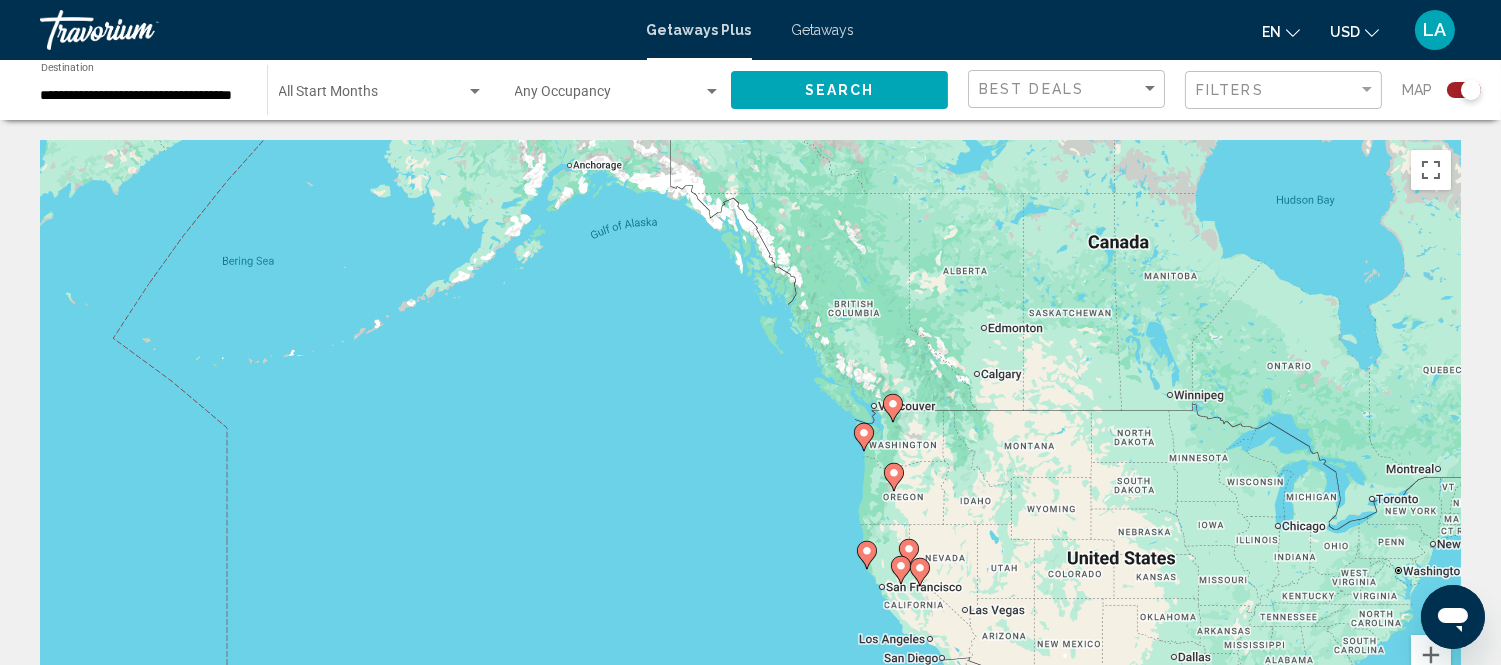 scroll, scrollTop: 222, scrollLeft: 0, axis: vertical 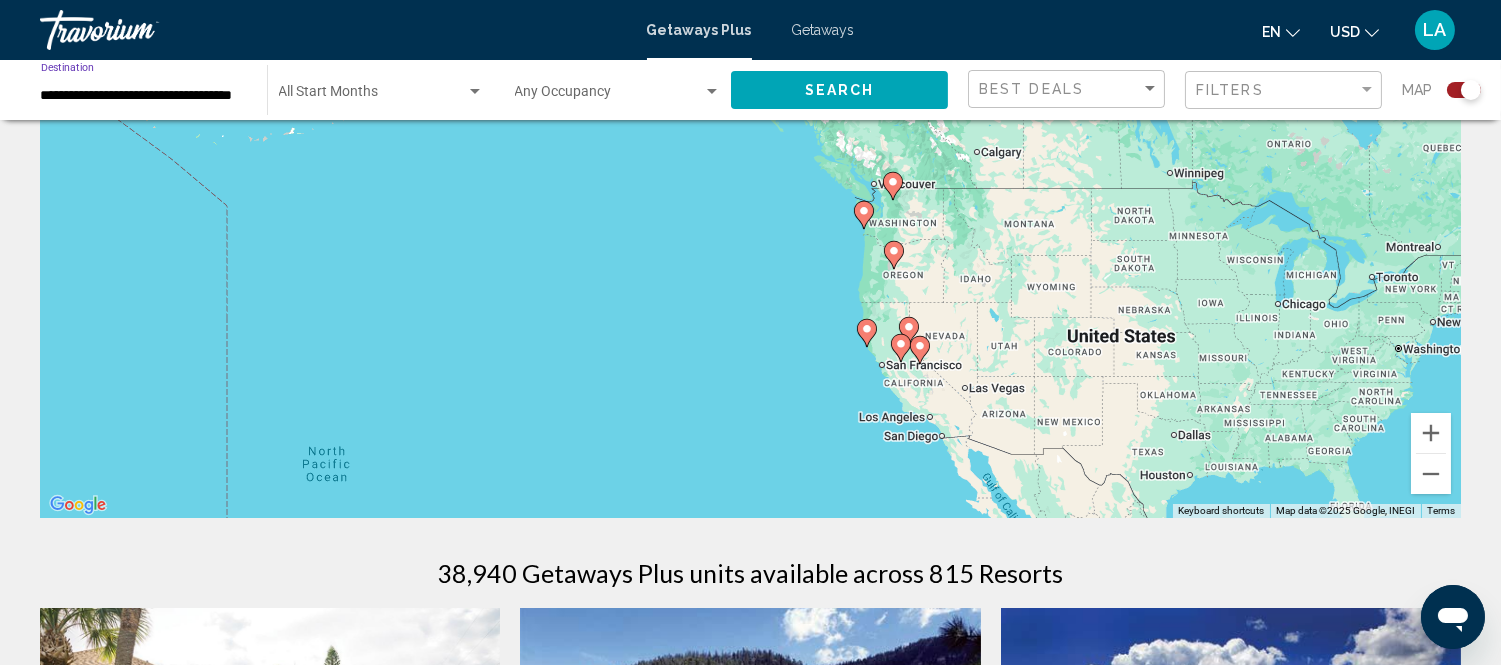 click on "**********" at bounding box center (144, 96) 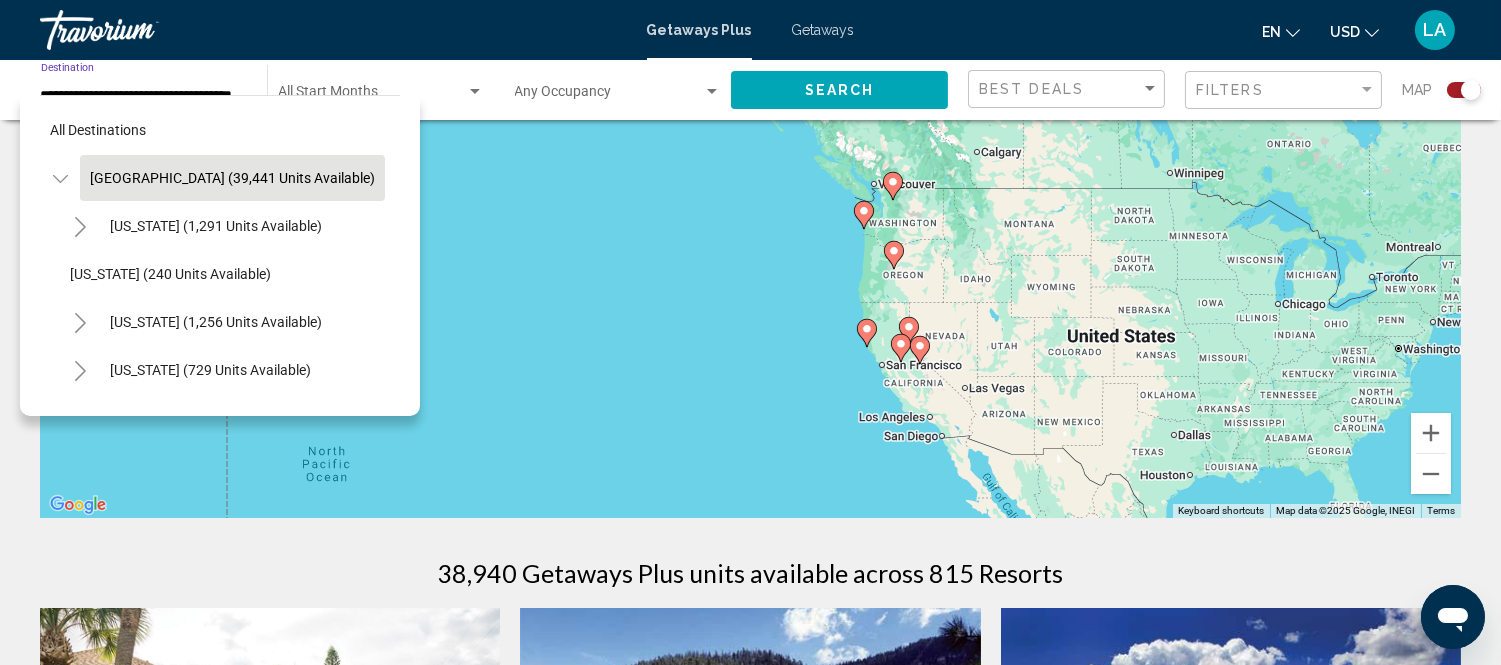 click on "To navigate, press the arrow keys. To activate drag with keyboard, press Alt + Enter. Once in keyboard drag state, use the arrow keys to move the marker. To complete the drag, press the Enter key. To cancel, press Escape." at bounding box center (750, 218) 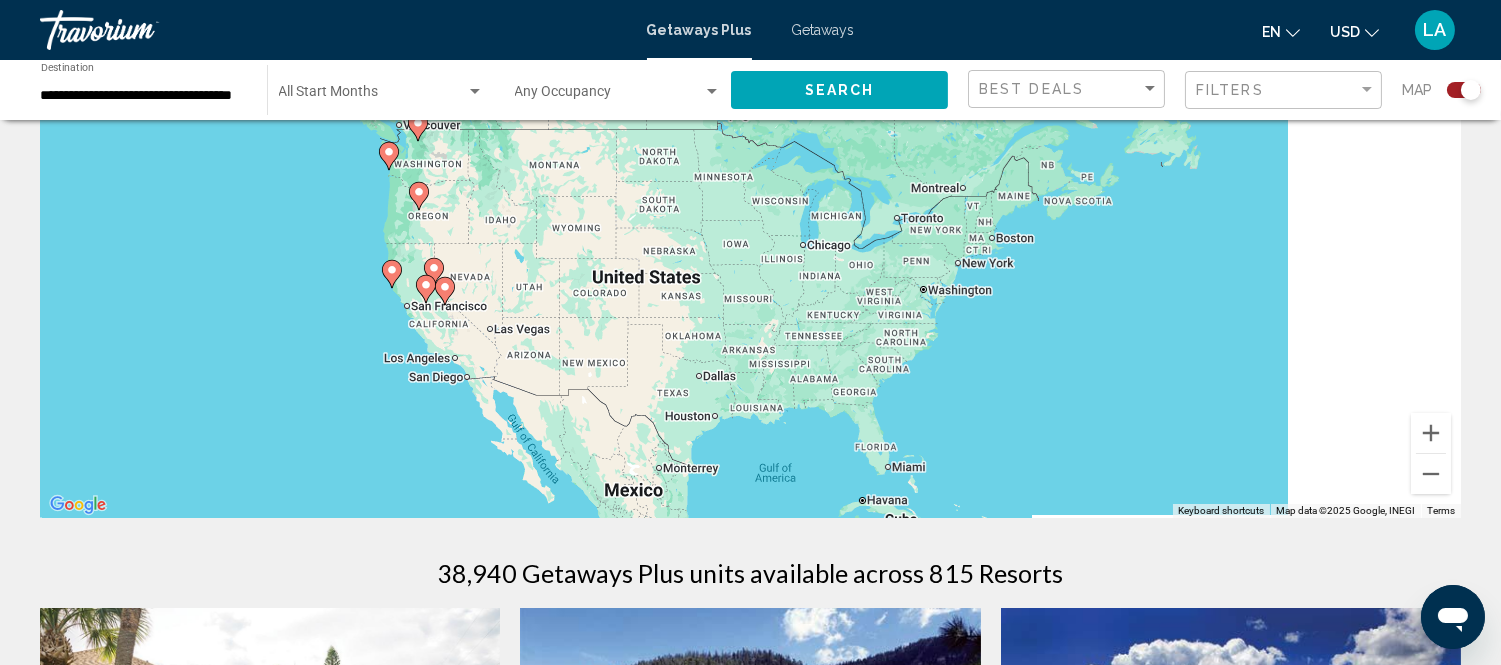 drag, startPoint x: 800, startPoint y: 266, endPoint x: 247, endPoint y: 190, distance: 558.198 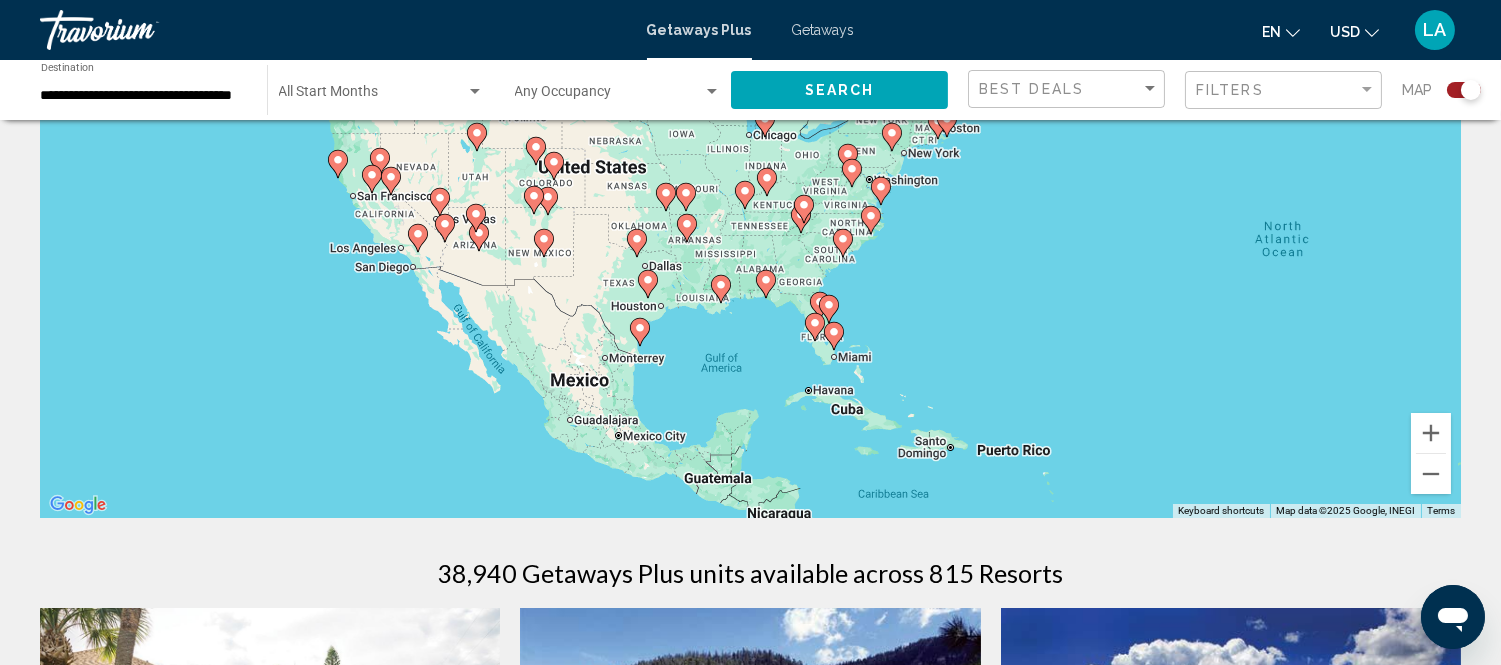 drag, startPoint x: 261, startPoint y: 352, endPoint x: 624, endPoint y: 163, distance: 409.25543 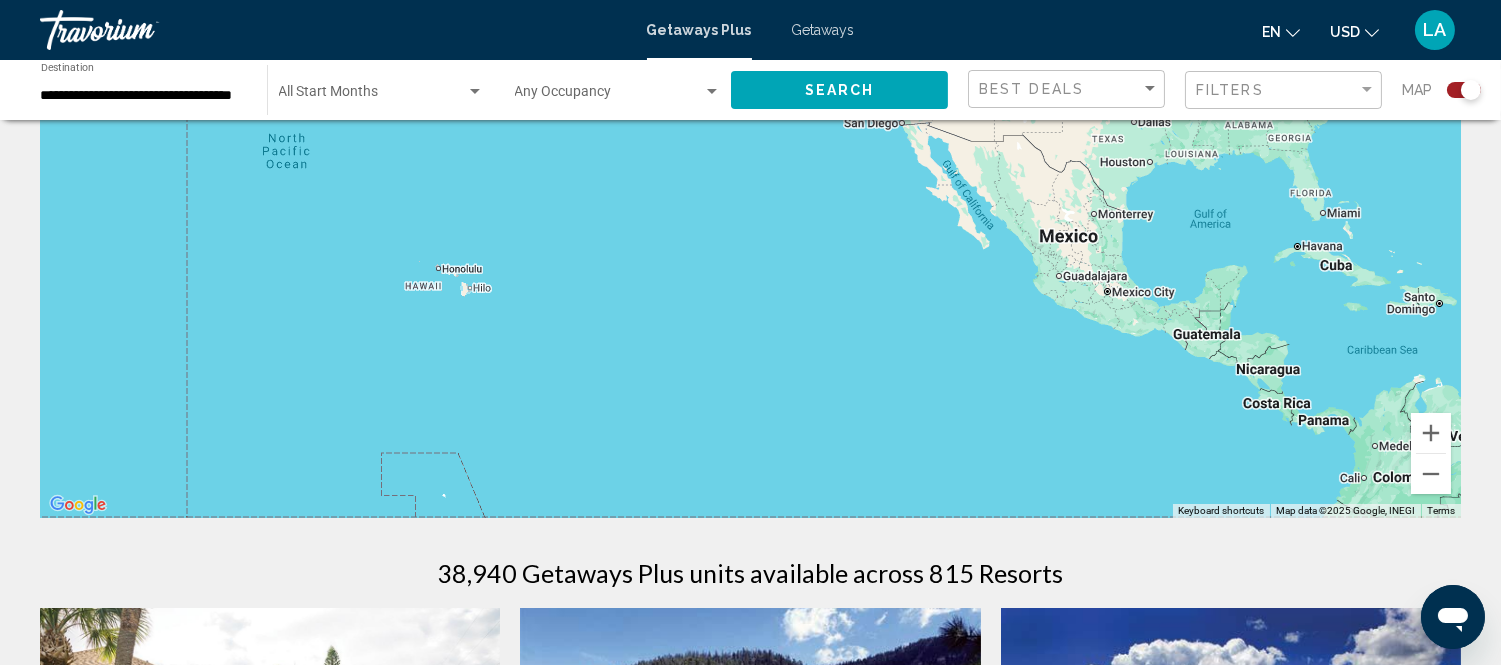 drag, startPoint x: 508, startPoint y: 238, endPoint x: 552, endPoint y: 363, distance: 132.51793 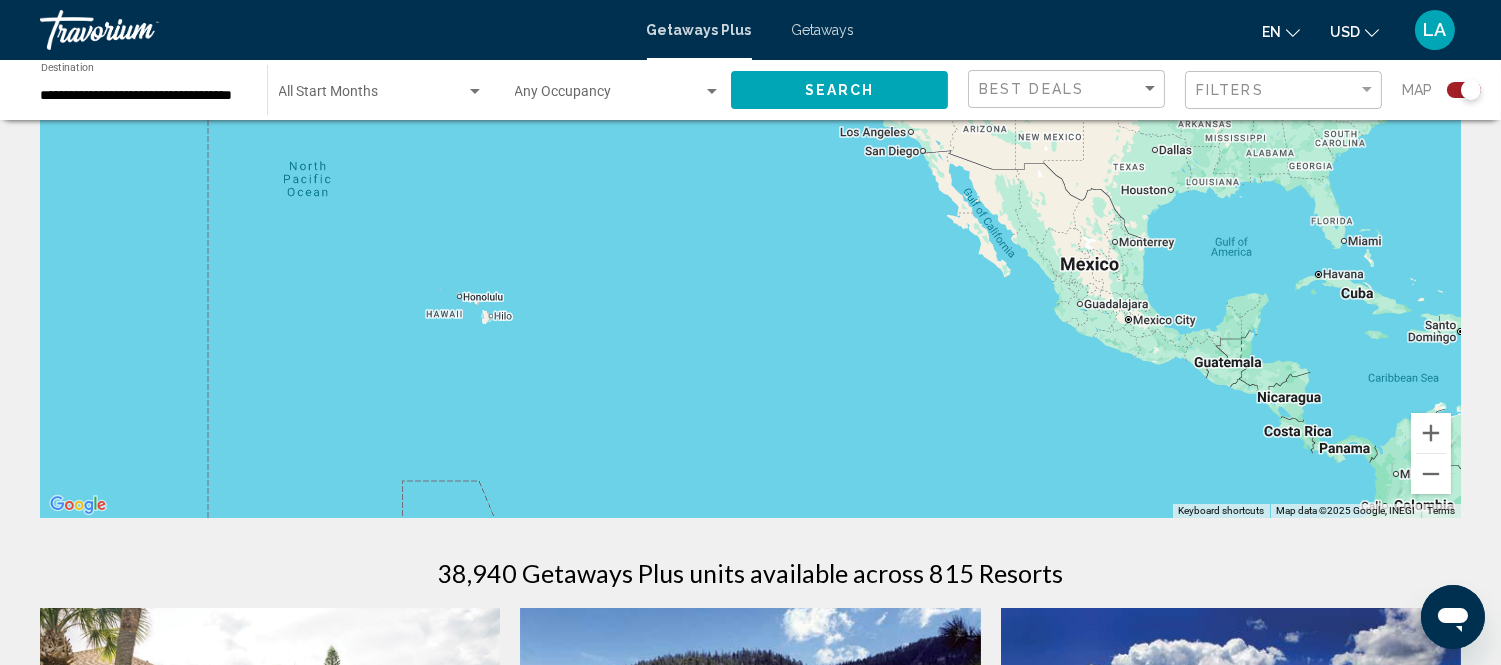 click on "To navigate, press the arrow keys. To activate drag with keyboard, press Alt + Enter. Once in keyboard drag state, use the arrow keys to move the marker. To complete the drag, press the Enter key. To cancel, press Escape." at bounding box center [750, 218] 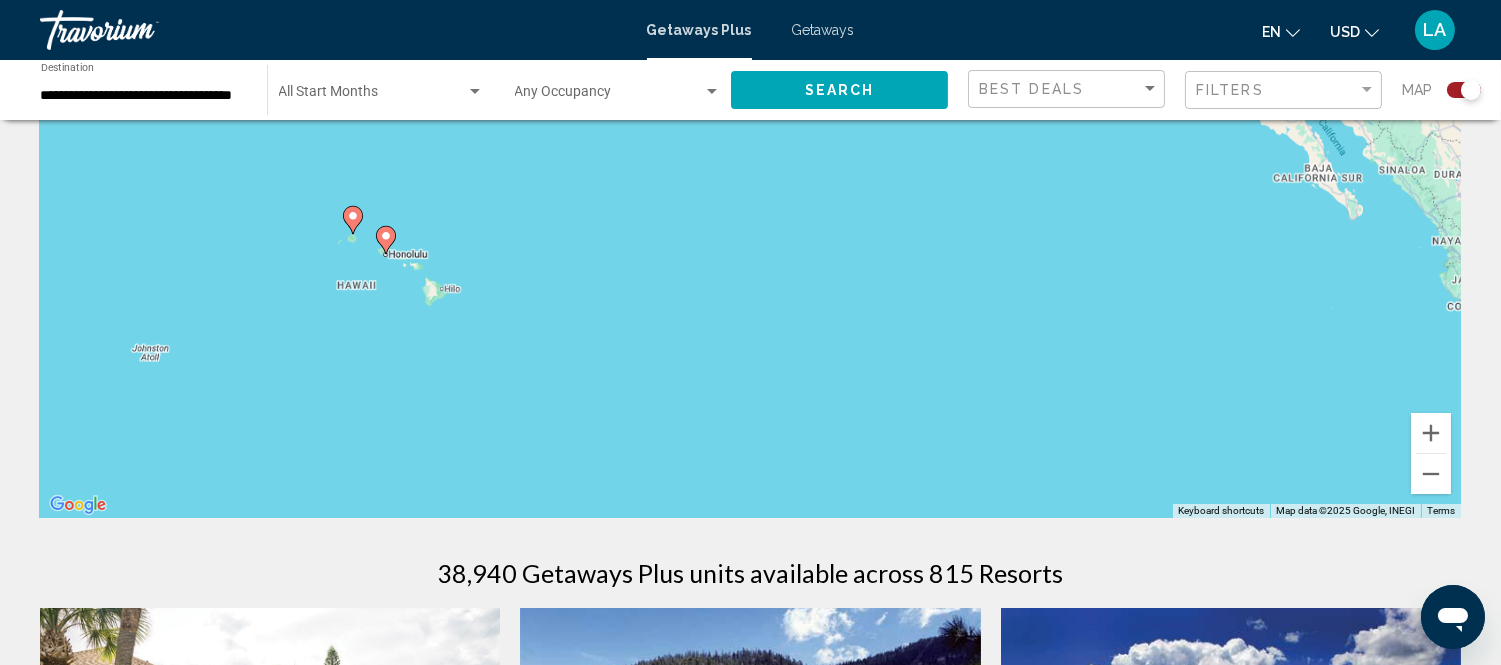 click on "To navigate, press the arrow keys. To activate drag with keyboard, press Alt + Enter. Once in keyboard drag state, use the arrow keys to move the marker. To complete the drag, press the Enter key. To cancel, press Escape." at bounding box center [750, 218] 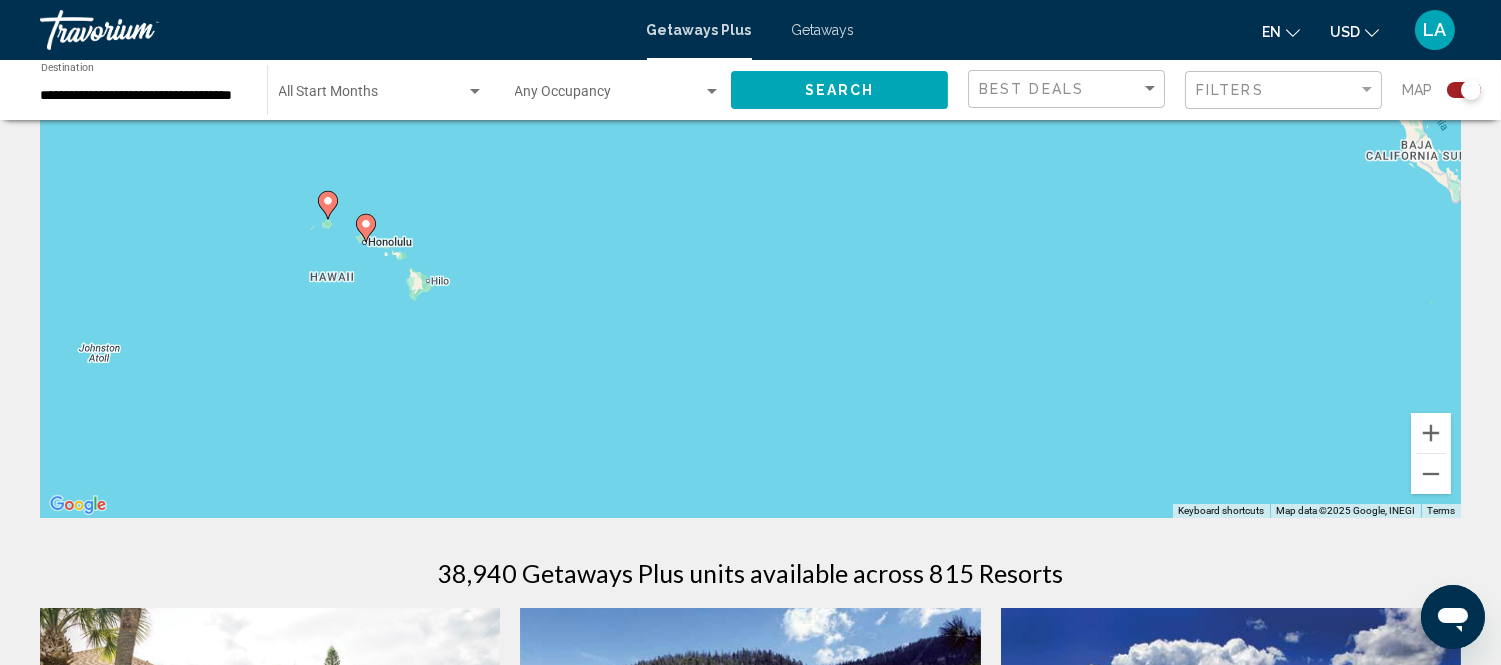 click on "To navigate, press the arrow keys. To activate drag with keyboard, press Alt + Enter. Once in keyboard drag state, use the arrow keys to move the marker. To complete the drag, press the Enter key. To cancel, press Escape." at bounding box center [750, 218] 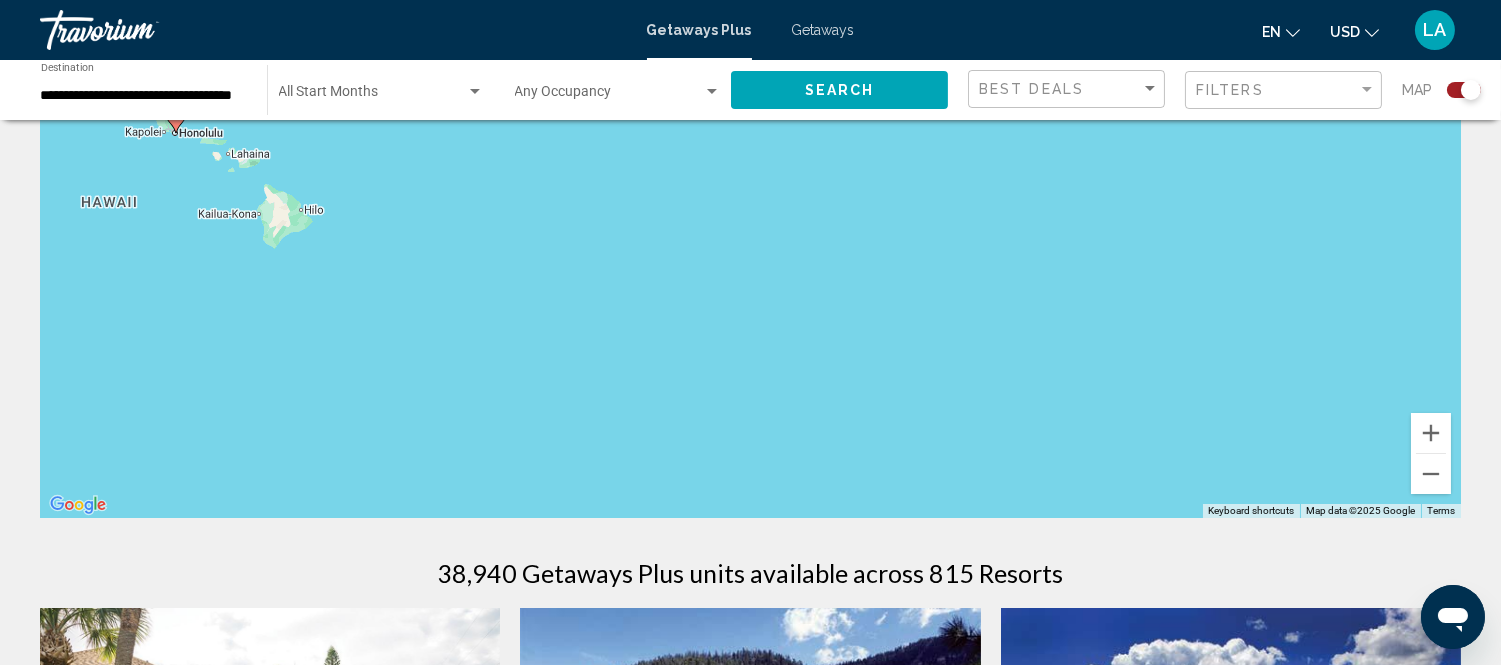 click on "To navigate, press the arrow keys. To activate drag with keyboard, press Alt + Enter. Once in keyboard drag state, use the arrow keys to move the marker. To complete the drag, press the Enter key. To cancel, press Escape." at bounding box center [750, 218] 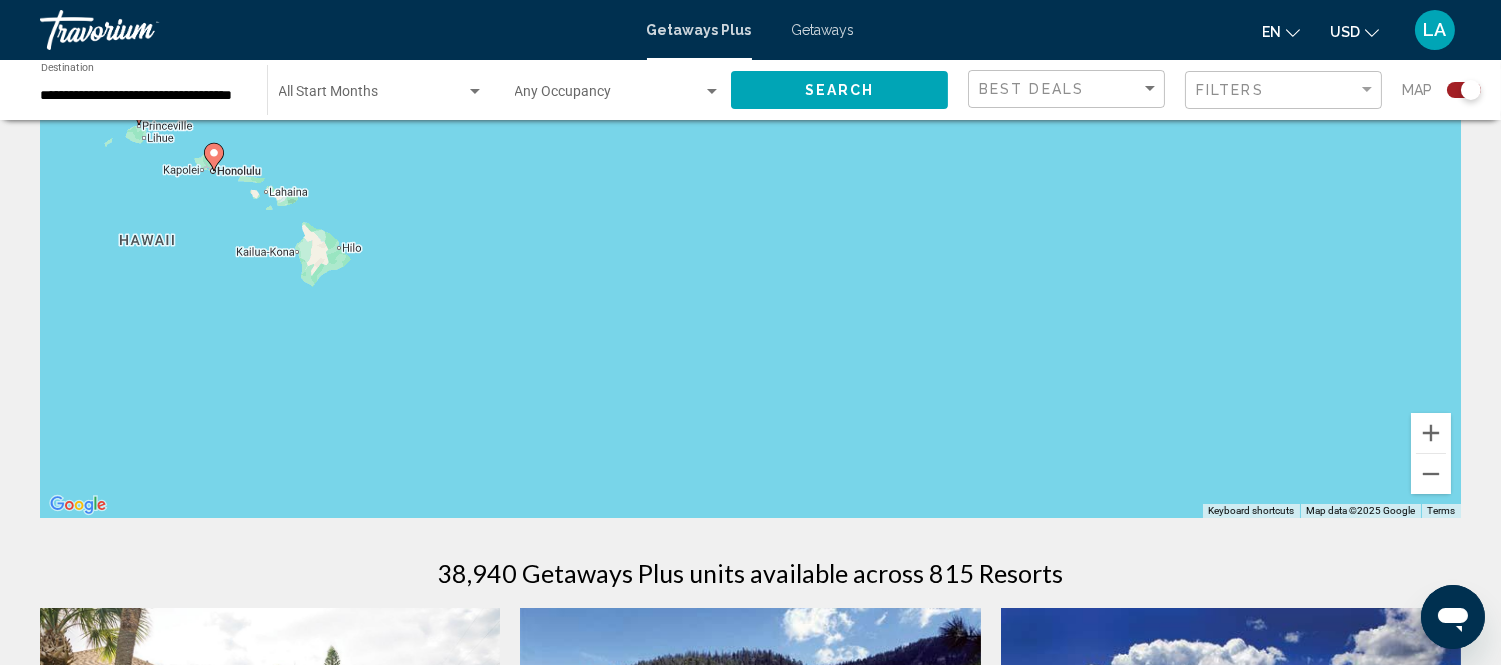 drag, startPoint x: 455, startPoint y: 240, endPoint x: 554, endPoint y: 317, distance: 125.4193 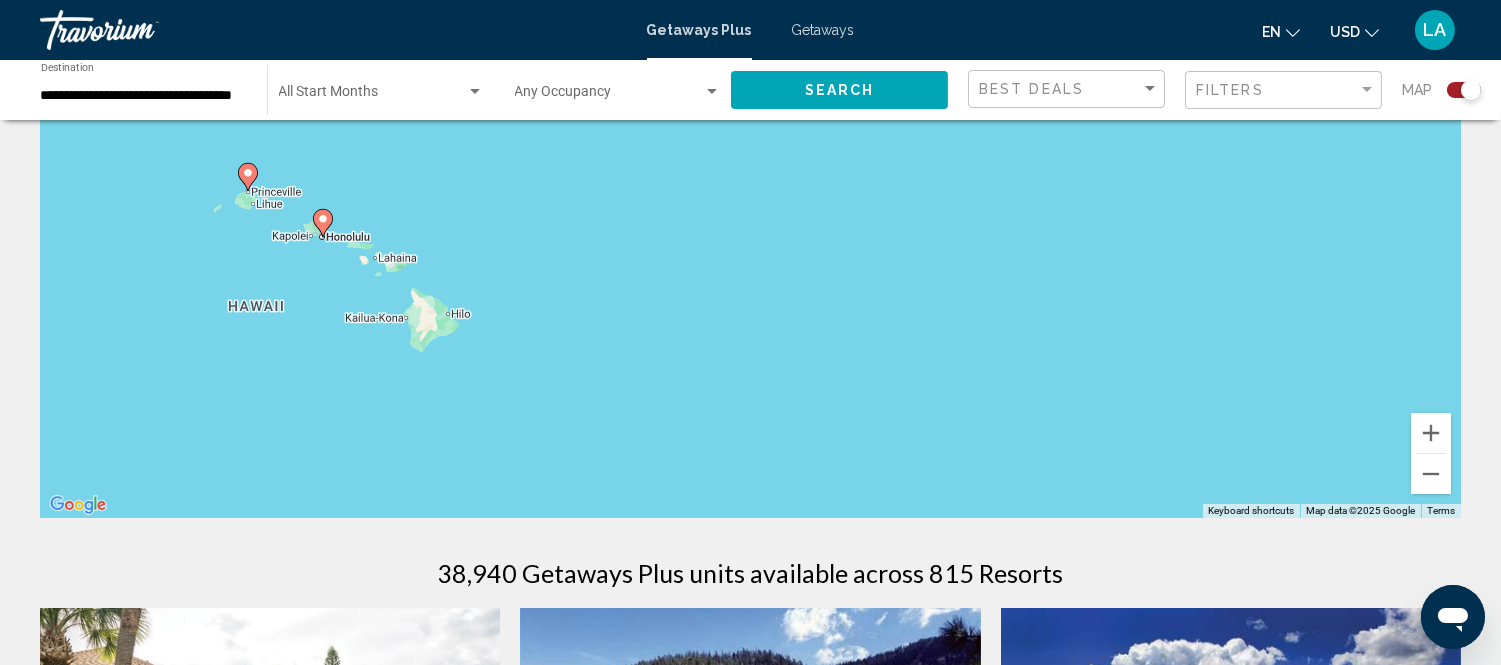 click at bounding box center (248, 177) 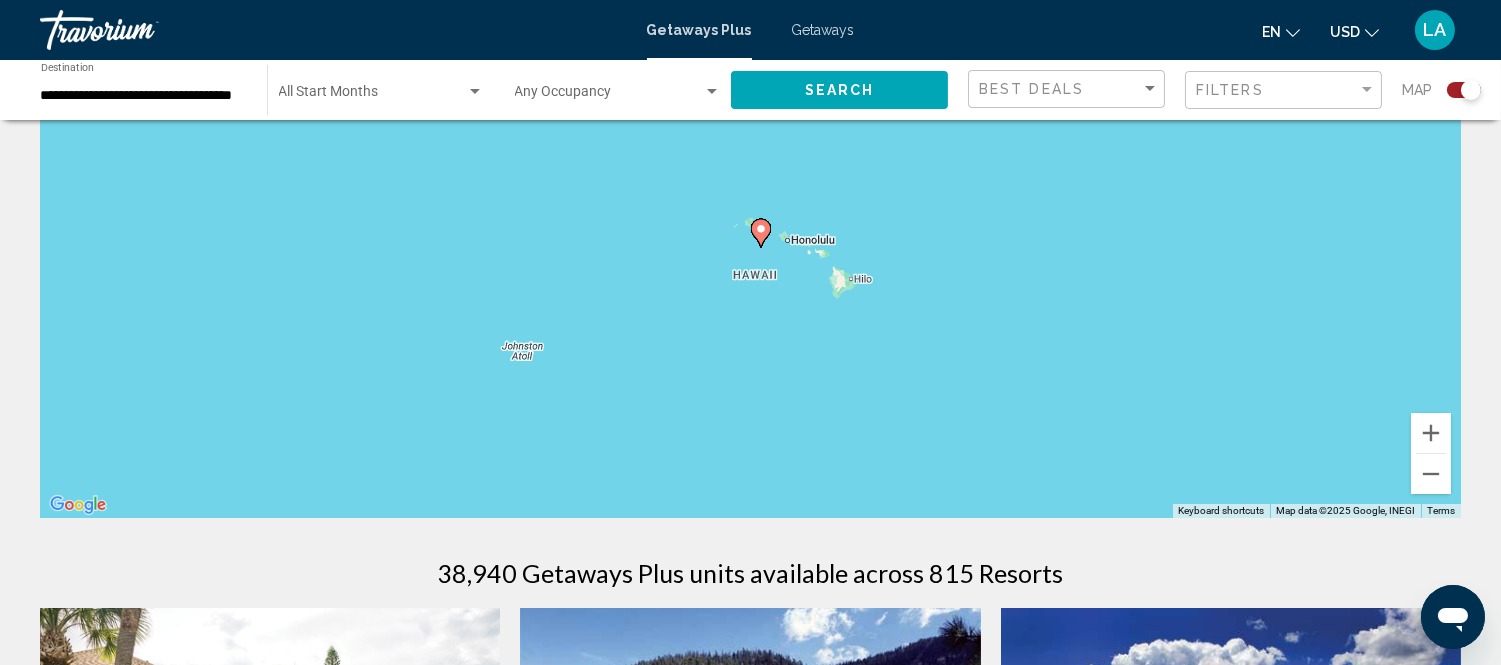 click on "To navigate, press the arrow keys. To activate drag with keyboard, press Alt + Enter. Once in keyboard drag state, use the arrow keys to move the marker. To complete the drag, press the Enter key. To cancel, press Escape." at bounding box center (750, 218) 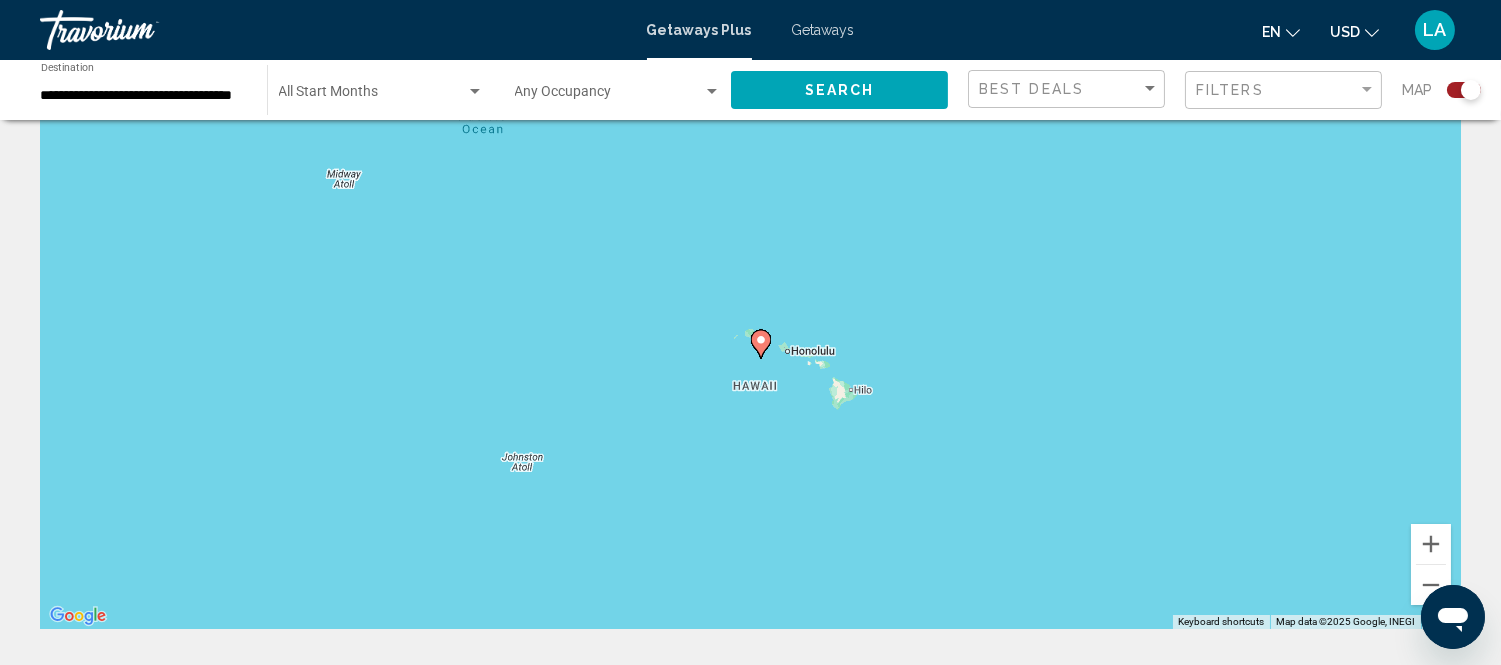 drag, startPoint x: 921, startPoint y: 357, endPoint x: 986, endPoint y: 417, distance: 88.45903 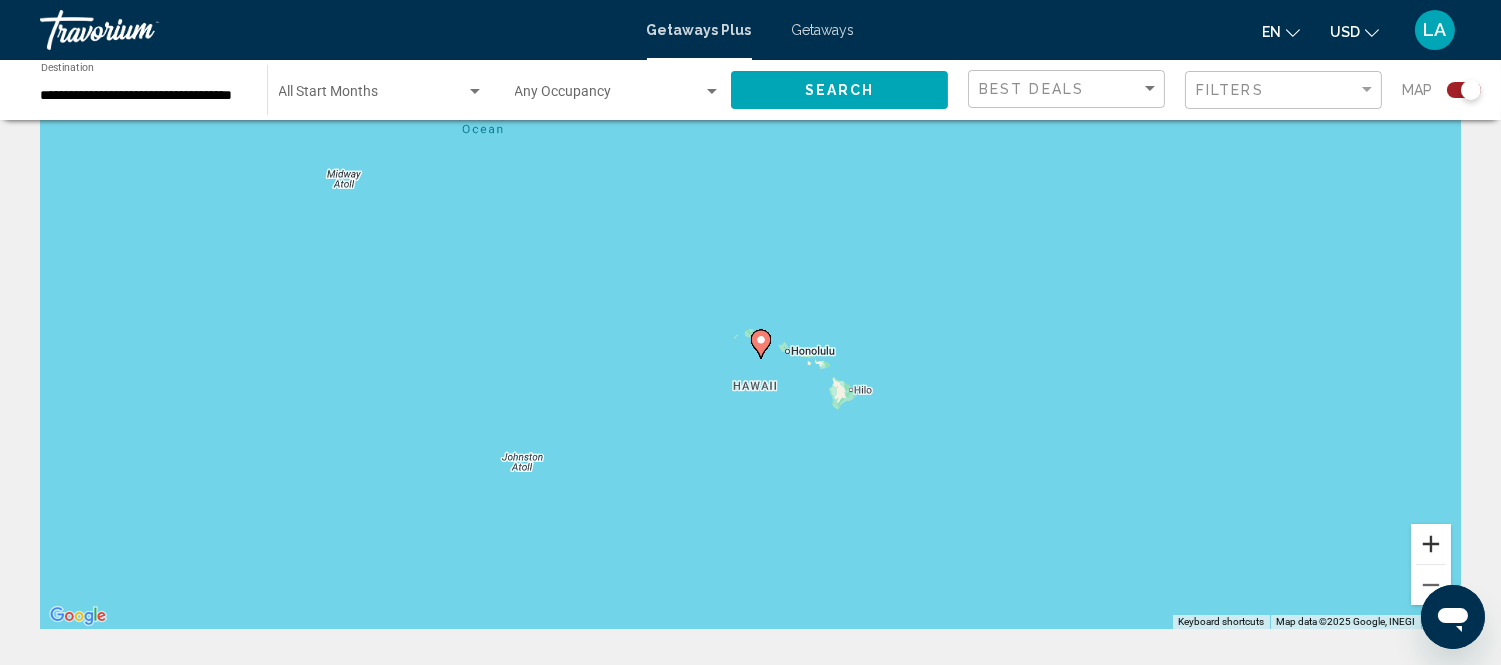 click at bounding box center [1431, 544] 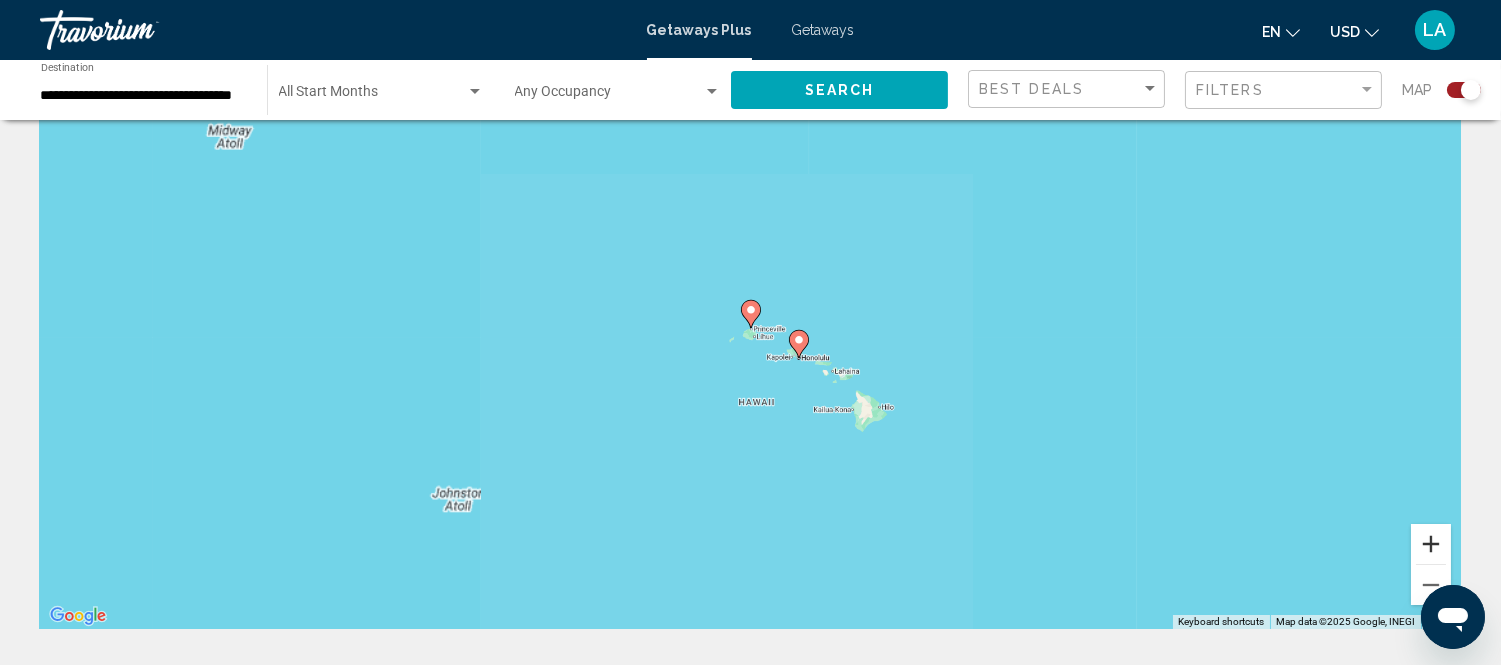 click at bounding box center [1431, 544] 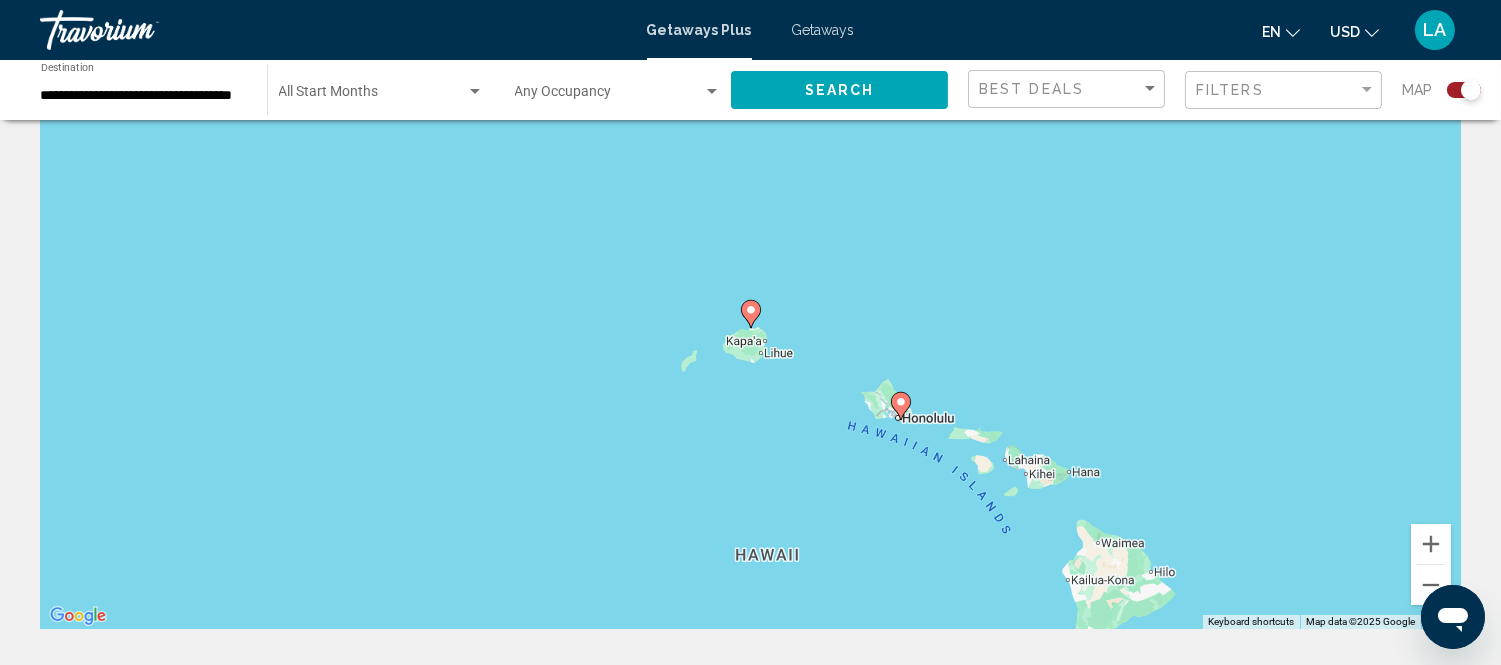 click 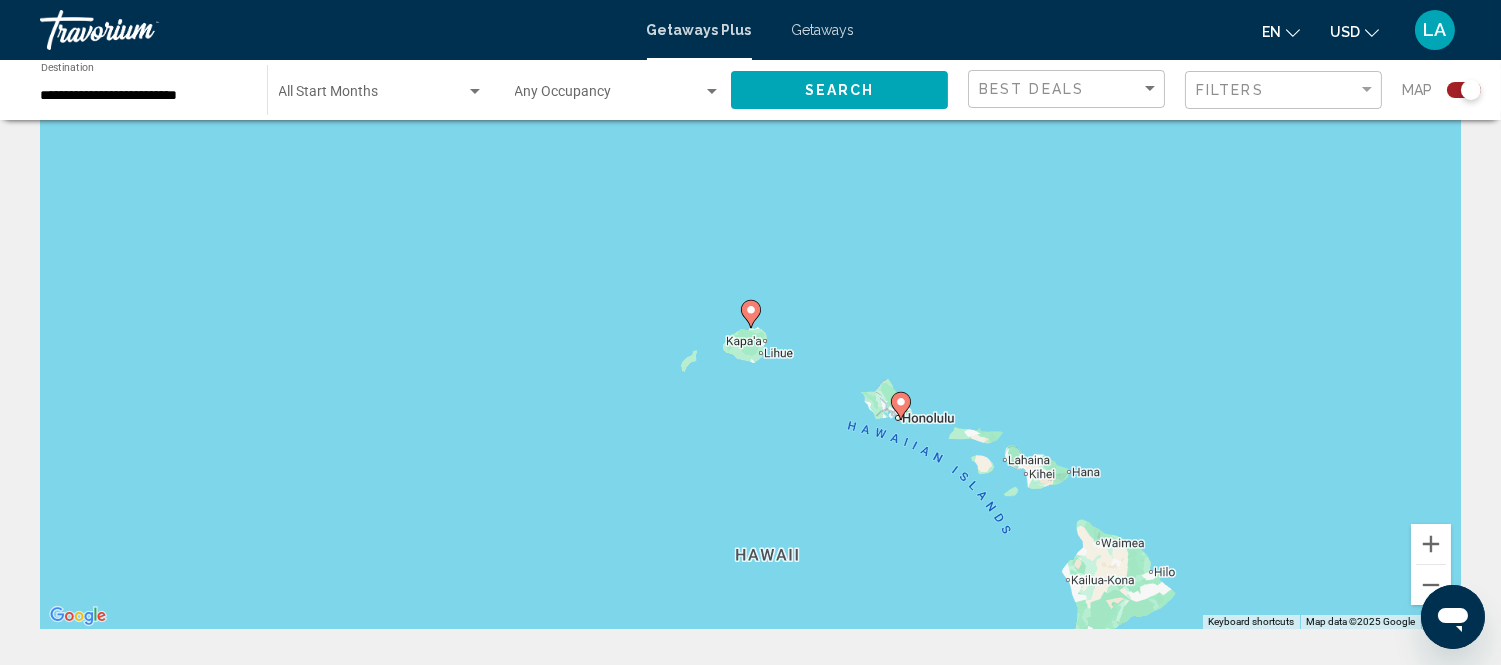 click 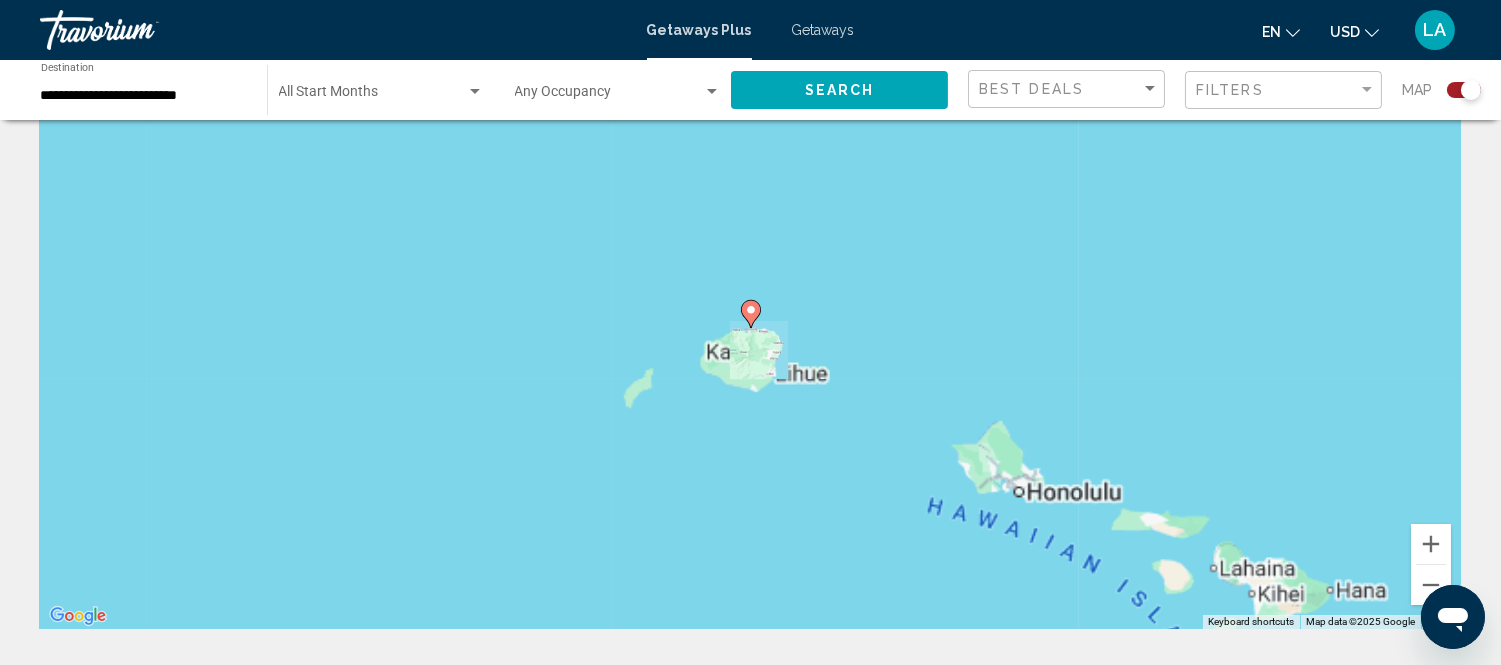 click 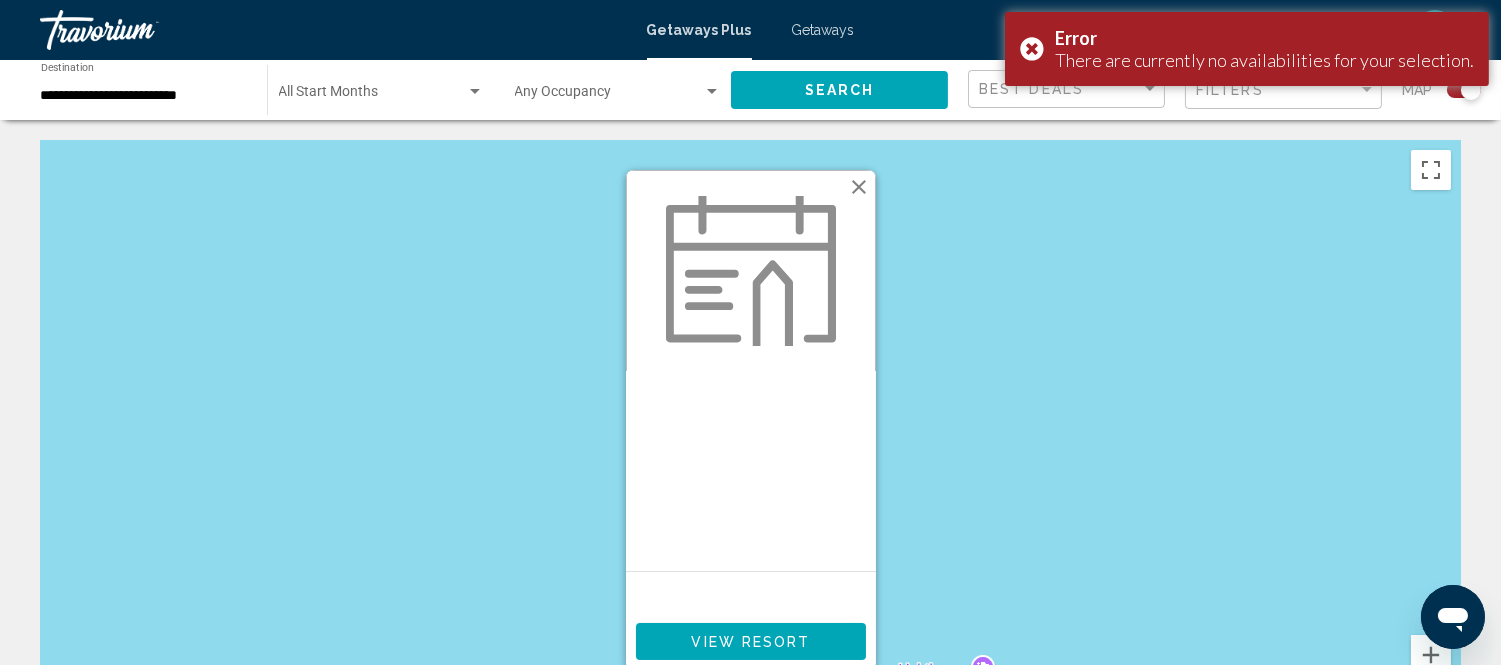 scroll, scrollTop: 333, scrollLeft: 0, axis: vertical 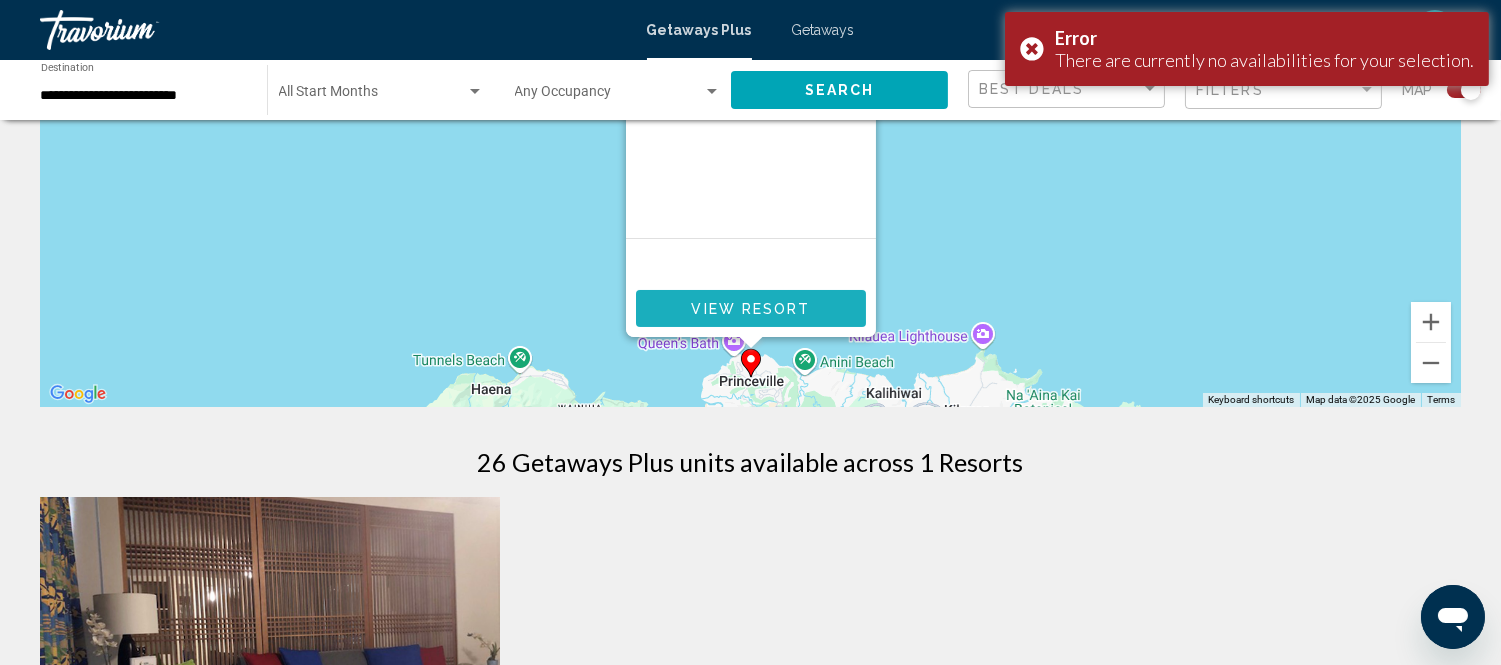 click on "View Resort" at bounding box center (750, 309) 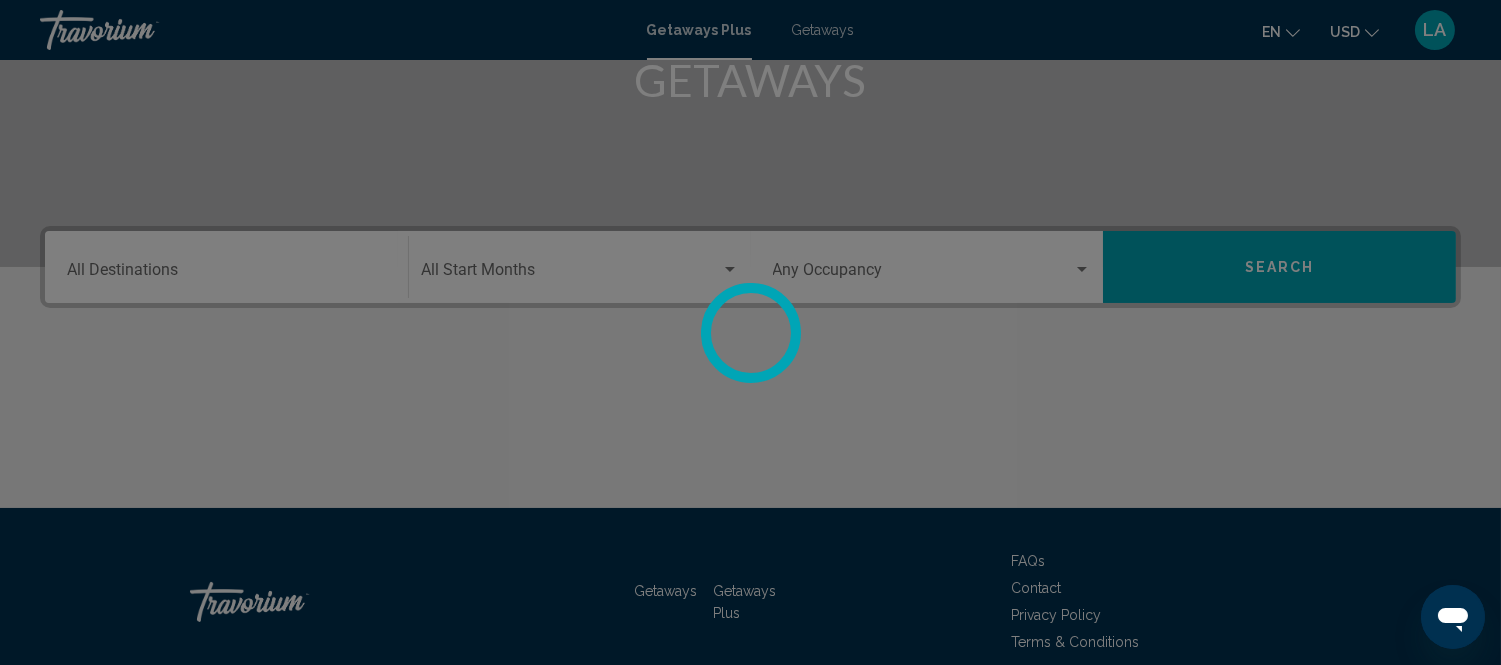 scroll, scrollTop: 420, scrollLeft: 0, axis: vertical 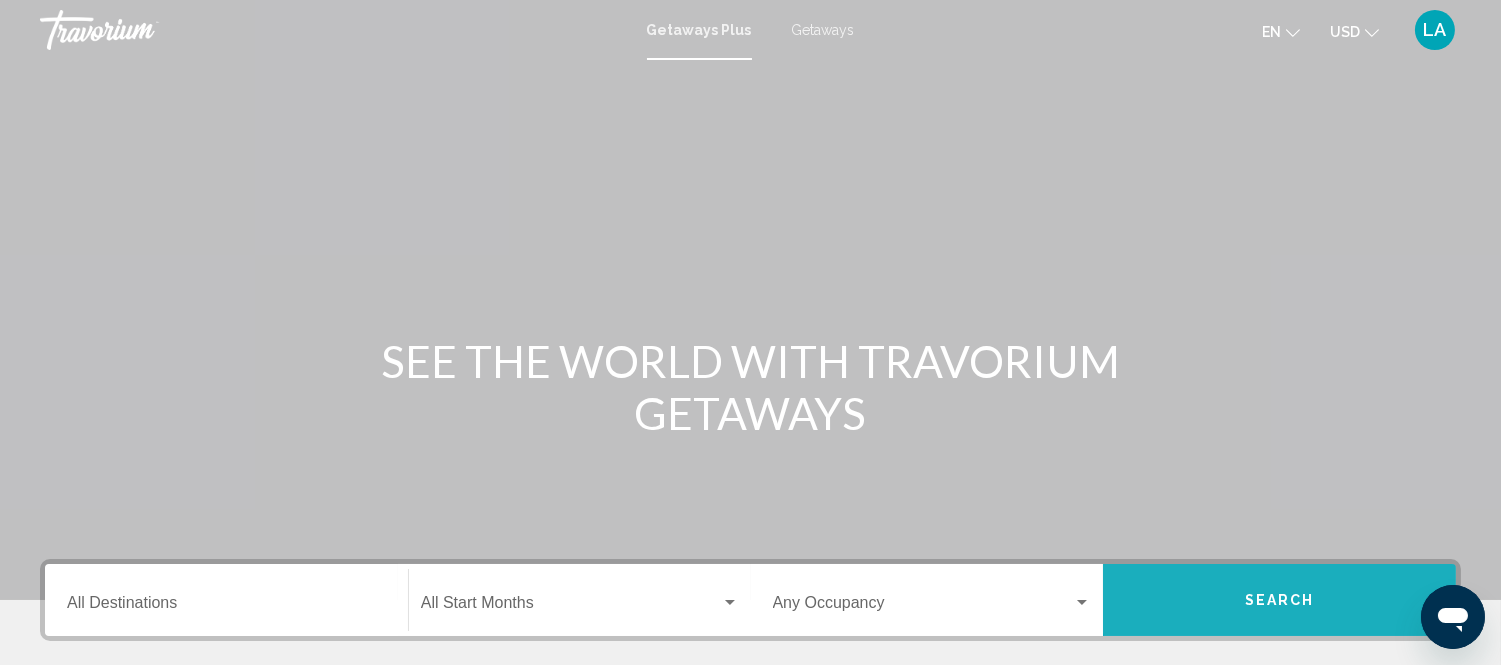 click on "Search" at bounding box center (1280, 601) 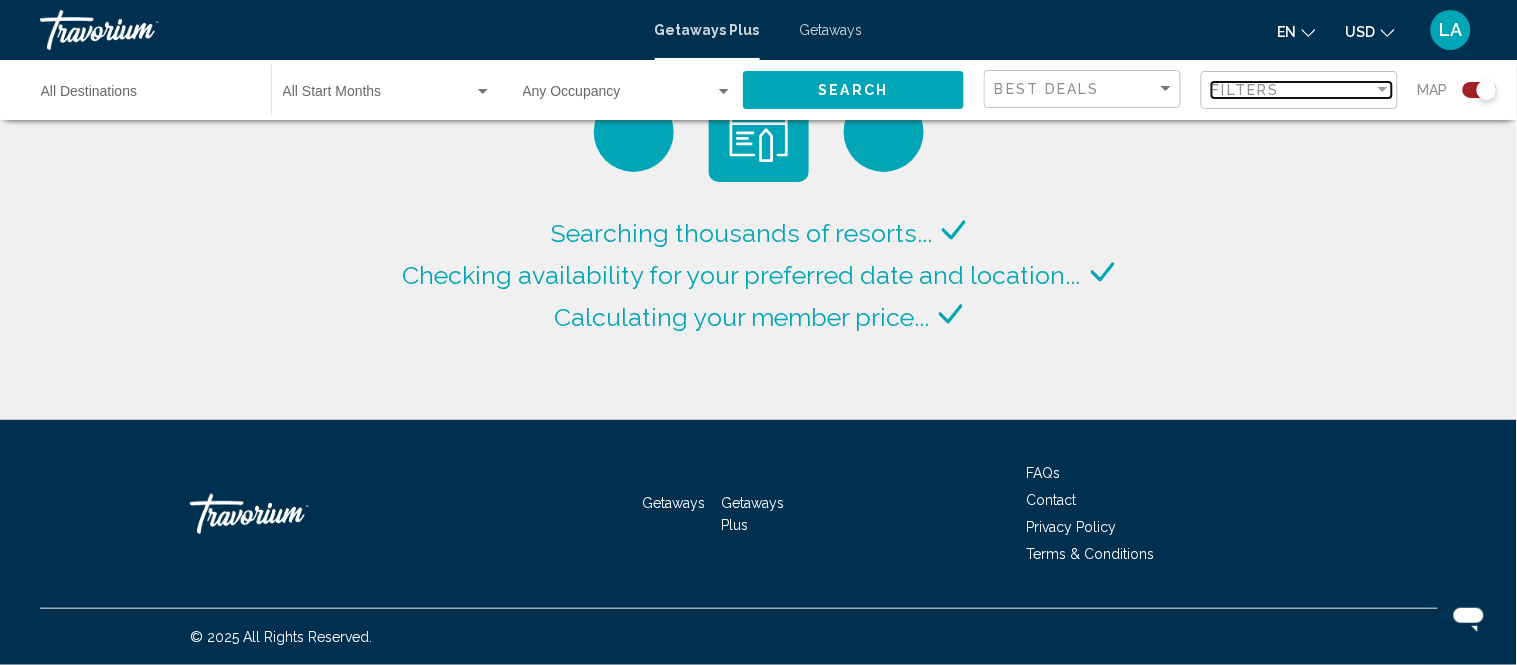 click on "Filters" at bounding box center (1246, 90) 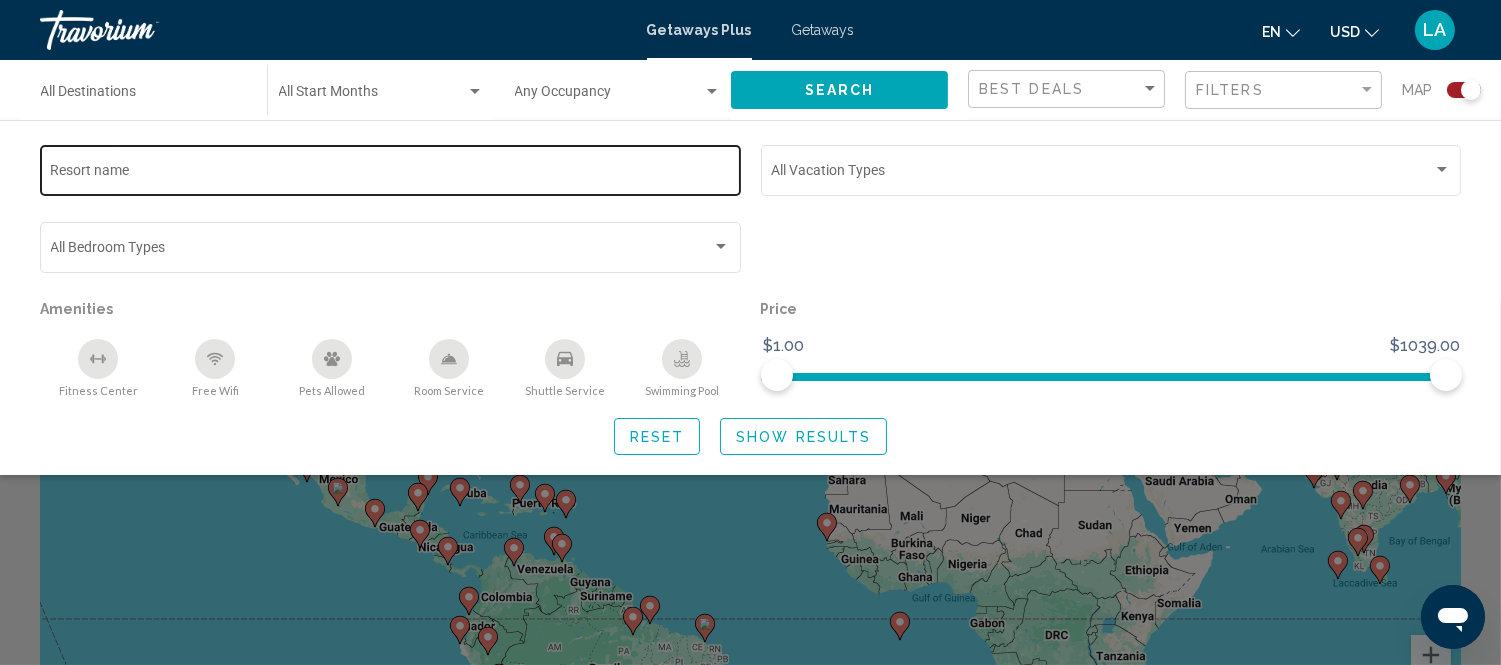 click on "Resort name" at bounding box center [391, 174] 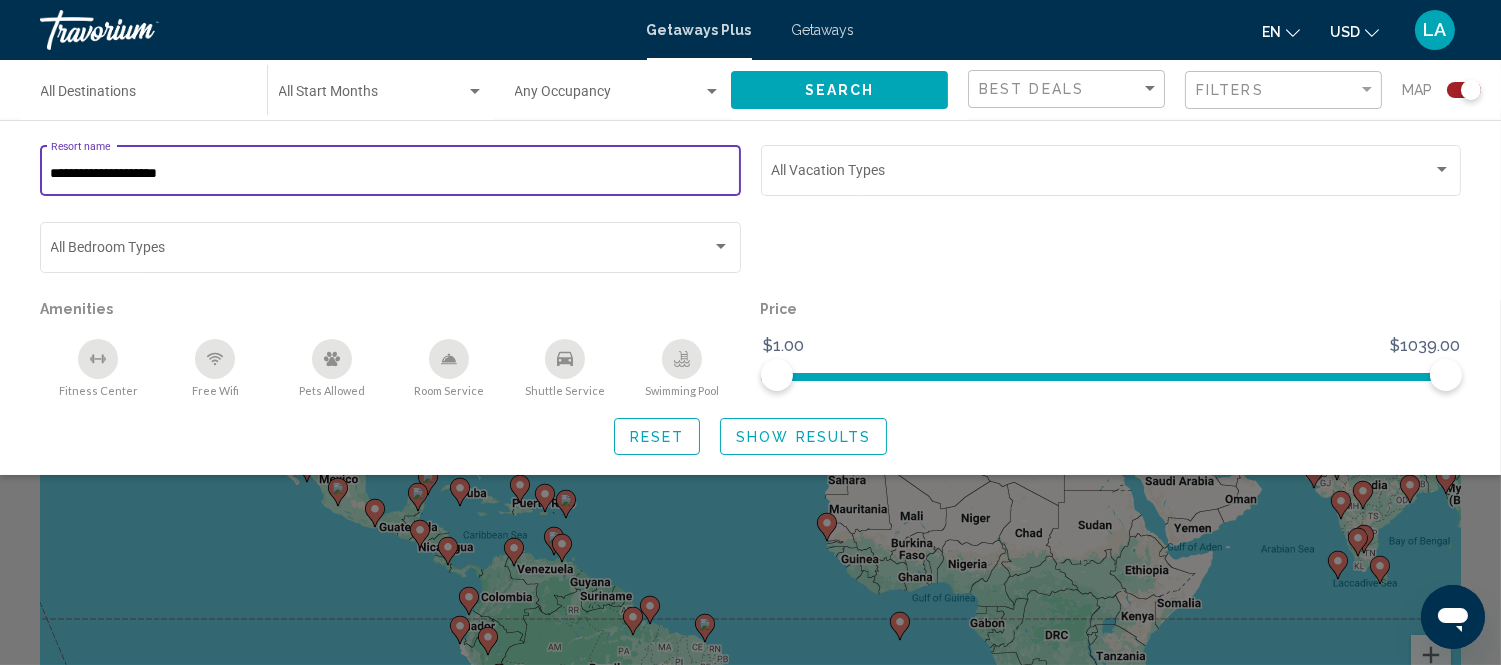 type on "**********" 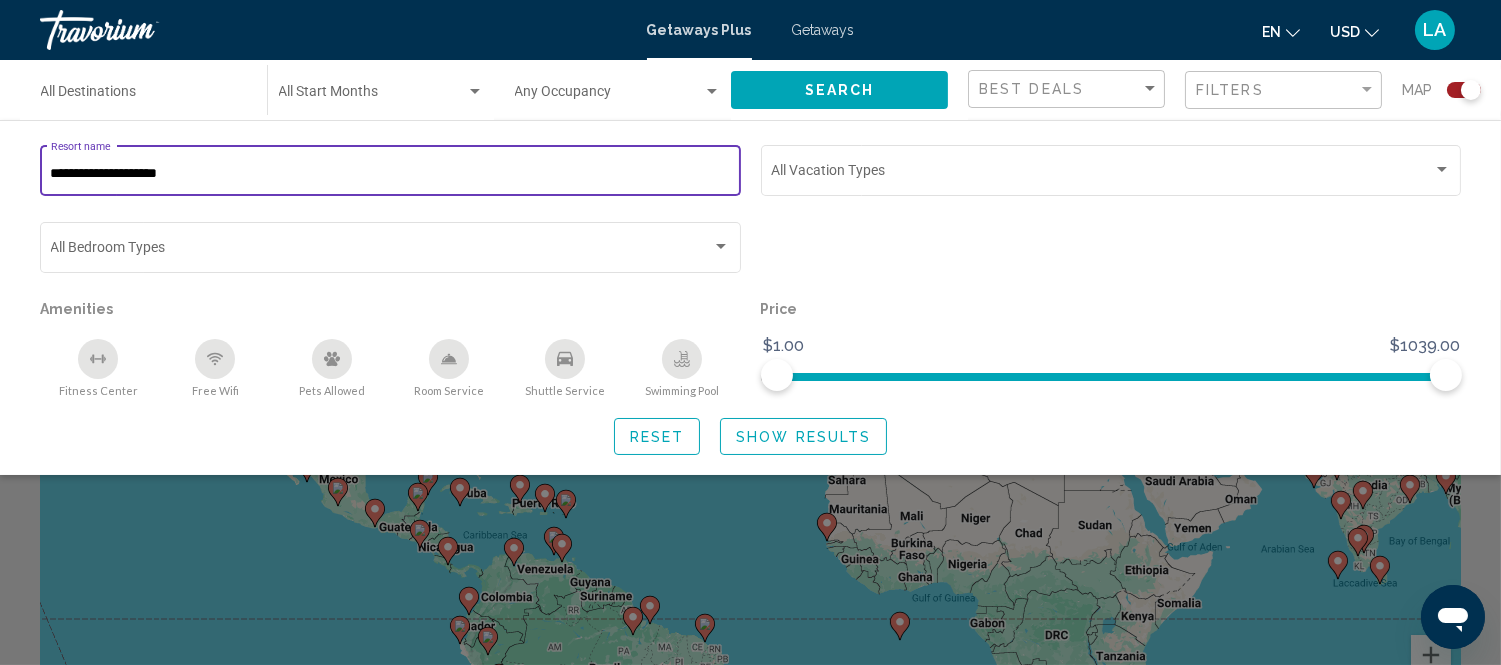 click on "Show Results" 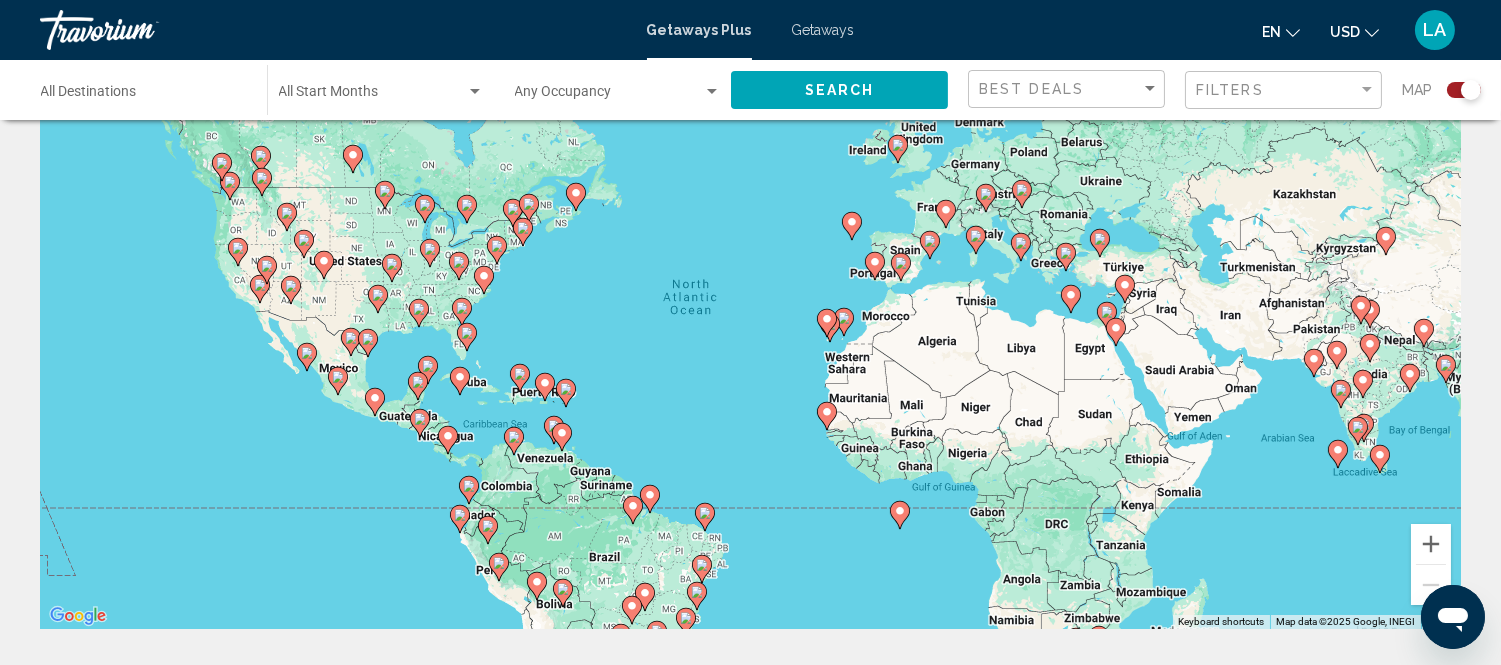 scroll, scrollTop: 0, scrollLeft: 0, axis: both 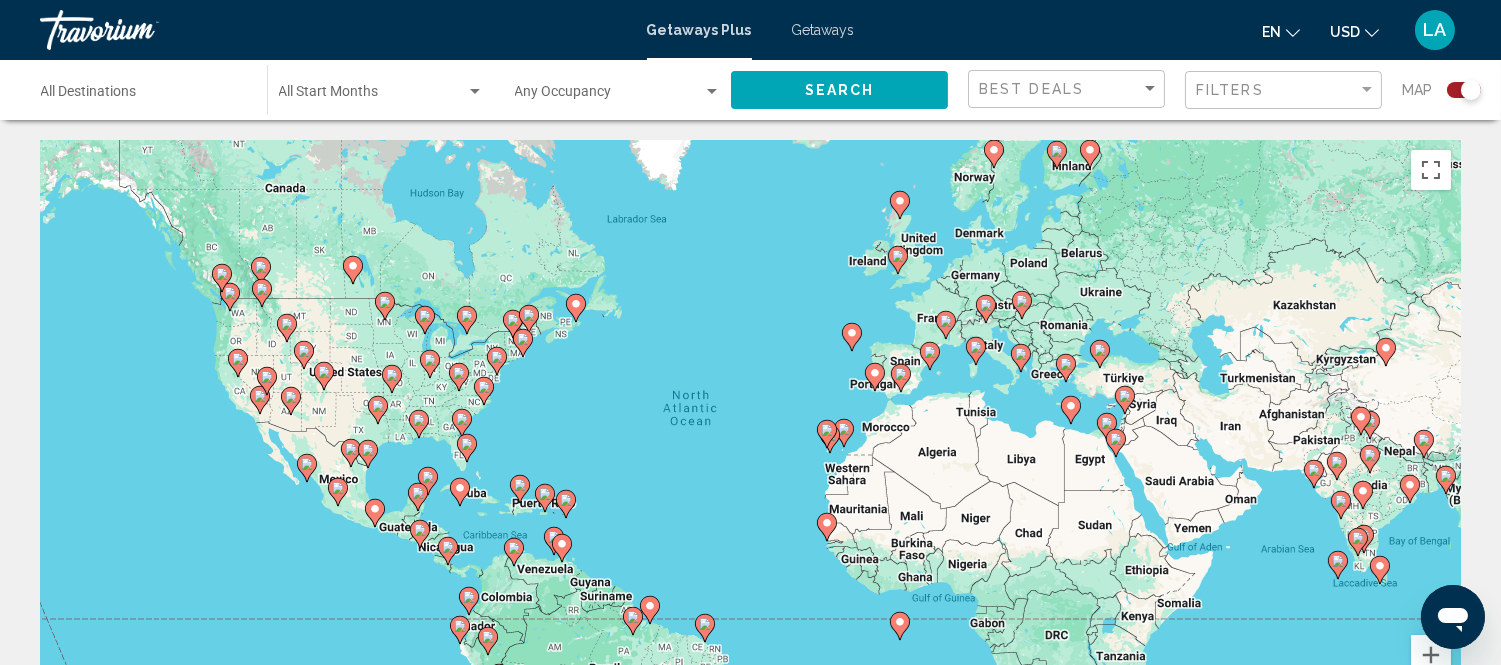 click on "Destination All Destinations" at bounding box center (144, 96) 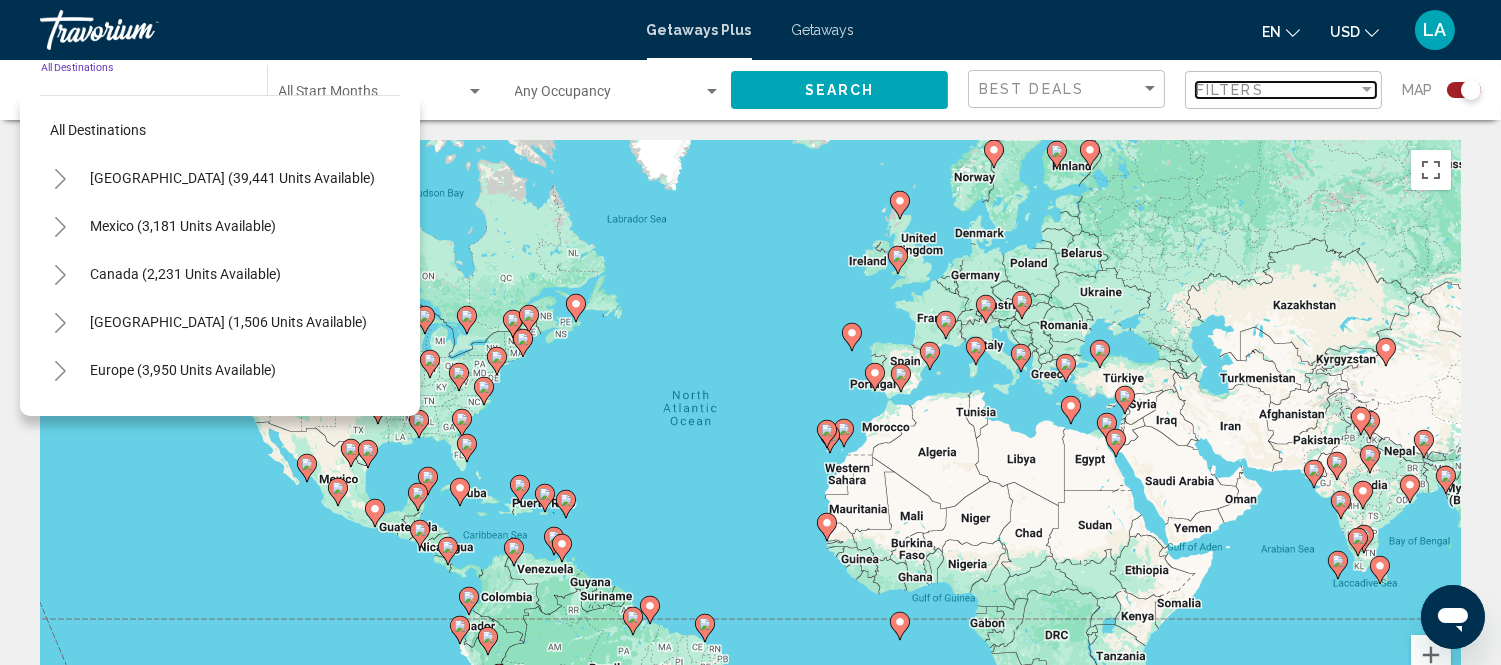 click on "Filters" at bounding box center (1230, 90) 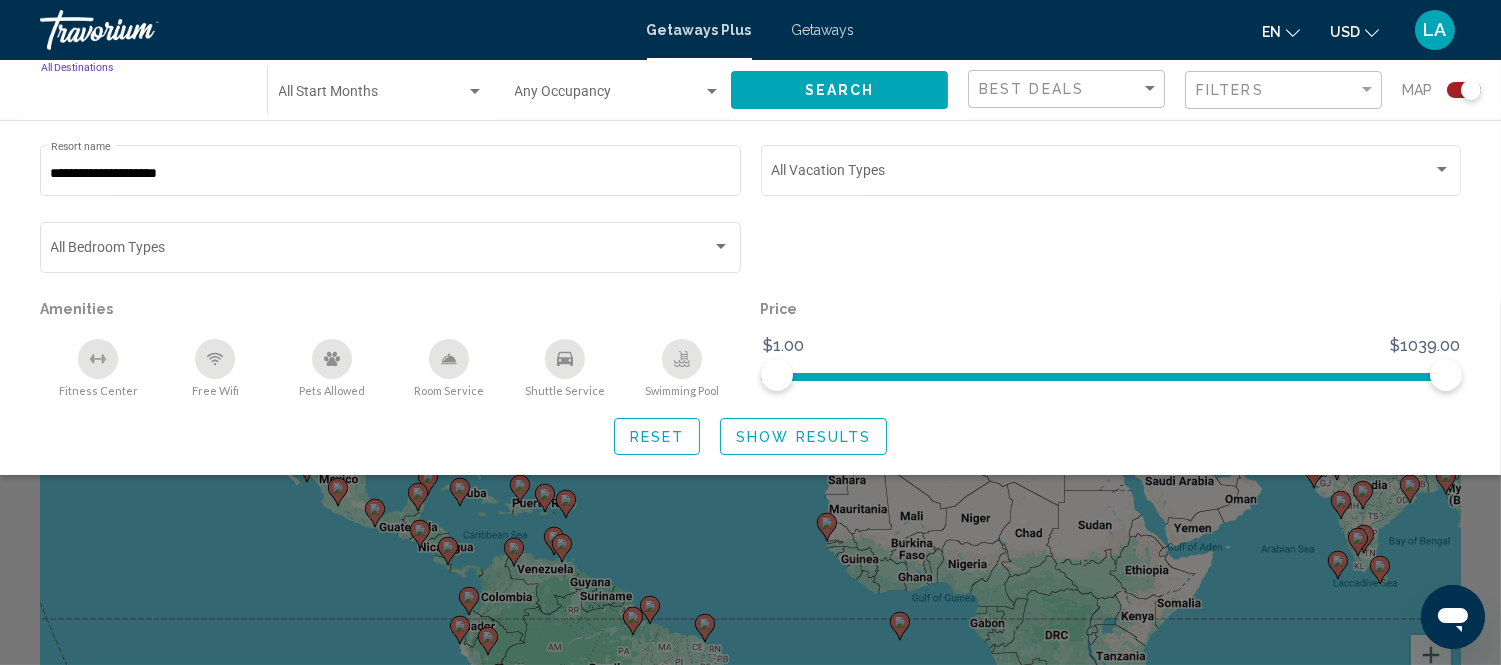 click on "Destination All Destinations" at bounding box center [144, 96] 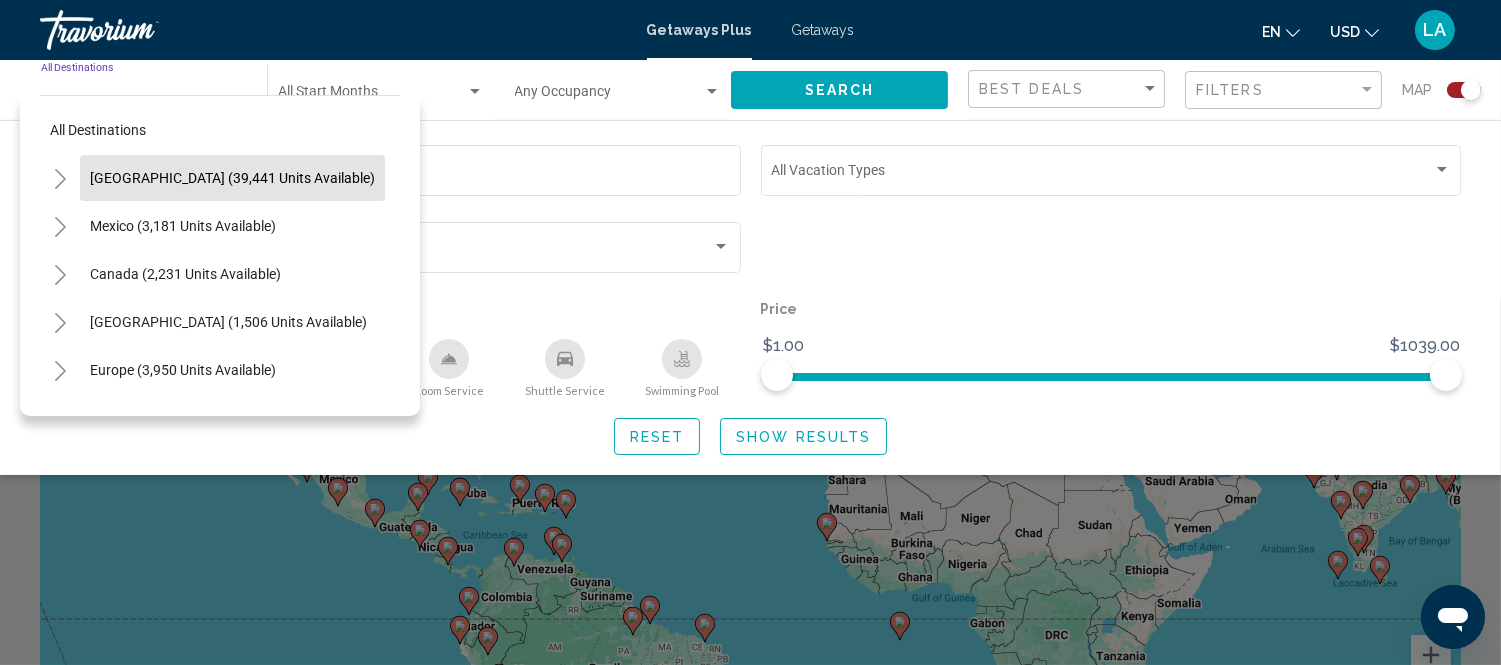 click on "[GEOGRAPHIC_DATA] (39,441 units available)" at bounding box center [183, 226] 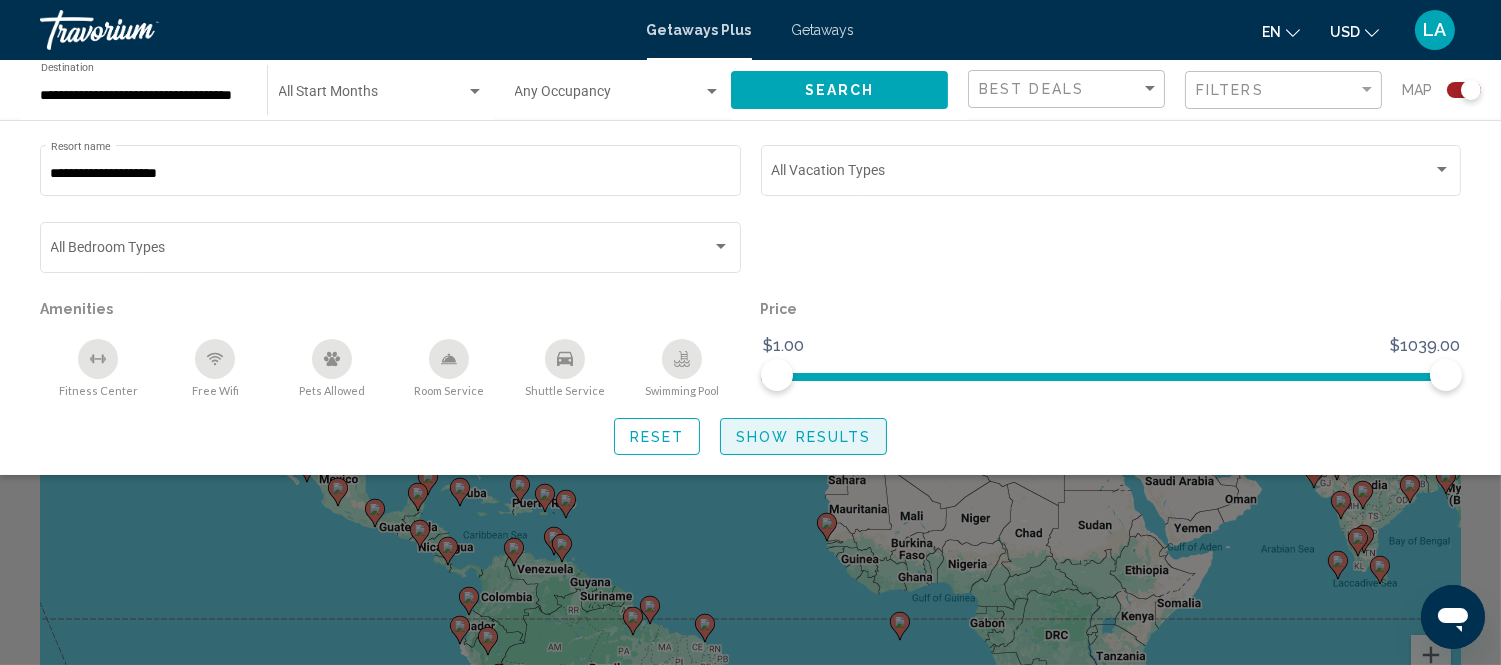 click on "Show Results" 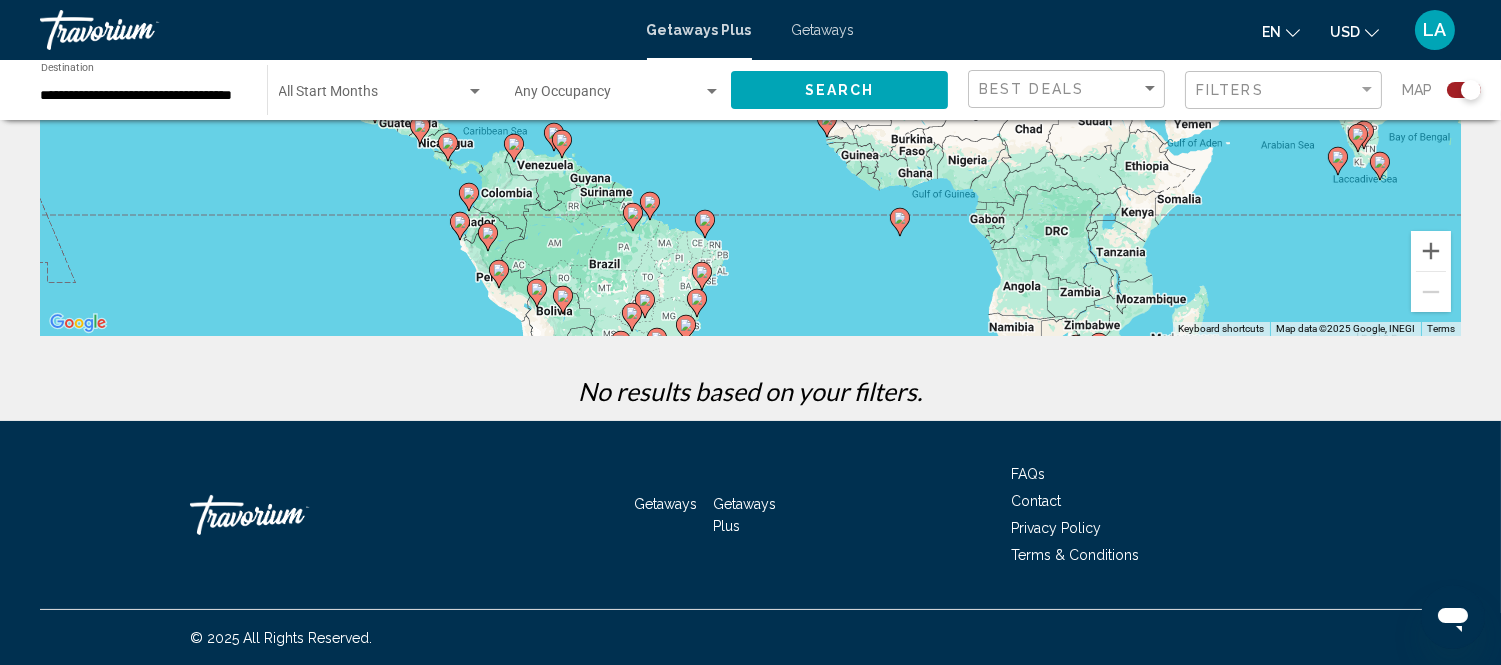 scroll, scrollTop: 0, scrollLeft: 0, axis: both 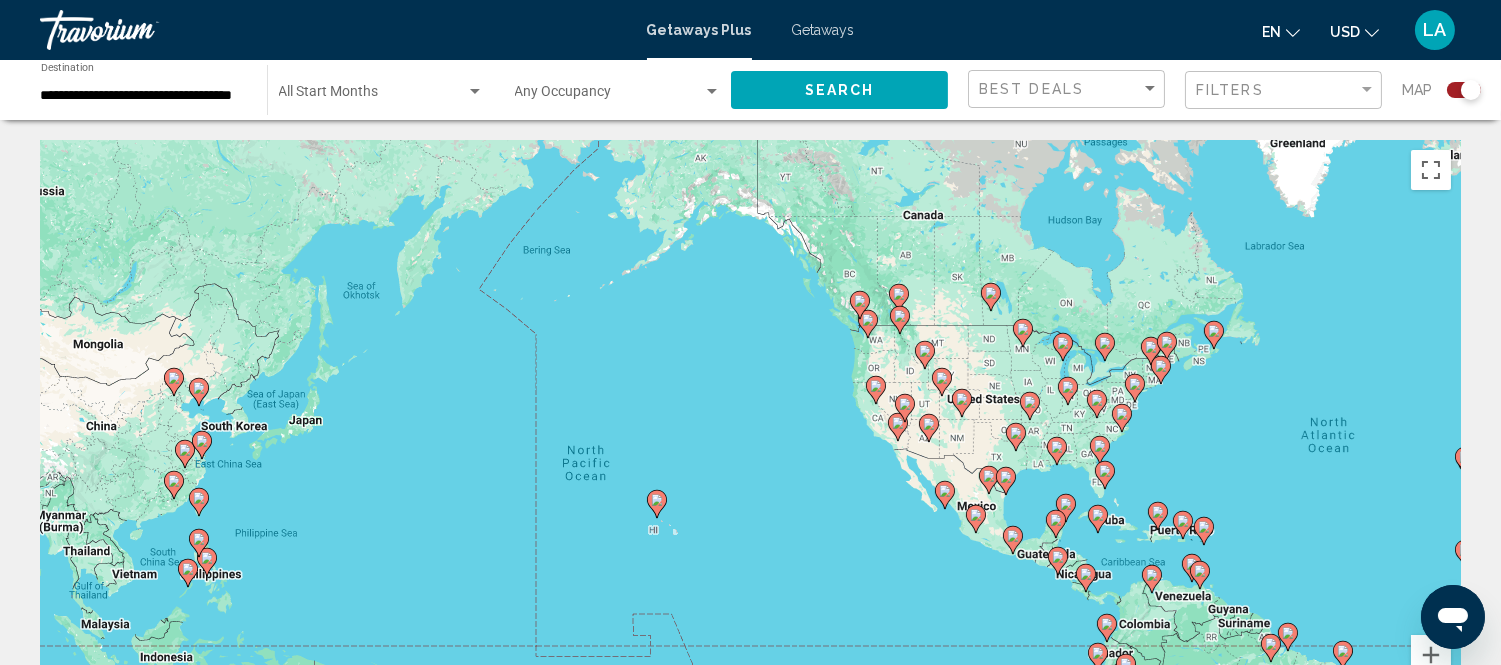 drag, startPoint x: 342, startPoint y: 345, endPoint x: 986, endPoint y: 372, distance: 644.56573 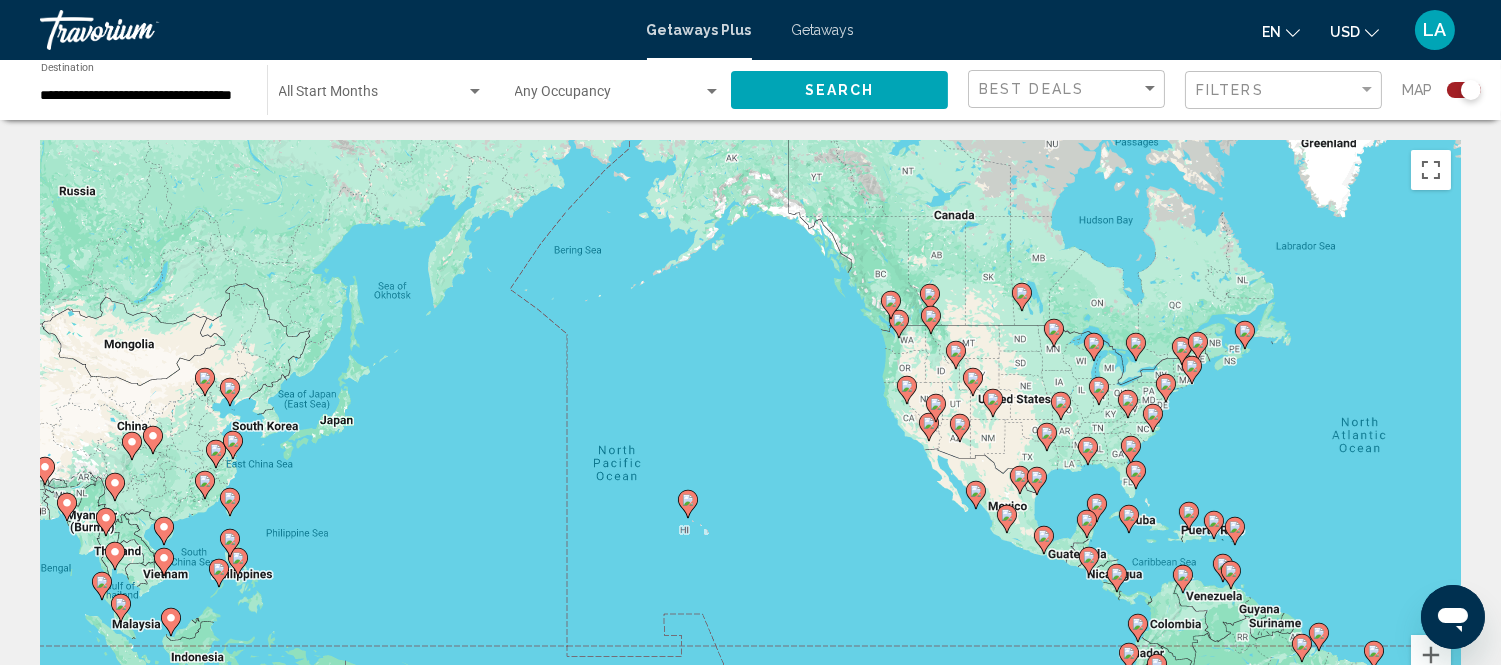 click on "To navigate, press the arrow keys. To activate drag with keyboard, press Alt + Enter. Once in keyboard drag state, use the arrow keys to move the marker. To complete the drag, press the Enter key. To cancel, press Escape." at bounding box center (750, 440) 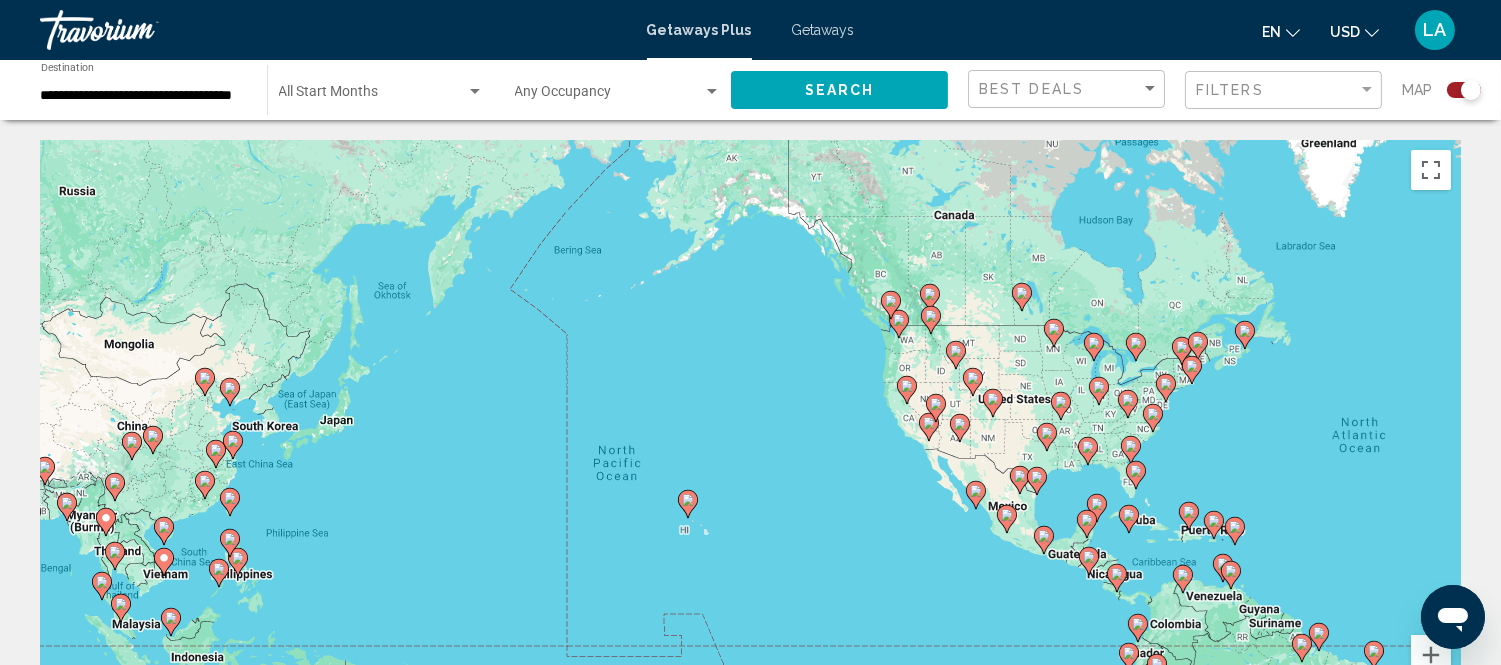 click on "To navigate, press the arrow keys. To activate drag with keyboard, press Alt + Enter. Once in keyboard drag state, use the arrow keys to move the marker. To complete the drag, press the Enter key. To cancel, press Escape." at bounding box center (750, 440) 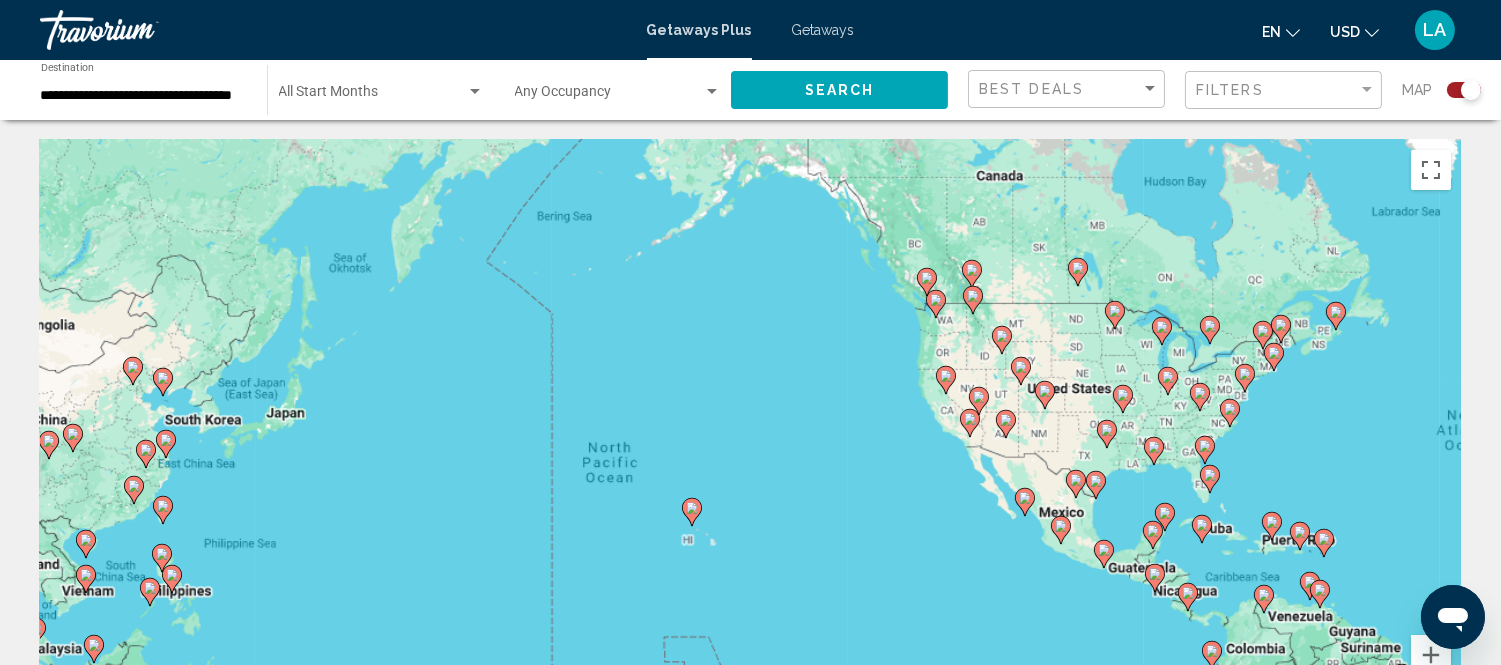 click on "To navigate, press the arrow keys. To activate drag with keyboard, press Alt + Enter. Once in keyboard drag state, use the arrow keys to move the marker. To complete the drag, press the Enter key. To cancel, press Escape." at bounding box center (750, 440) 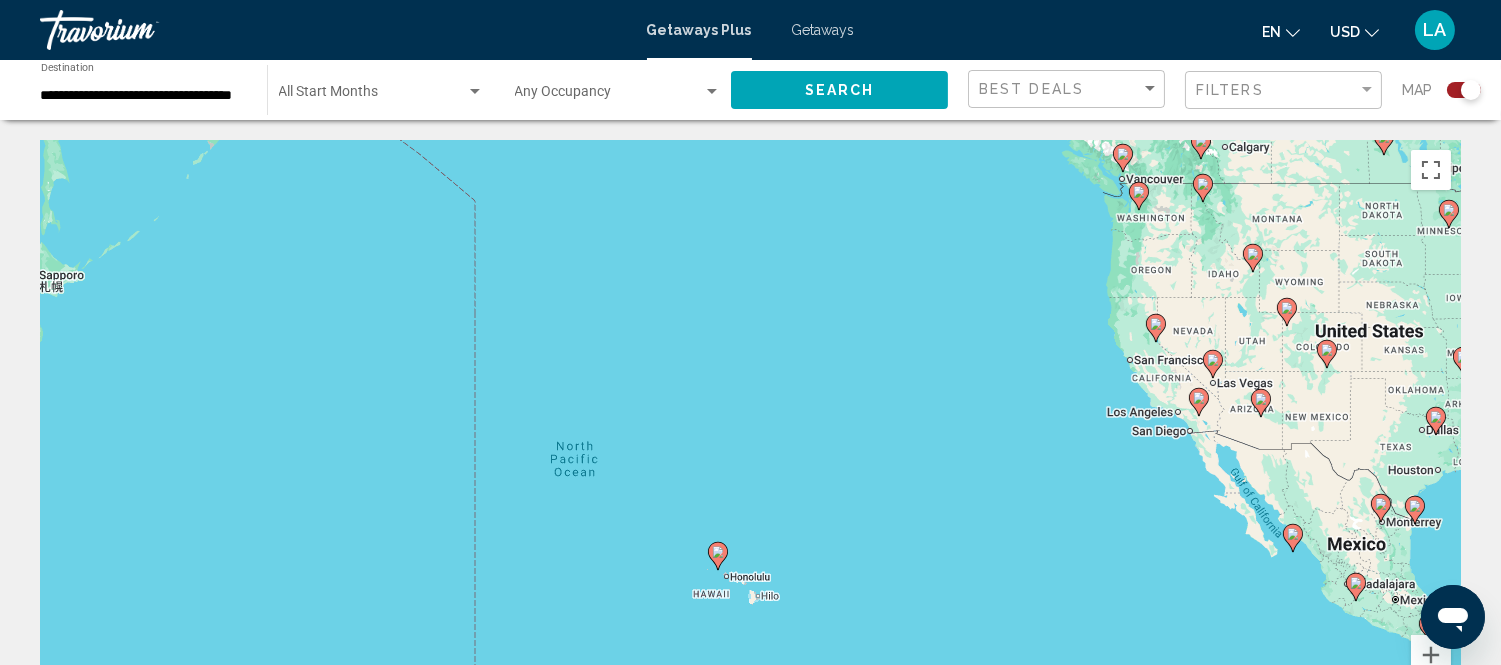 click on "To navigate, press the arrow keys. To activate drag with keyboard, press Alt + Enter. Once in keyboard drag state, use the arrow keys to move the marker. To complete the drag, press the Enter key. To cancel, press Escape." at bounding box center (750, 440) 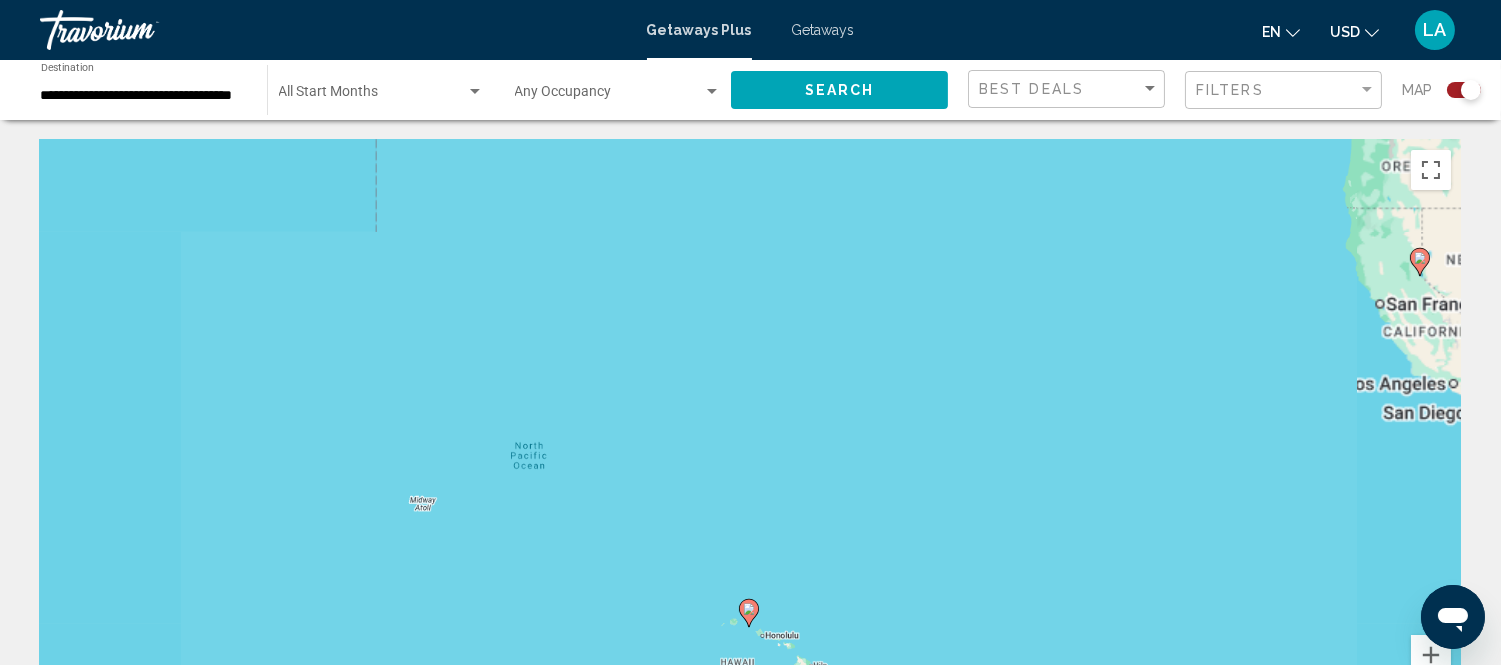 click on "To navigate, press the arrow keys. To activate drag with keyboard, press Alt + Enter. Once in keyboard drag state, use the arrow keys to move the marker. To complete the drag, press the Enter key. To cancel, press Escape." at bounding box center [750, 440] 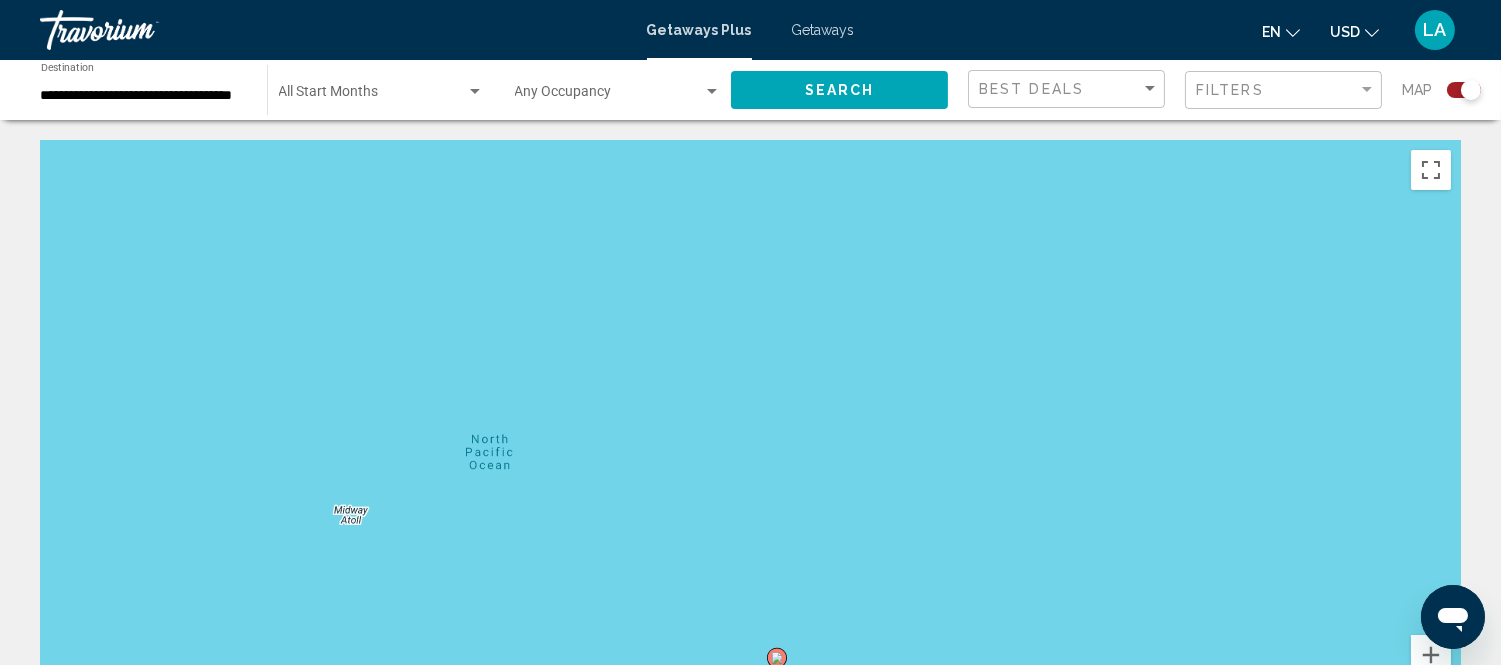 click on "To navigate, press the arrow keys. To activate drag with keyboard, press Alt + Enter. Once in keyboard drag state, use the arrow keys to move the marker. To complete the drag, press the Enter key. To cancel, press Escape." at bounding box center (750, 440) 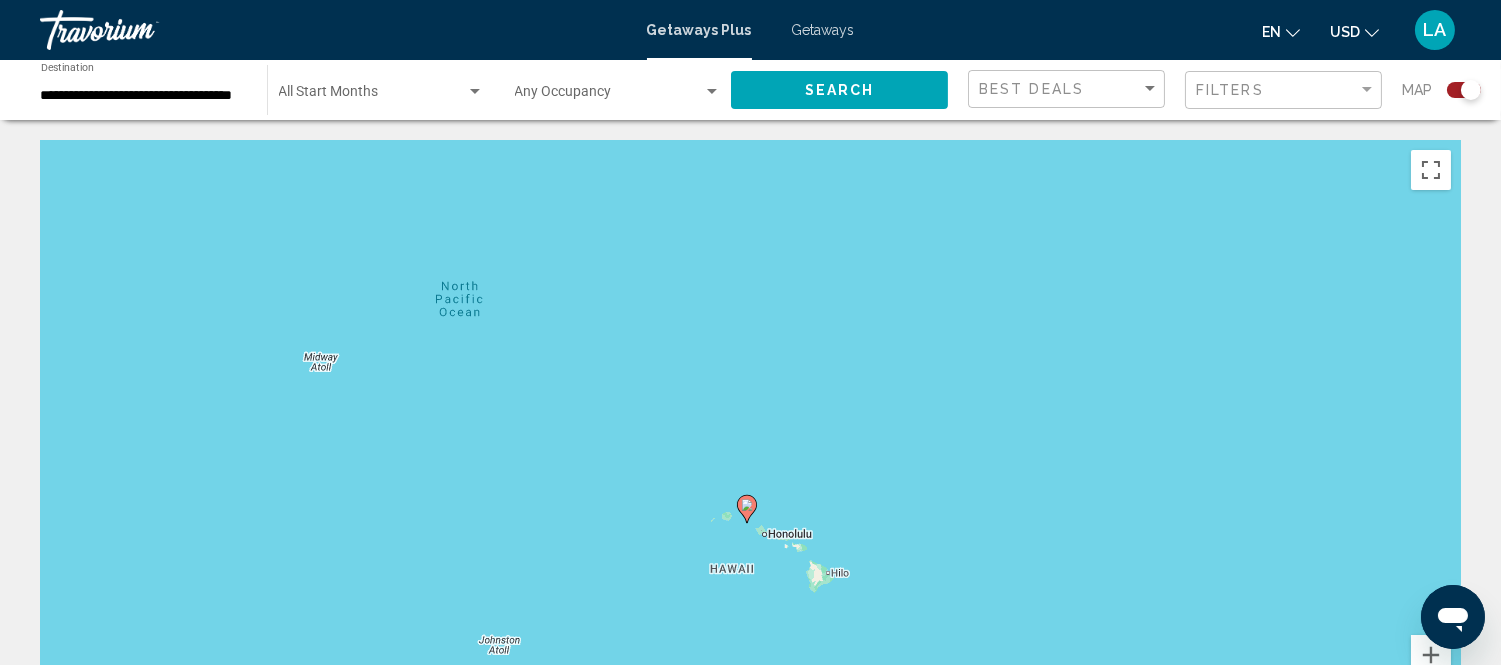 drag, startPoint x: 846, startPoint y: 545, endPoint x: 834, endPoint y: 294, distance: 251.28668 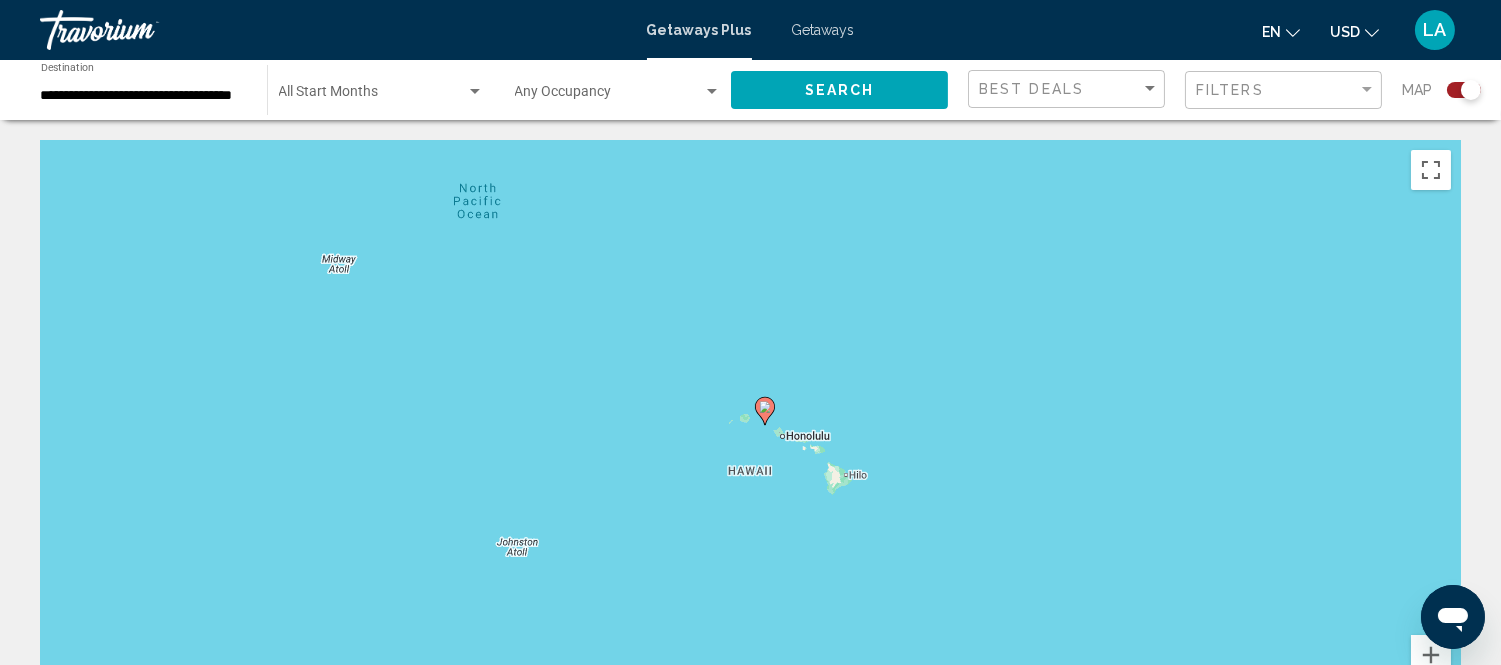 click on "To navigate, press the arrow keys. To activate drag with keyboard, press Alt + Enter. Once in keyboard drag state, use the arrow keys to move the marker. To complete the drag, press the Enter key. To cancel, press Escape." at bounding box center (750, 440) 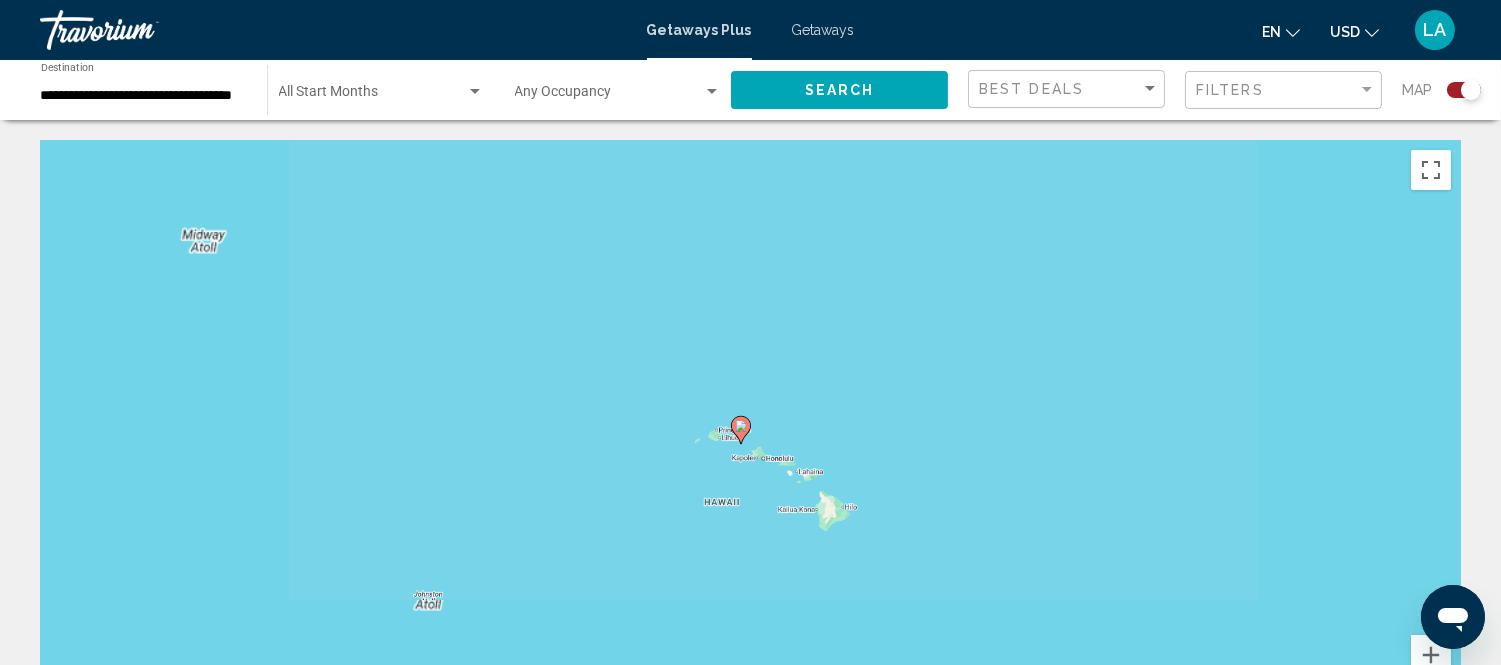click on "To navigate, press the arrow keys. To activate drag with keyboard, press Alt + Enter. Once in keyboard drag state, use the arrow keys to move the marker. To complete the drag, press the Enter key. To cancel, press Escape." at bounding box center [750, 440] 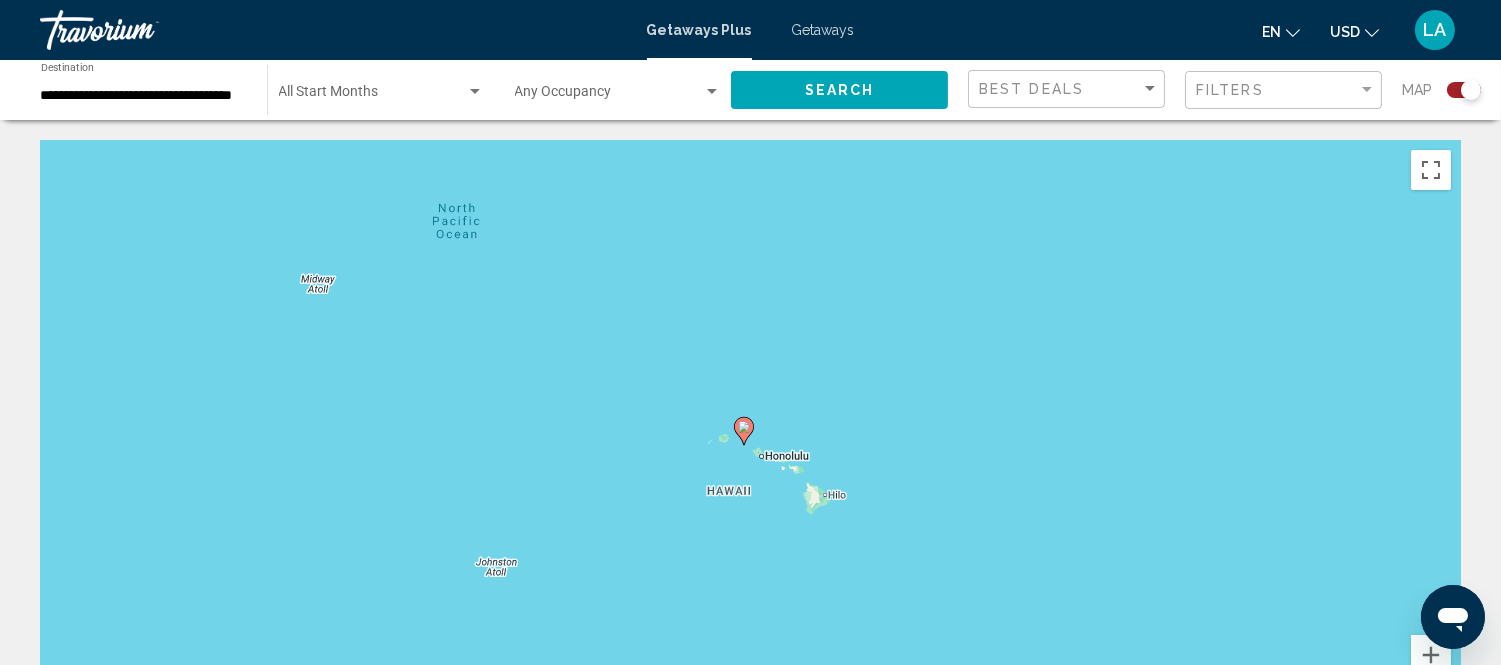 click on "To navigate, press the arrow keys. To activate drag with keyboard, press Alt + Enter. Once in keyboard drag state, use the arrow keys to move the marker. To complete the drag, press the Enter key. To cancel, press Escape." at bounding box center (750, 440) 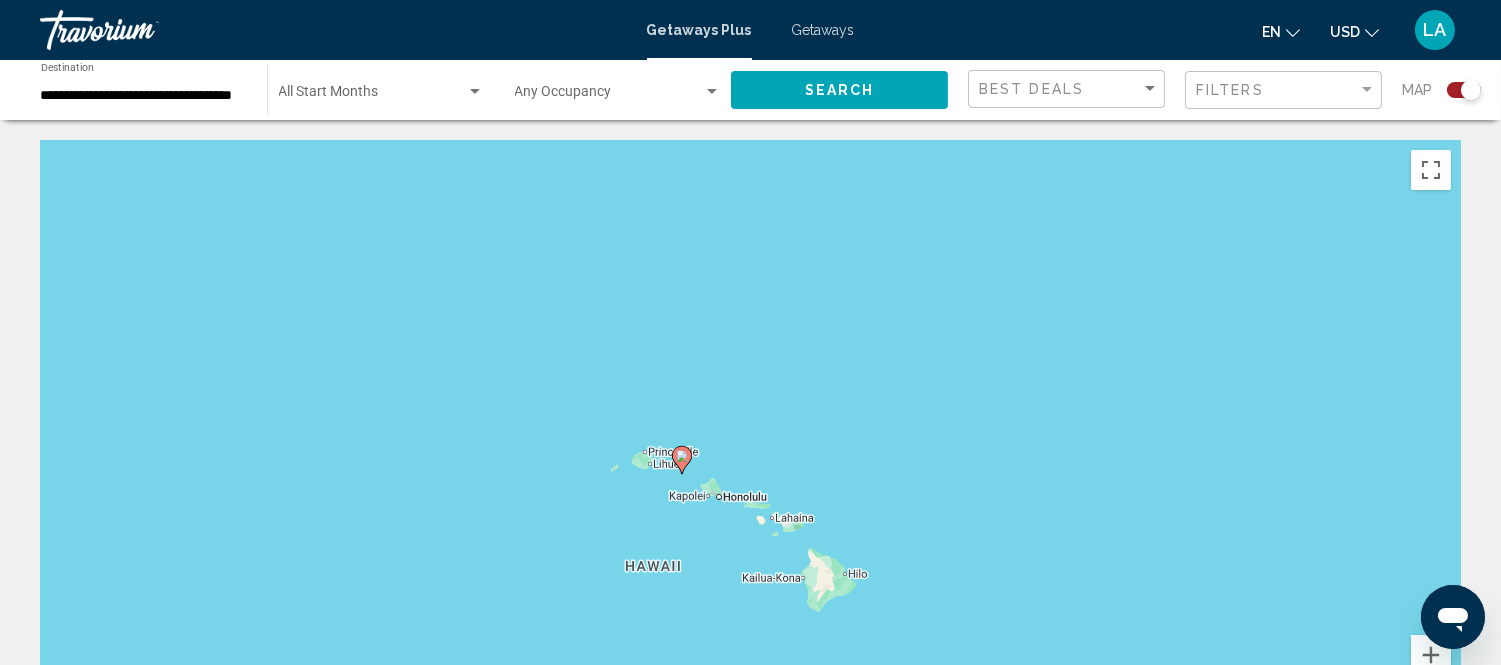 click on "To navigate, press the arrow keys. To activate drag with keyboard, press Alt + Enter. Once in keyboard drag state, use the arrow keys to move the marker. To complete the drag, press the Enter key. To cancel, press Escape." at bounding box center (750, 440) 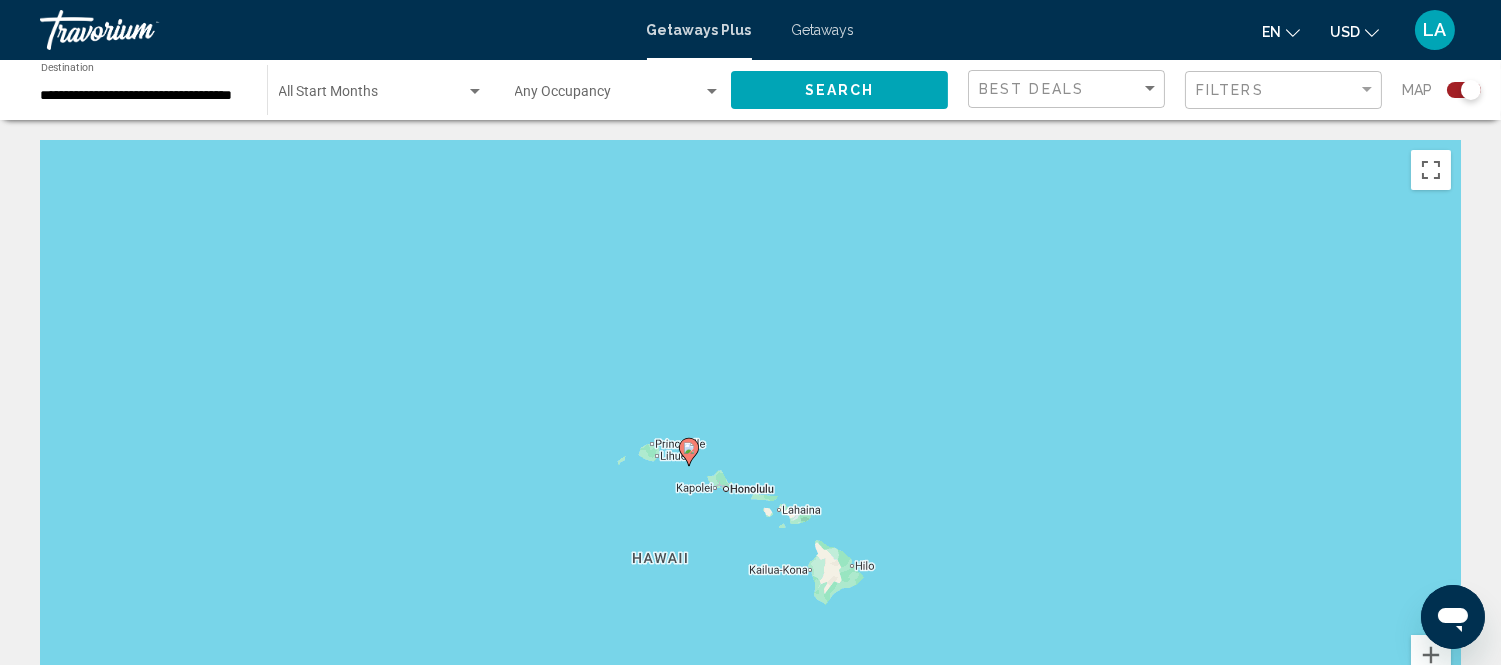 click on "To navigate, press the arrow keys. To activate drag with keyboard, press Alt + Enter. Once in keyboard drag state, use the arrow keys to move the marker. To complete the drag, press the Enter key. To cancel, press Escape." at bounding box center [750, 440] 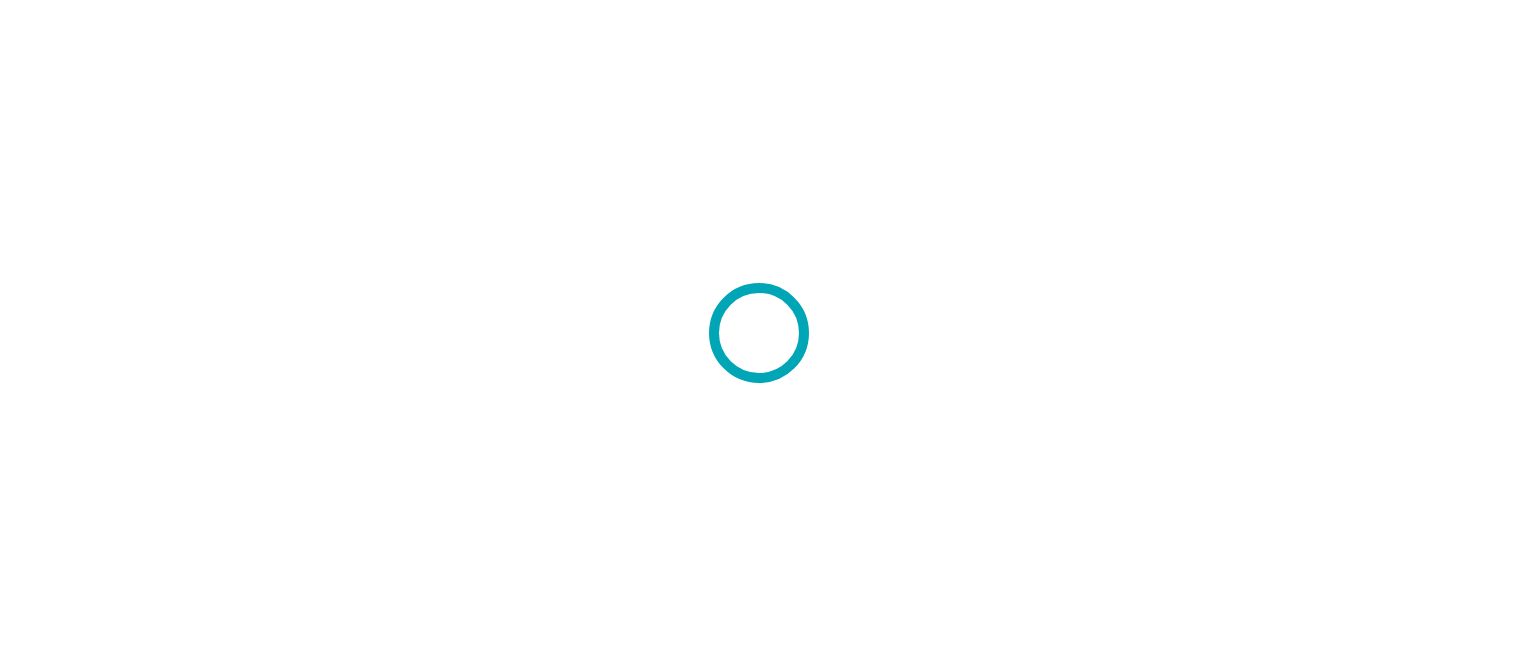 scroll, scrollTop: 0, scrollLeft: 0, axis: both 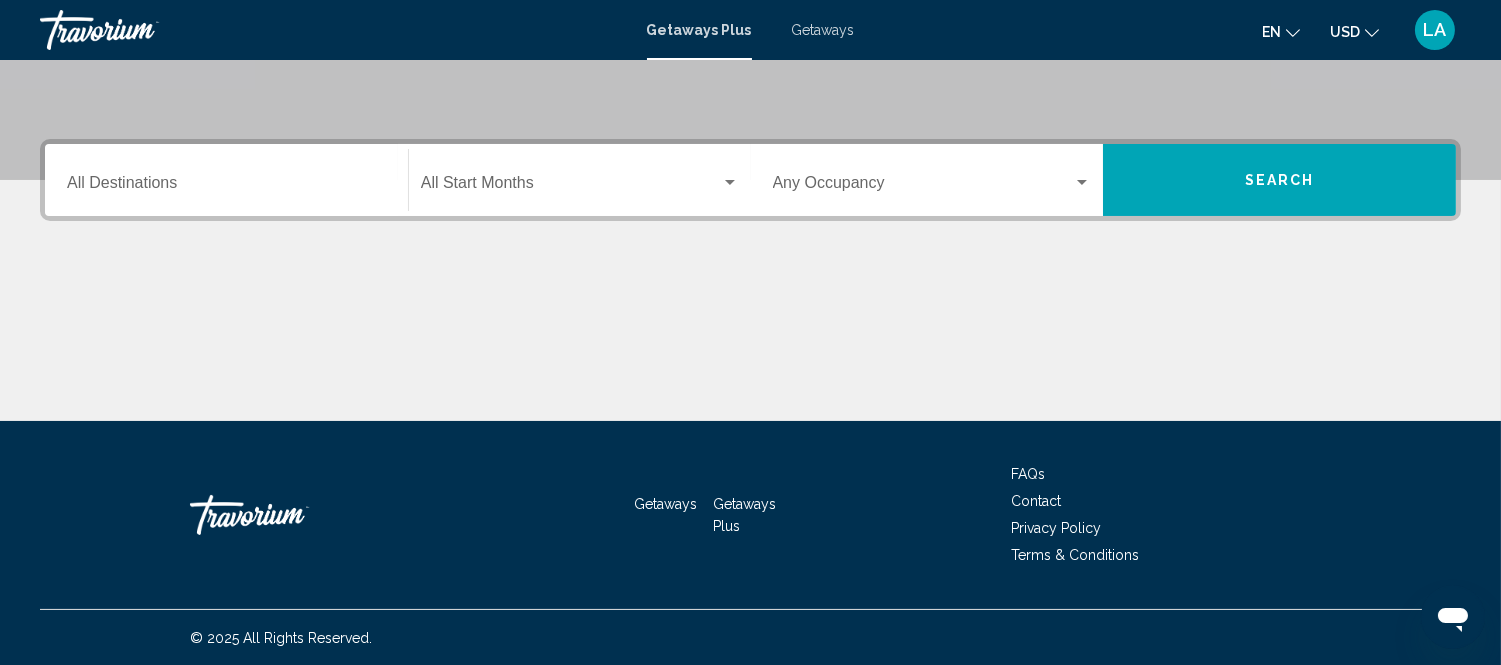 click on "Destination All Destinations" at bounding box center (226, 187) 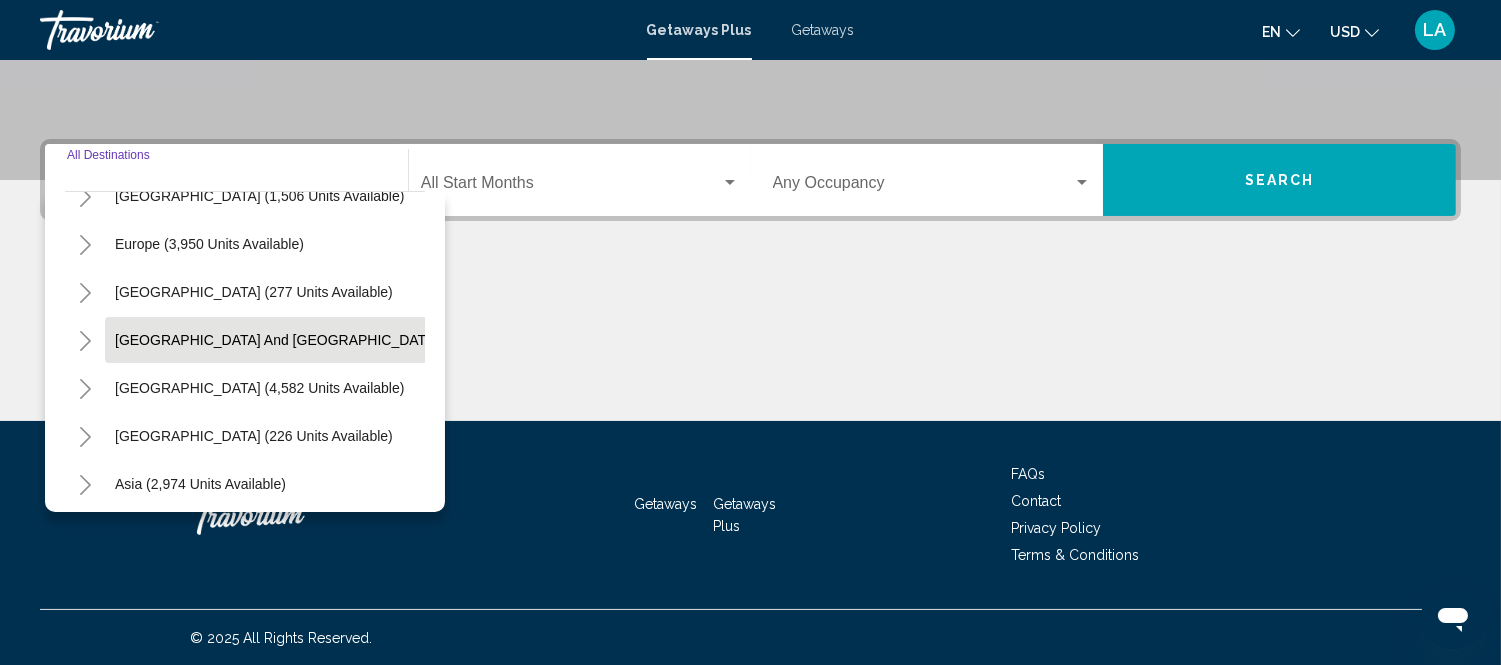 scroll, scrollTop: 333, scrollLeft: 0, axis: vertical 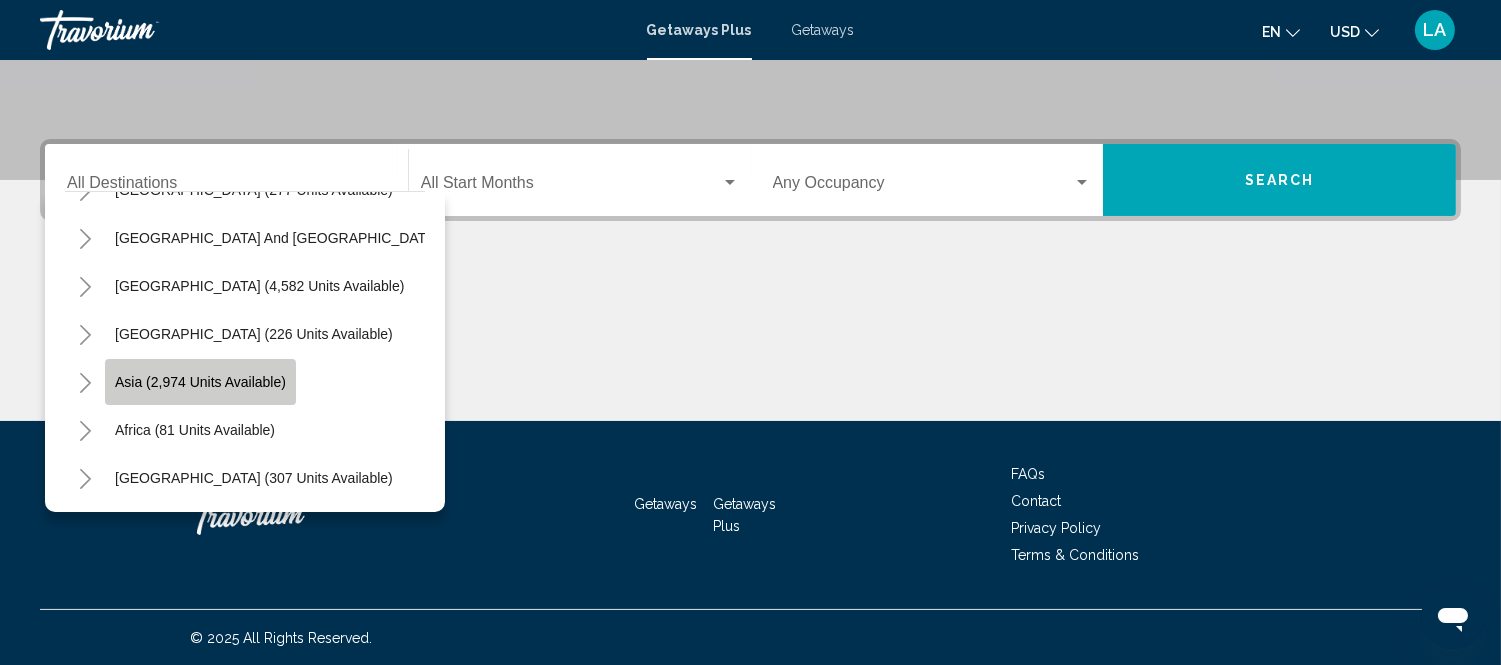 click on "Asia (2,974 units available)" 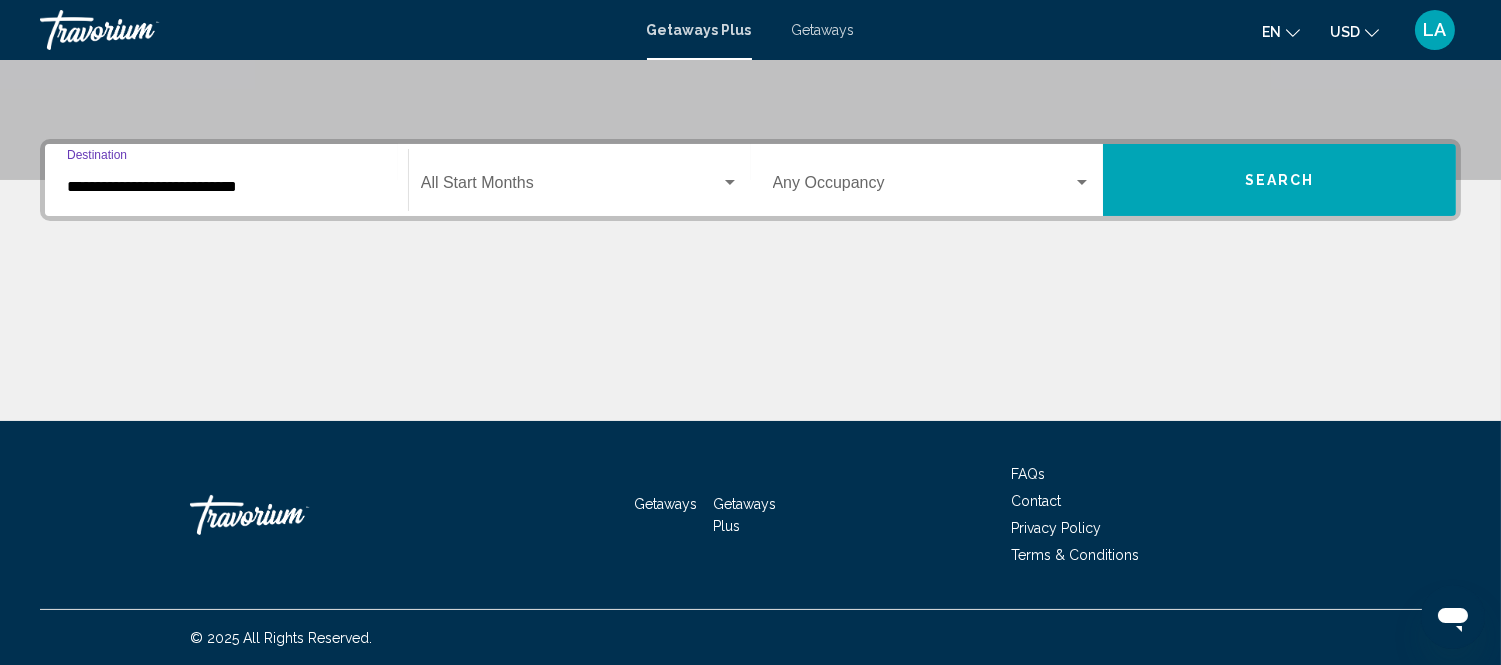 click on "Search" at bounding box center (1280, 181) 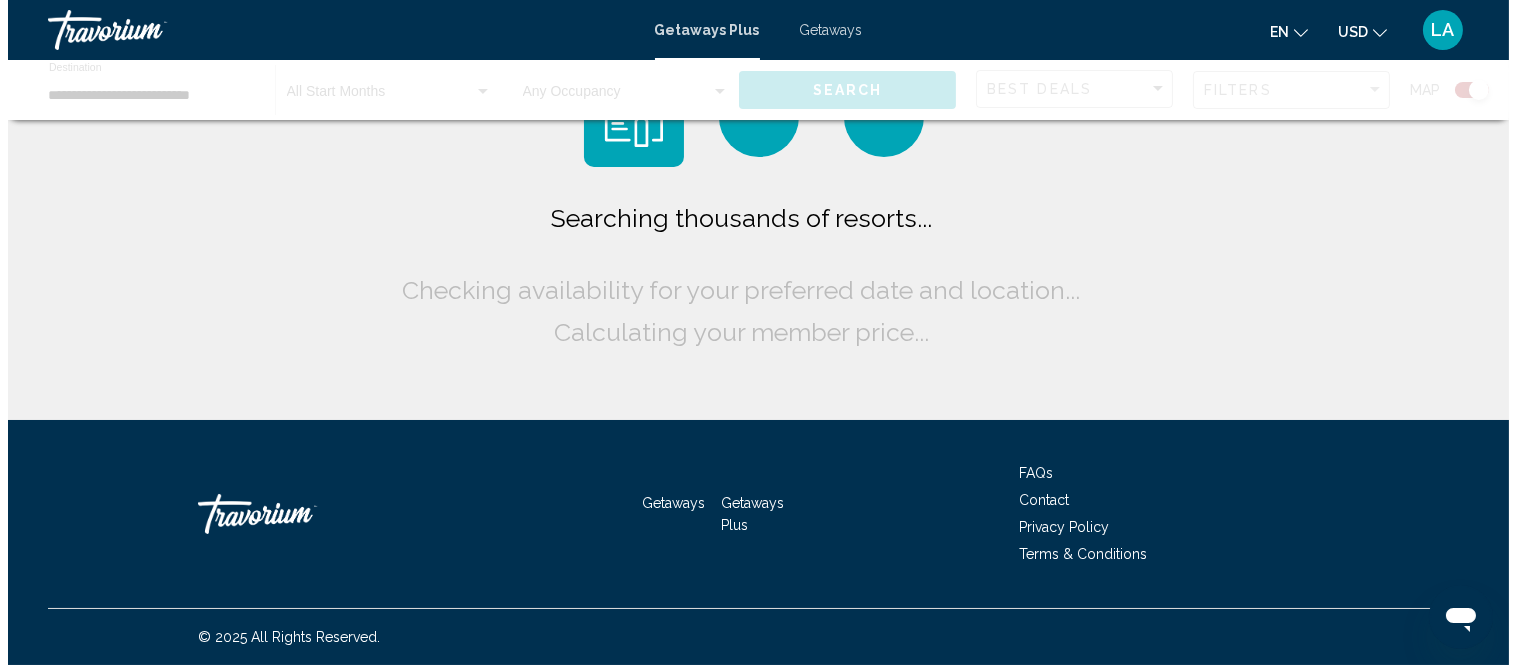 scroll, scrollTop: 0, scrollLeft: 0, axis: both 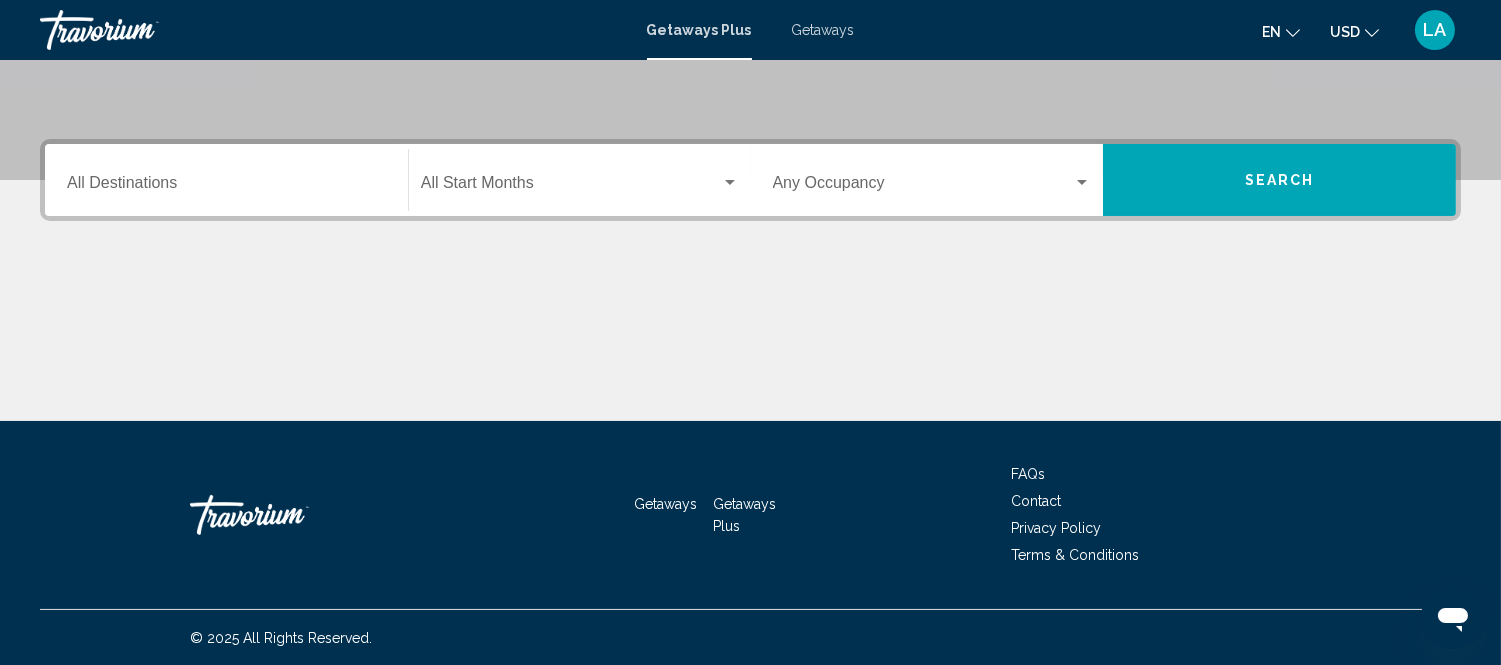 click on "Destination All Destinations" at bounding box center [226, 180] 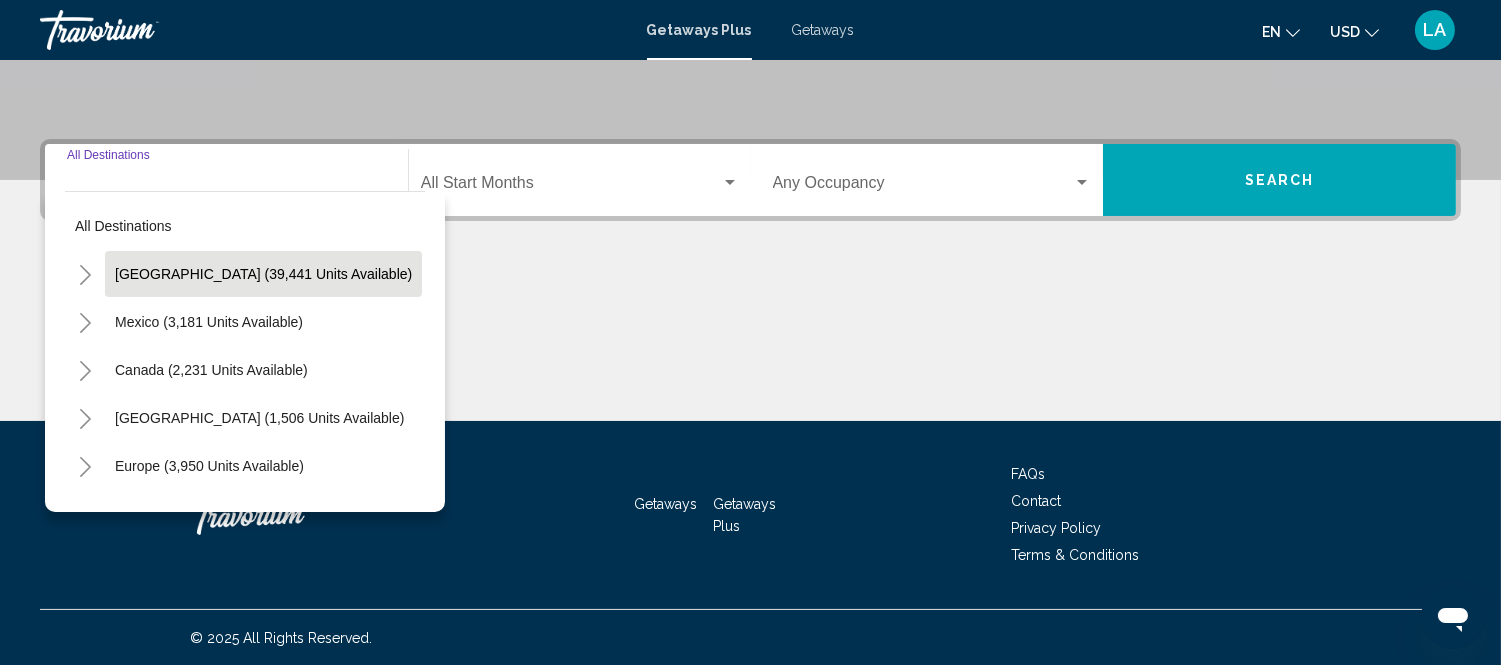 click on "[GEOGRAPHIC_DATA] (39,441 units available)" at bounding box center [209, 322] 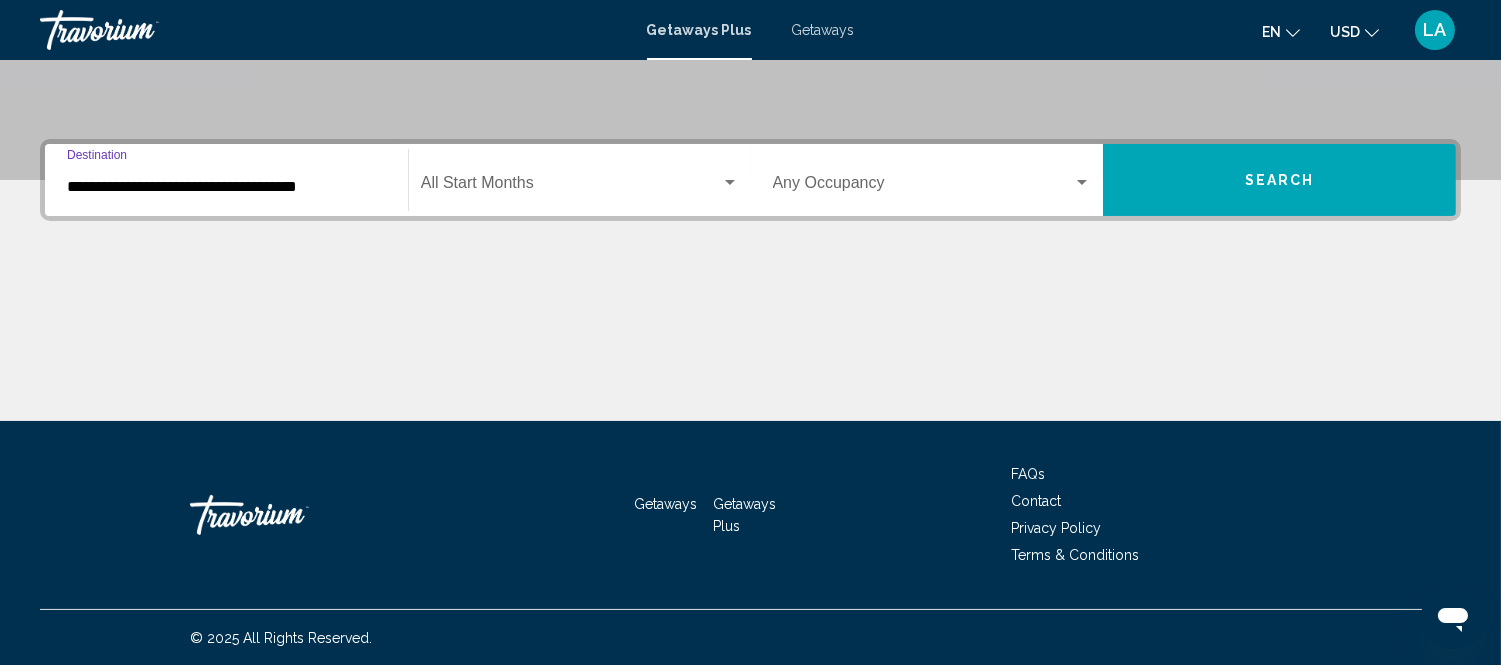 click at bounding box center (571, 187) 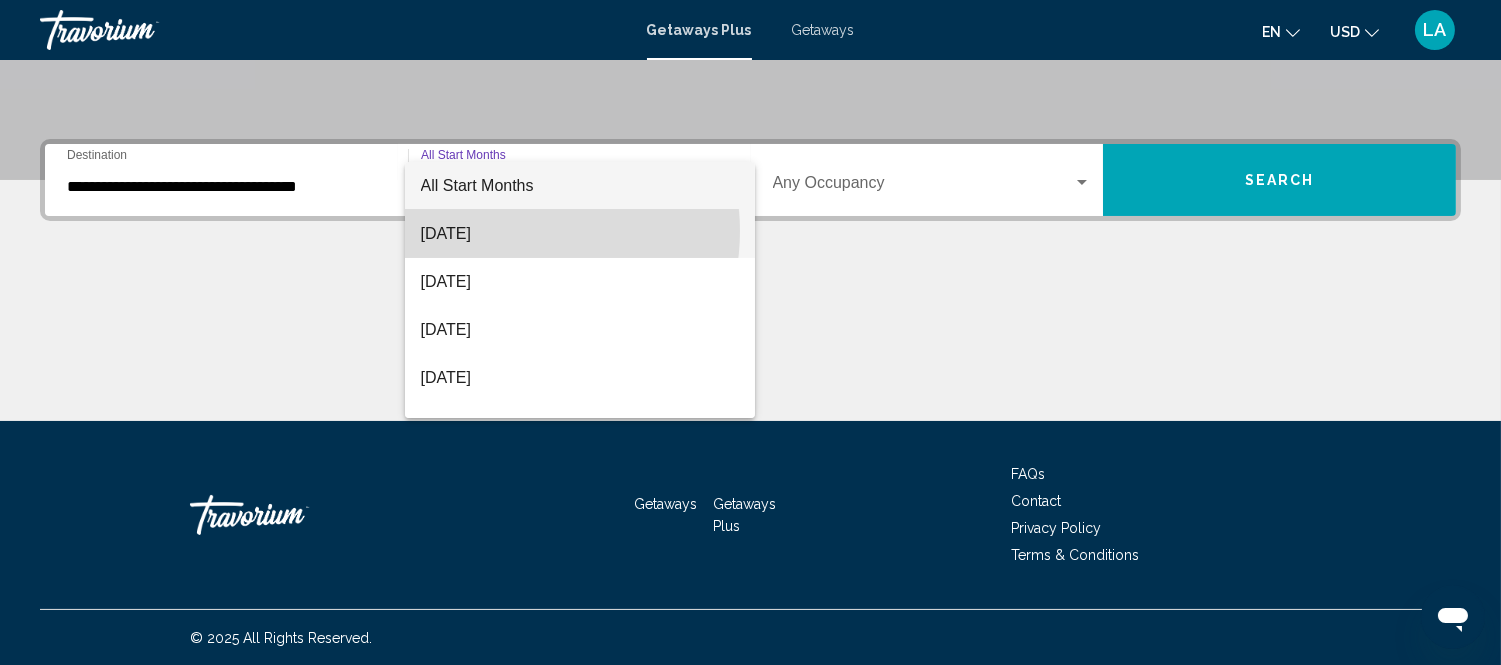click on "[DATE]" at bounding box center (580, 234) 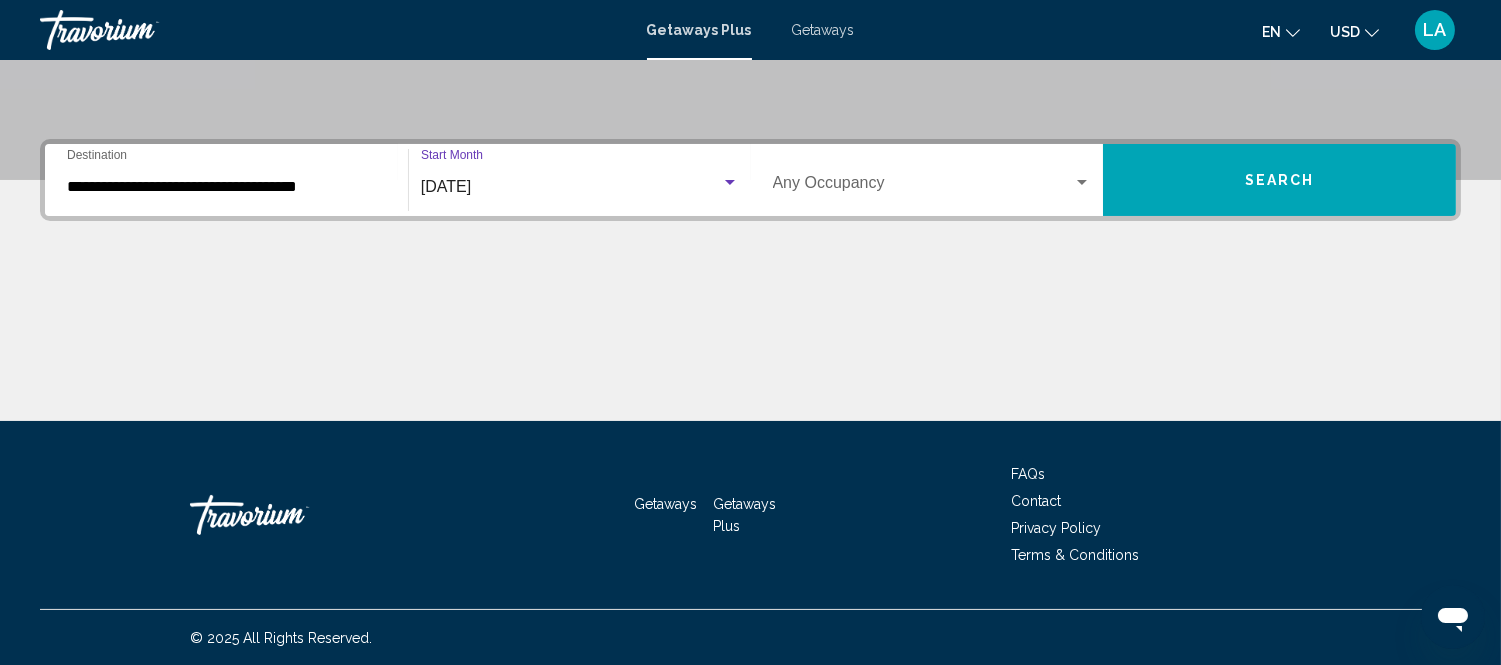 click on "Search" at bounding box center (1279, 180) 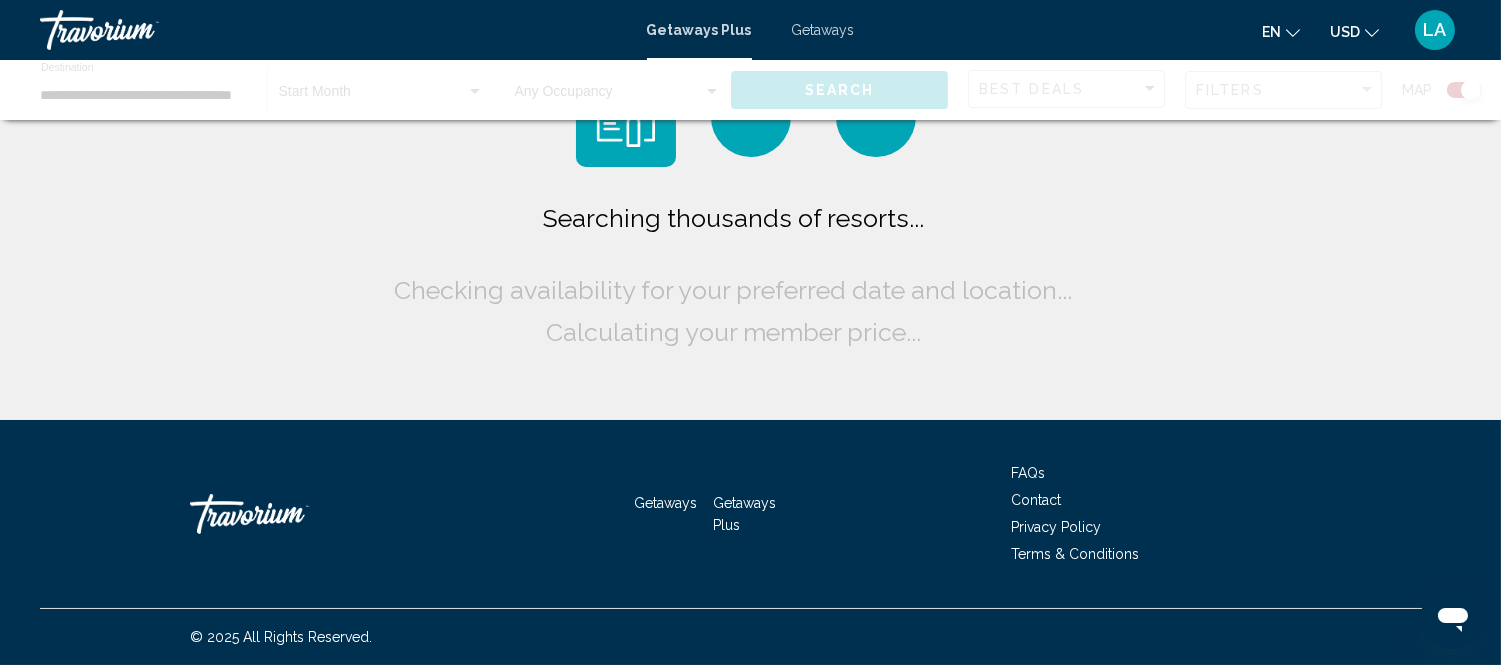 scroll, scrollTop: 0, scrollLeft: 0, axis: both 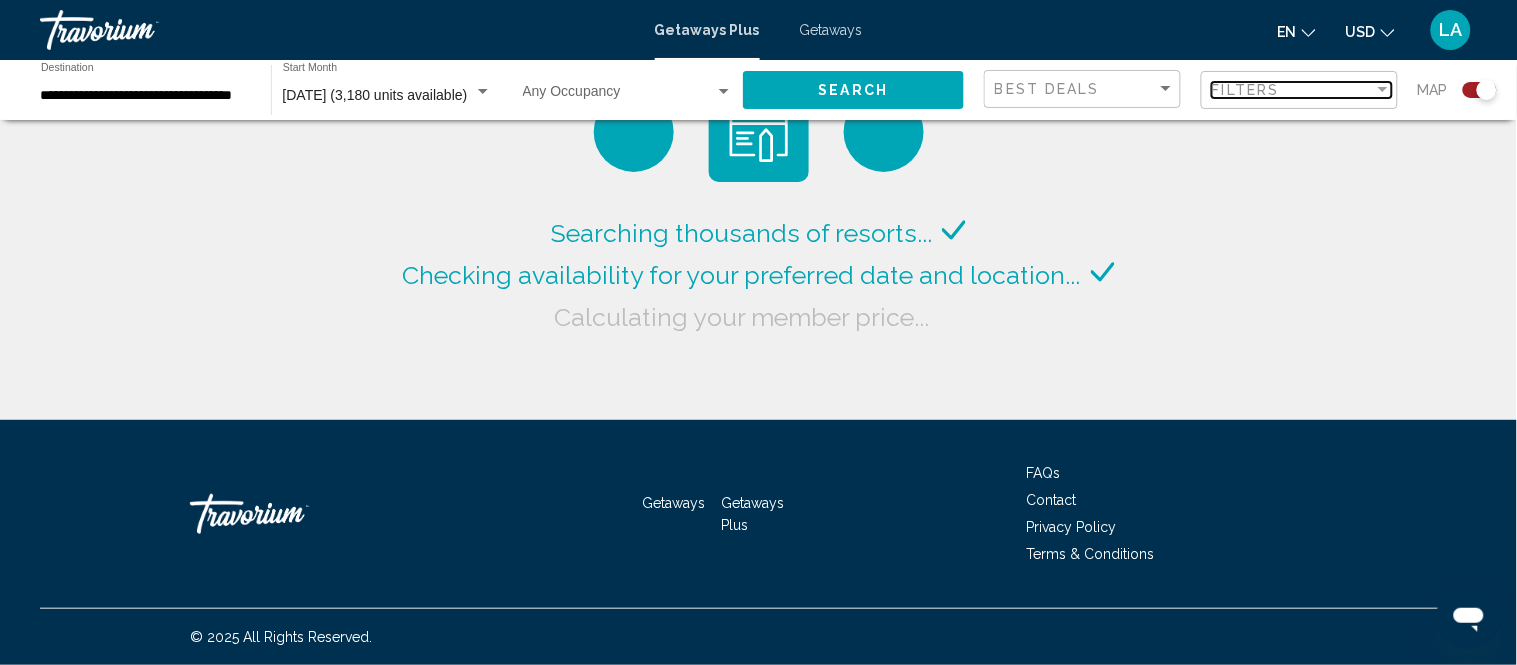 click on "Filters" at bounding box center (1293, 90) 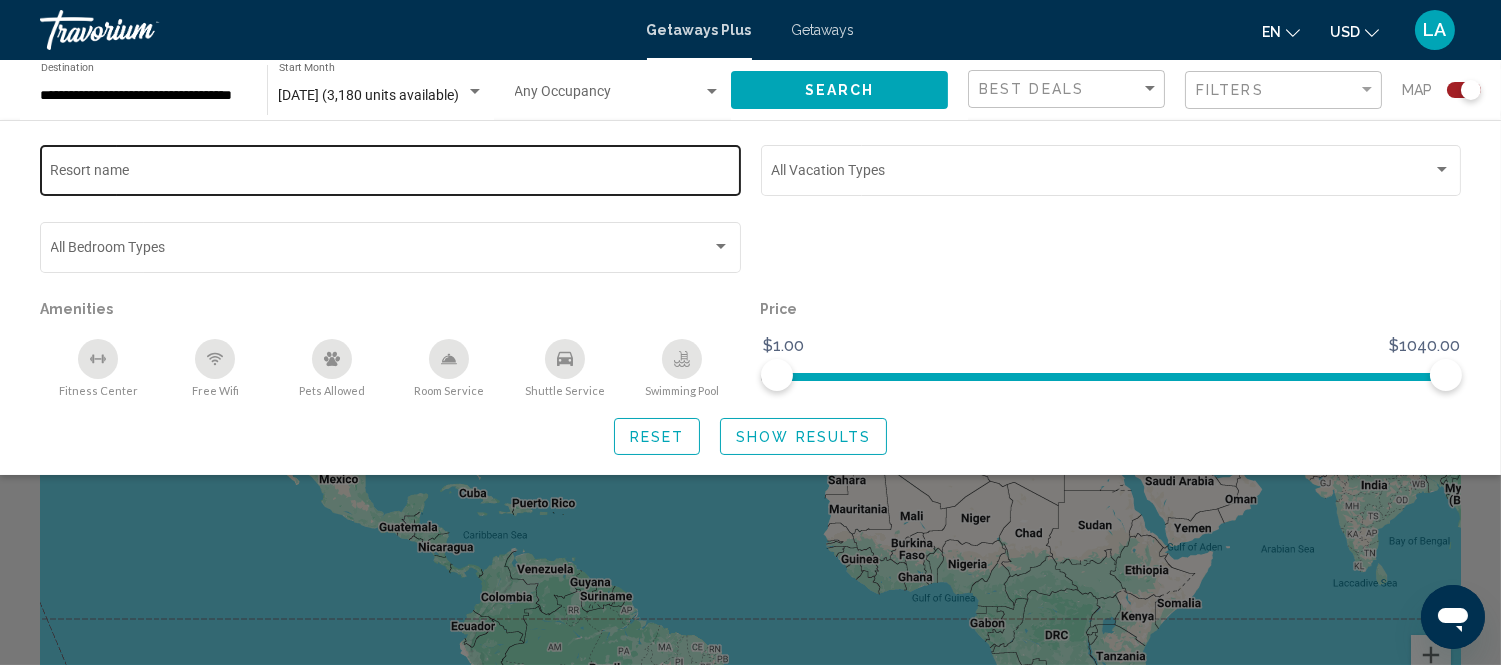 click on "Resort name" 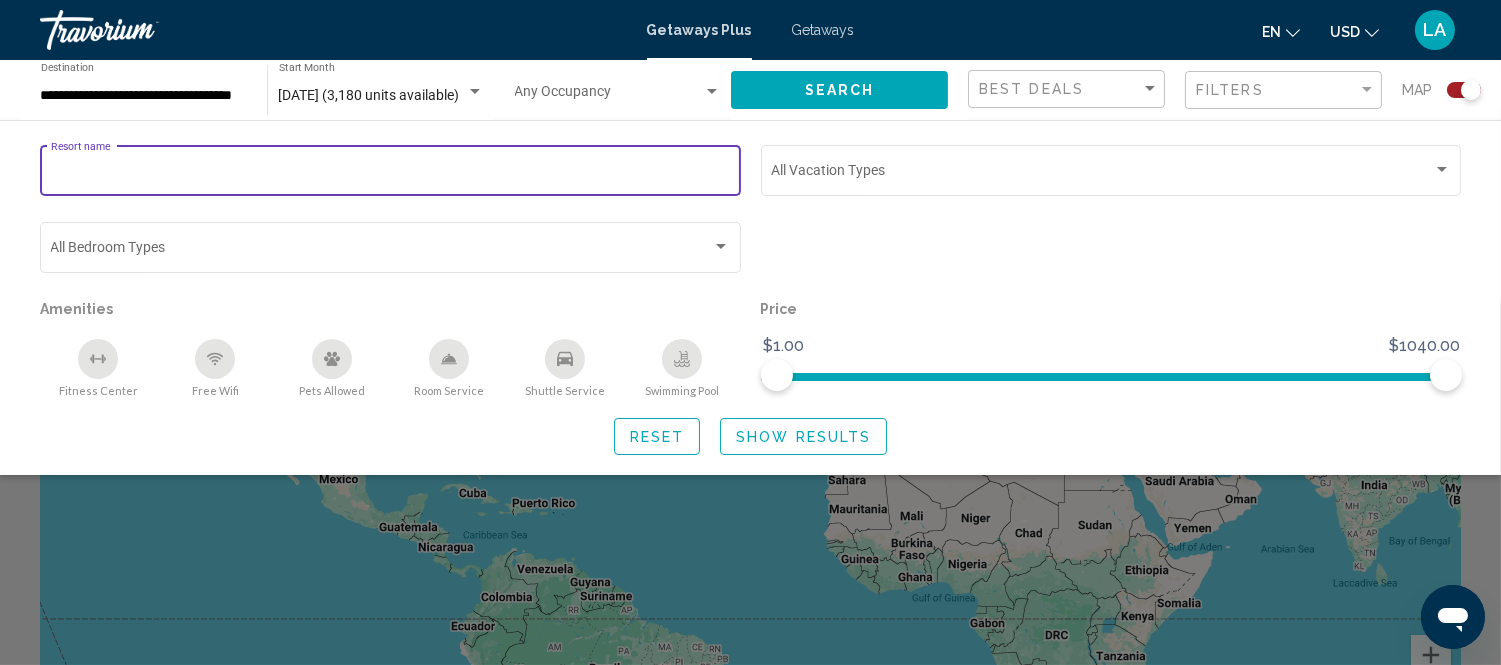 click on "Resort name" at bounding box center (391, 174) 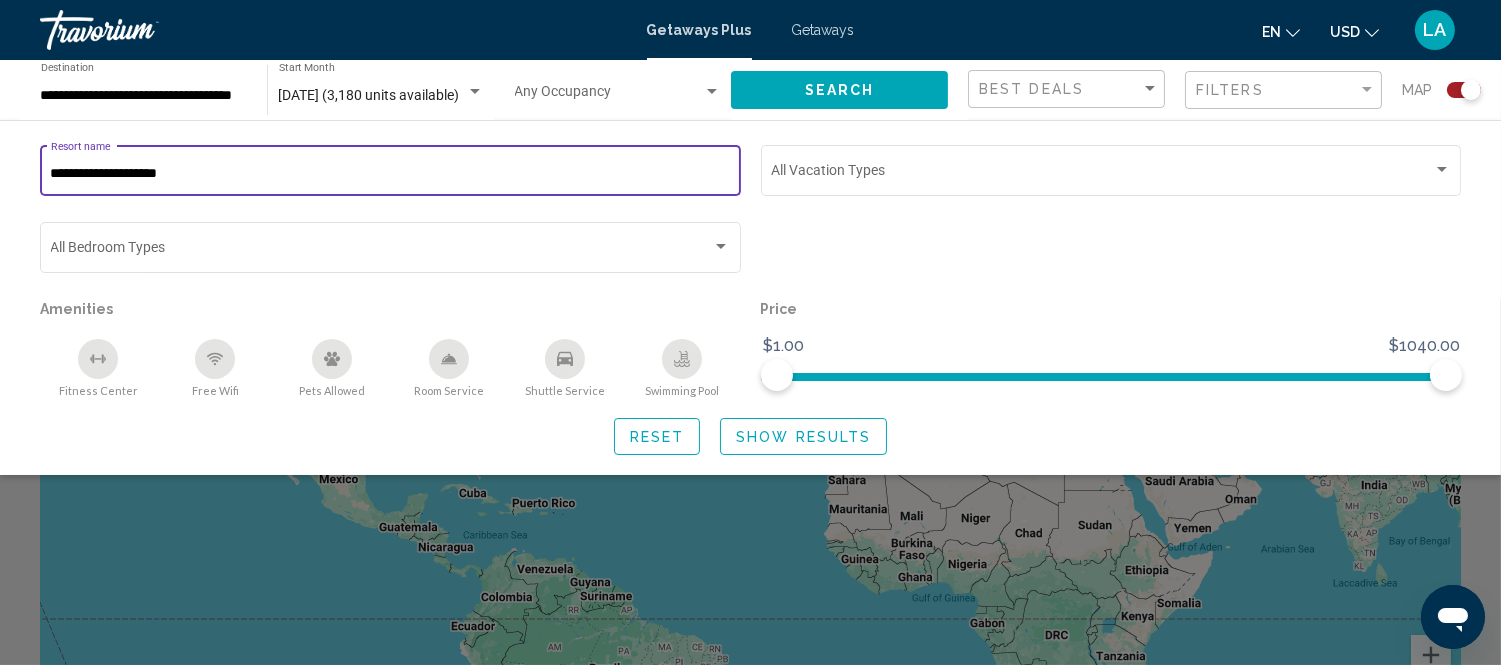 type on "**********" 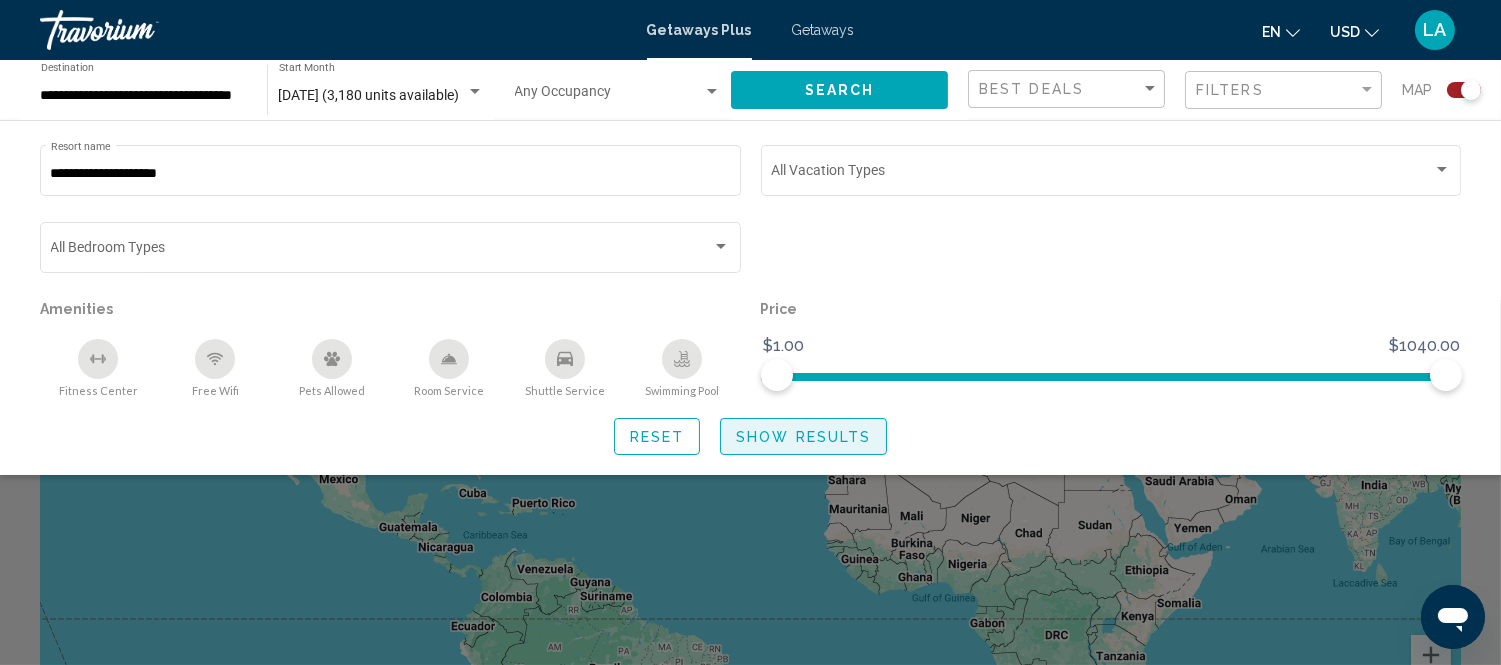click on "Show Results" 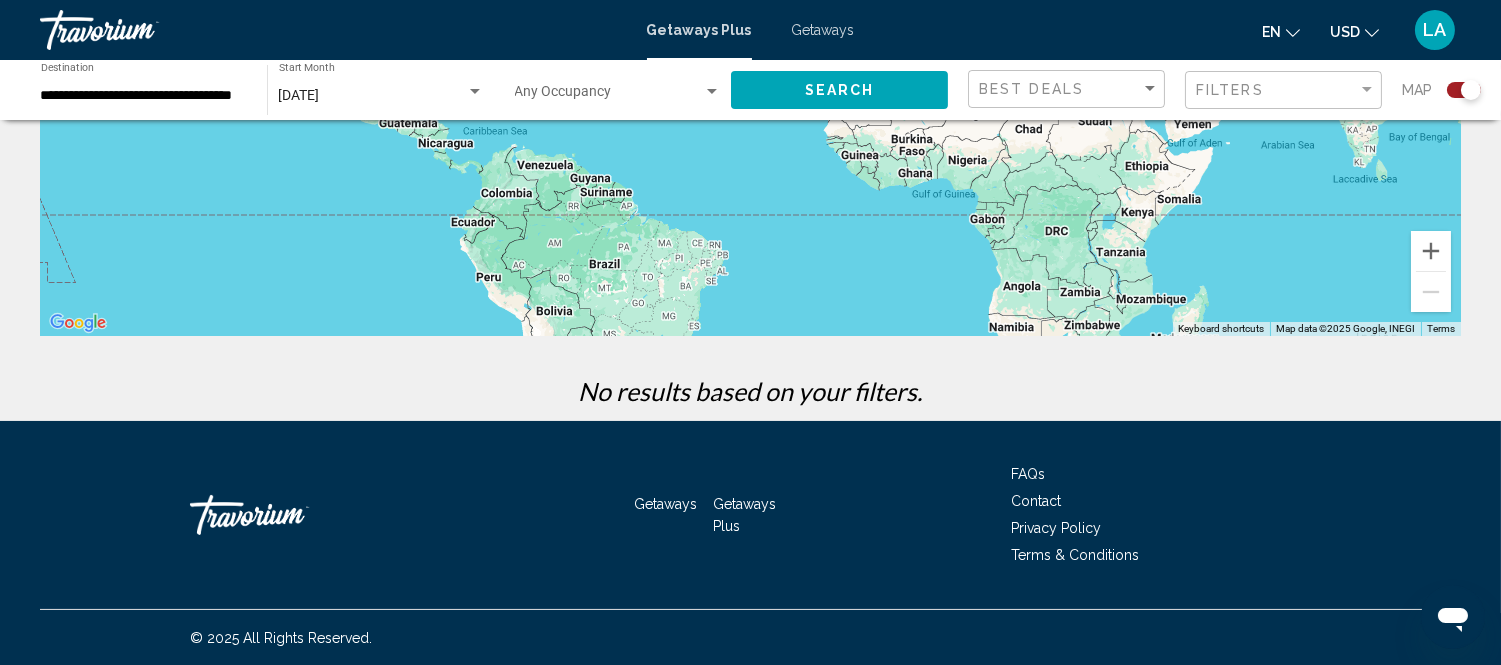 scroll, scrollTop: 0, scrollLeft: 0, axis: both 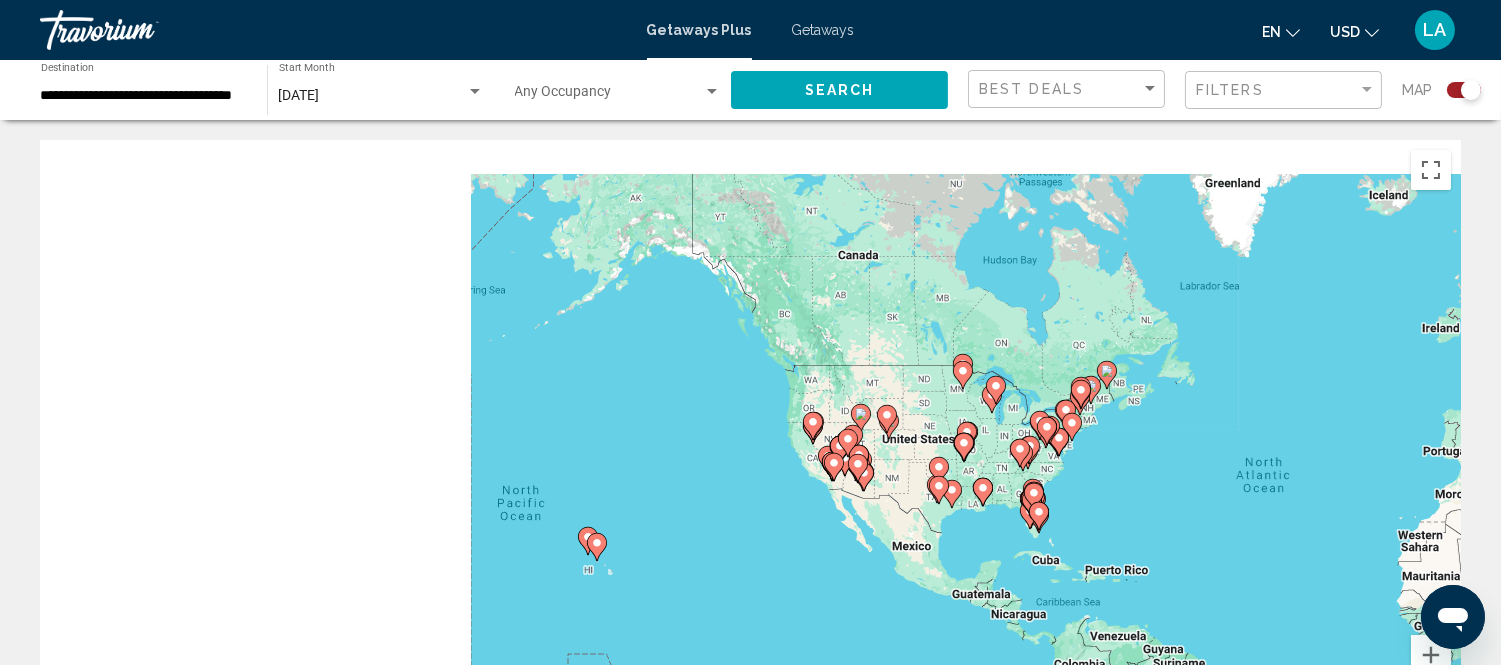 drag, startPoint x: 197, startPoint y: 353, endPoint x: 758, endPoint y: 413, distance: 564.19946 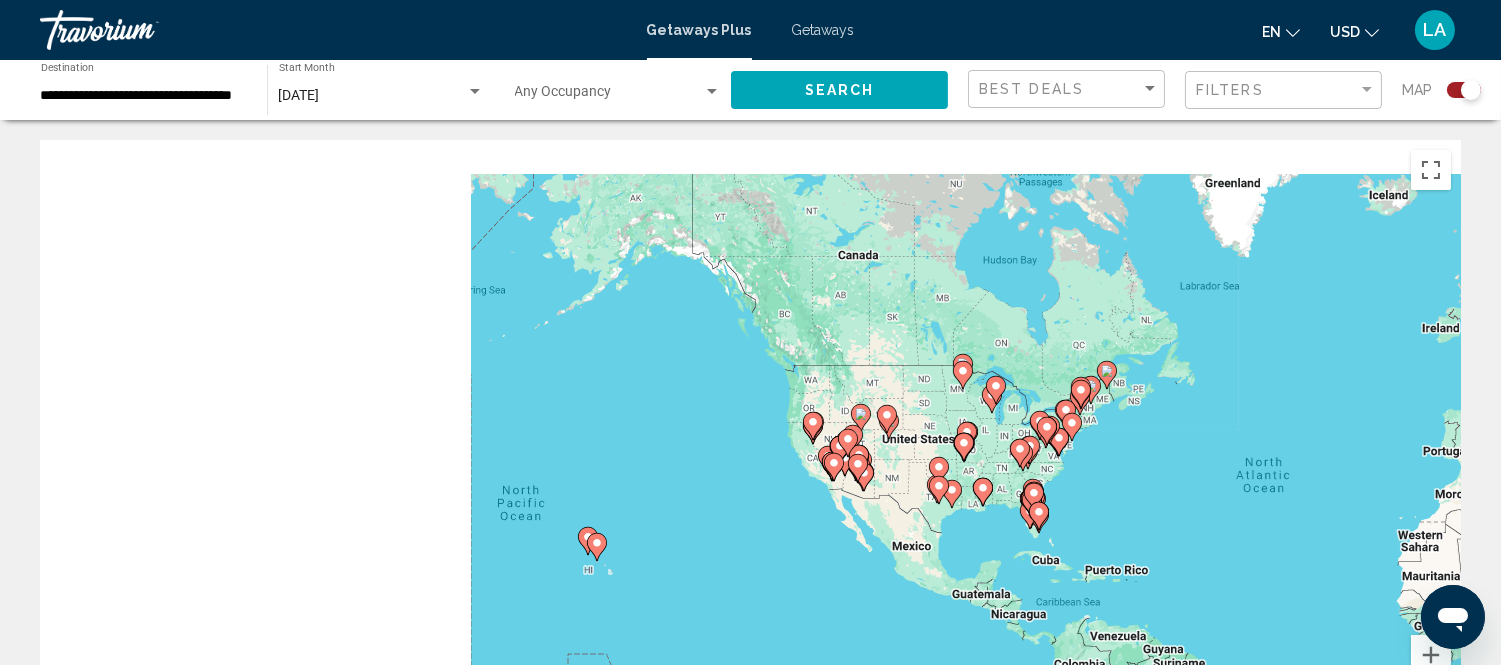 click on "To navigate, press the arrow keys. To activate drag with keyboard, press Alt + Enter. Once in keyboard drag state, use the arrow keys to move the marker. To complete the drag, press the Enter key. To cancel, press Escape." at bounding box center [750, 440] 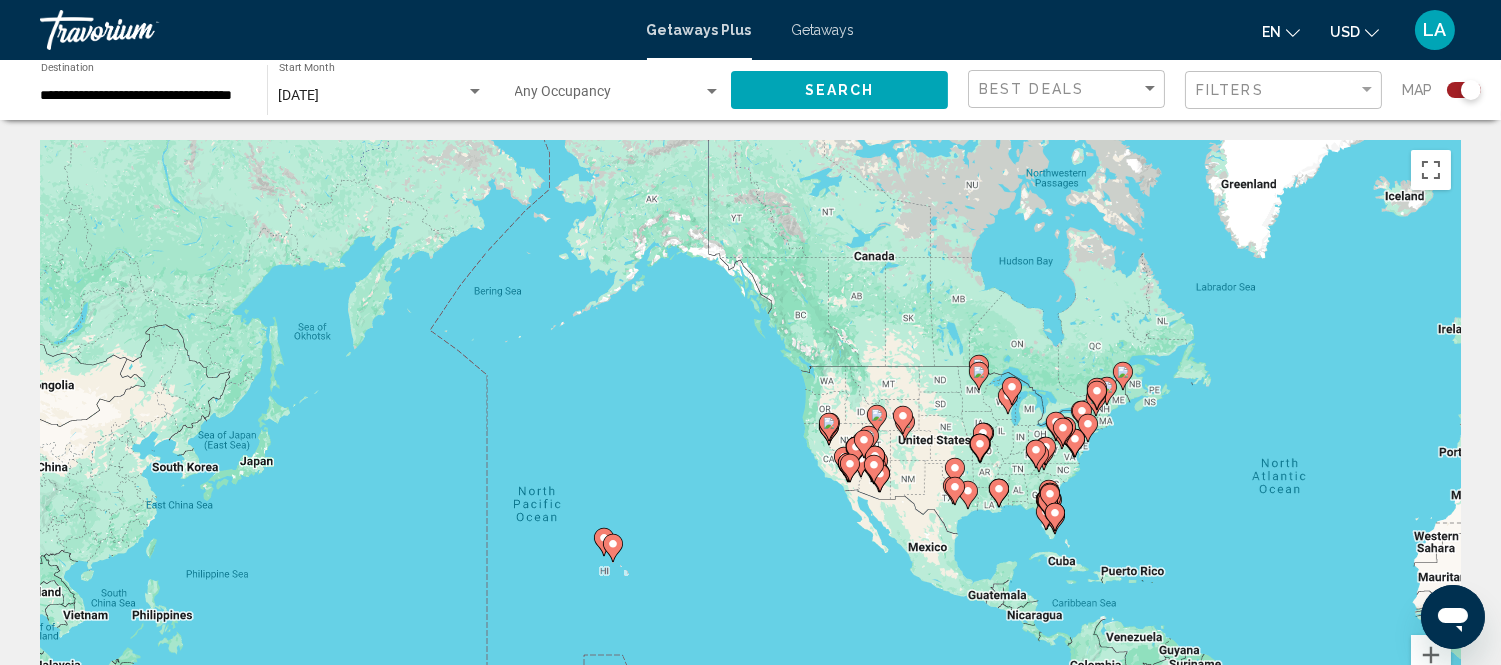 click on "To navigate, press the arrow keys. To activate drag with keyboard, press Alt + Enter. Once in keyboard drag state, use the arrow keys to move the marker. To complete the drag, press the Enter key. To cancel, press Escape." at bounding box center (750, 440) 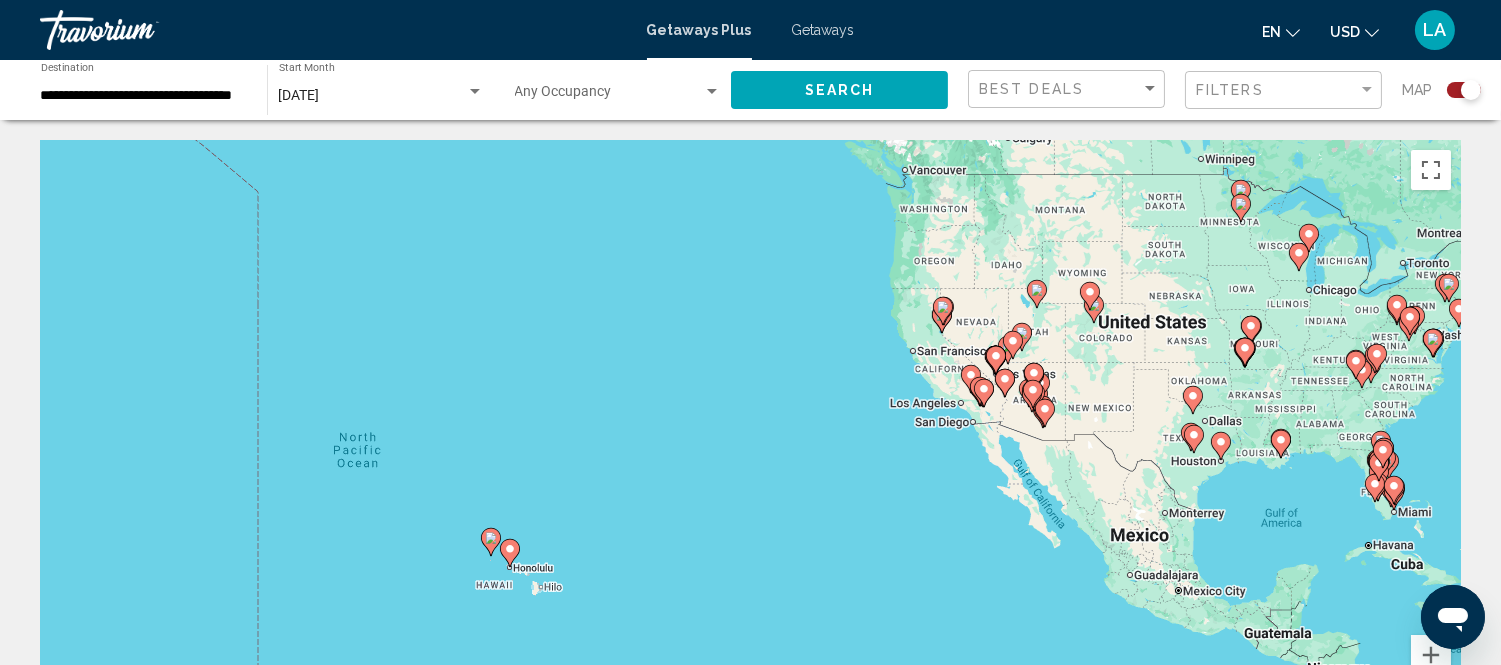 click on "To navigate, press the arrow keys. To activate drag with keyboard, press Alt + Enter. Once in keyboard drag state, use the arrow keys to move the marker. To complete the drag, press the Enter key. To cancel, press Escape." at bounding box center (750, 440) 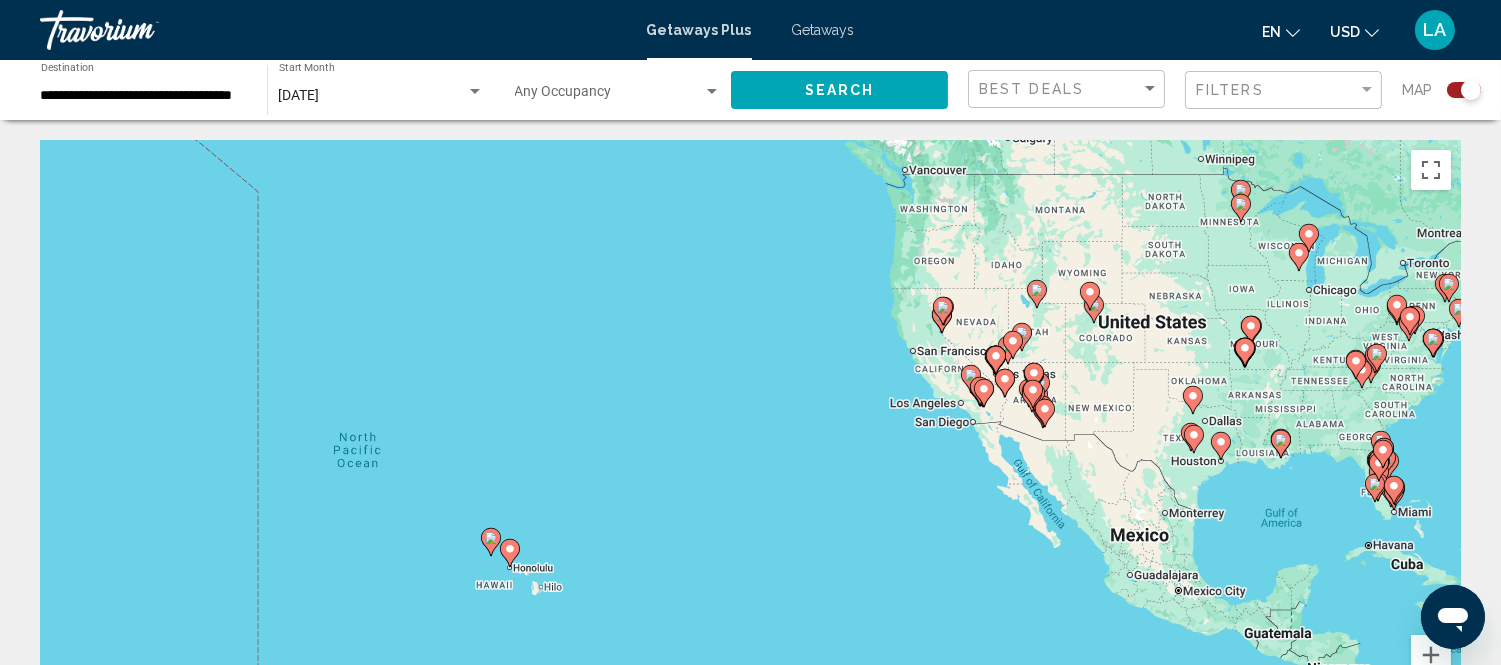 click on "To navigate, press the arrow keys. To activate drag with keyboard, press Alt + Enter. Once in keyboard drag state, use the arrow keys to move the marker. To complete the drag, press the Enter key. To cancel, press Escape." at bounding box center (750, 440) 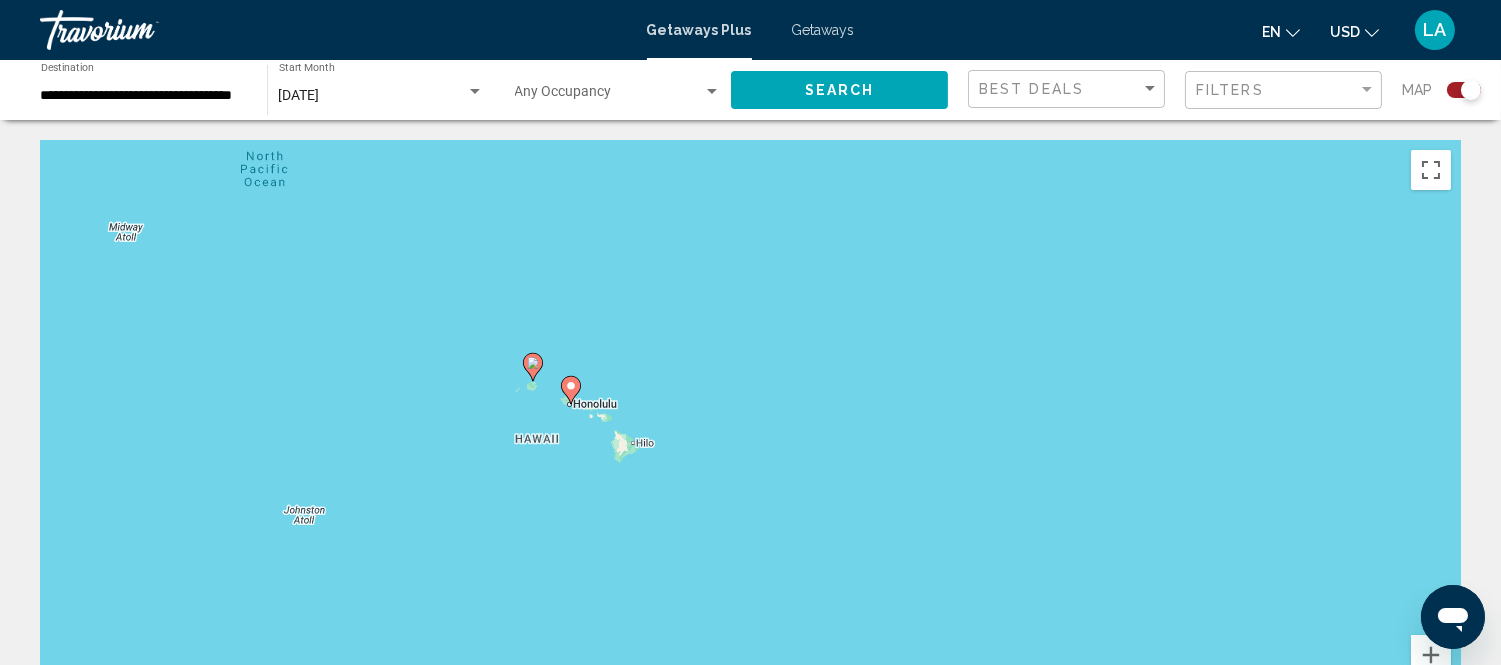 drag, startPoint x: 394, startPoint y: 553, endPoint x: 660, endPoint y: 376, distance: 319.50745 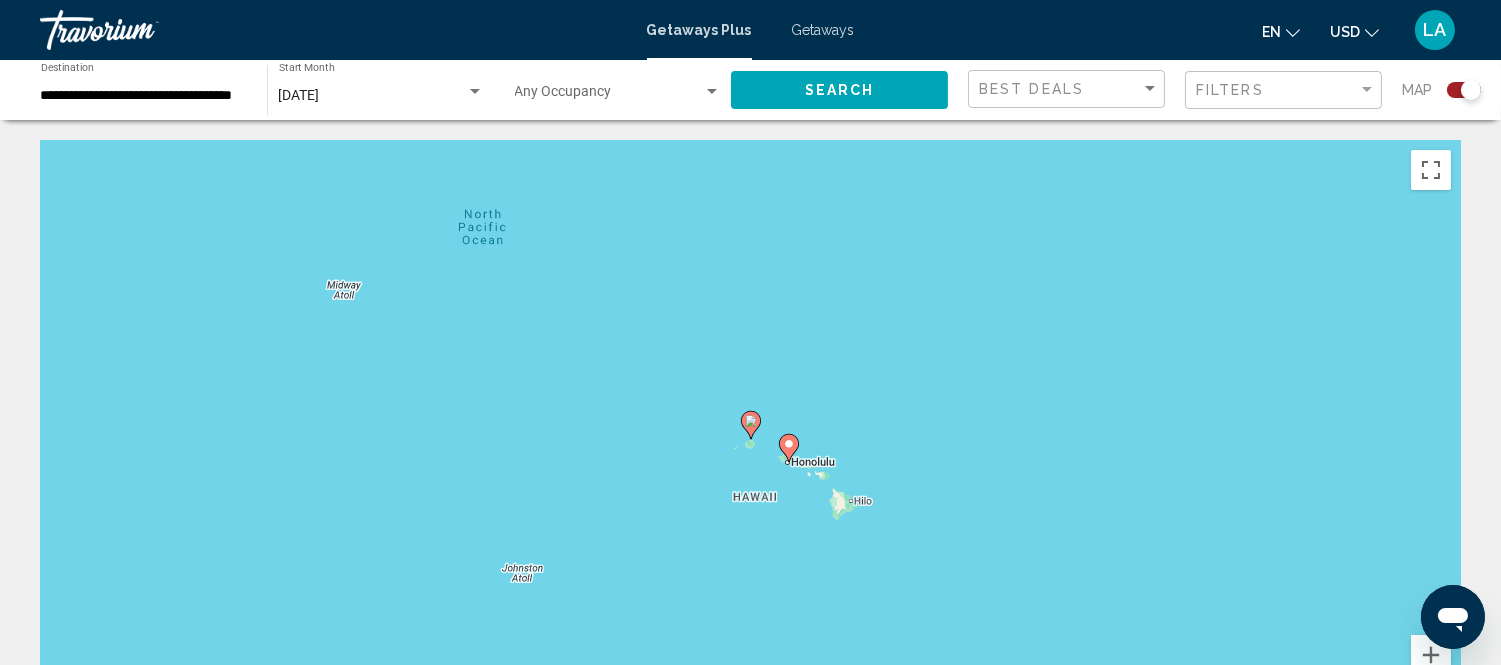 click 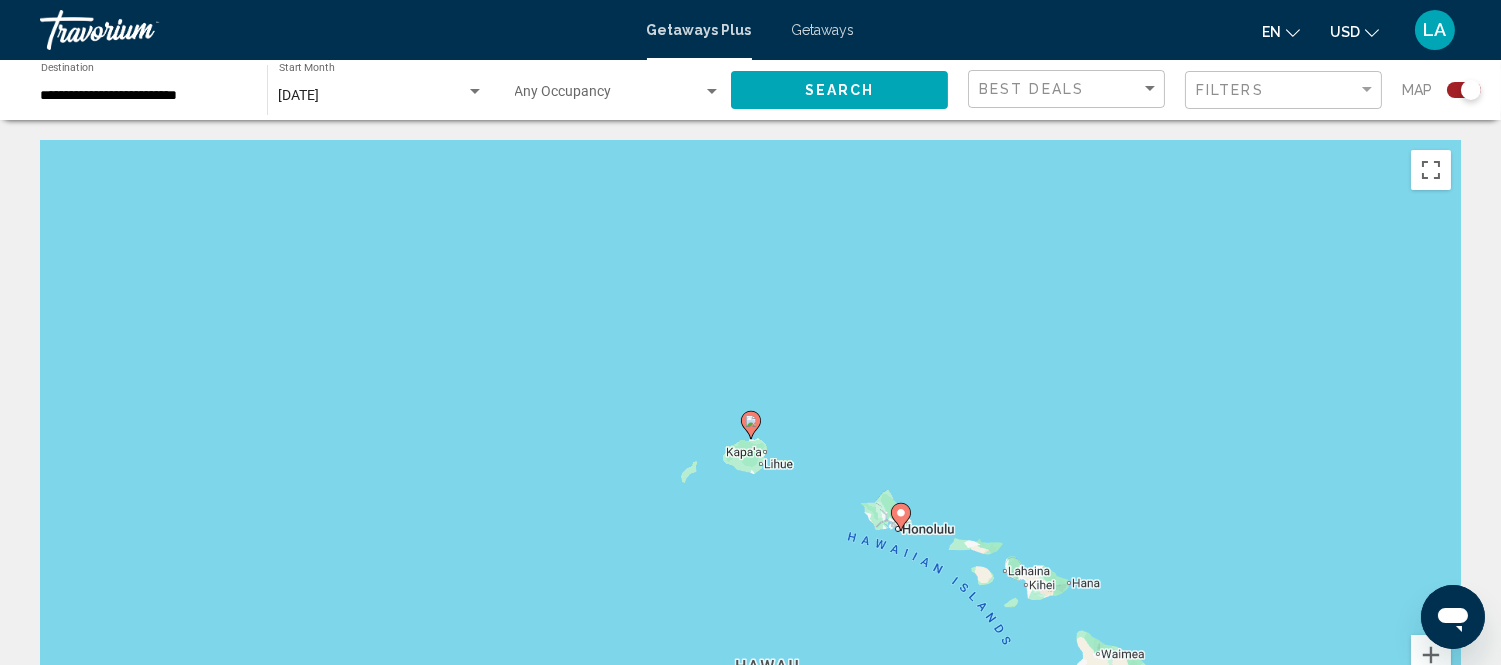 click 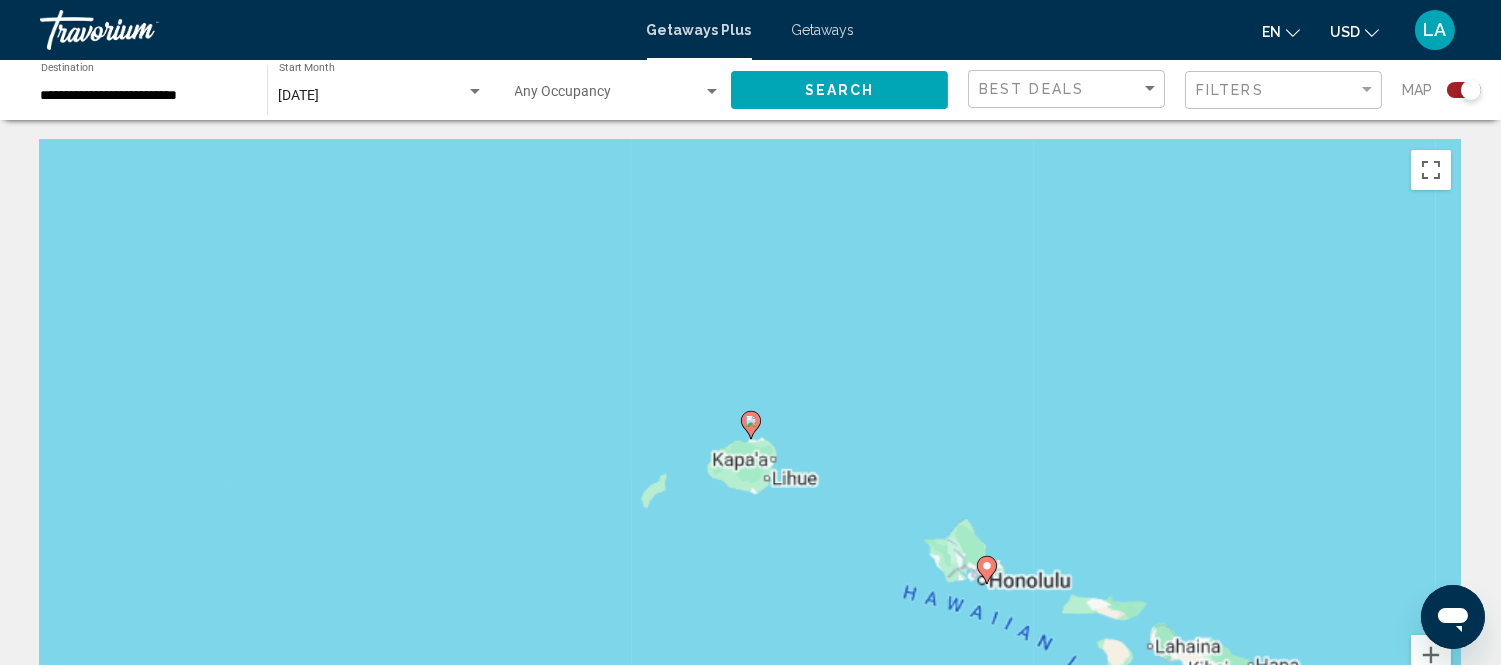 click 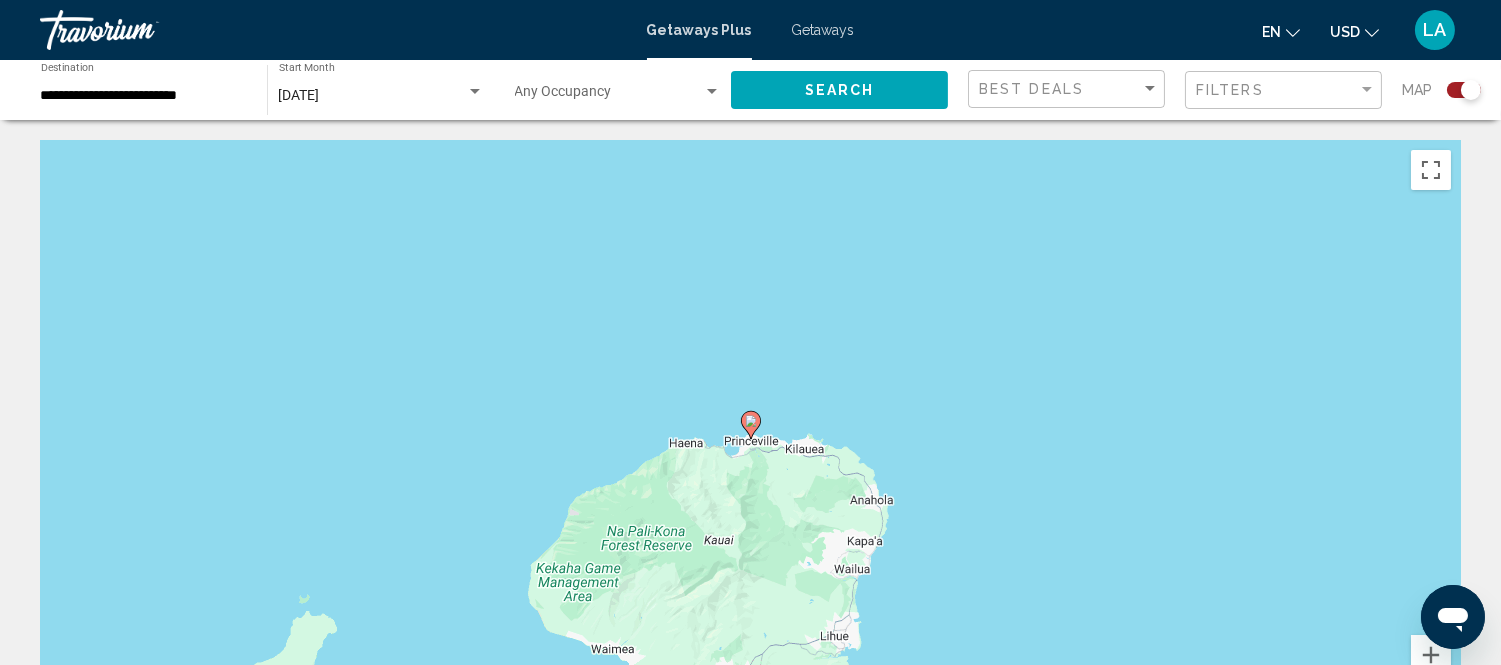 click 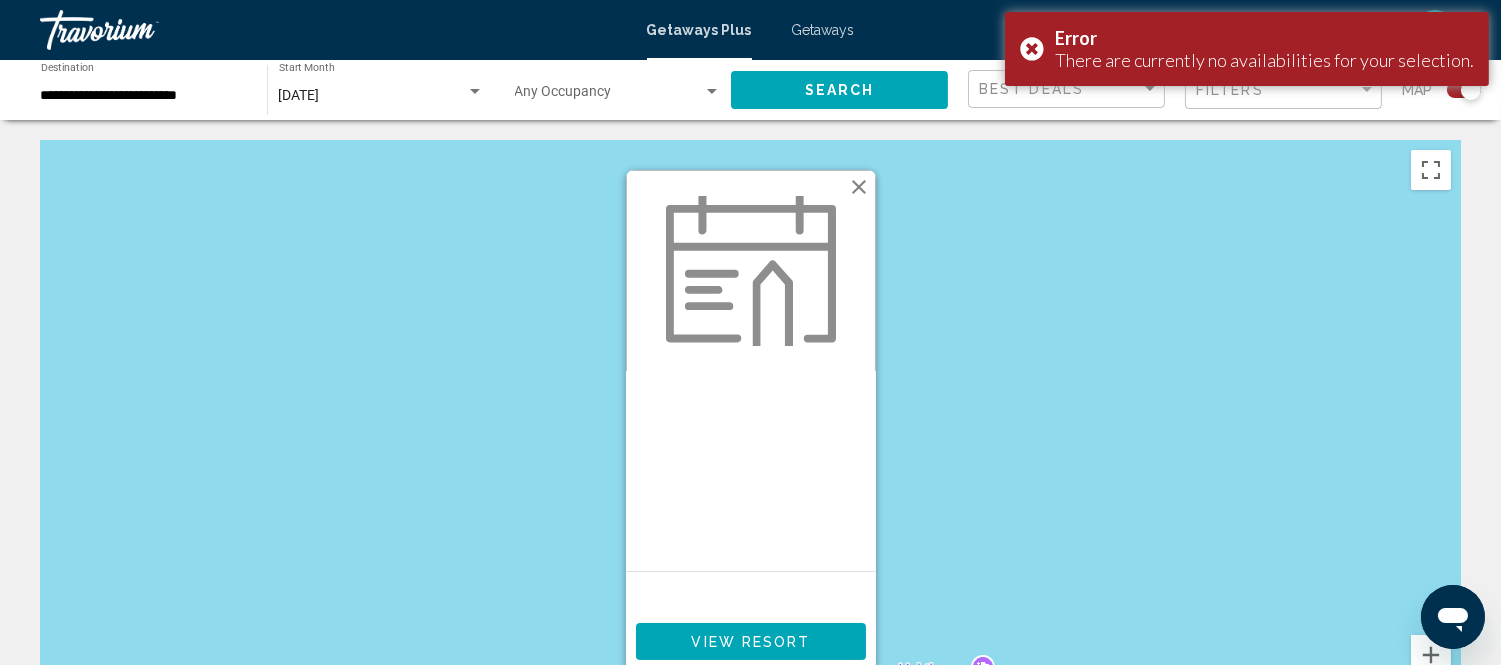 scroll, scrollTop: 404, scrollLeft: 0, axis: vertical 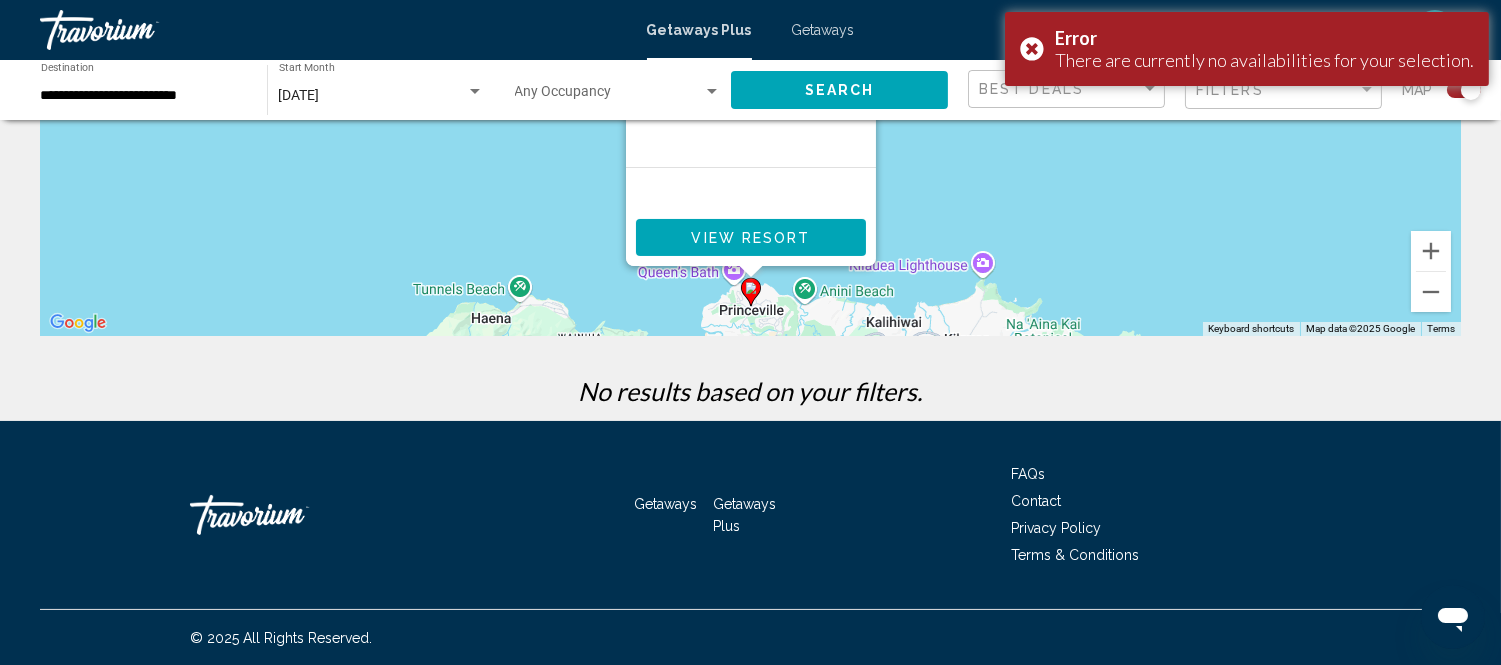 click on "View Resort" at bounding box center (750, 238) 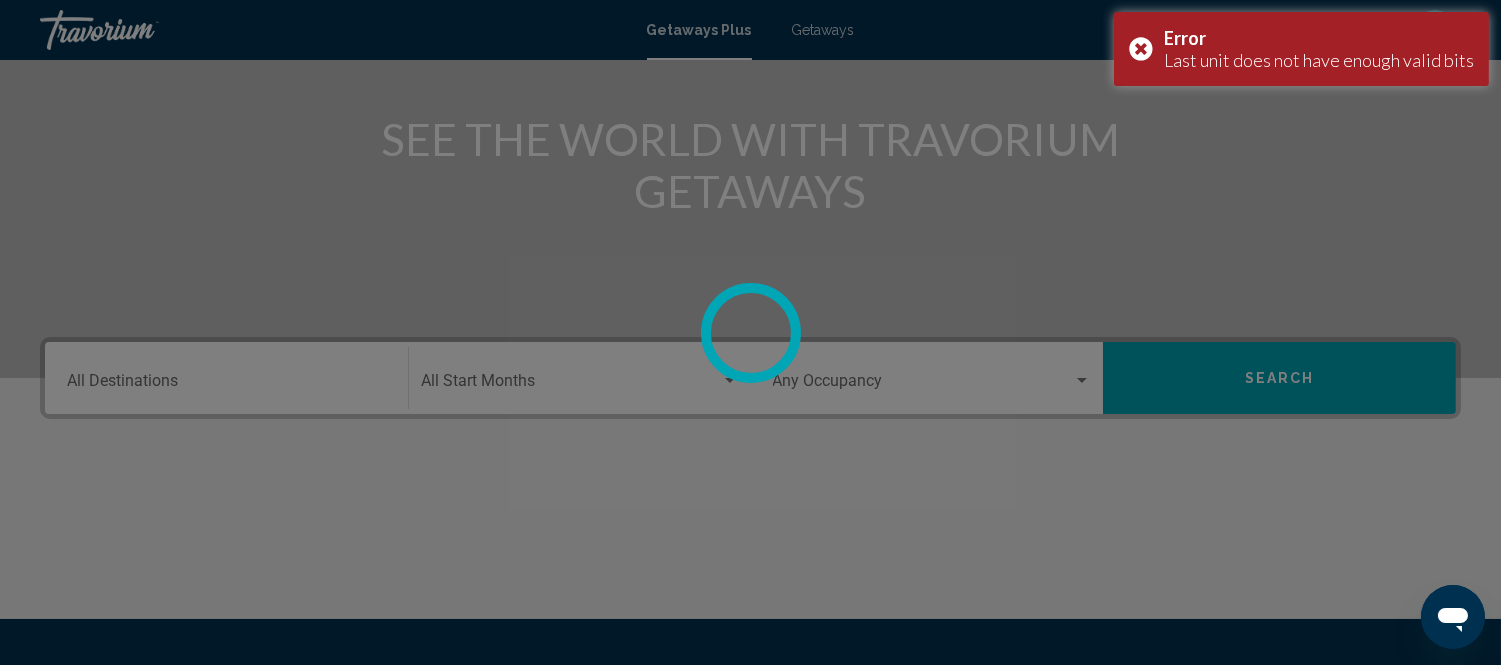 scroll, scrollTop: 420, scrollLeft: 0, axis: vertical 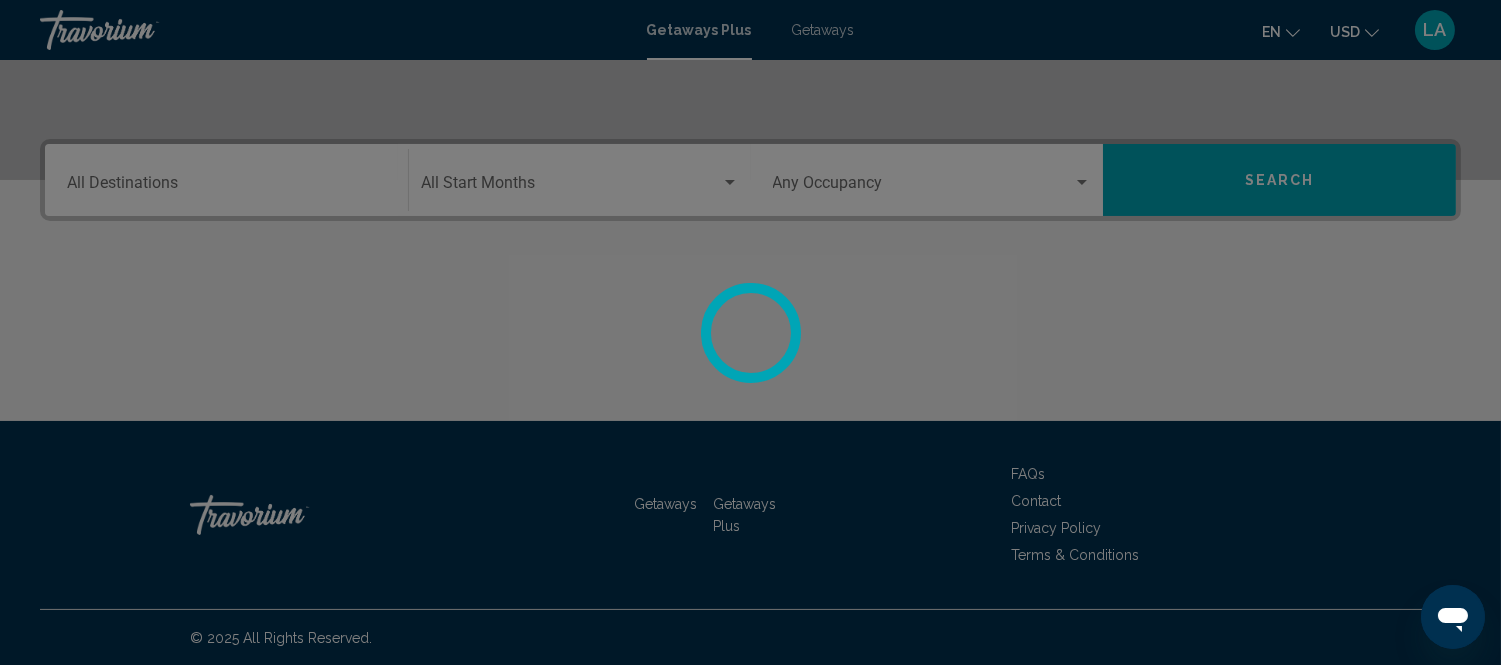 click at bounding box center (750, 332) 